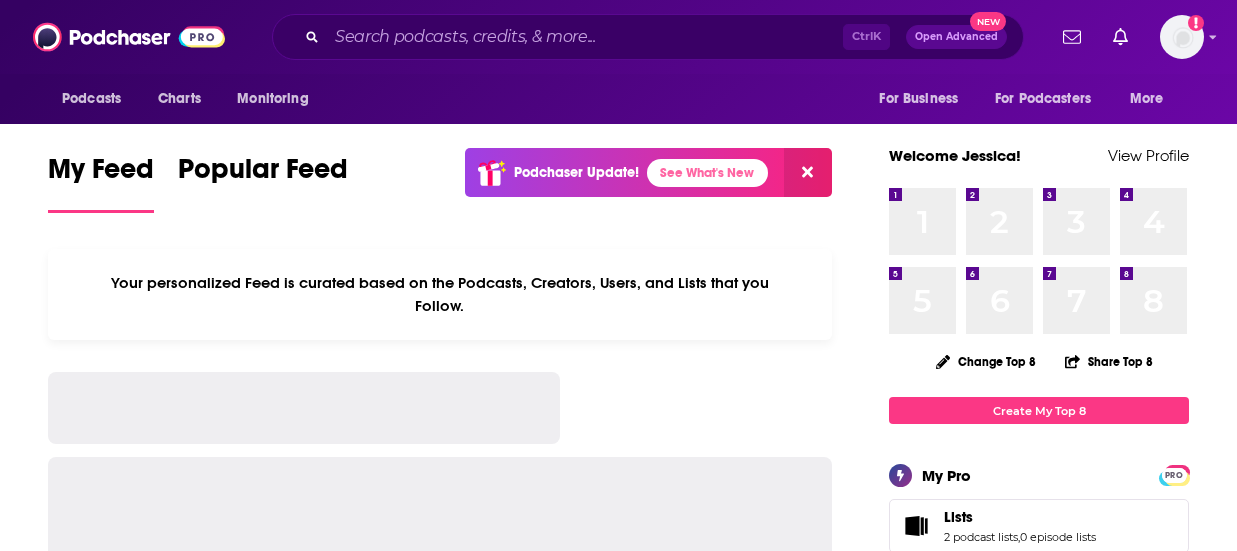 scroll, scrollTop: 0, scrollLeft: 0, axis: both 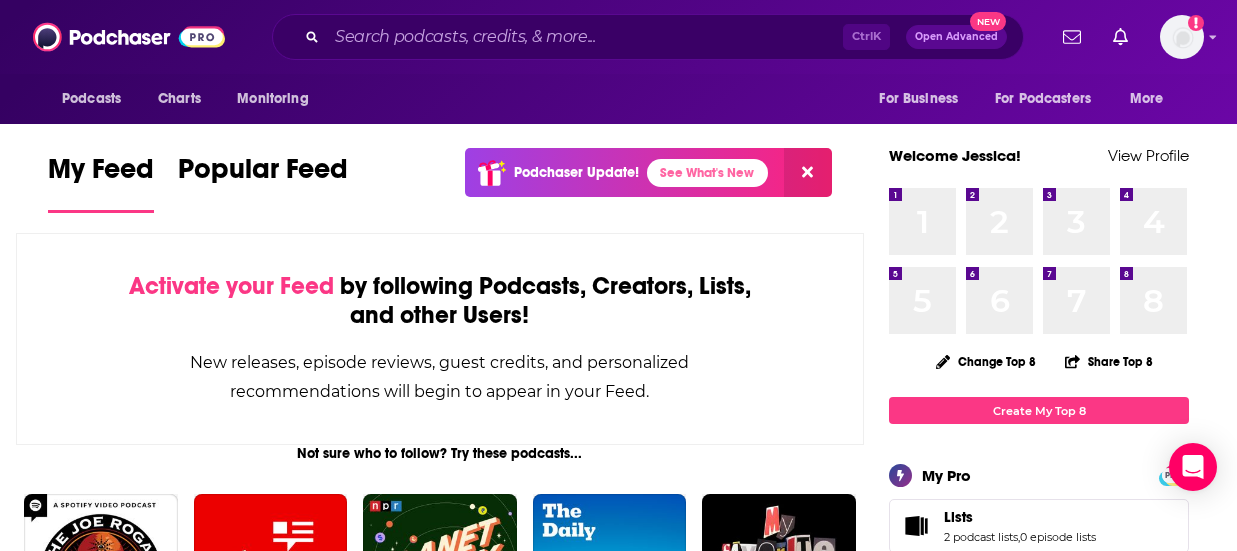 click on "Ctrl  K Open Advanced New" at bounding box center [648, 37] 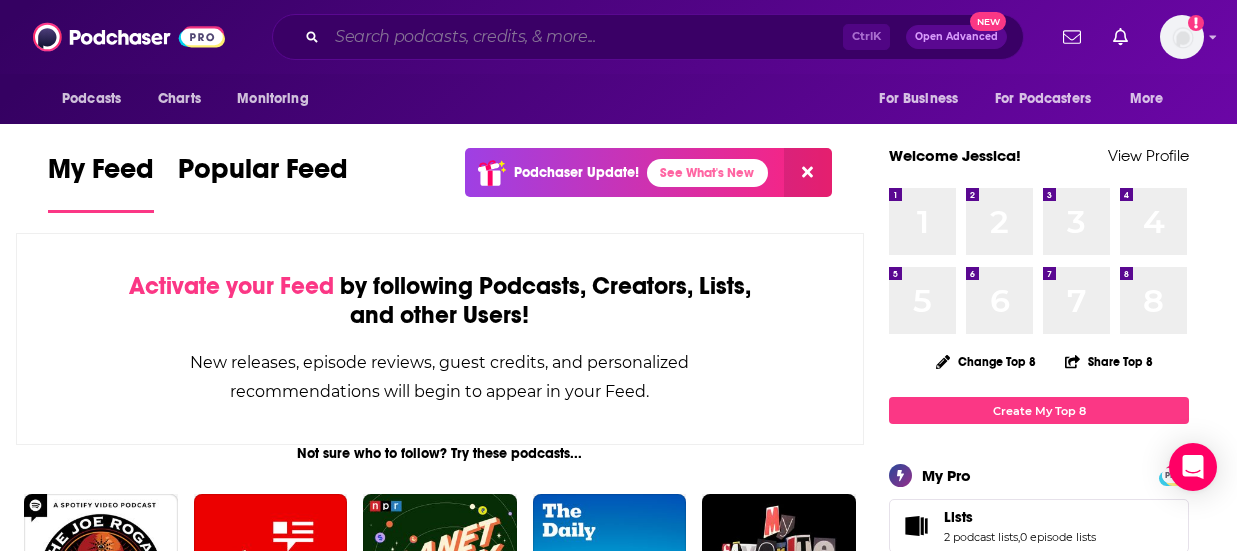 click at bounding box center (585, 37) 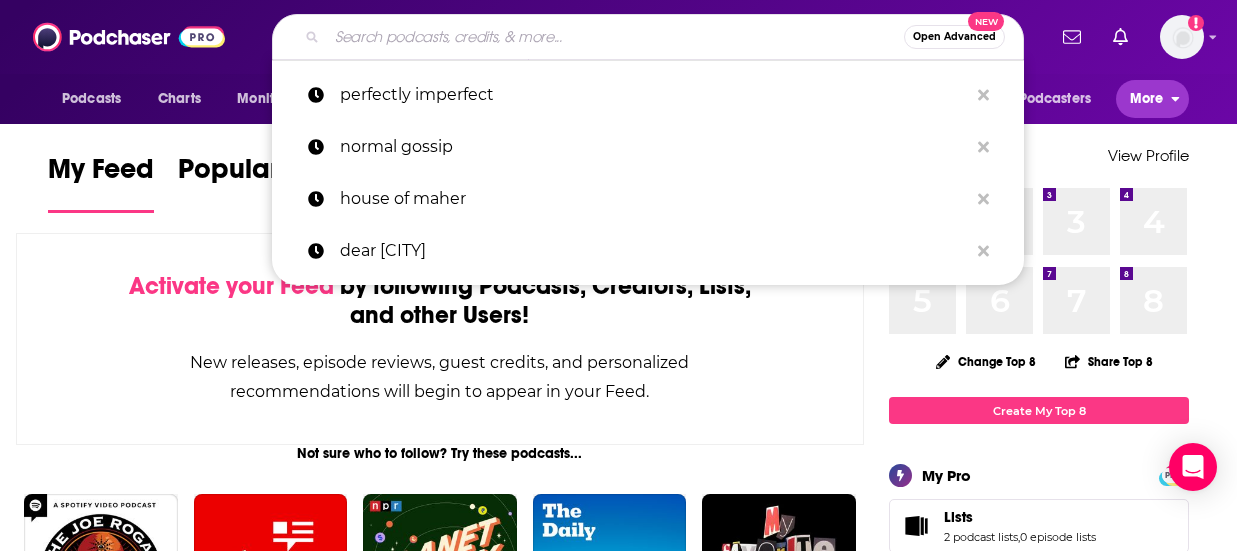 click on "More" at bounding box center (1147, 99) 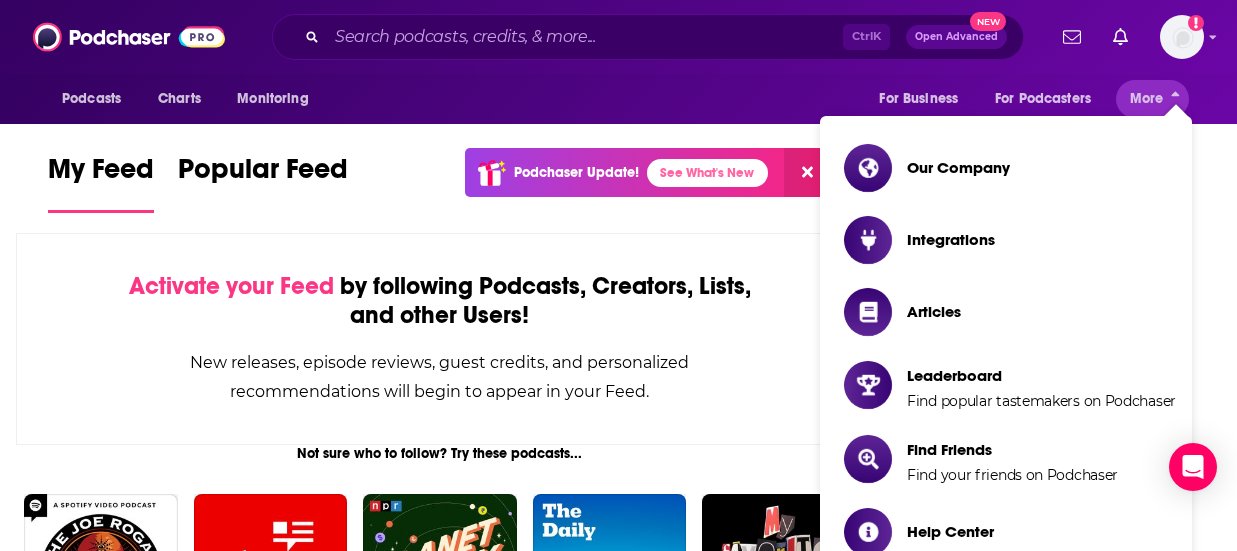click on "Podcasts Charts Monitoring Ctrl  K Open Advanced New For Business For Podcasters More Add a profile image" at bounding box center [618, 37] 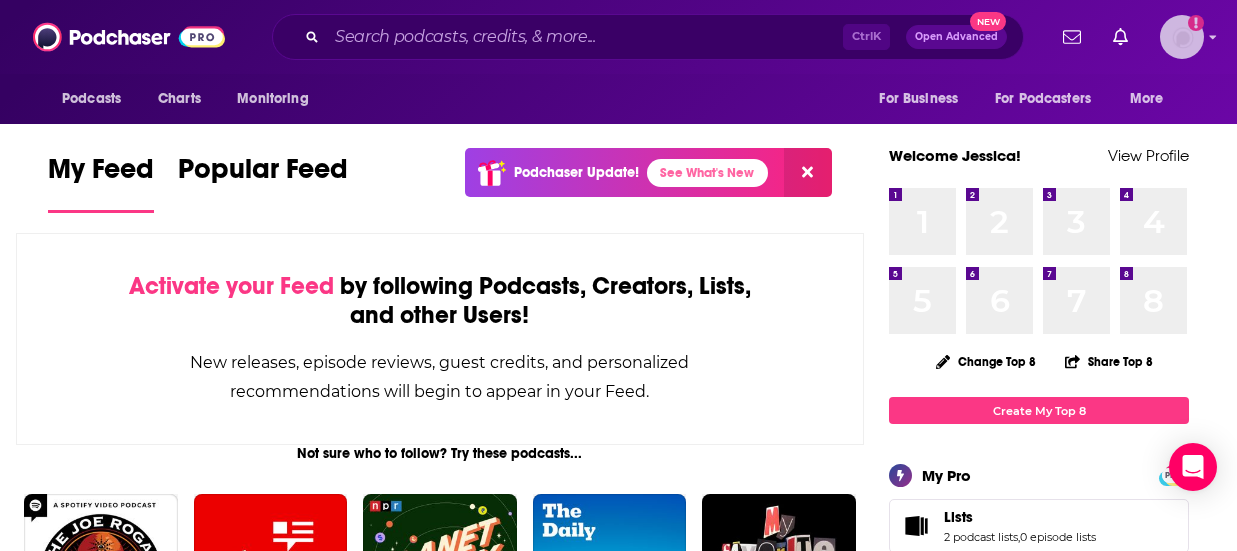 click at bounding box center [1182, 37] 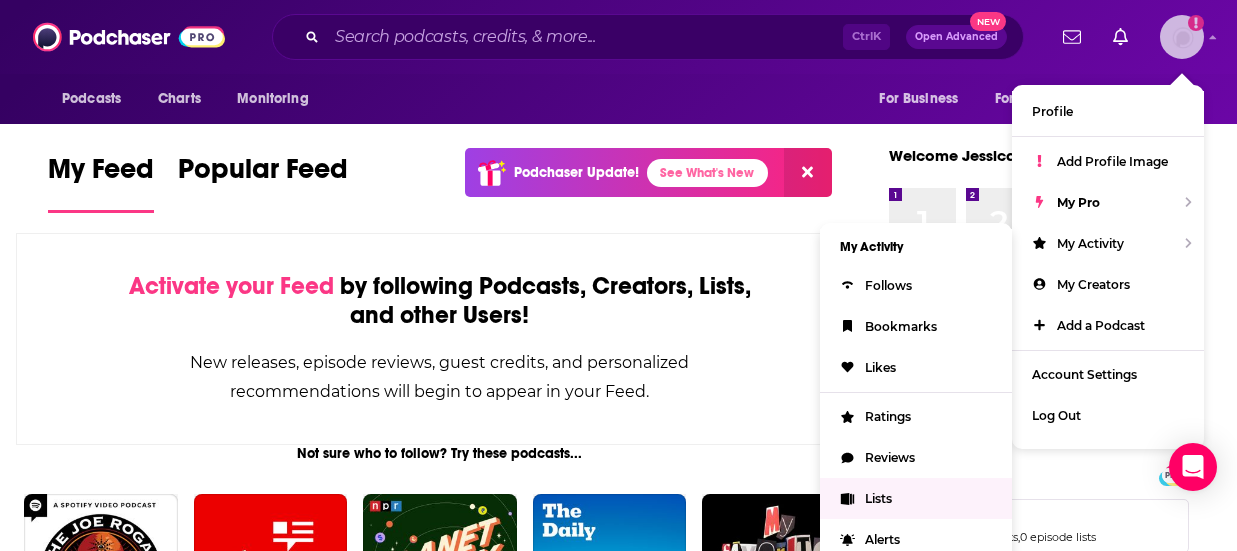 click on "Lists" at bounding box center (916, 498) 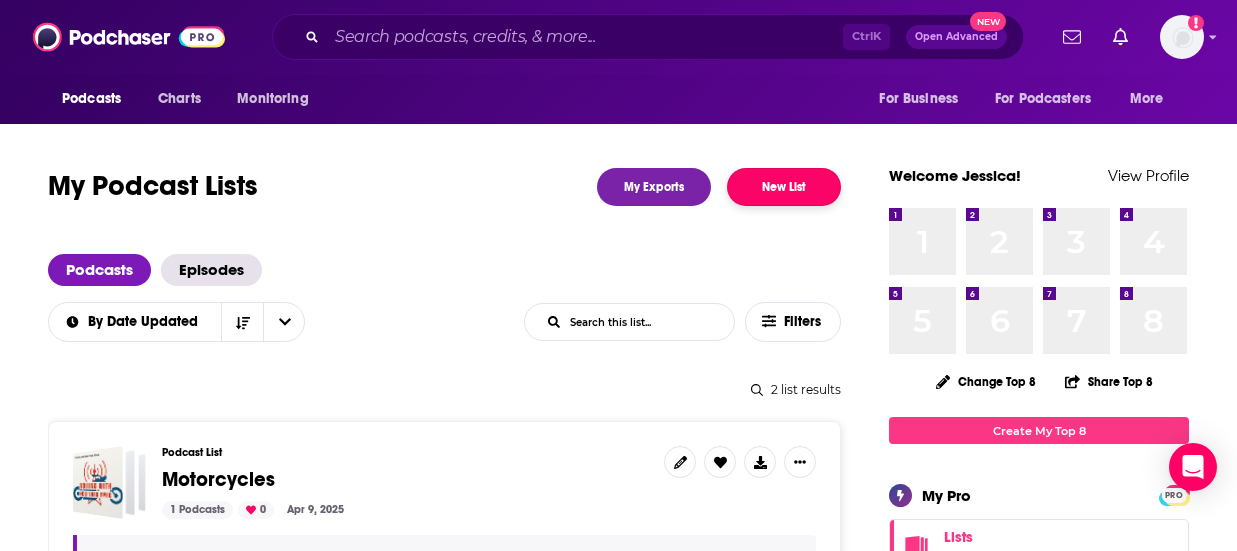 click on "New List" at bounding box center [784, 187] 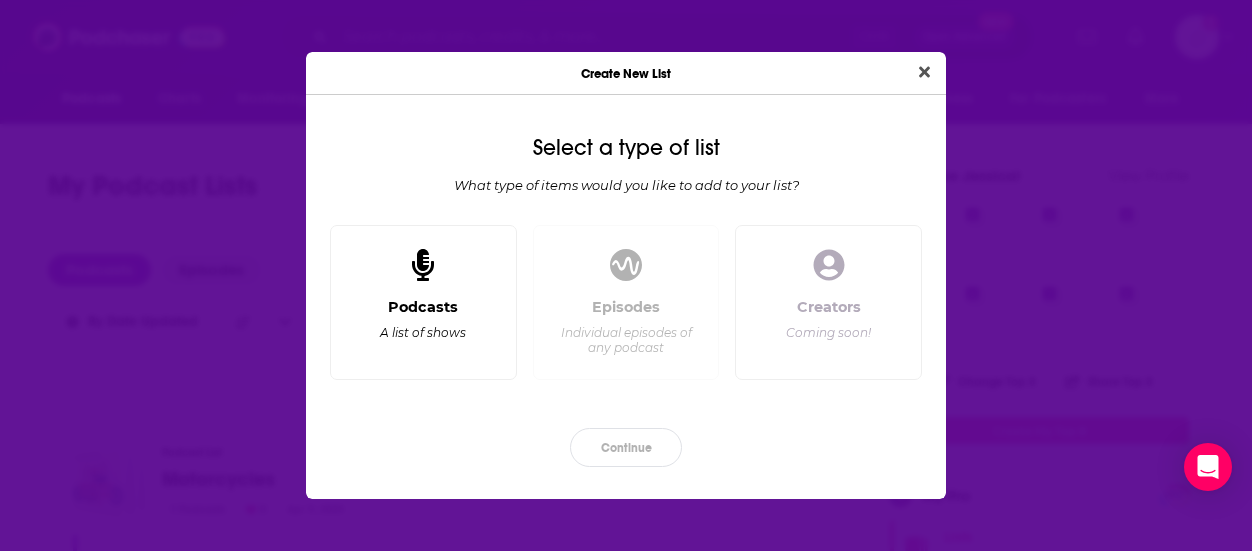 click on "A list of shows" at bounding box center (423, 332) 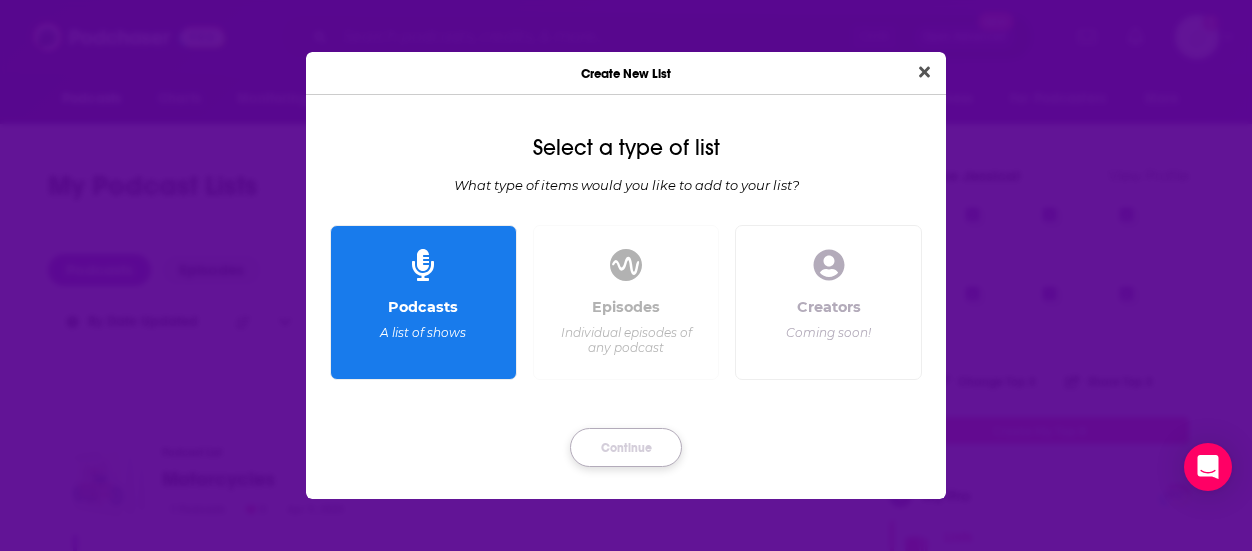 click on "Continue" at bounding box center [626, 447] 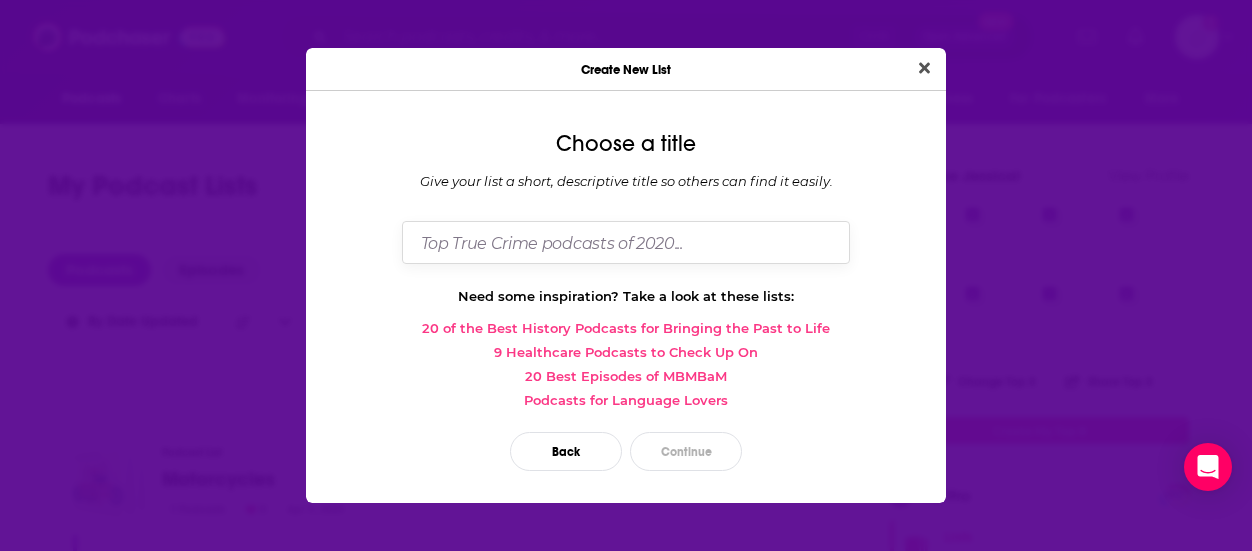 click at bounding box center (626, 242) 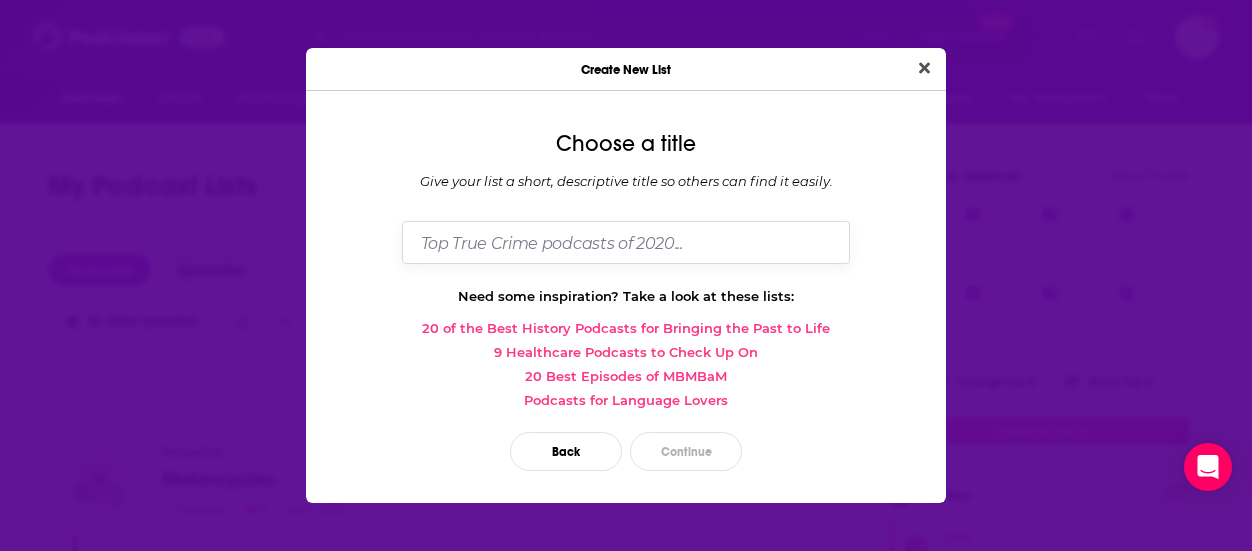 type on "K" 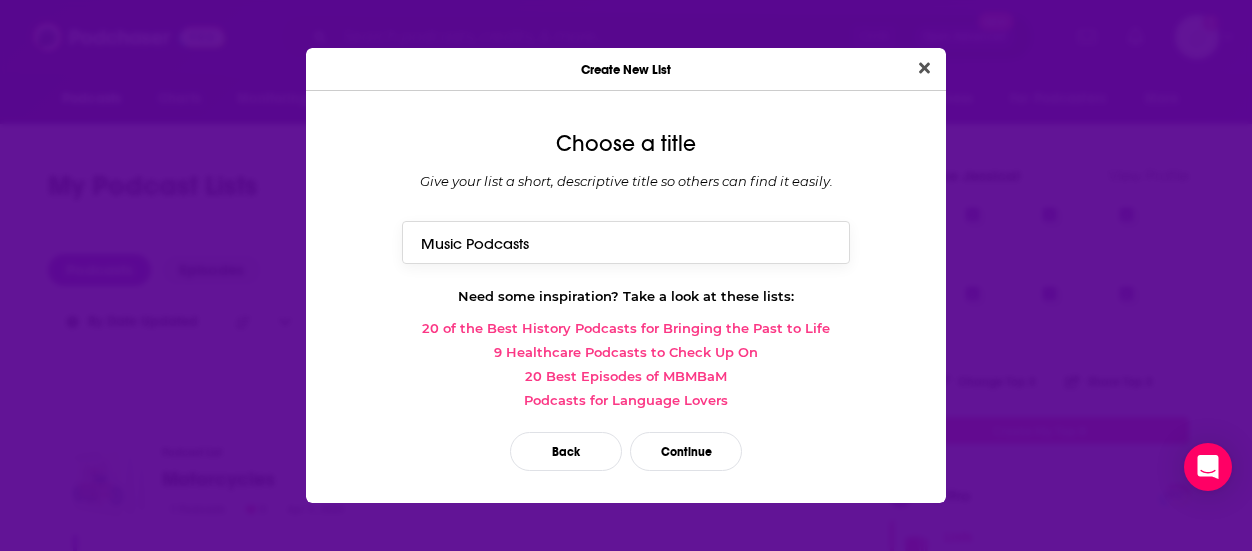 drag, startPoint x: 564, startPoint y: 264, endPoint x: 385, endPoint y: 282, distance: 179.90276 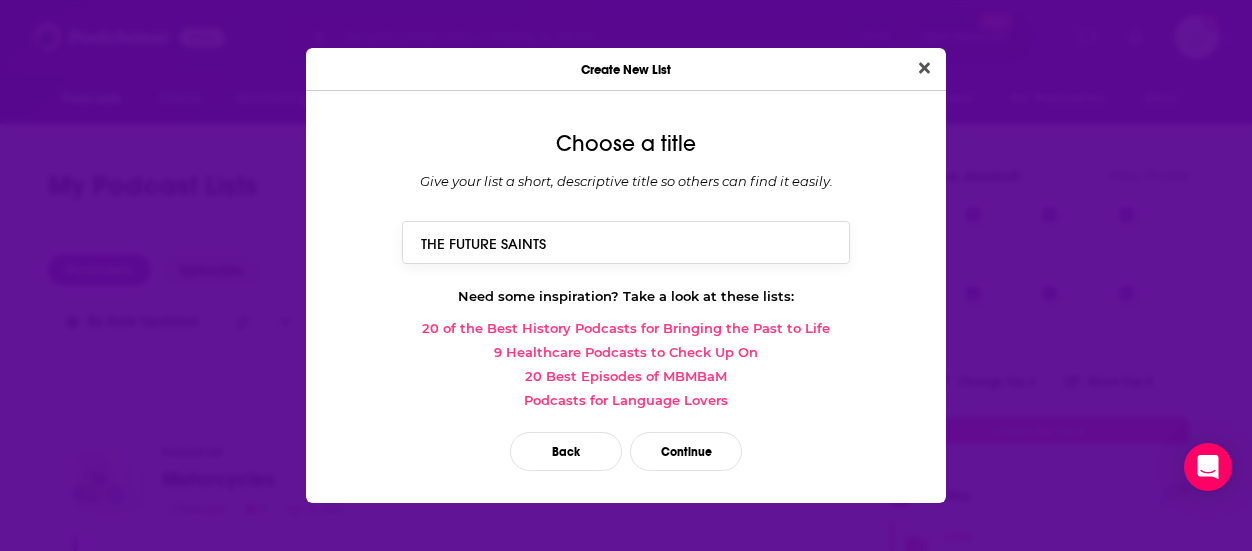type on "THE FUTURE SAINTS" 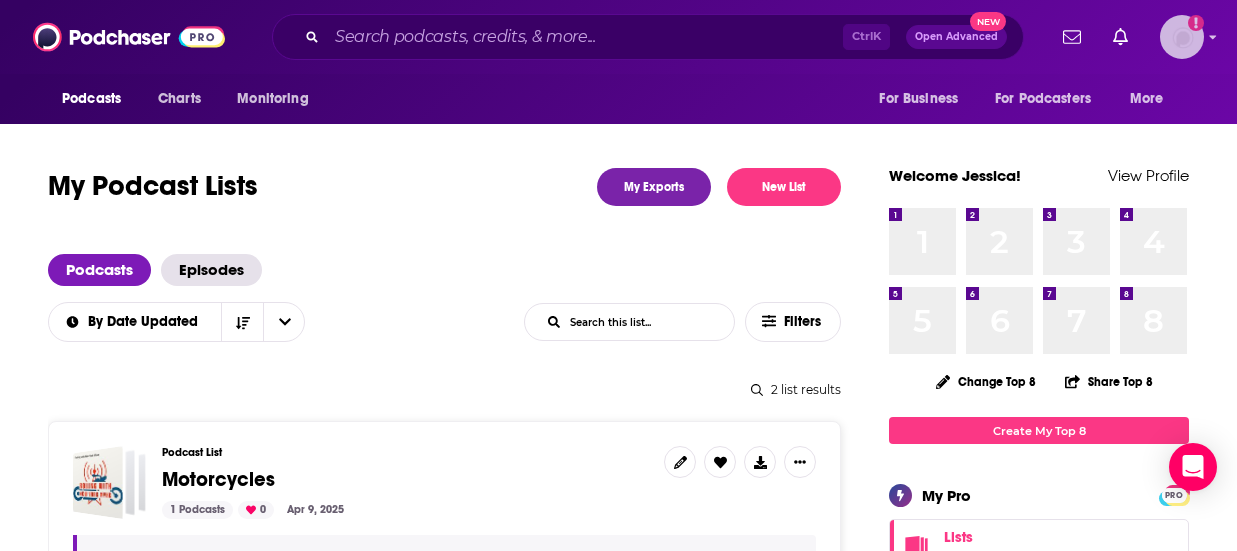 click at bounding box center (1213, 38) 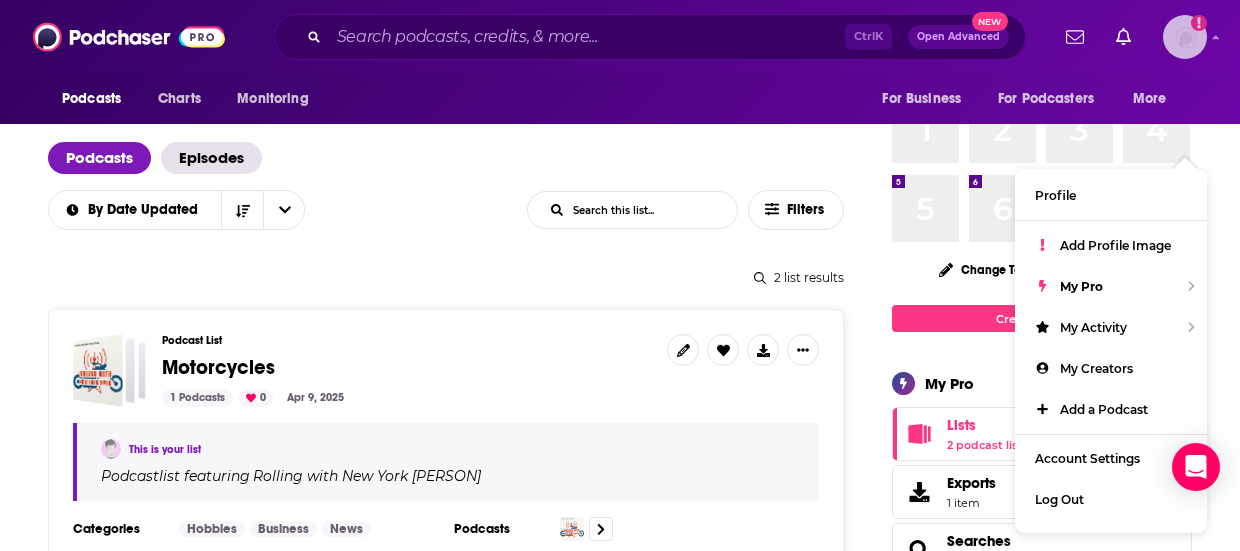 scroll, scrollTop: 0, scrollLeft: 0, axis: both 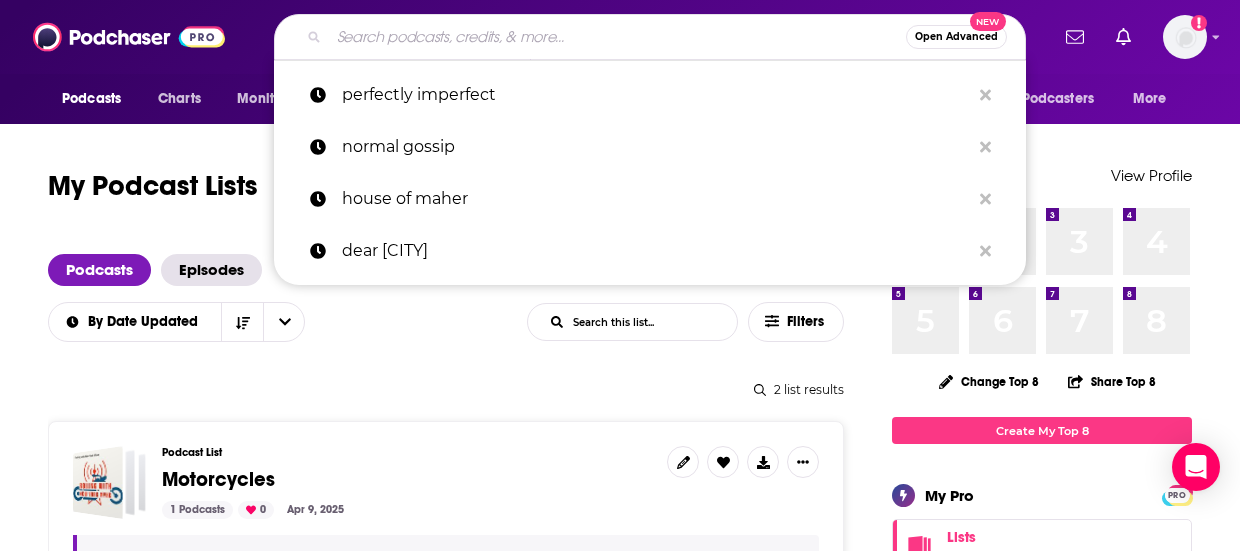 click at bounding box center [617, 37] 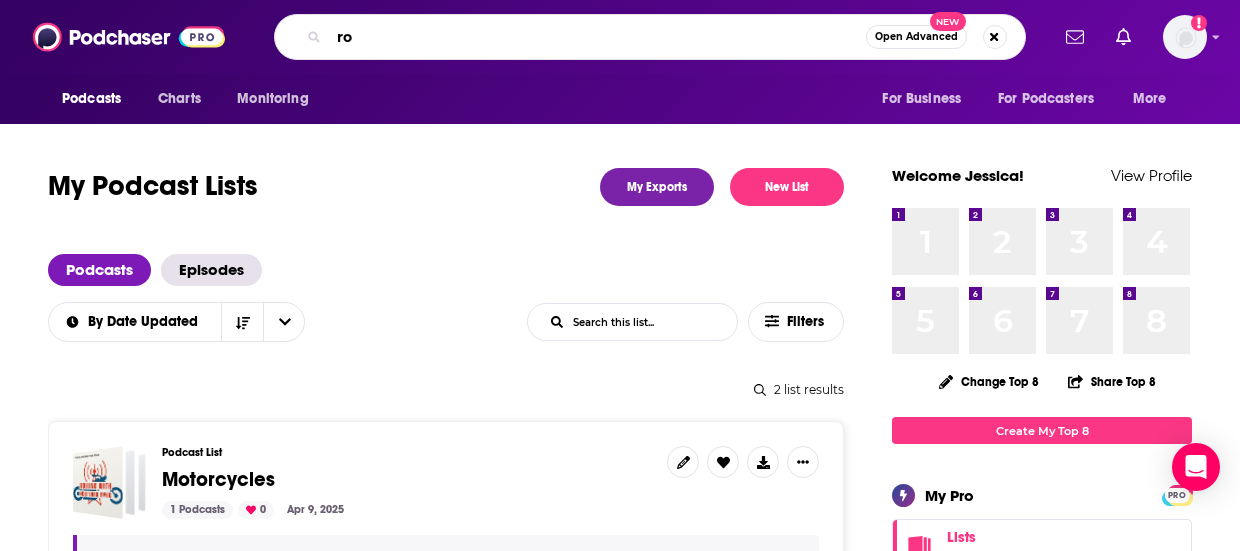 type on "r" 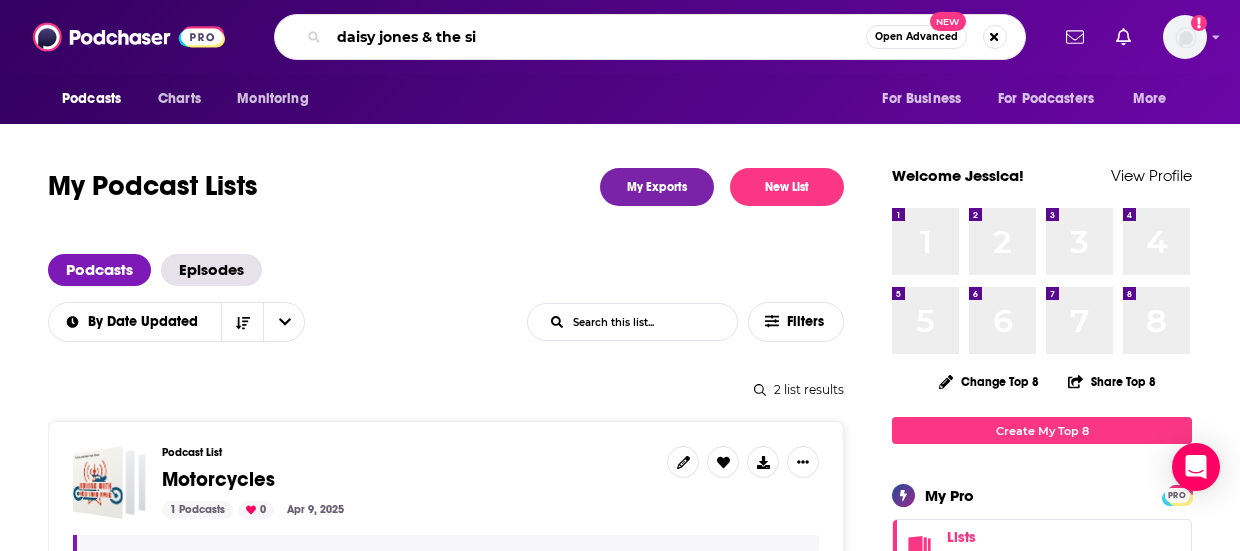 type on "daisy jones & the six" 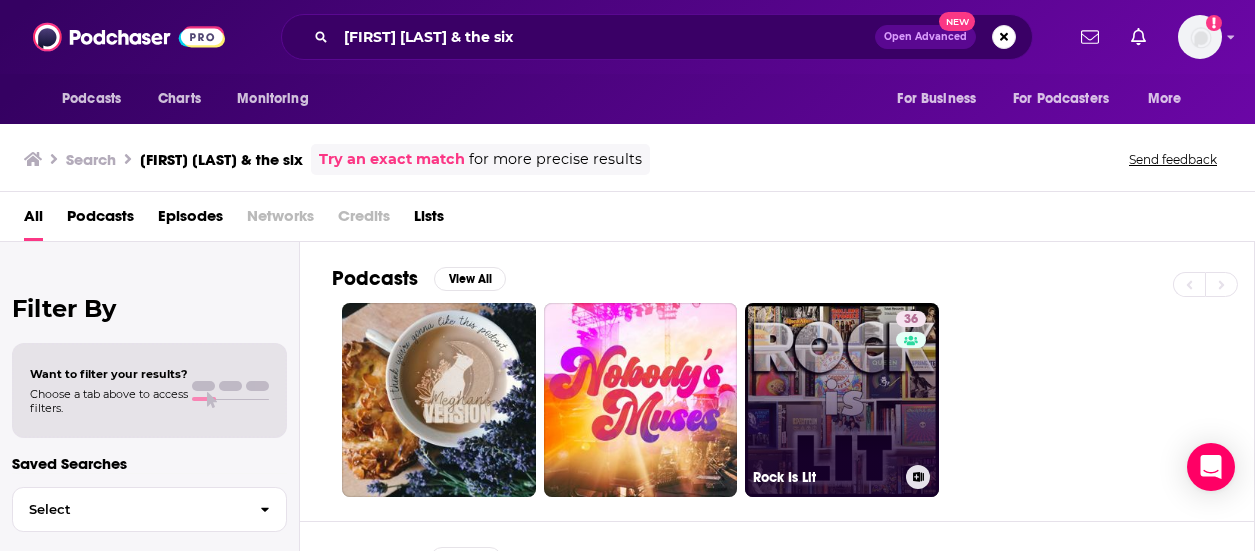 click on "36 Rock Is Lit" at bounding box center [842, 400] 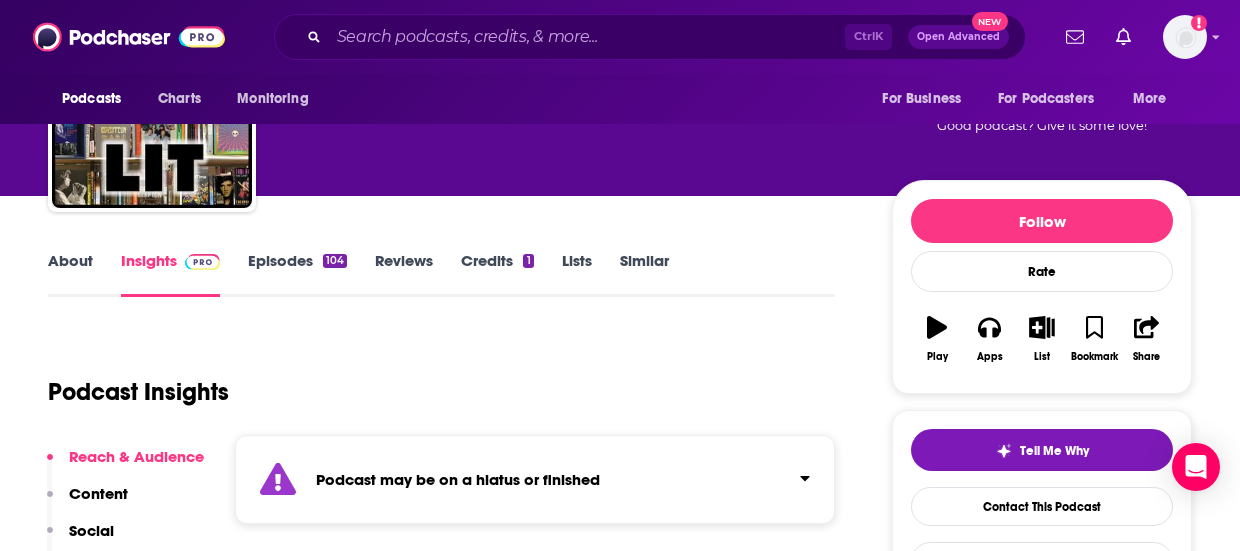 scroll, scrollTop: 0, scrollLeft: 0, axis: both 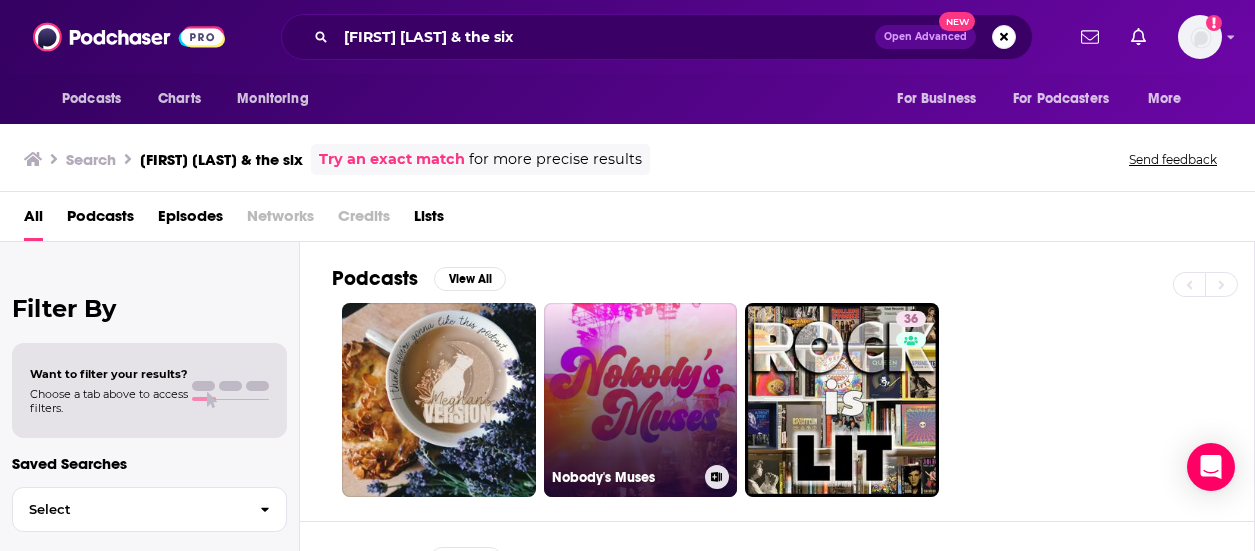 click on "Nobody's Muses" at bounding box center [641, 400] 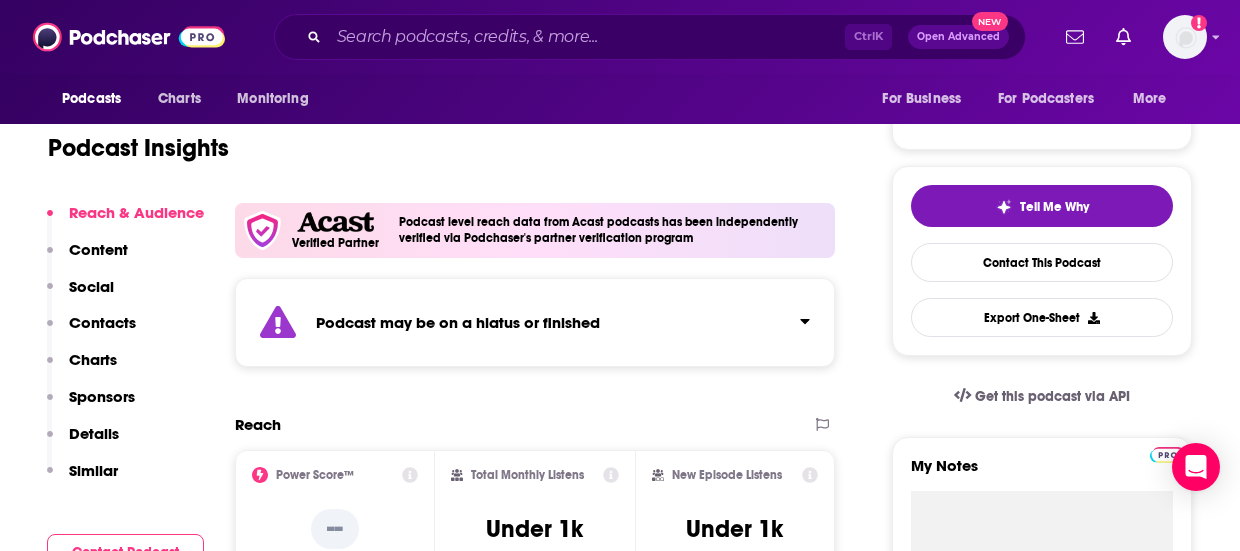scroll, scrollTop: 393, scrollLeft: 0, axis: vertical 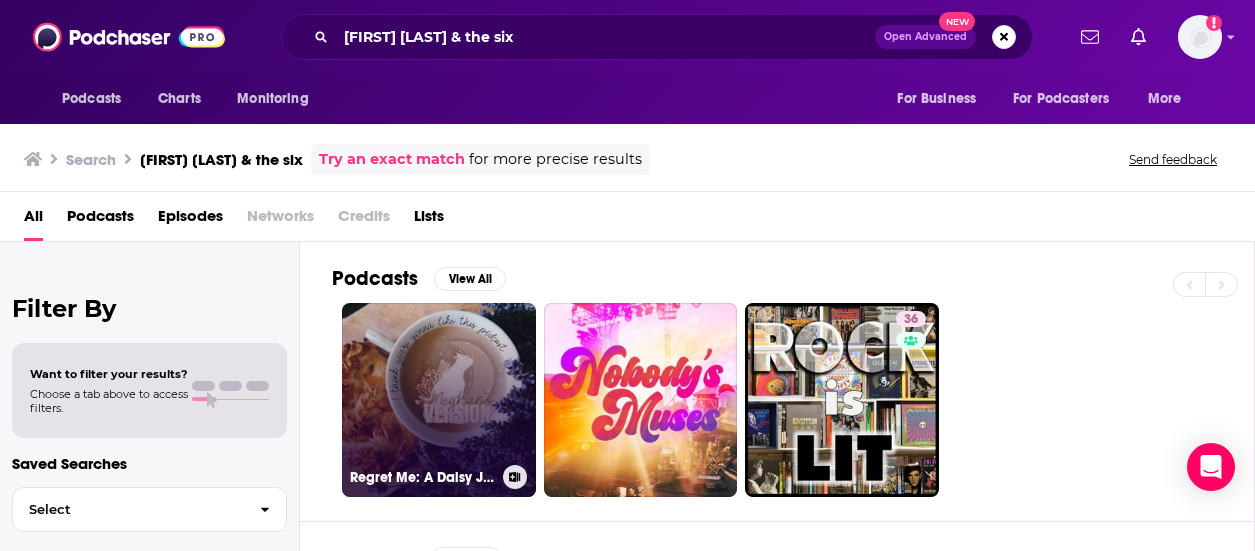 click on "Regret Me: A Daisy Jones and the Six Fancast" at bounding box center (439, 400) 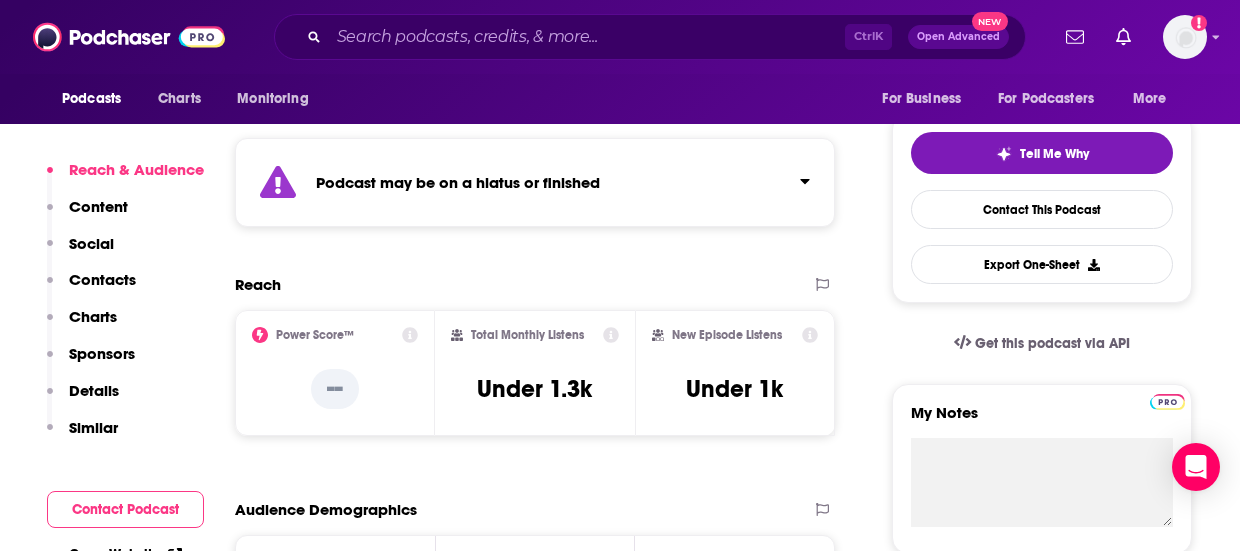 scroll, scrollTop: 461, scrollLeft: 0, axis: vertical 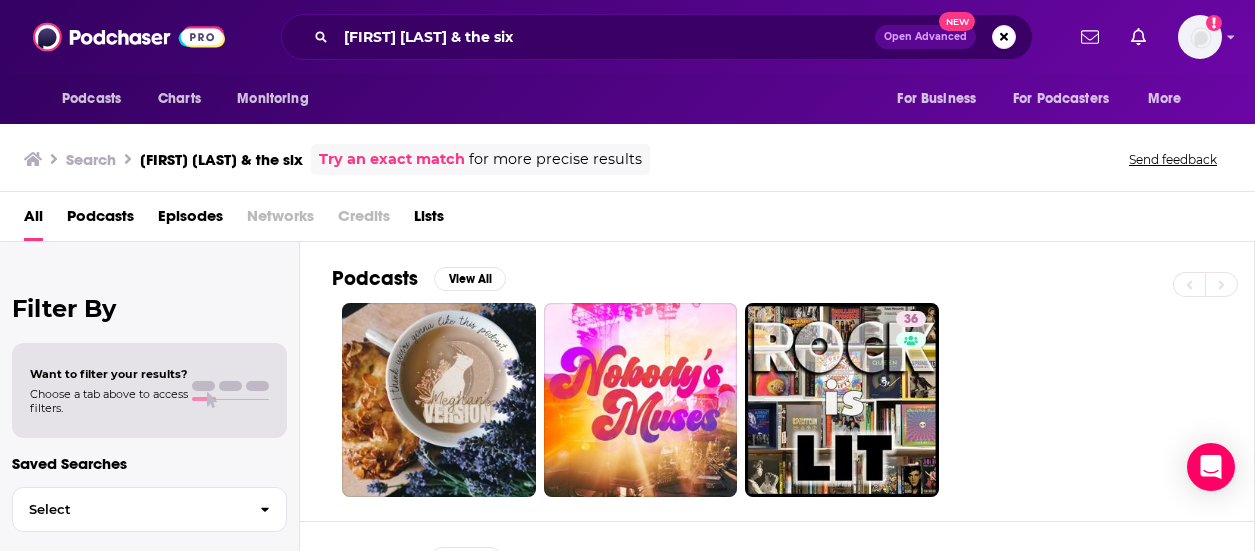 click on "Episodes" at bounding box center [190, 220] 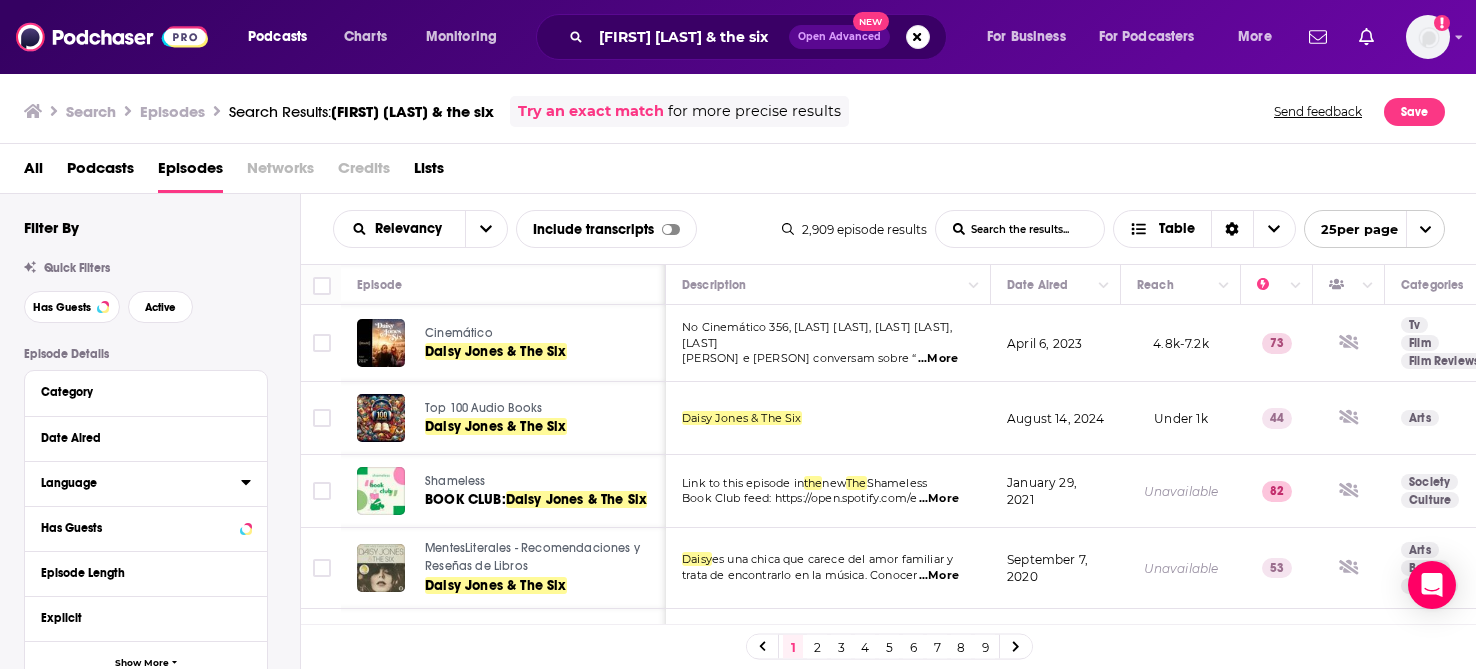 drag, startPoint x: 114, startPoint y: 487, endPoint x: 283, endPoint y: 467, distance: 170.17932 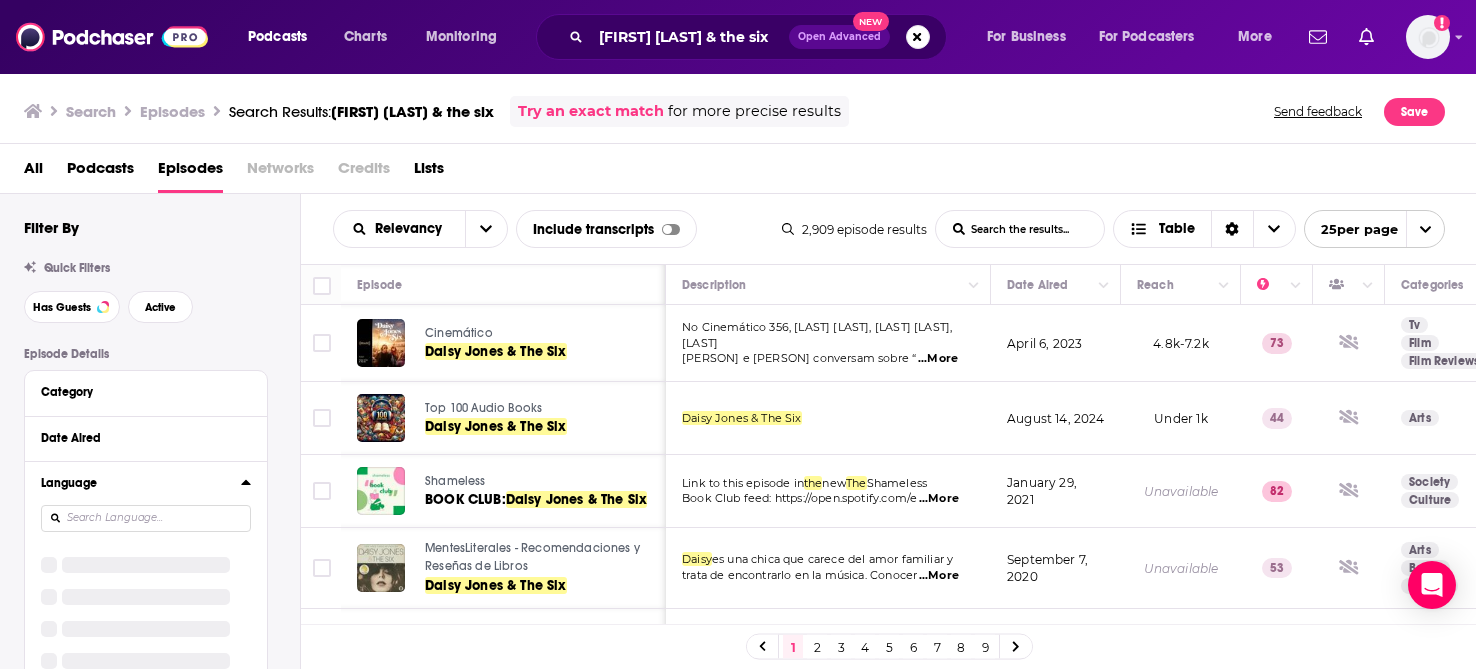click at bounding box center (146, 518) 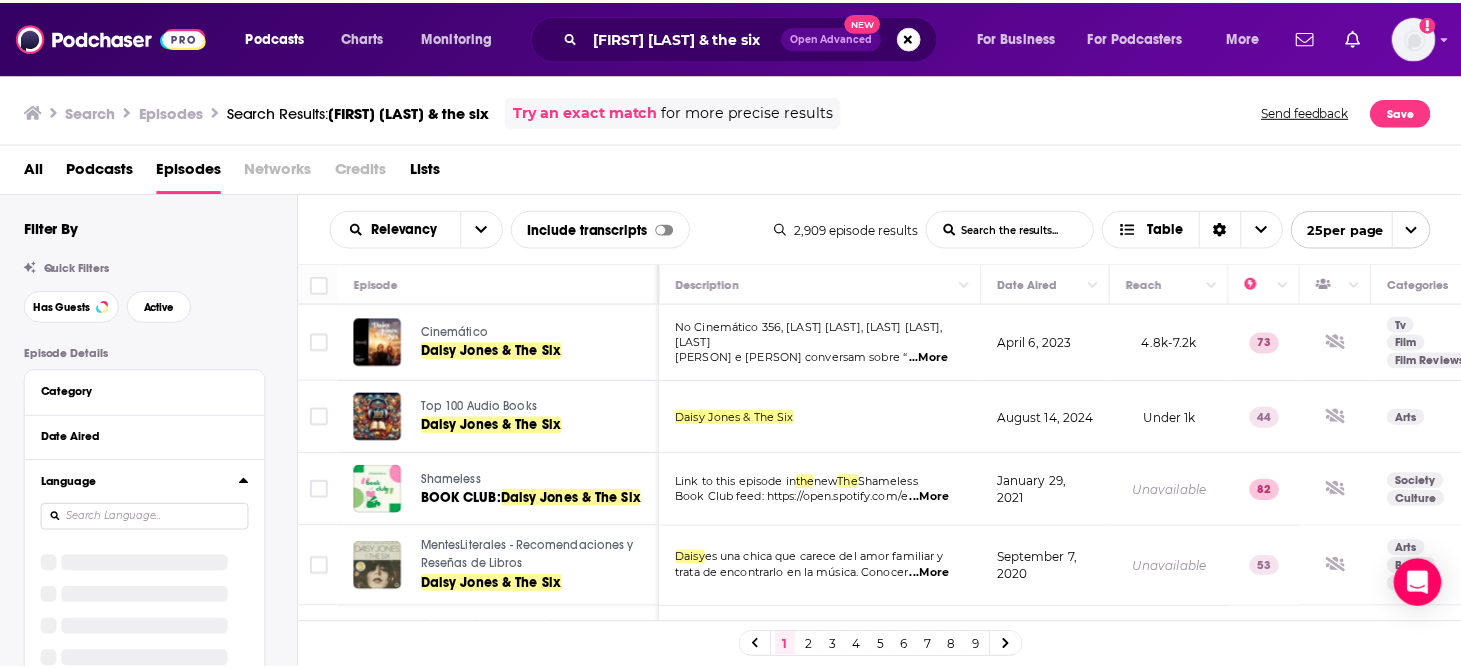 scroll, scrollTop: 25, scrollLeft: 0, axis: vertical 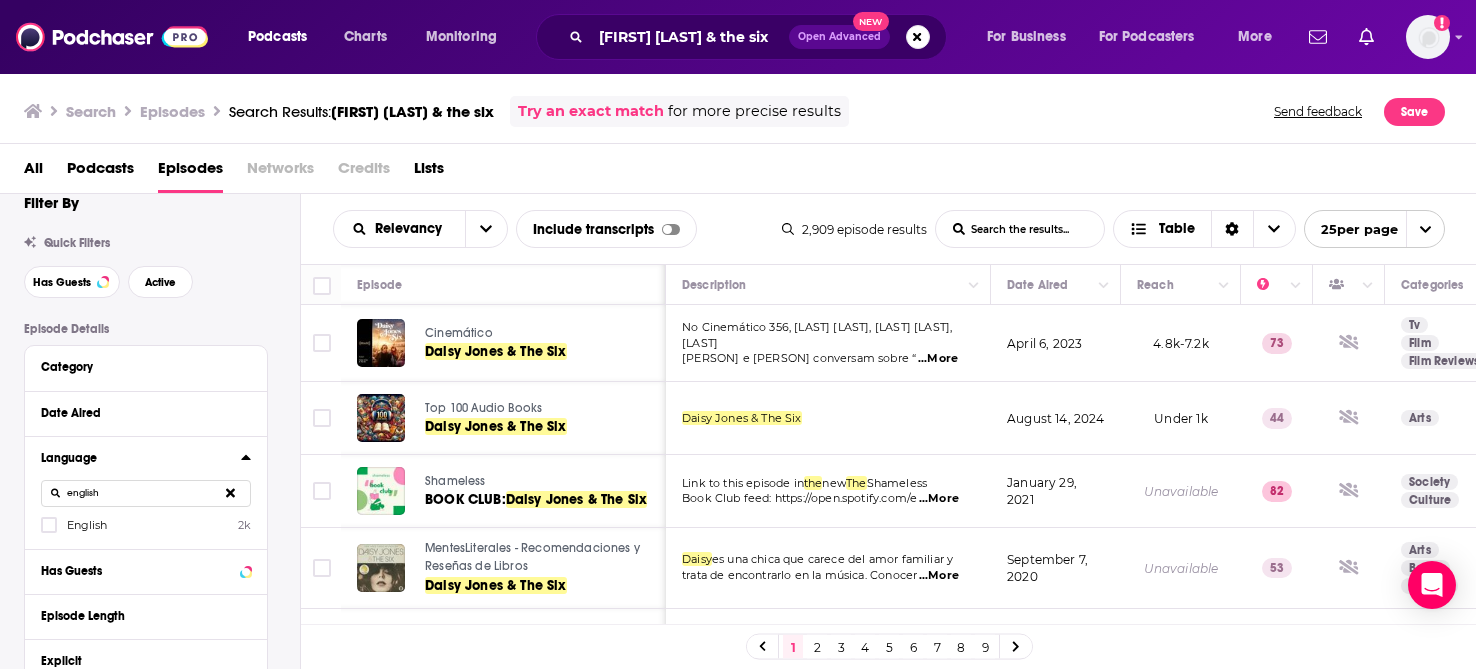 type on "english" 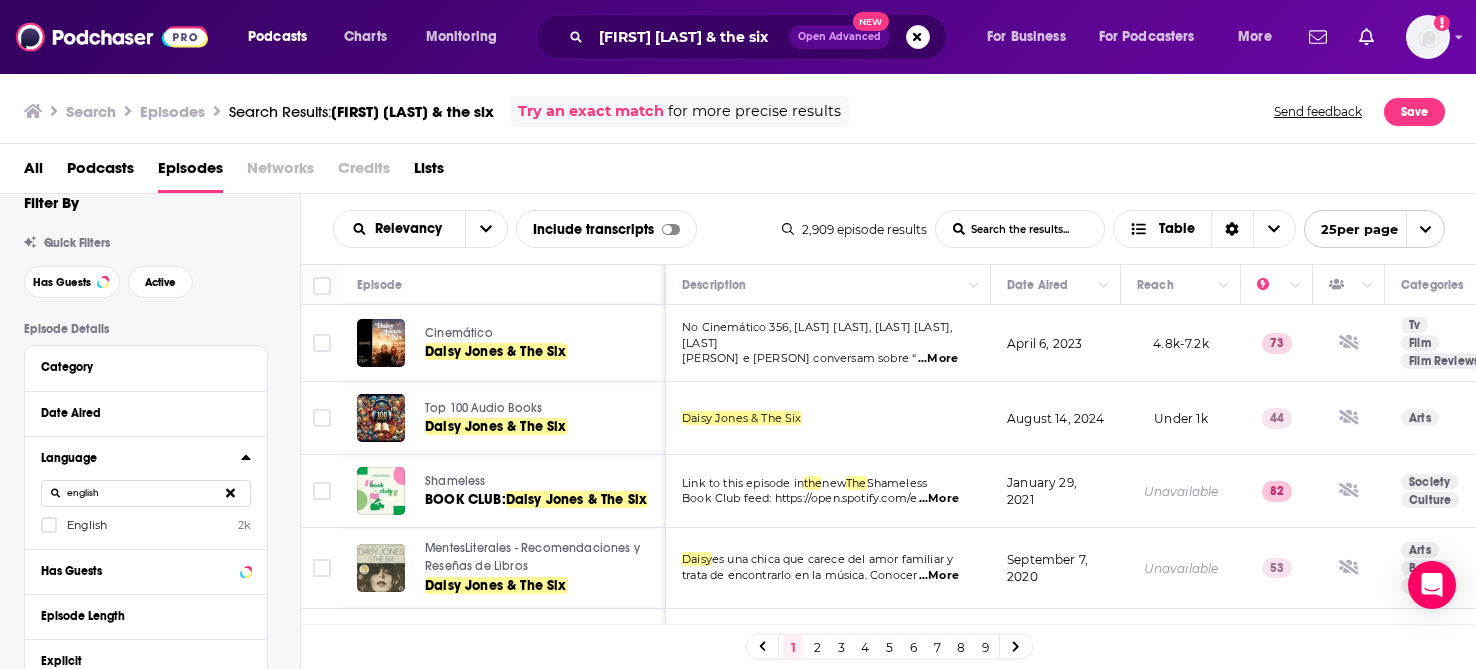 click at bounding box center (51, 524) 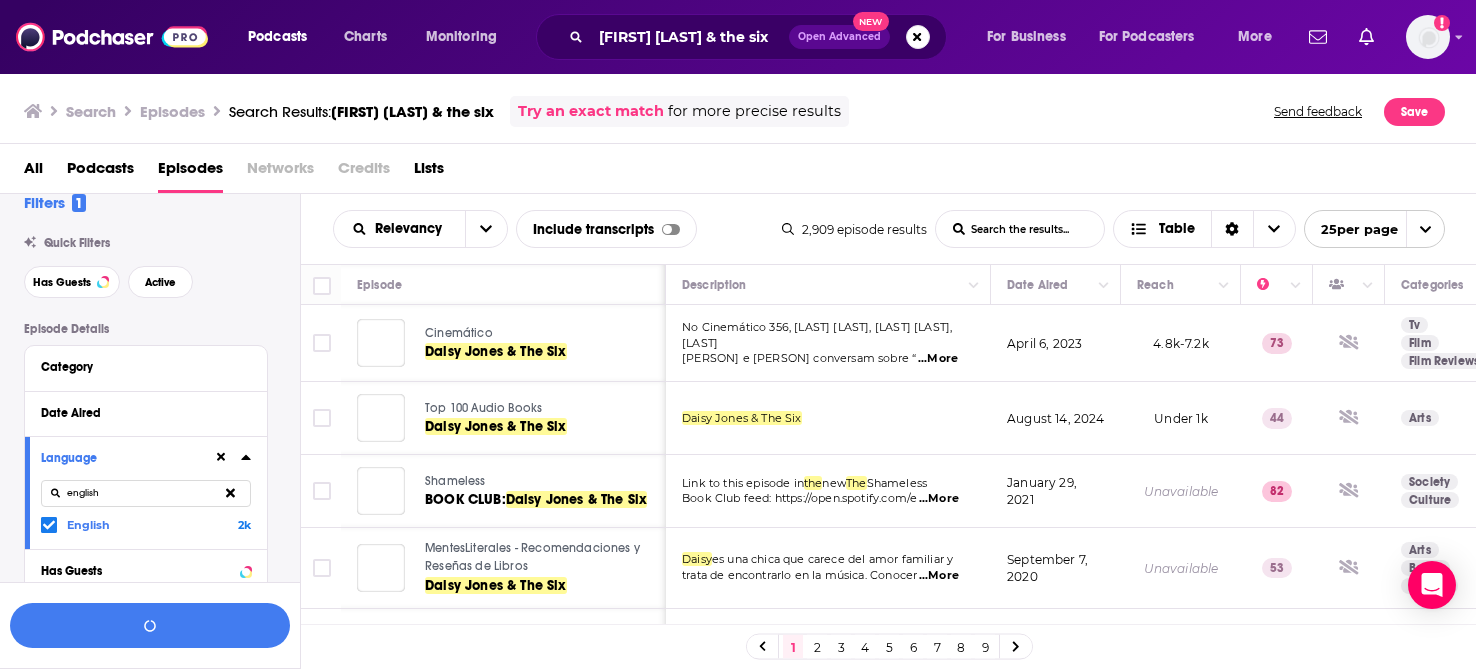 click 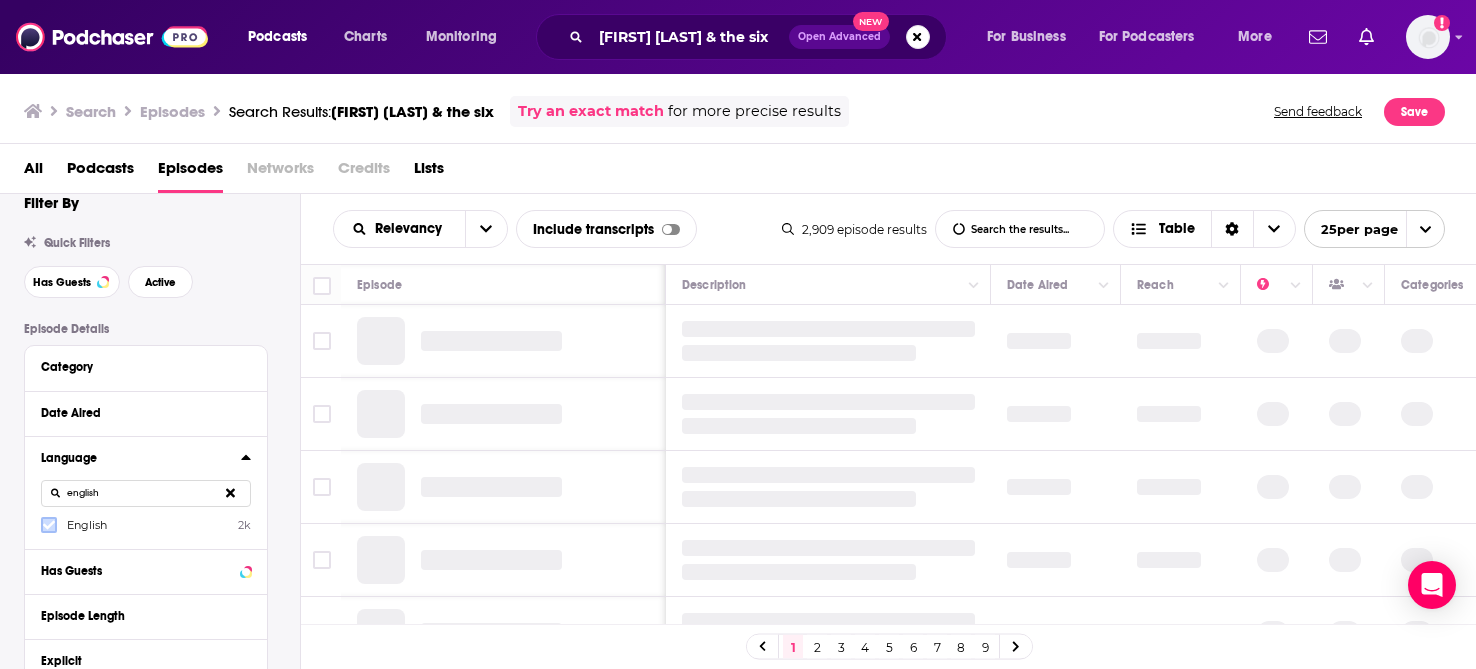 click 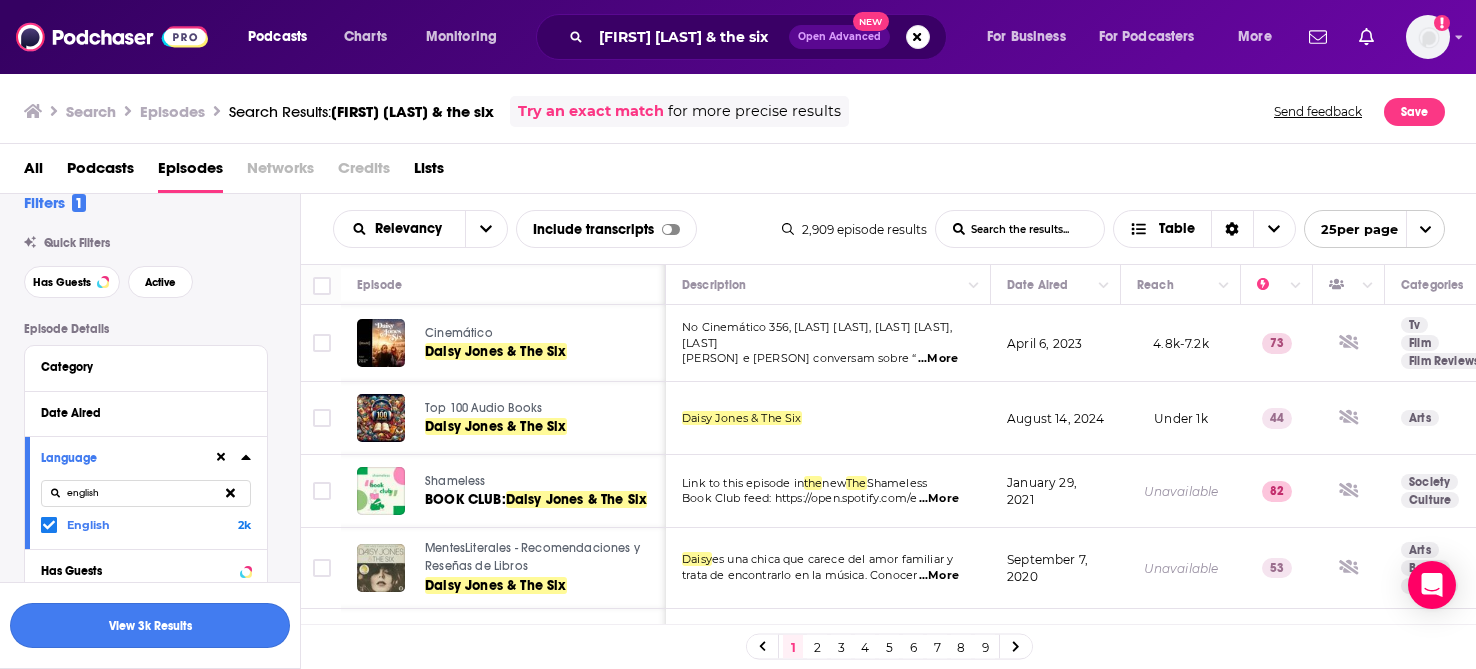 click on "View 3k Results" at bounding box center [150, 625] 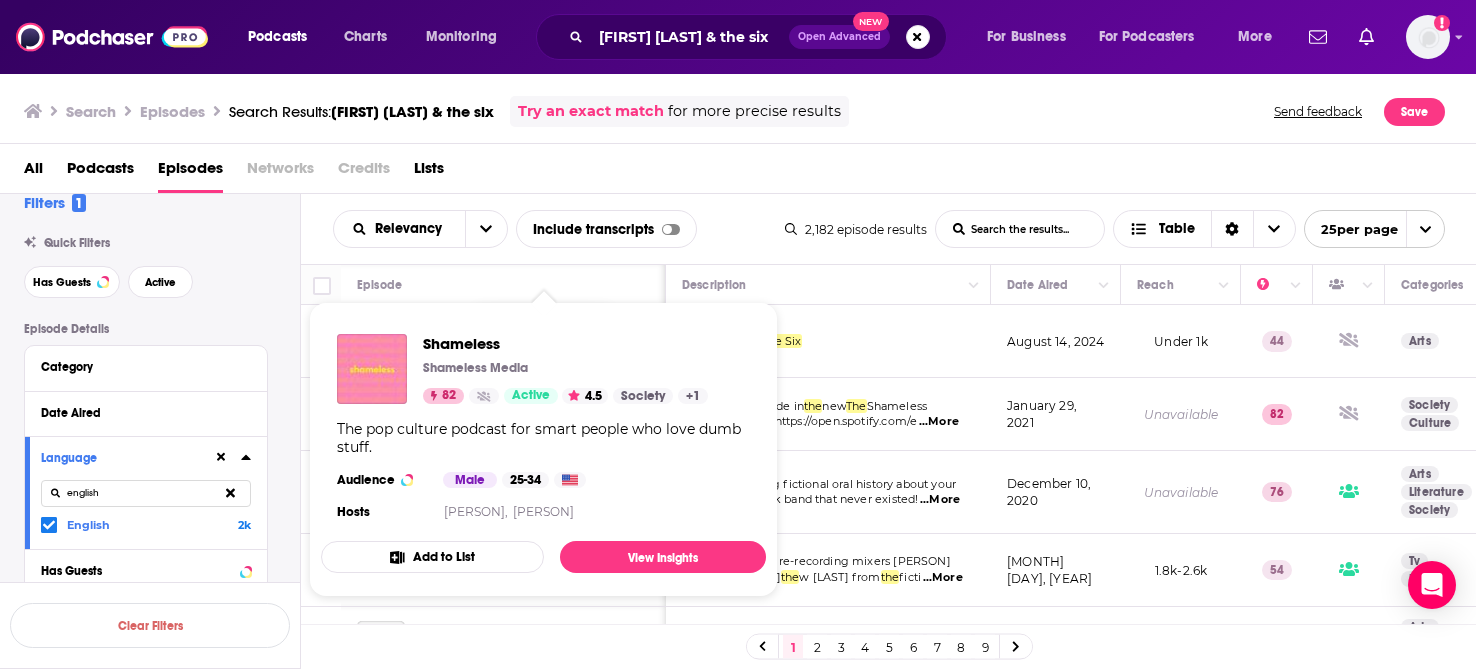 click on "Shameless Shameless Media 82 Active 4.5 Society + 1 The pop culture podcast for smart people who love dumb stuff. Audience Male 25-34 Hosts   Michelle Andrews, Zara McDonald" at bounding box center [543, 429] 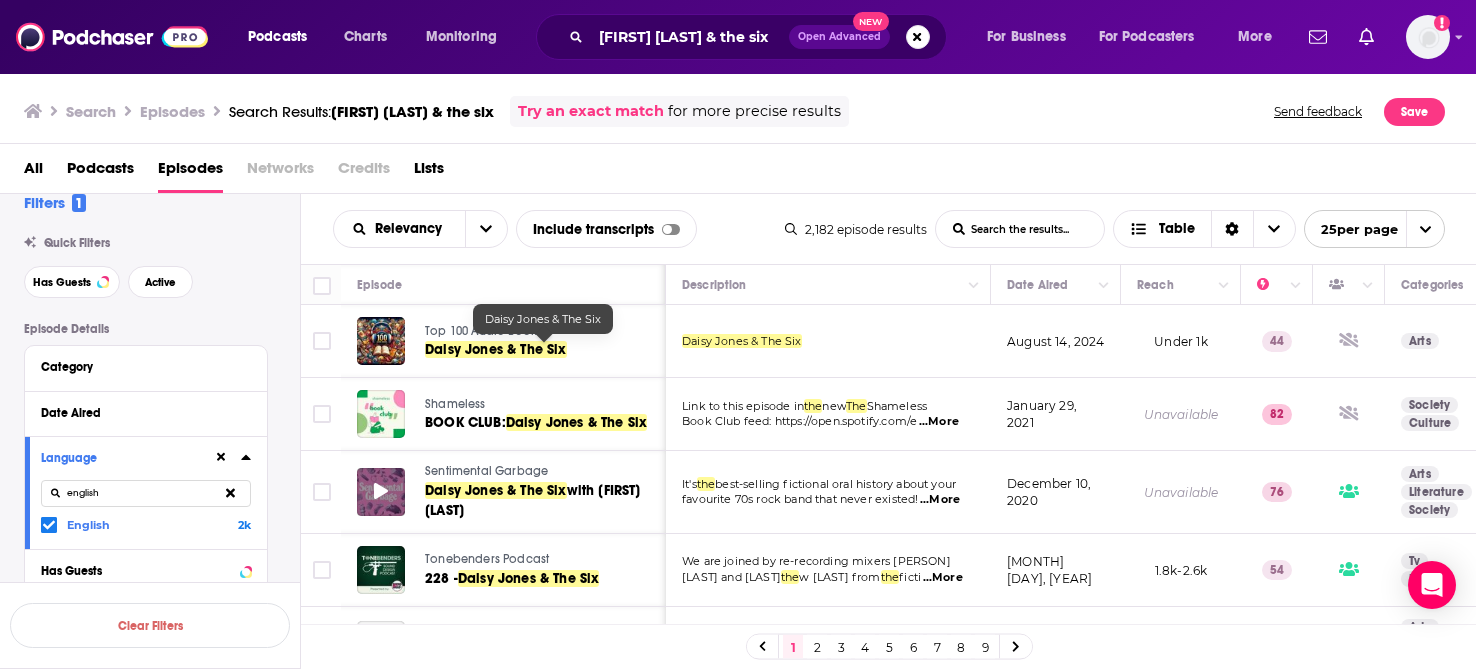 click at bounding box center [381, 492] 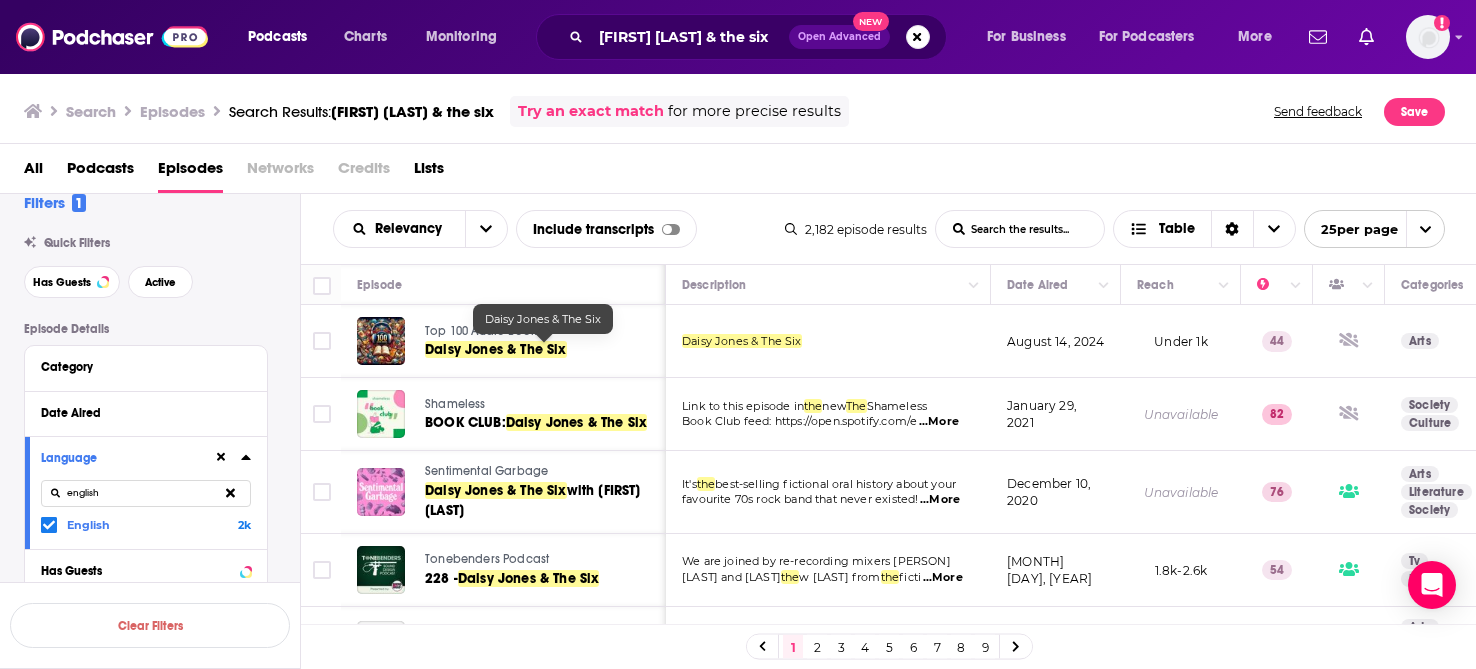 click on "Sentimental Garbage" at bounding box center (486, 471) 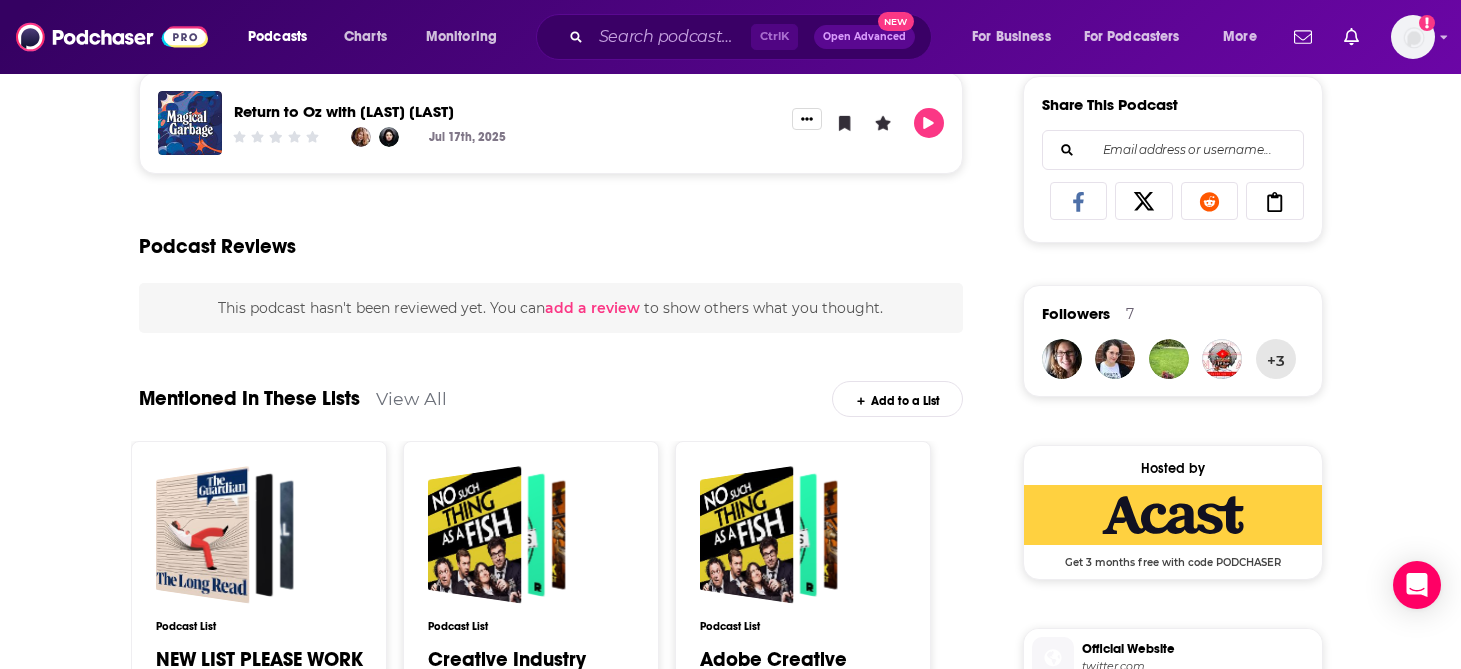 scroll, scrollTop: 0, scrollLeft: 0, axis: both 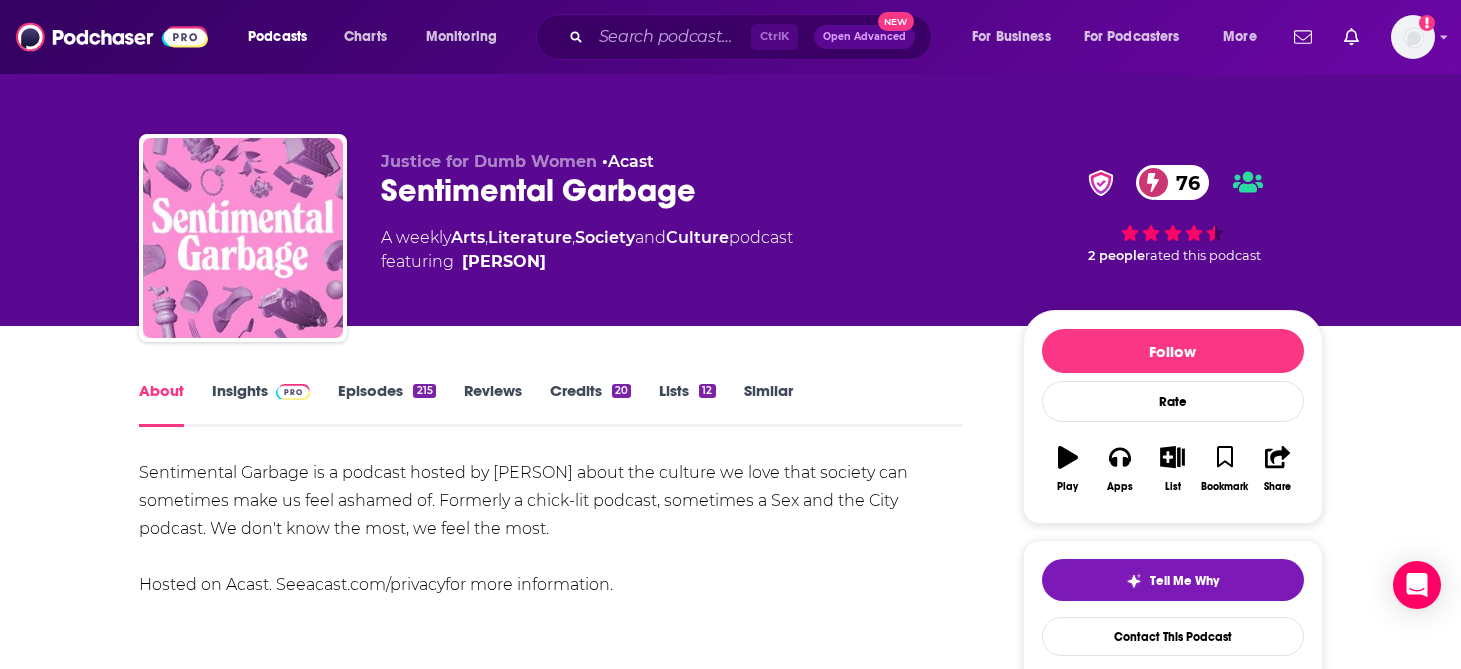 click on "Episodes 215" at bounding box center (386, 404) 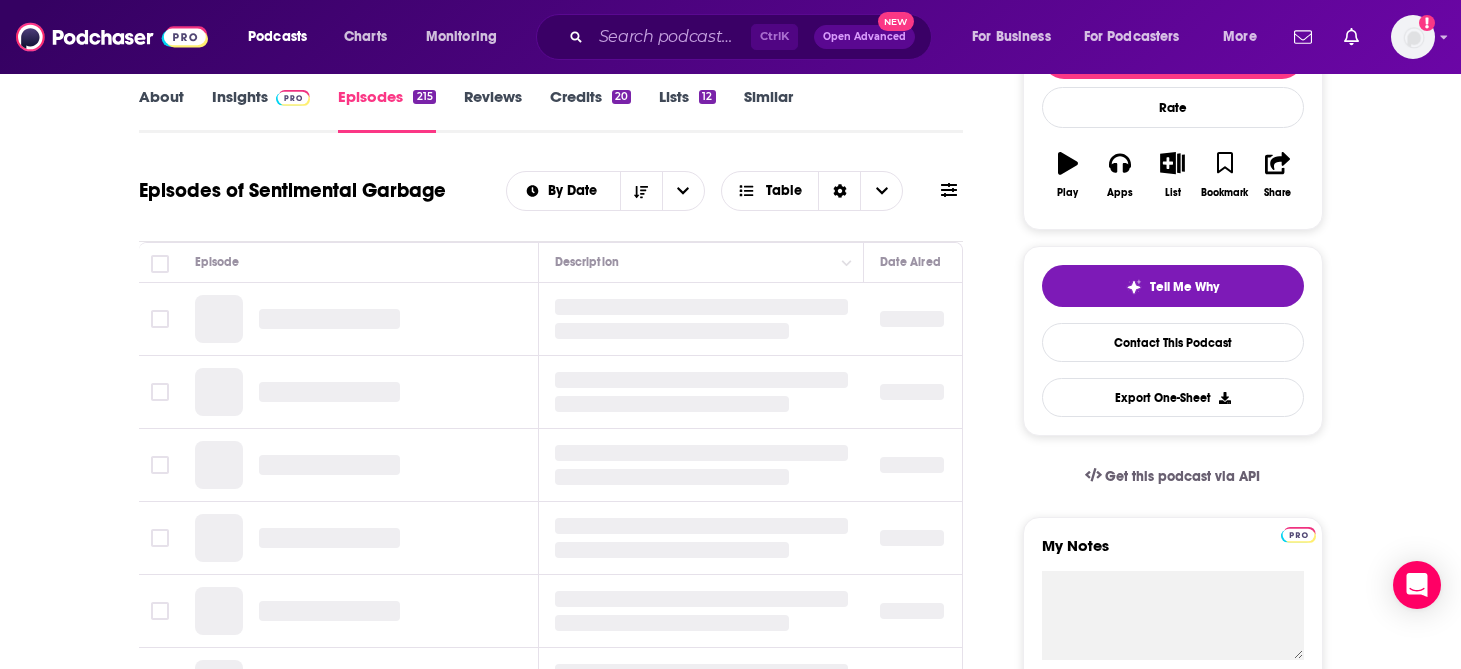 scroll, scrollTop: 313, scrollLeft: 0, axis: vertical 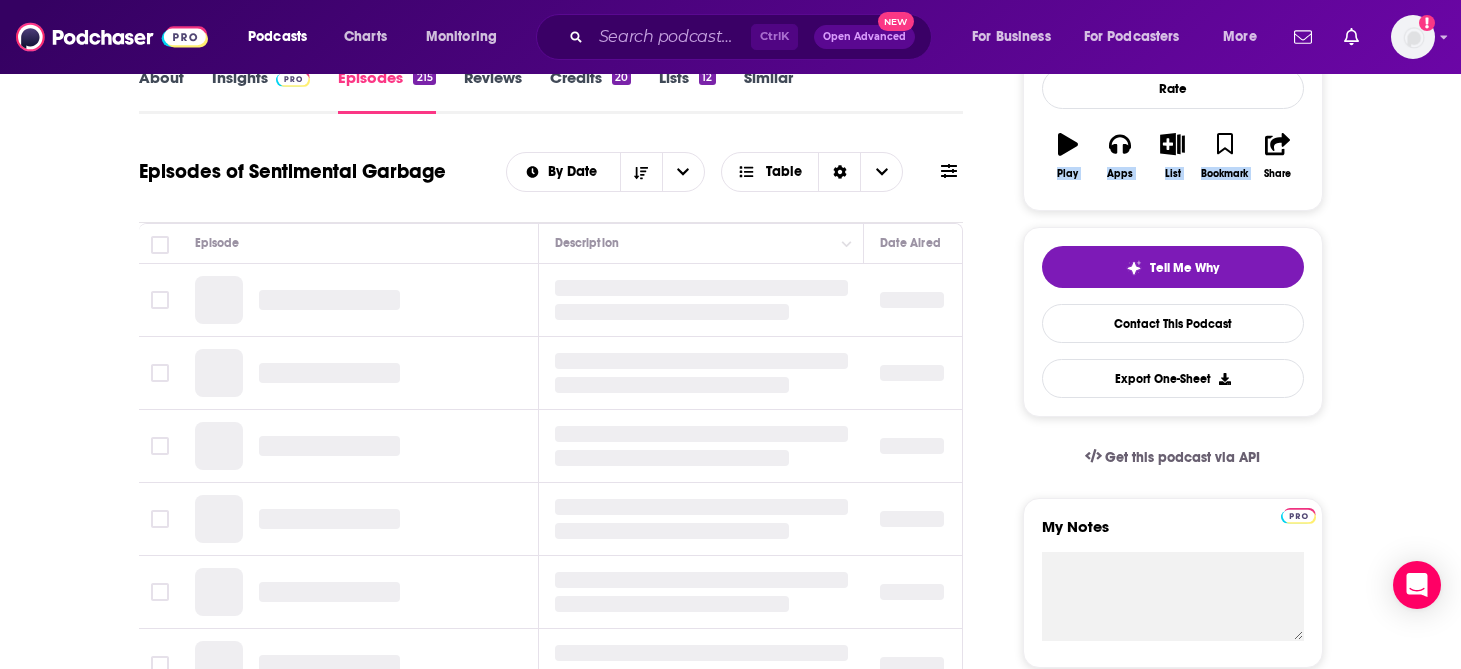 drag, startPoint x: 1456, startPoint y: 129, endPoint x: 1440, endPoint y: 97, distance: 35.77709 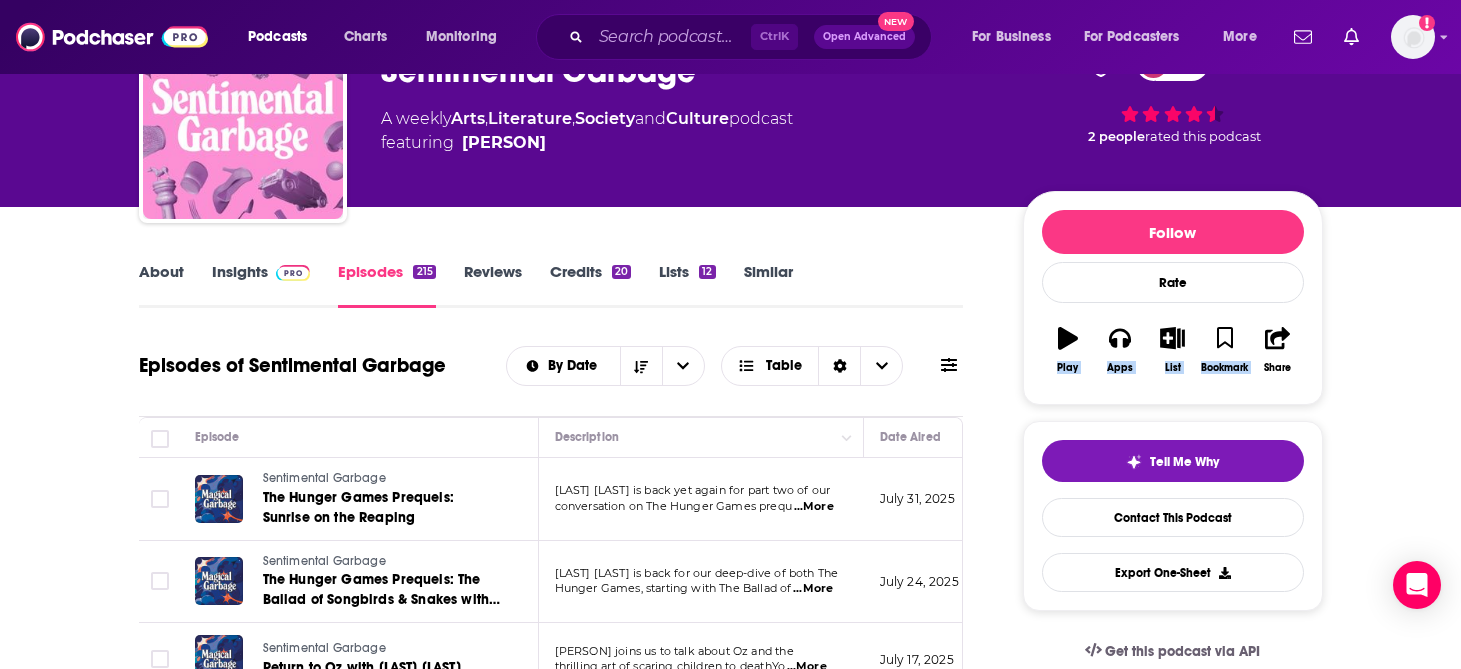 scroll, scrollTop: 85, scrollLeft: 0, axis: vertical 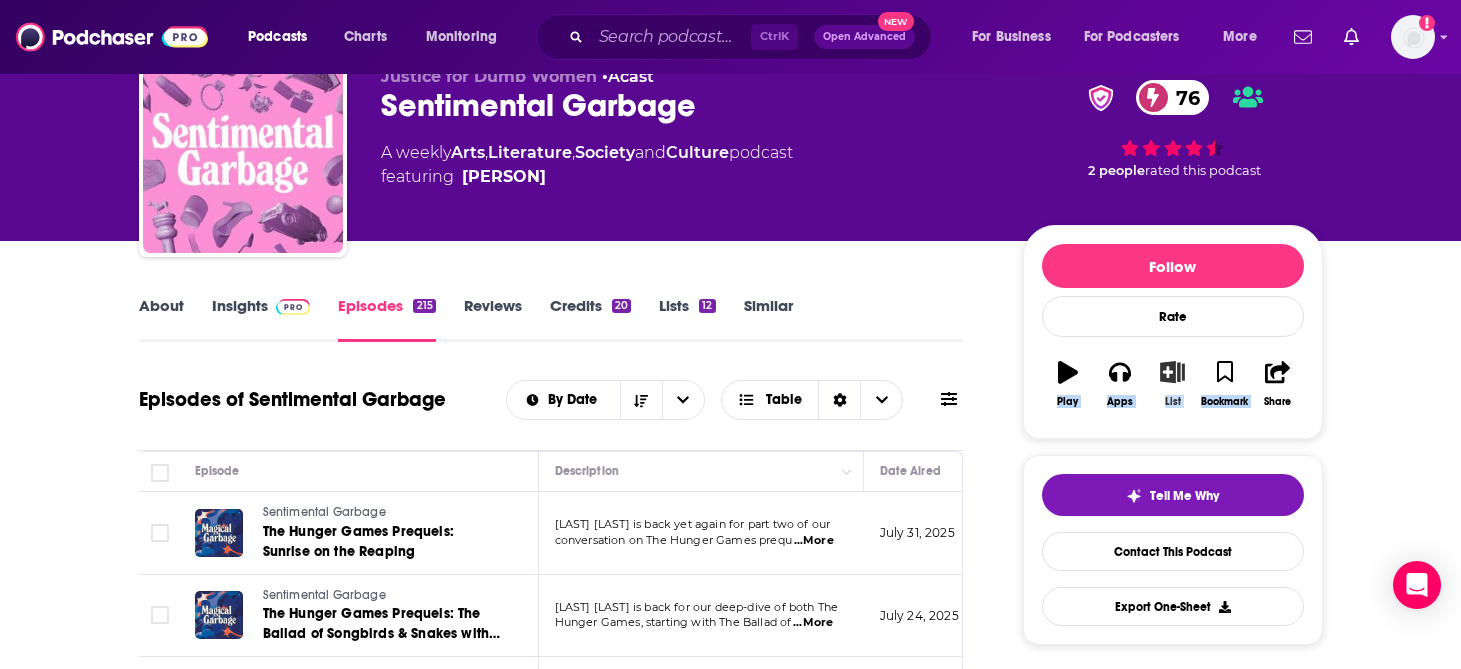 click 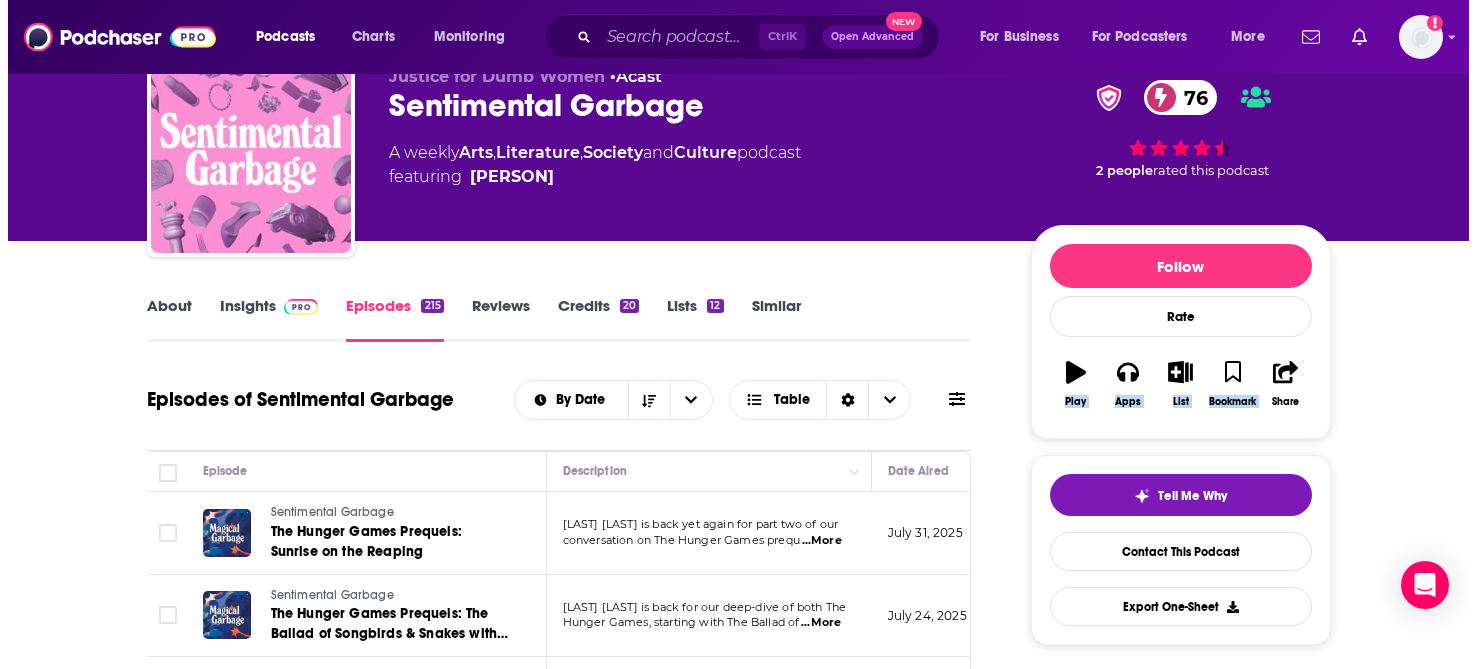 scroll, scrollTop: 0, scrollLeft: 0, axis: both 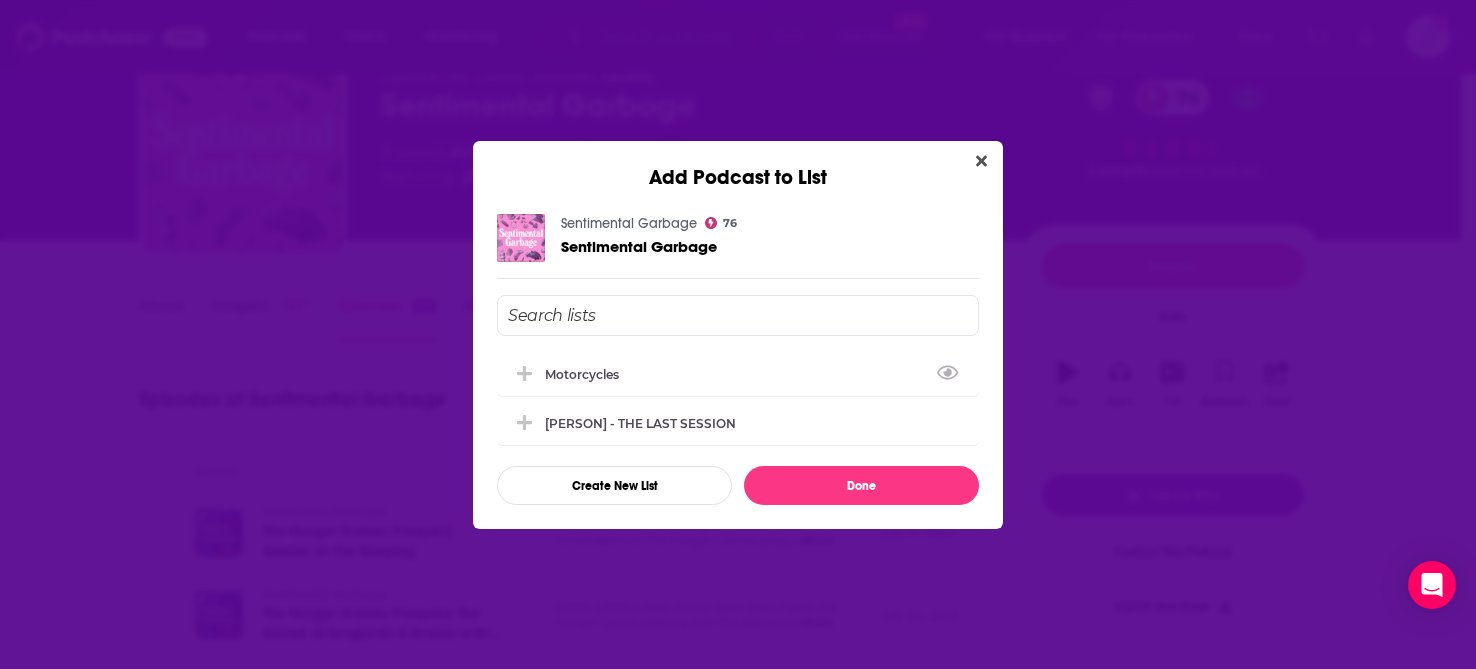 click at bounding box center [738, 315] 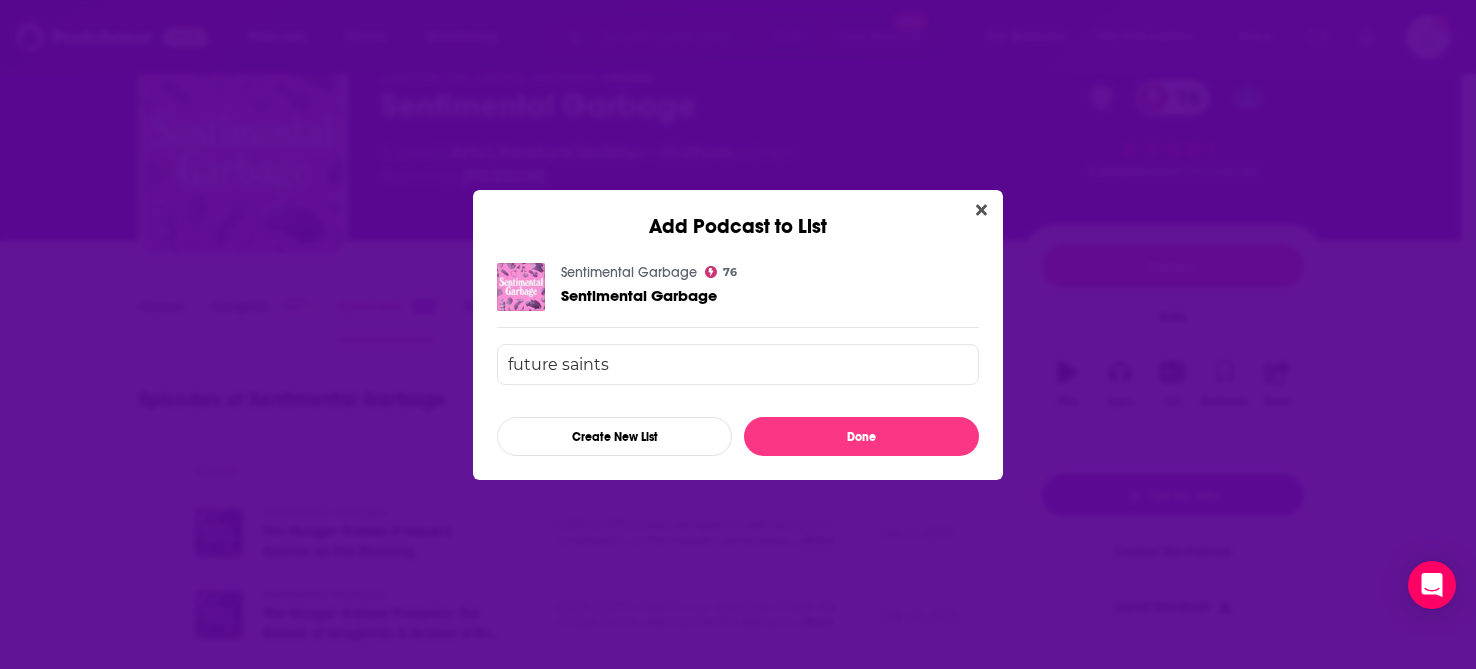 click on "future saints" at bounding box center (738, 364) 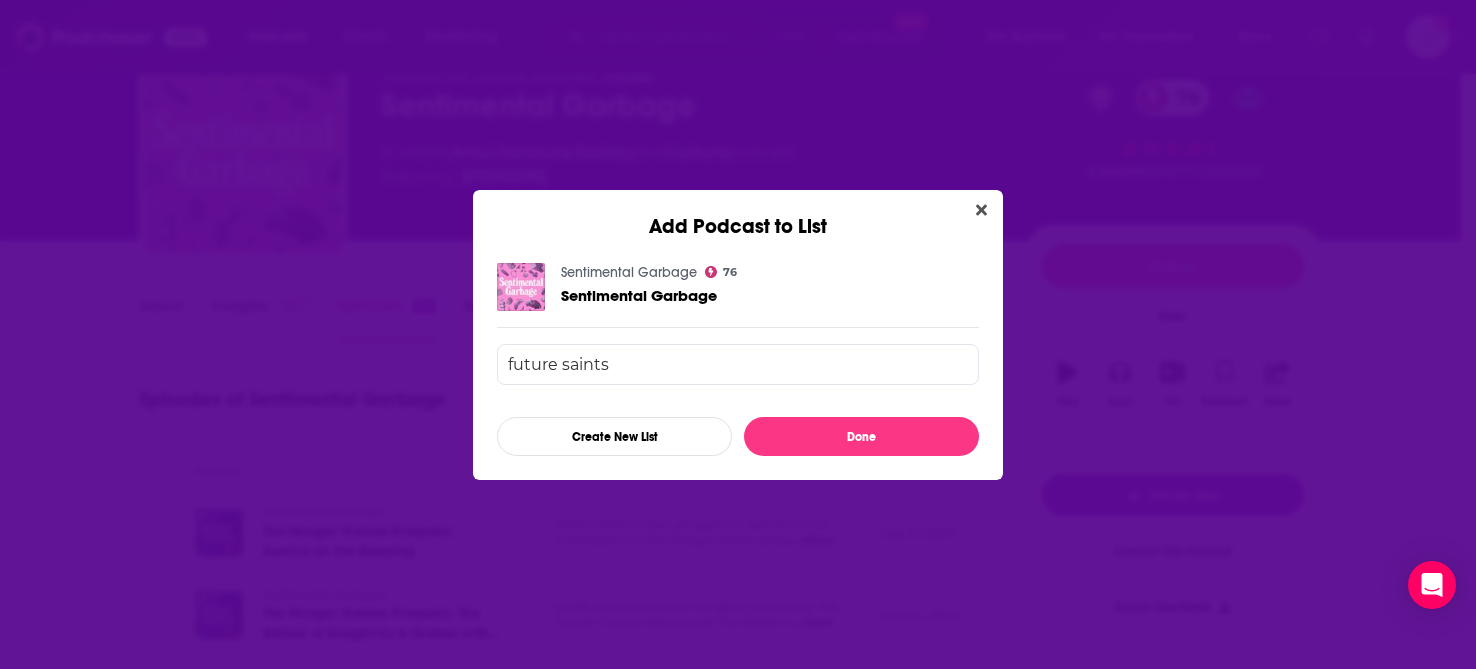 drag, startPoint x: 738, startPoint y: 356, endPoint x: 490, endPoint y: 336, distance: 248.80515 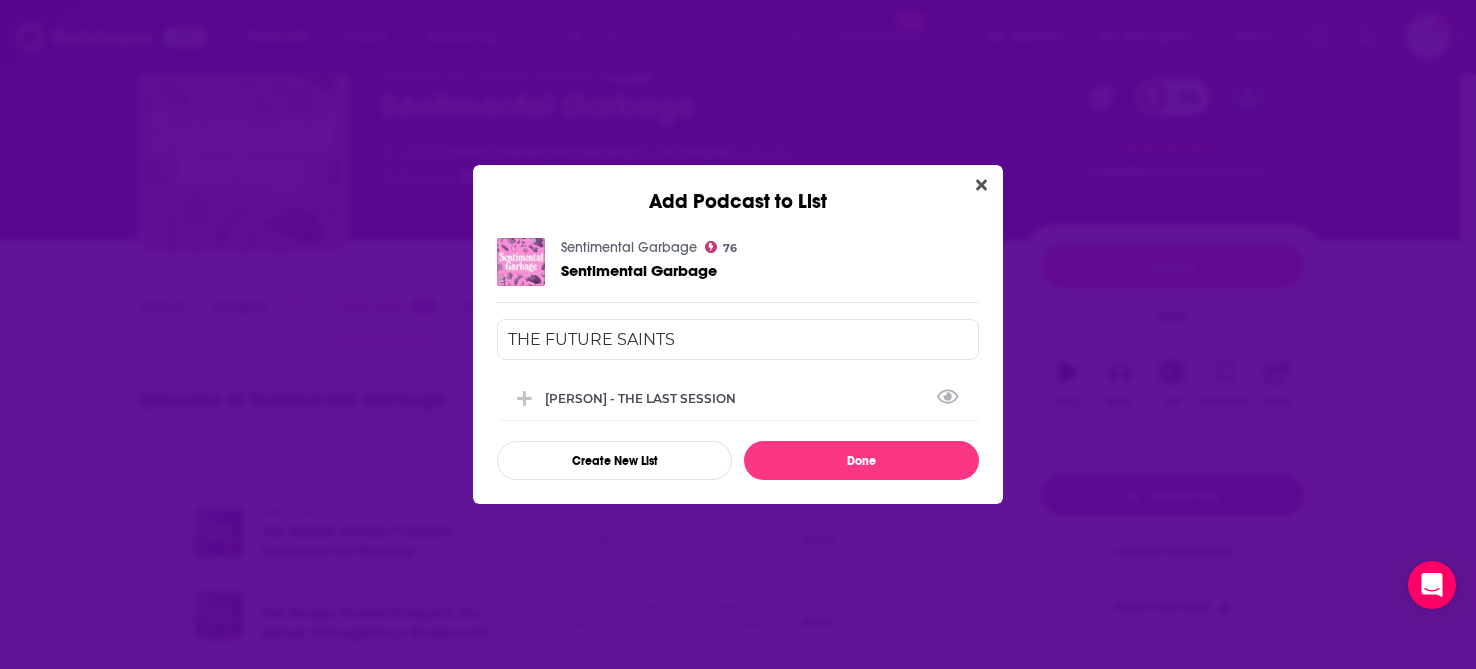 type on "THE FUTURE SAINTS" 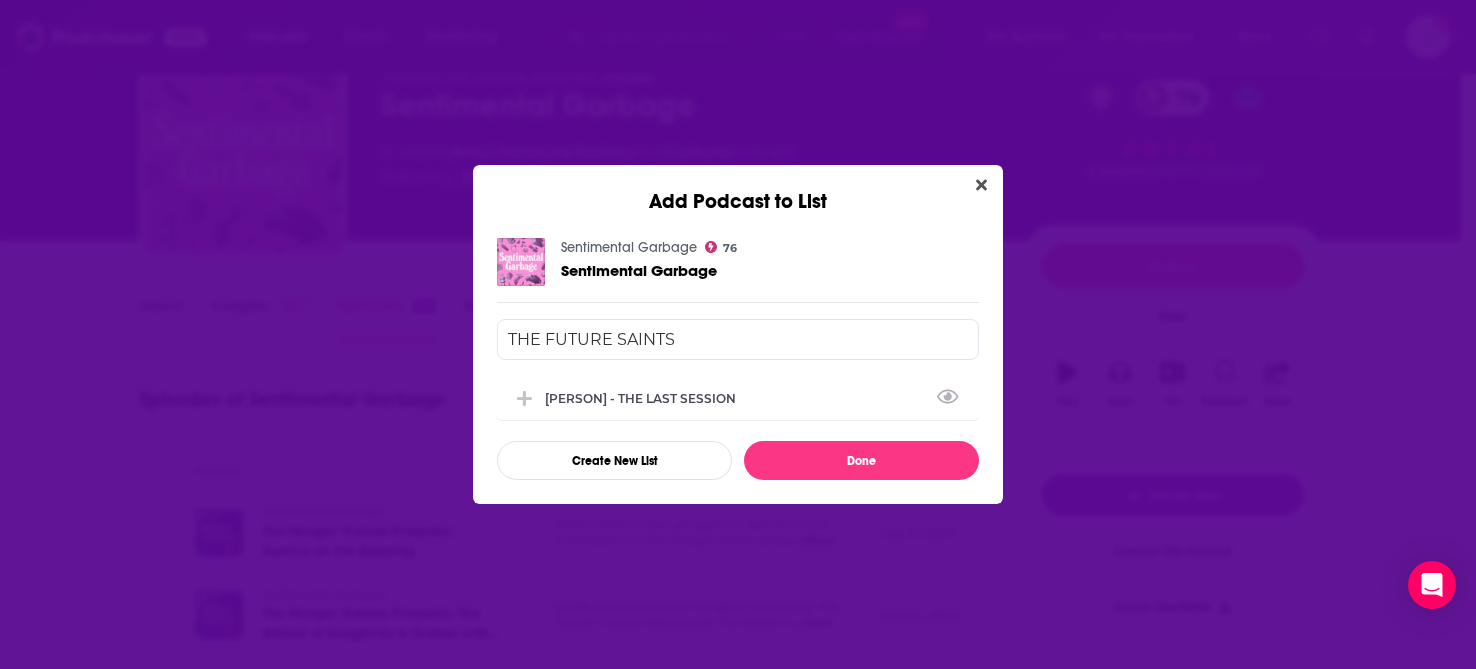 drag, startPoint x: 713, startPoint y: 348, endPoint x: 392, endPoint y: 348, distance: 321 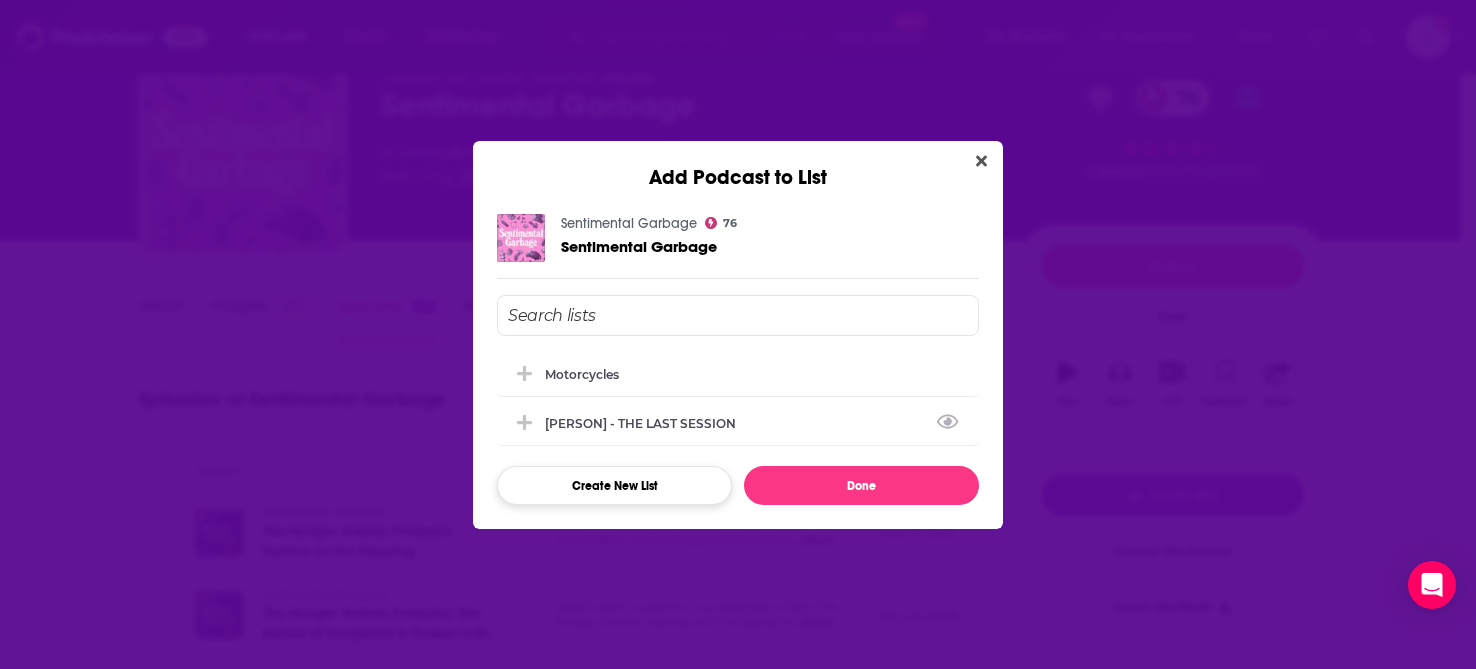type 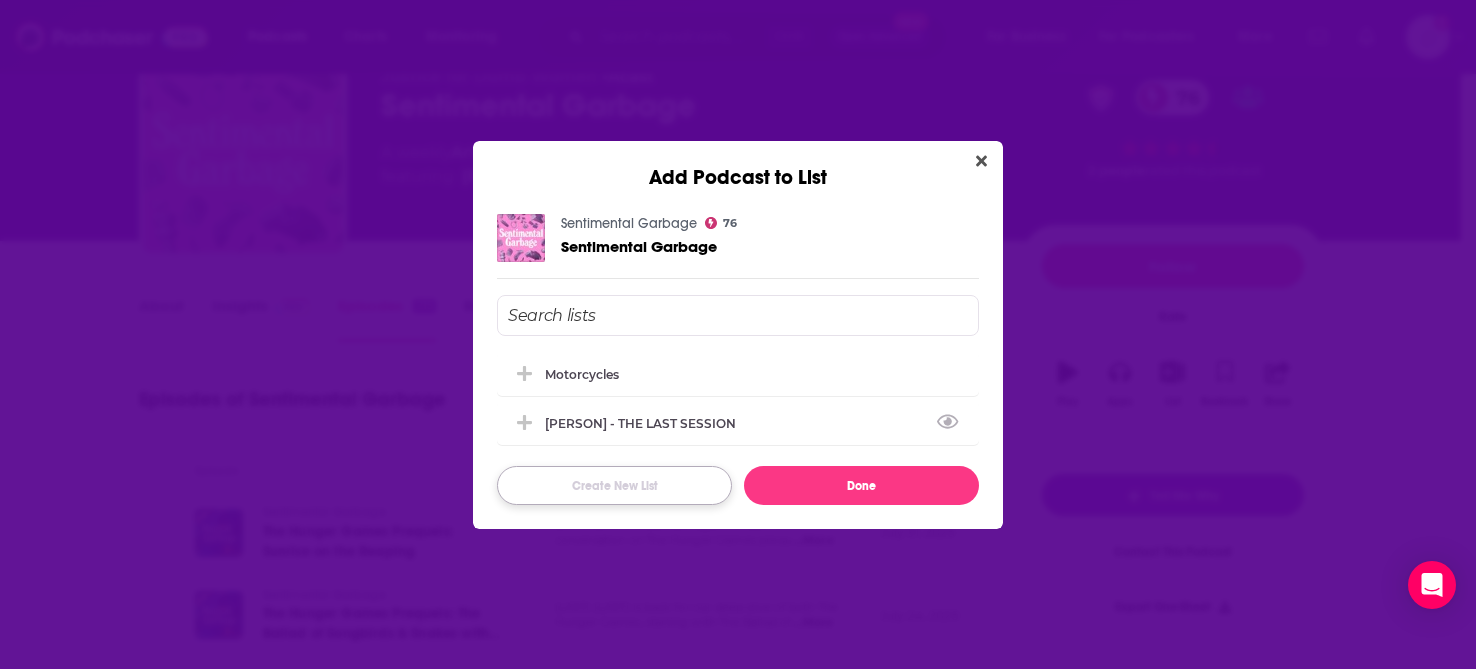 click on "Create New List" at bounding box center [614, 485] 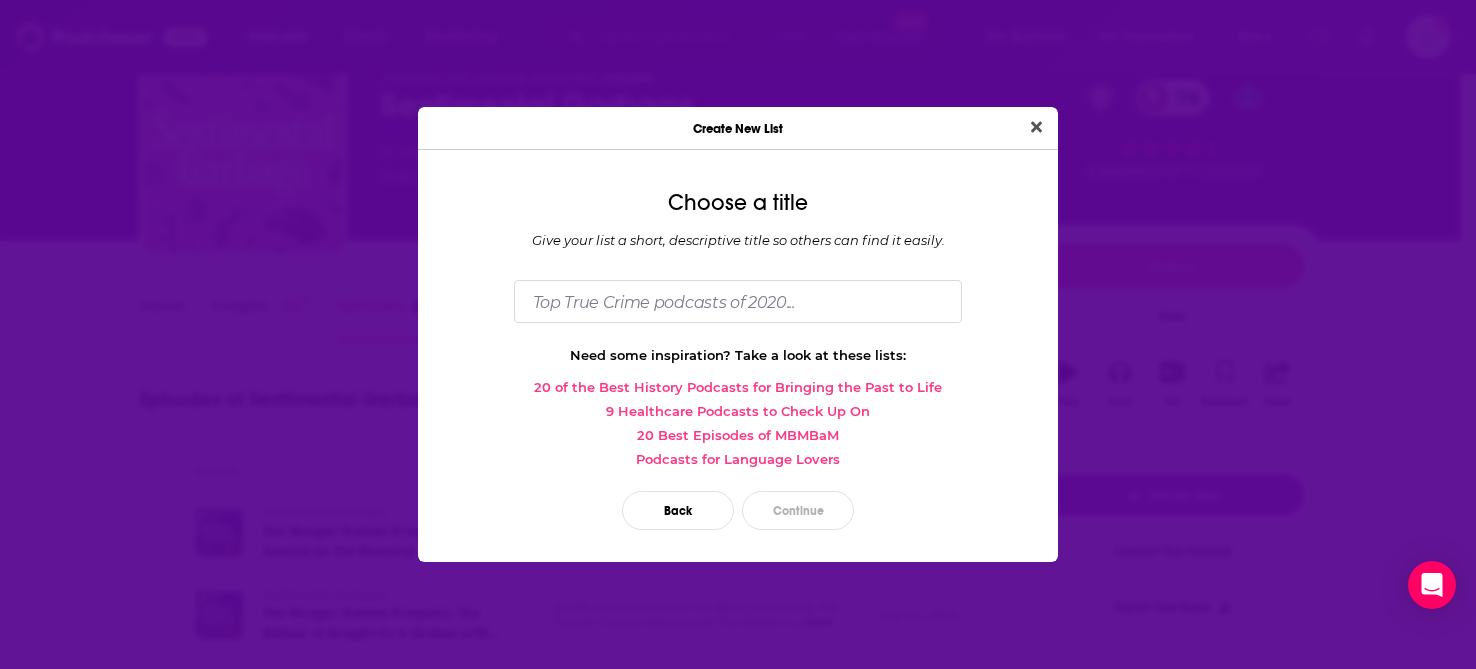 click on "Back Continue" at bounding box center (738, 510) 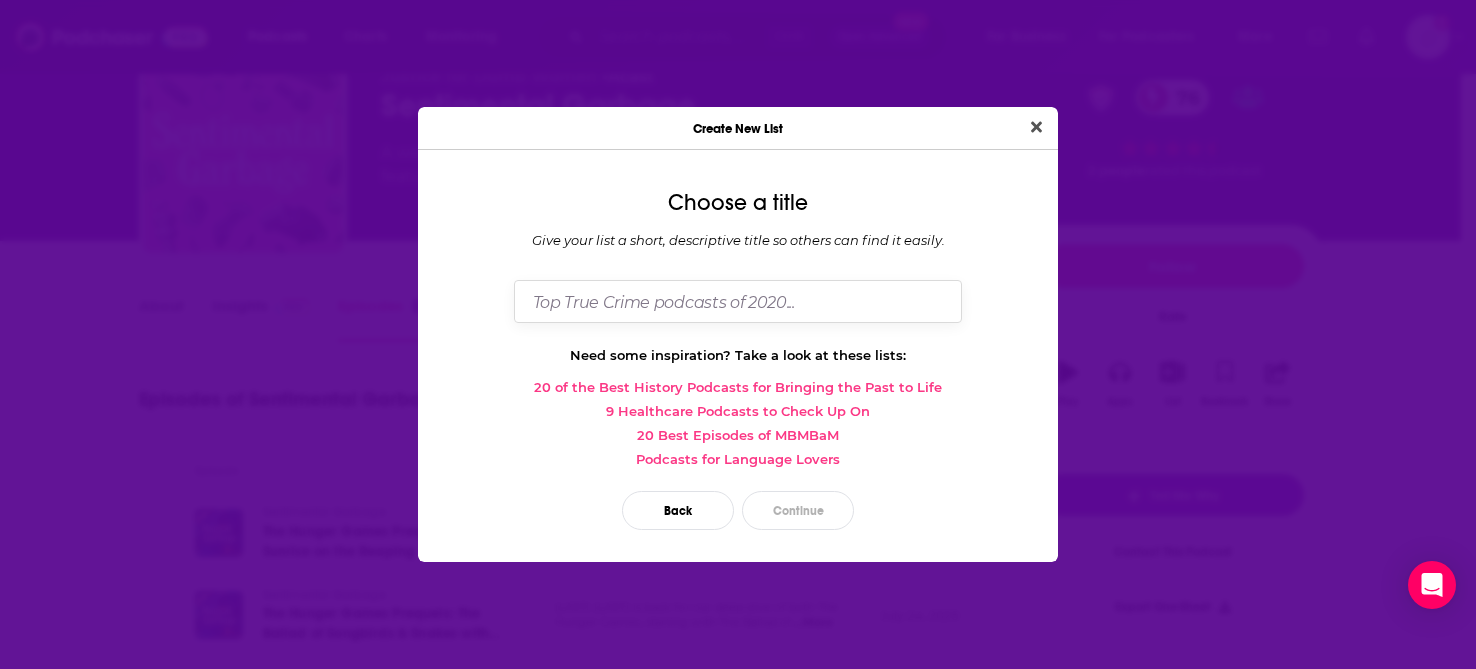 click at bounding box center [738, 301] 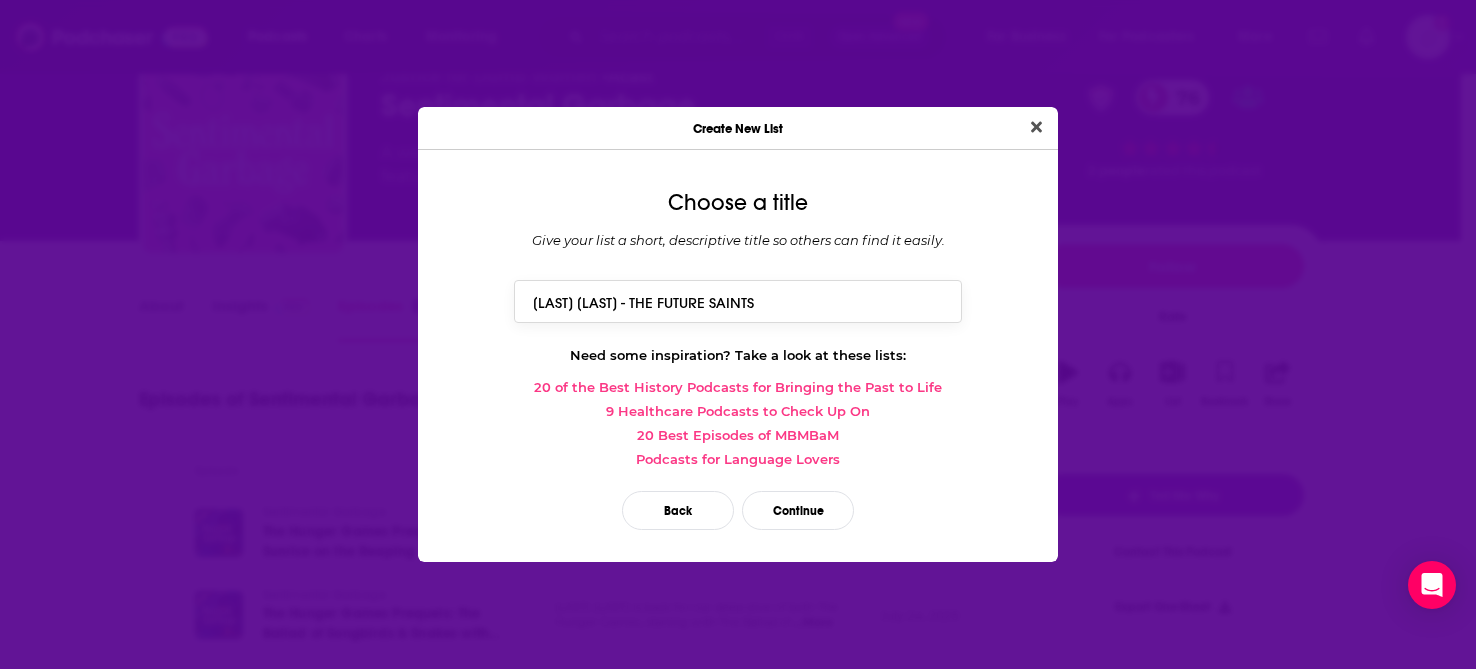 type on "[FIRST] [LAST] - THE FUTURE SAINTS" 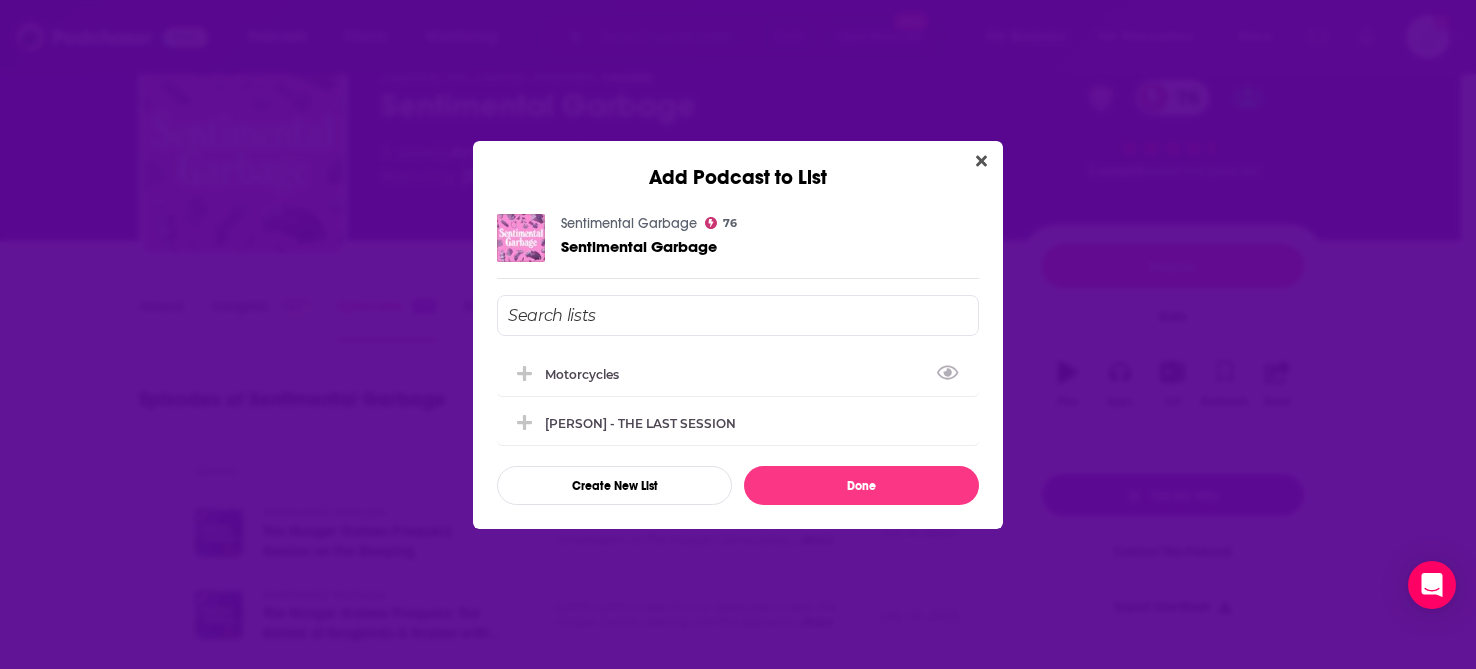 click at bounding box center (738, 315) 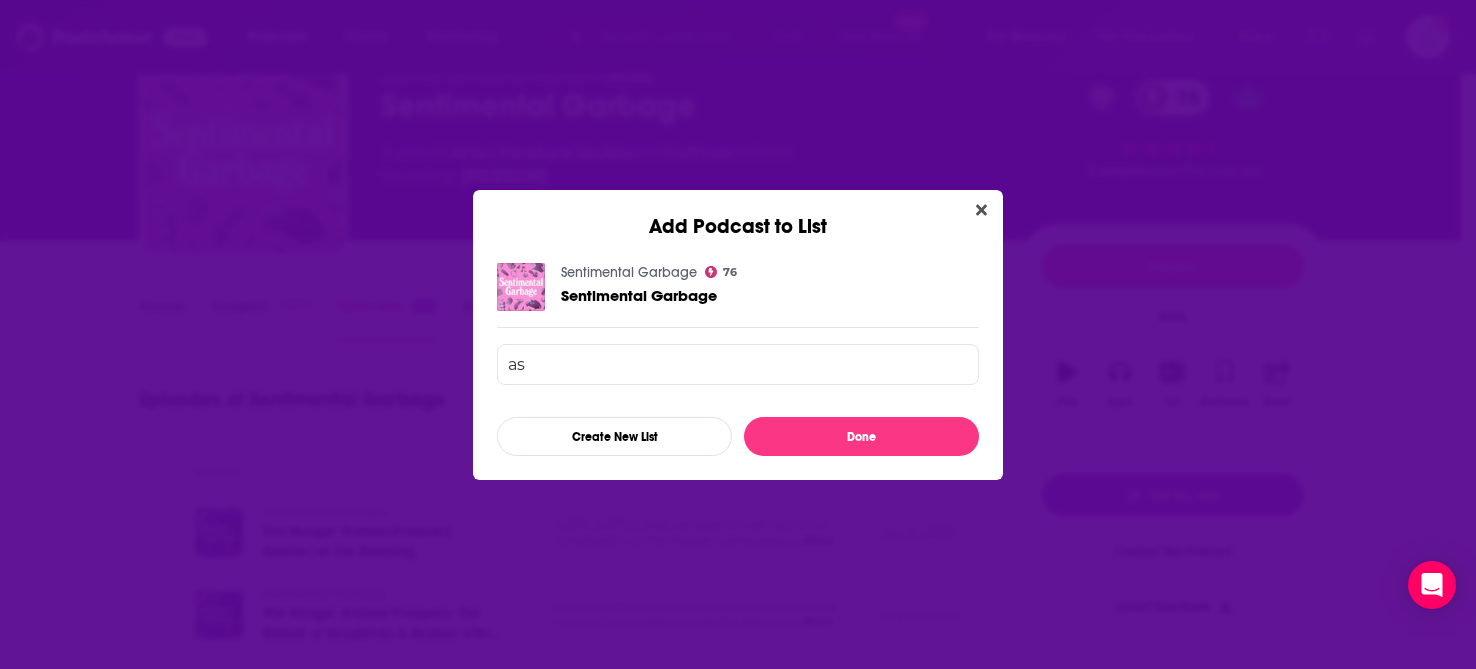 type on "a" 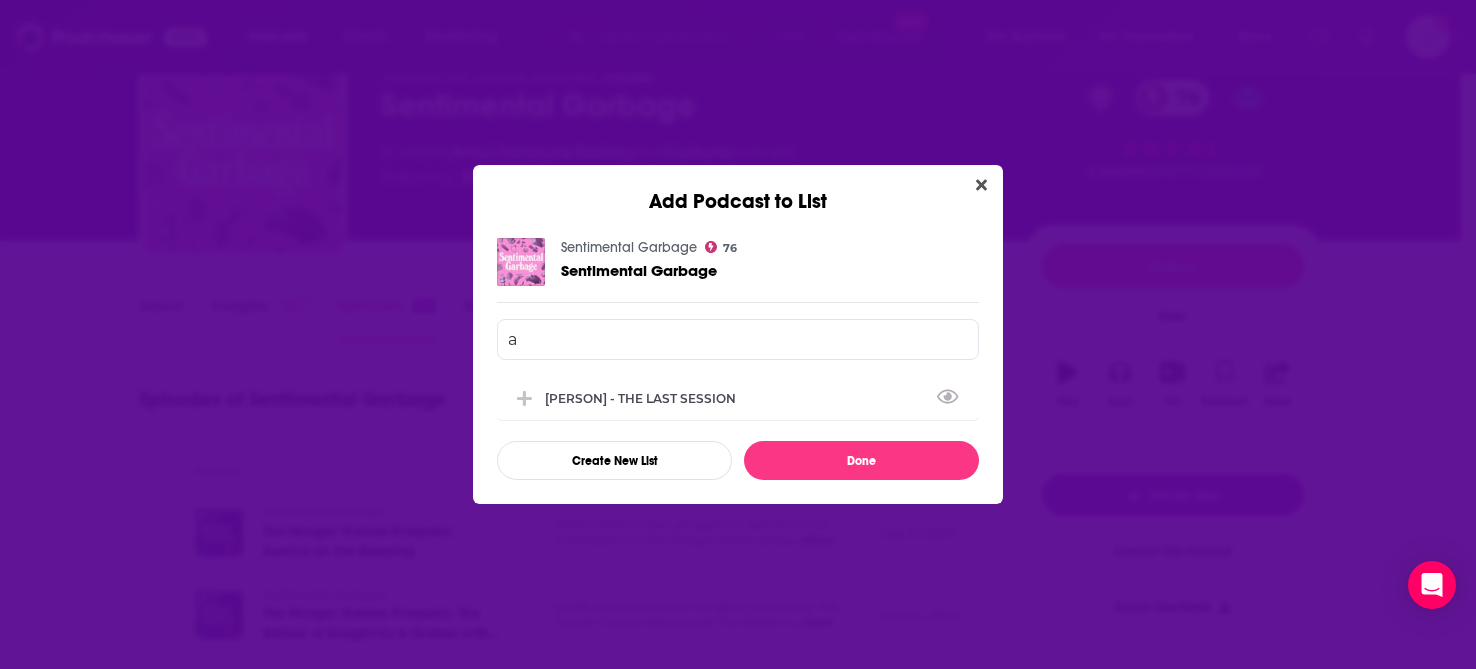 type 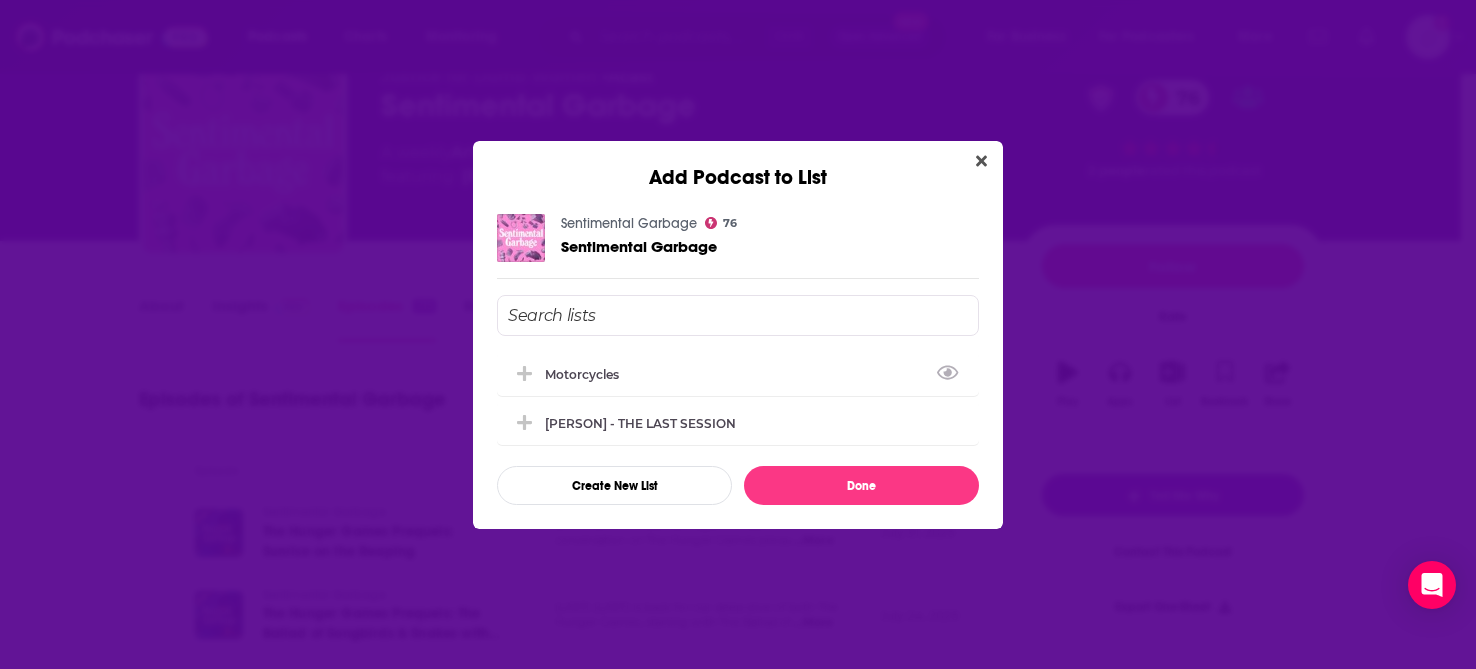 click on "Add Podcast to List" at bounding box center [738, 165] 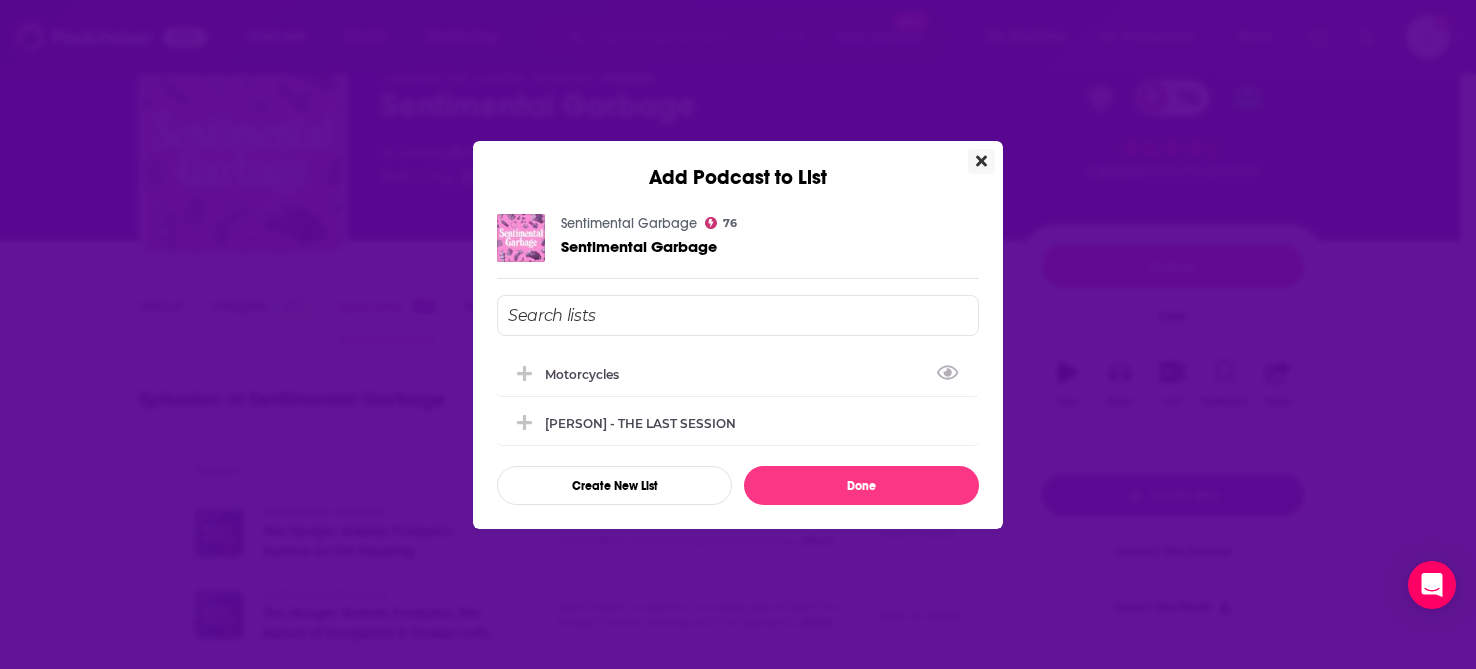 click at bounding box center (981, 161) 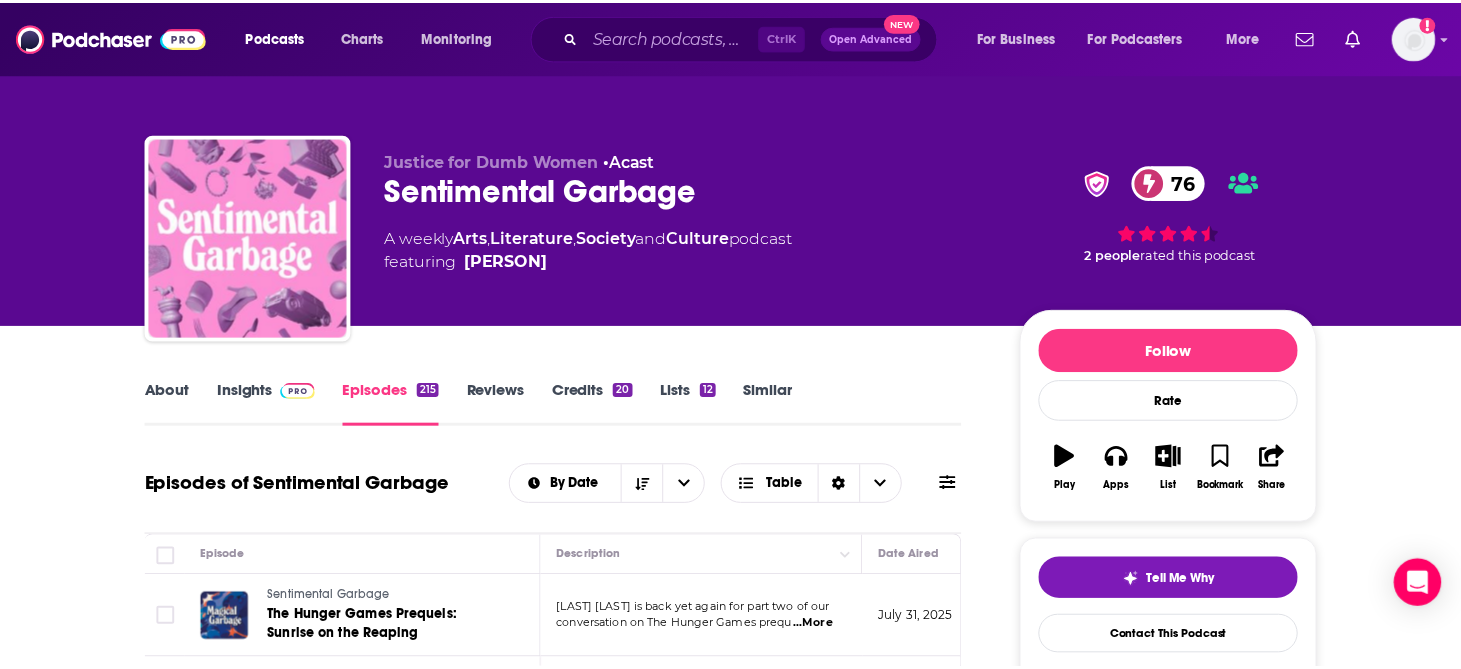 scroll, scrollTop: 85, scrollLeft: 0, axis: vertical 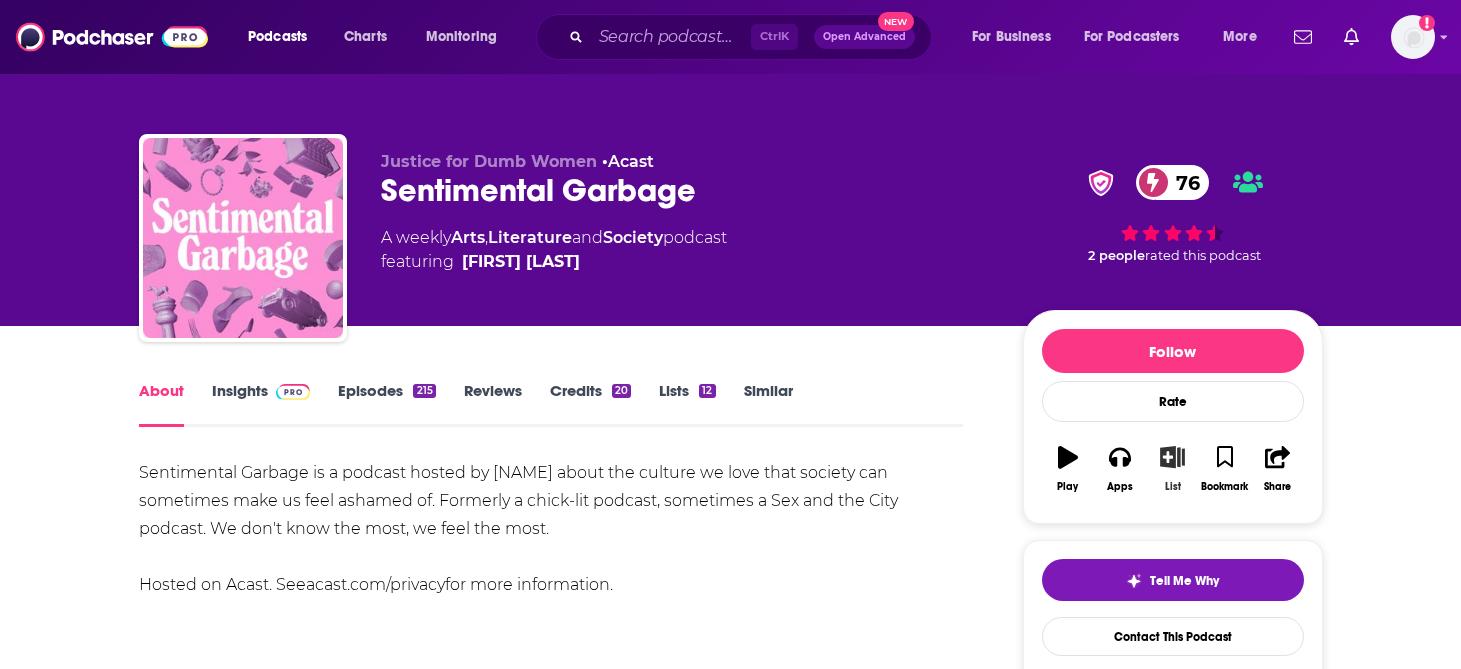 click on "List" at bounding box center [1172, 469] 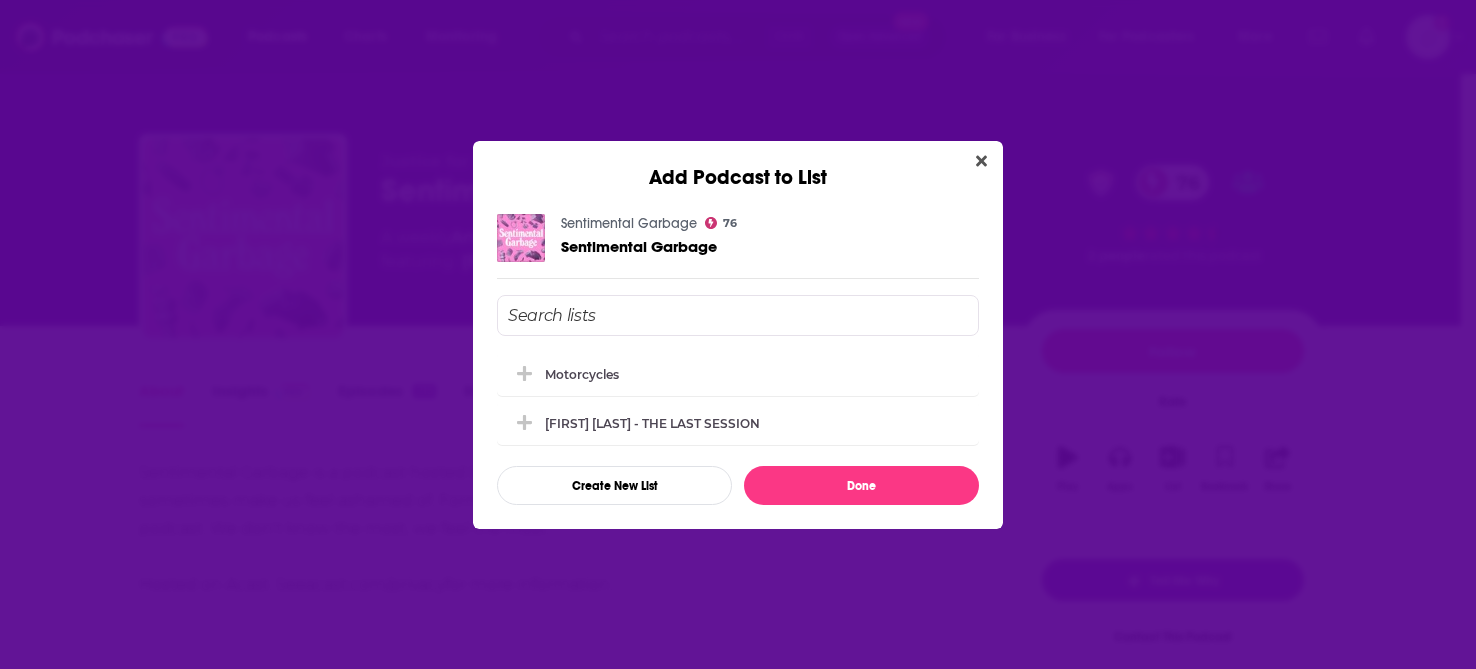 click at bounding box center (738, 315) 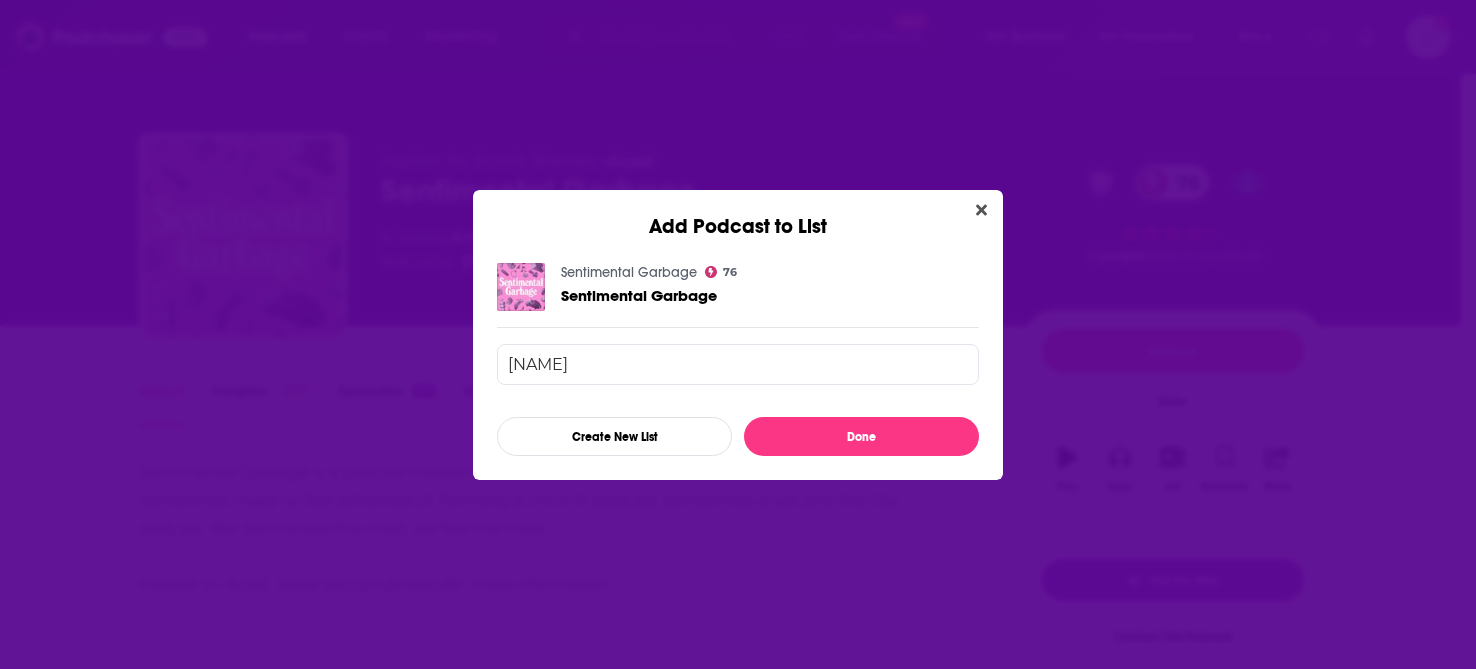 type on "[NAME]" 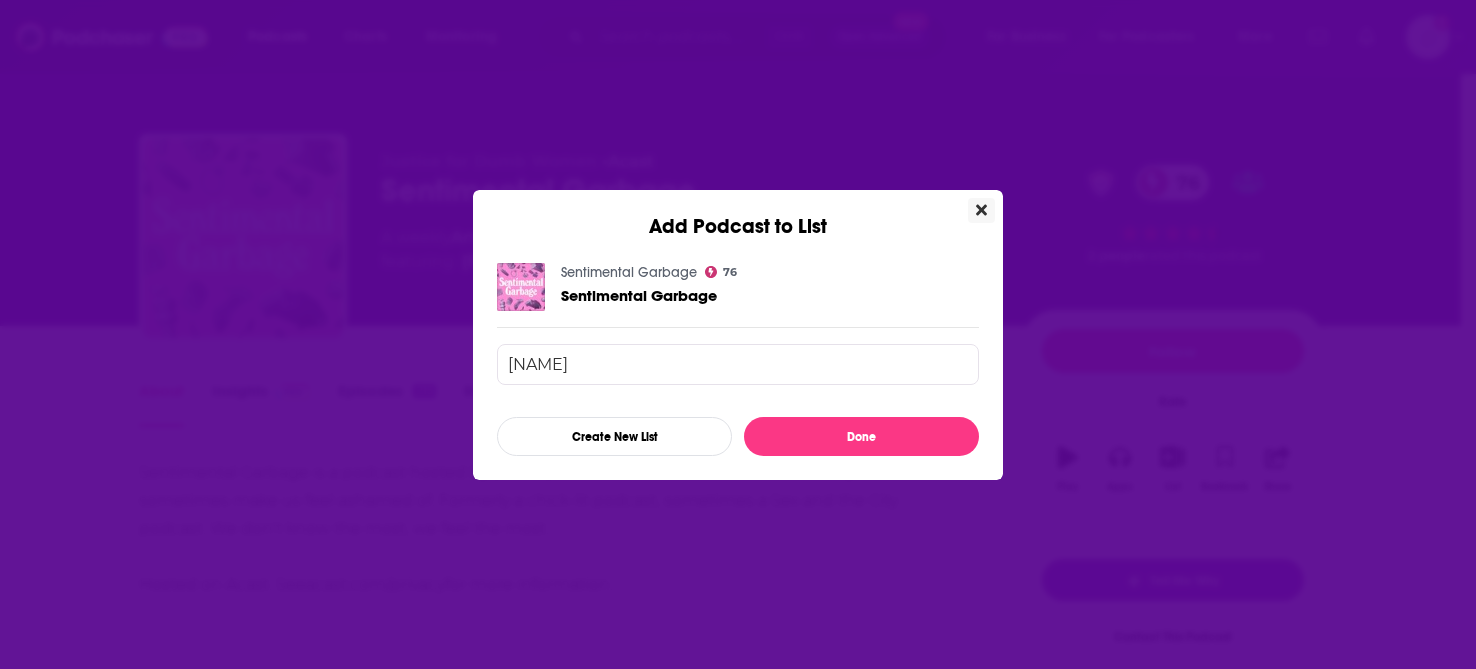 click at bounding box center (981, 210) 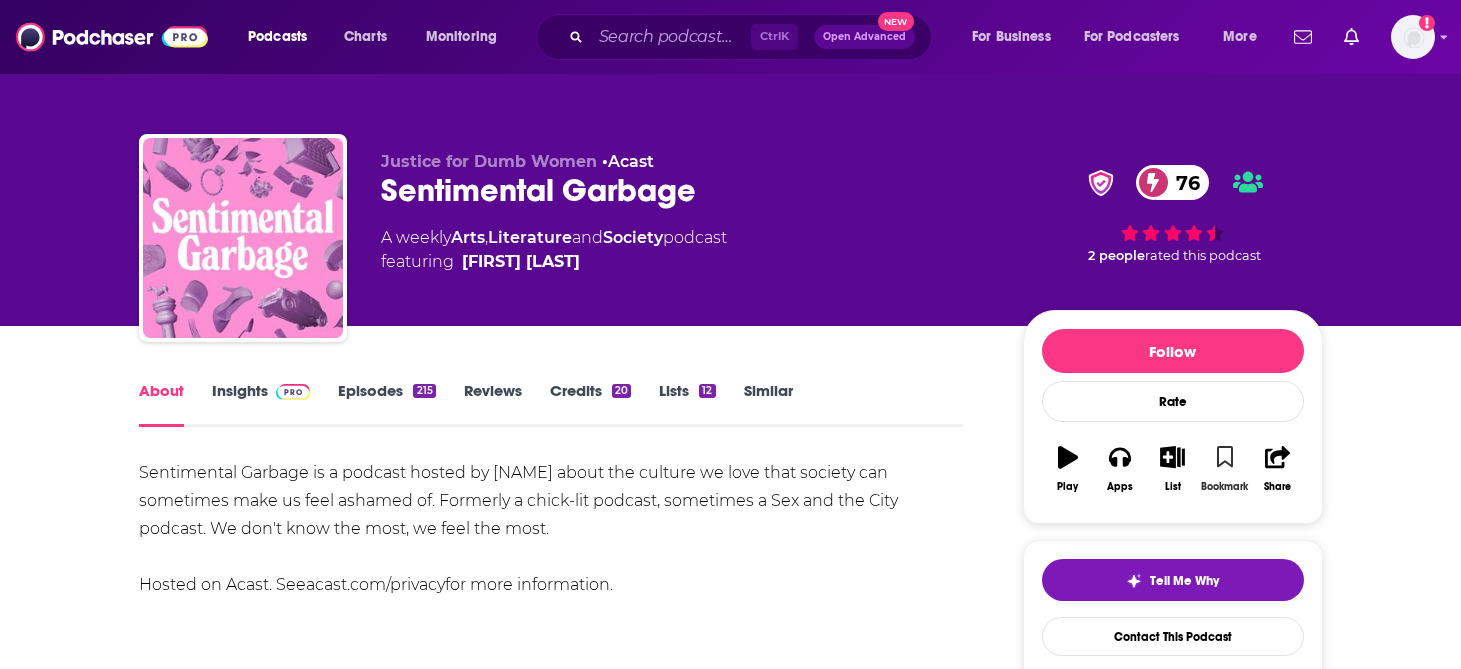 click 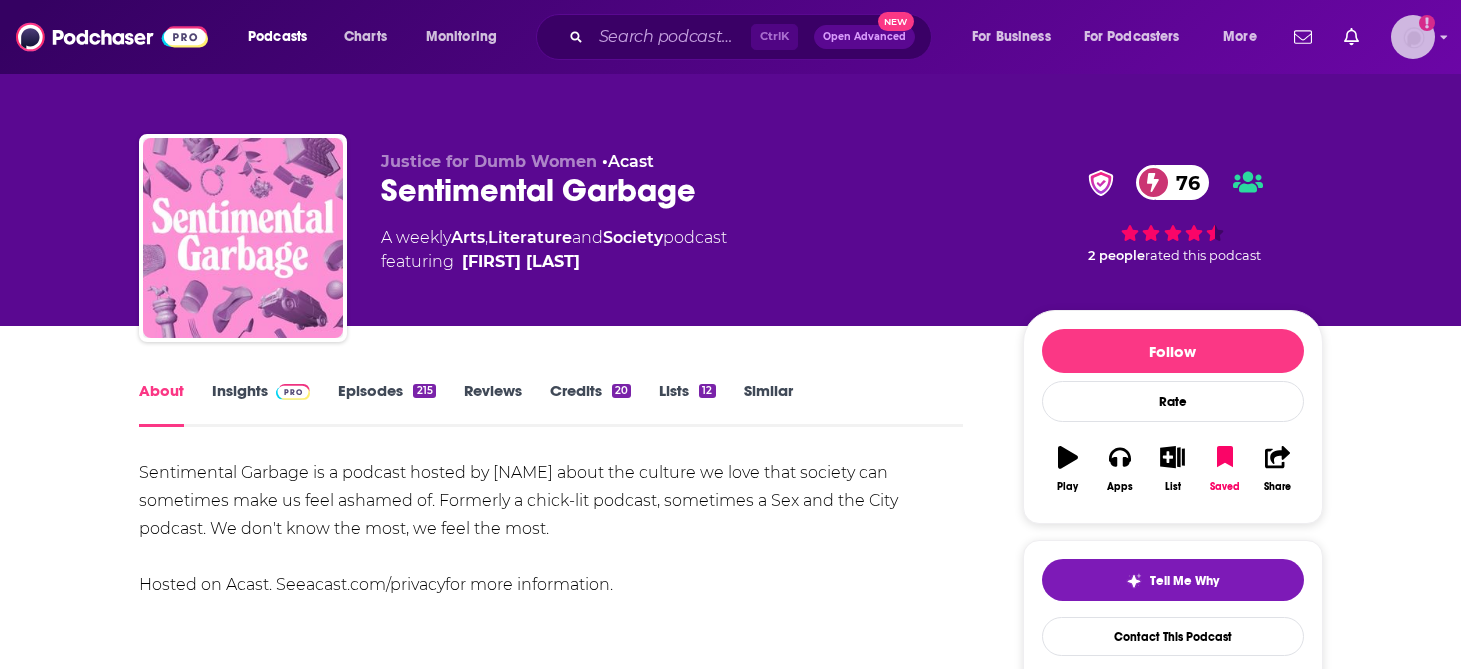 click at bounding box center [1413, 37] 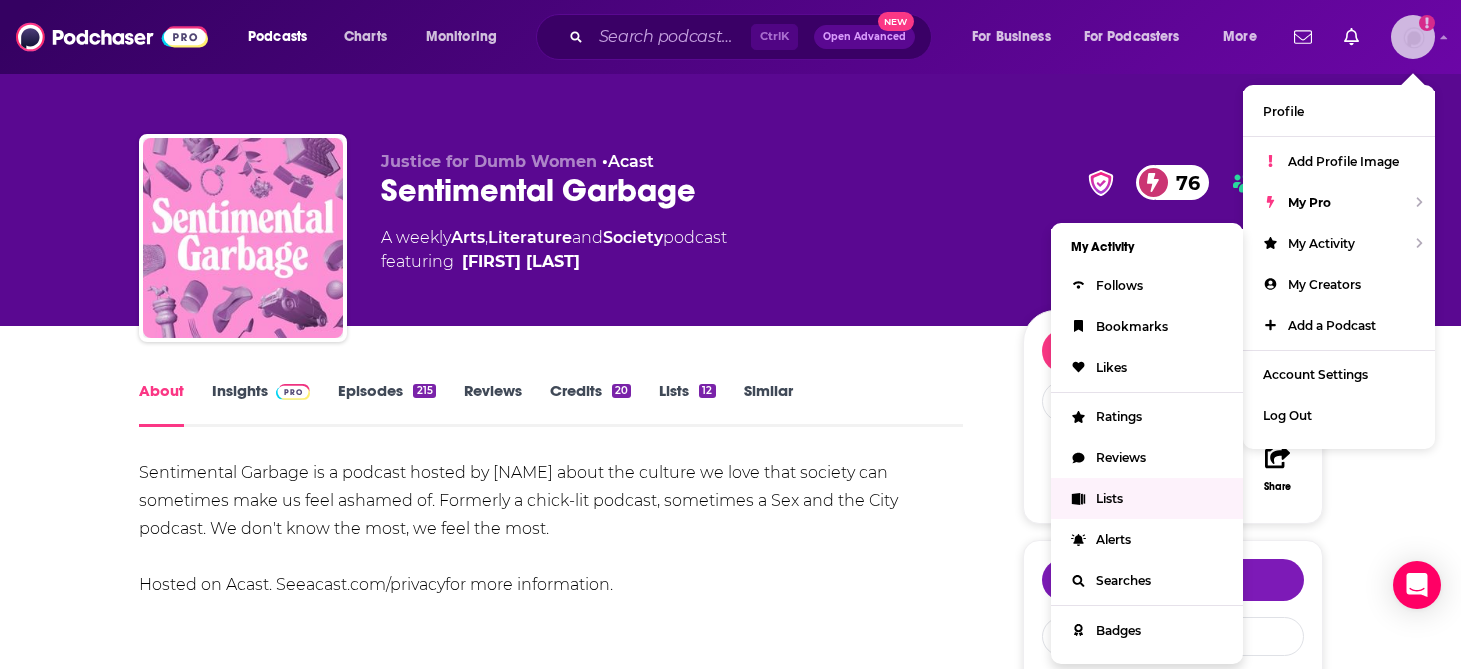 click on "Lists" at bounding box center [1147, 498] 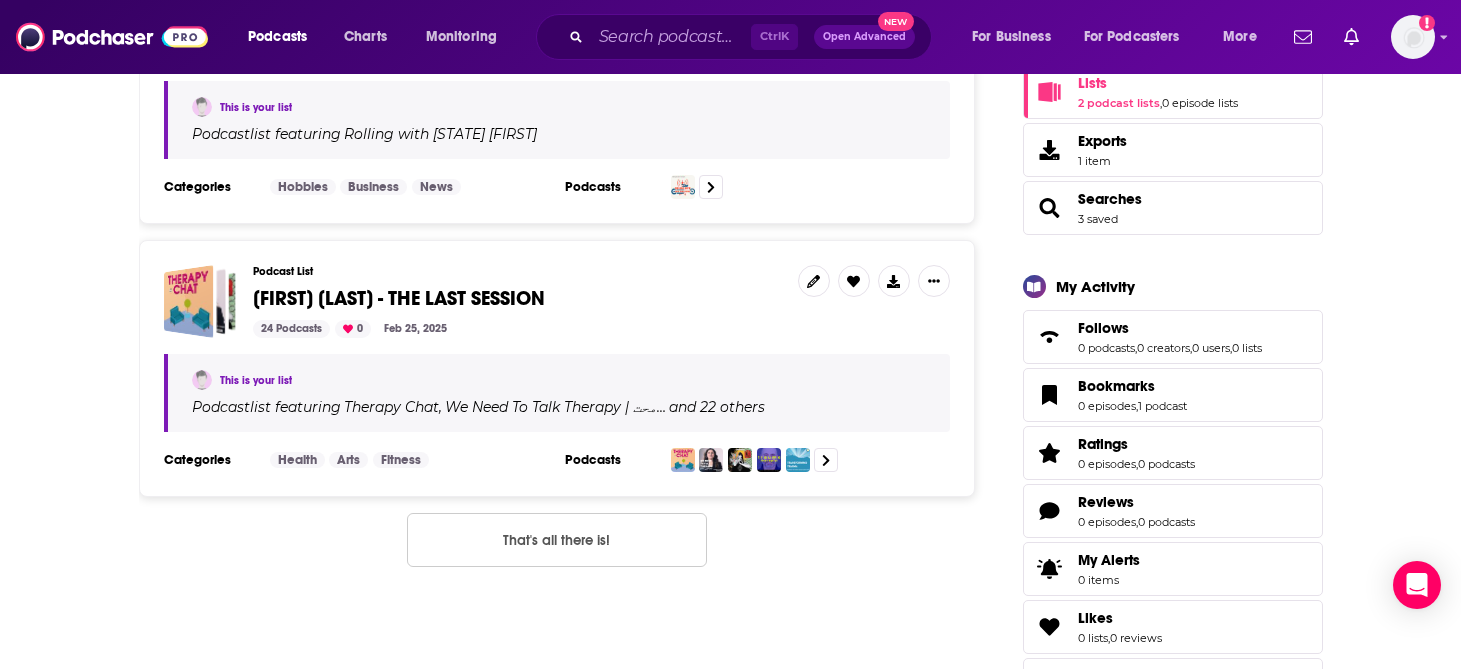 scroll, scrollTop: 400, scrollLeft: 0, axis: vertical 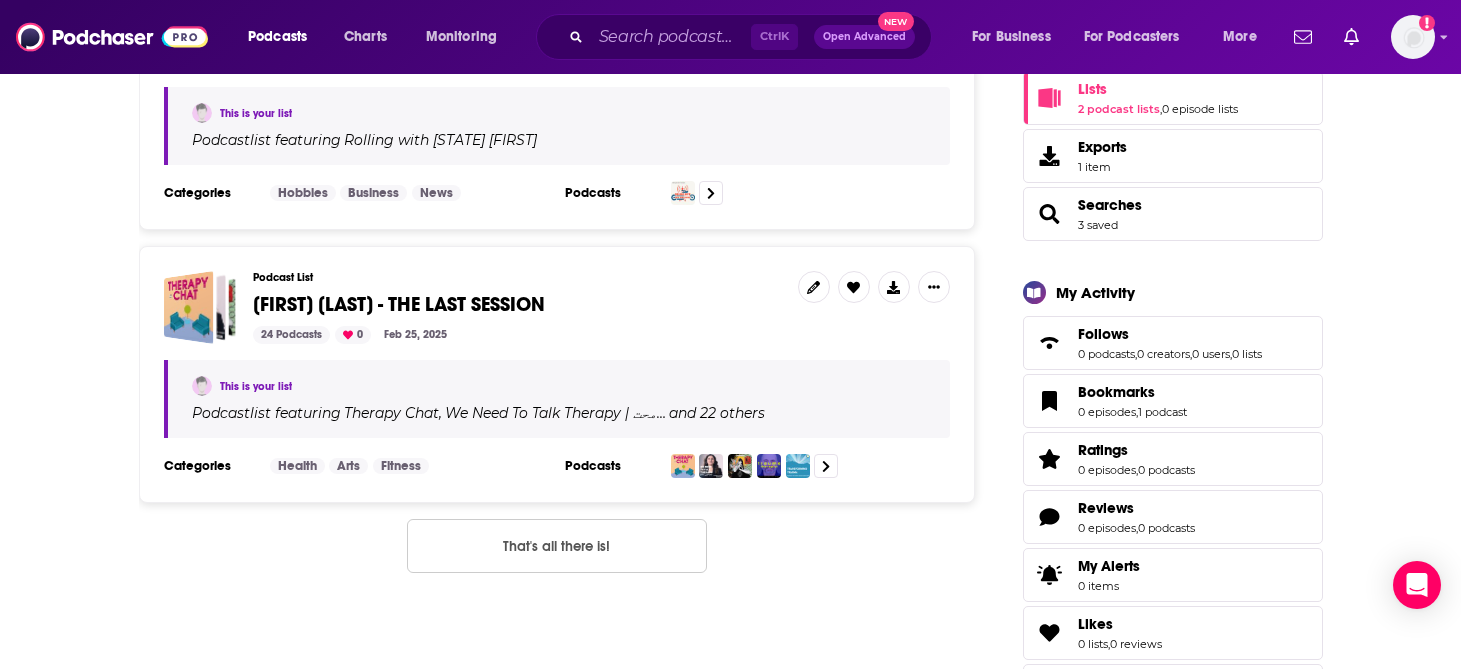 click on "That's all there is!" at bounding box center [557, 546] 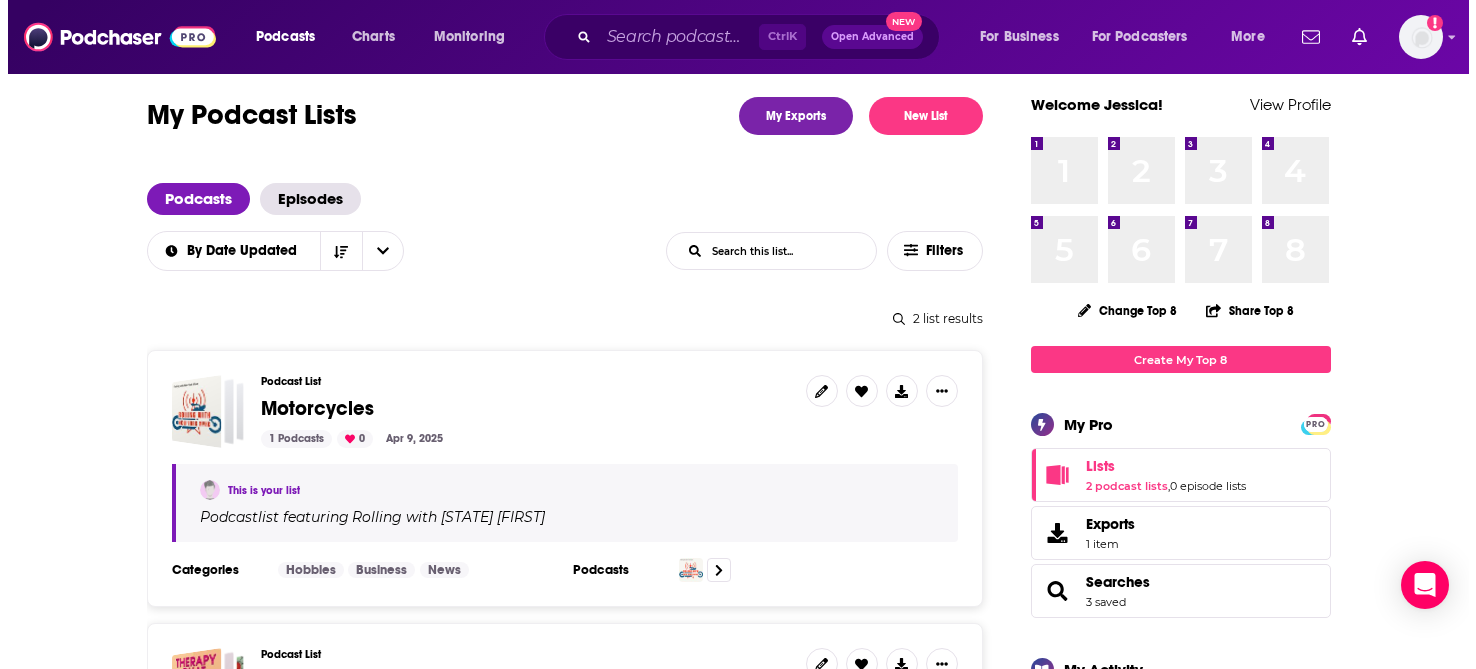 scroll, scrollTop: 0, scrollLeft: 0, axis: both 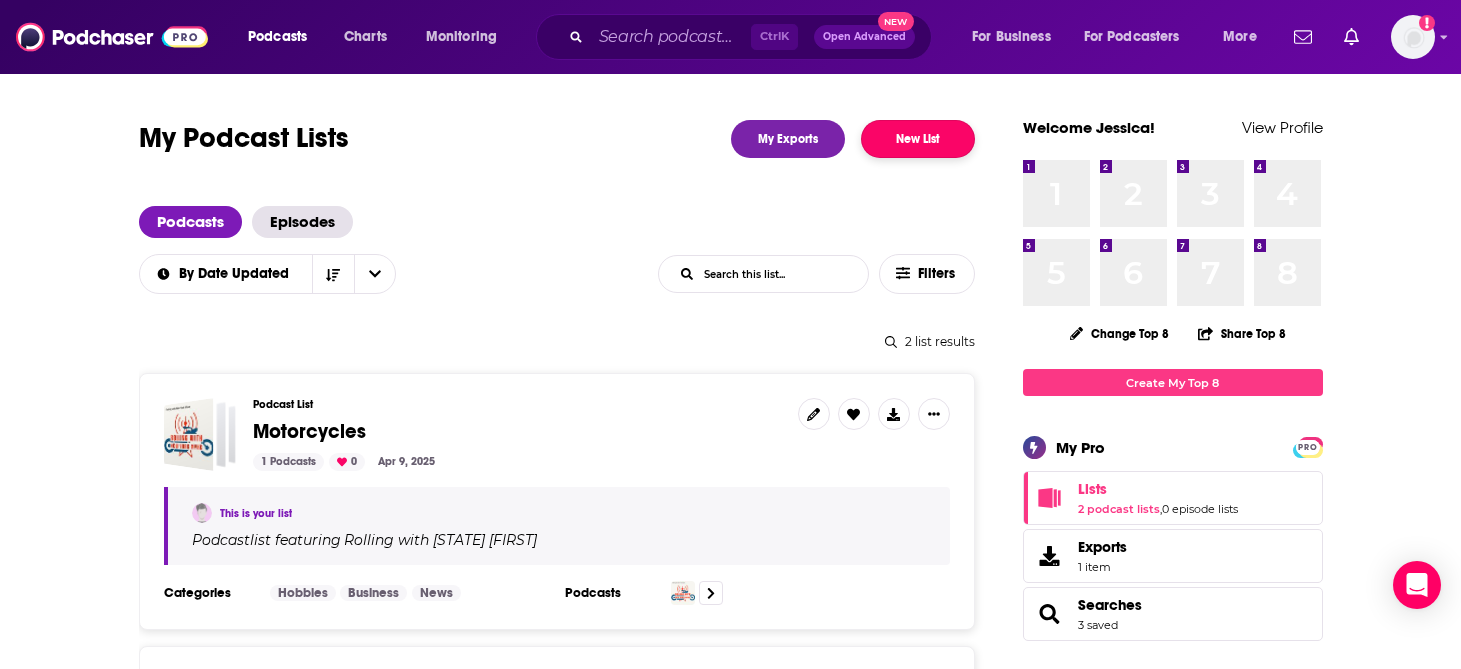 click on "New List" at bounding box center (918, 139) 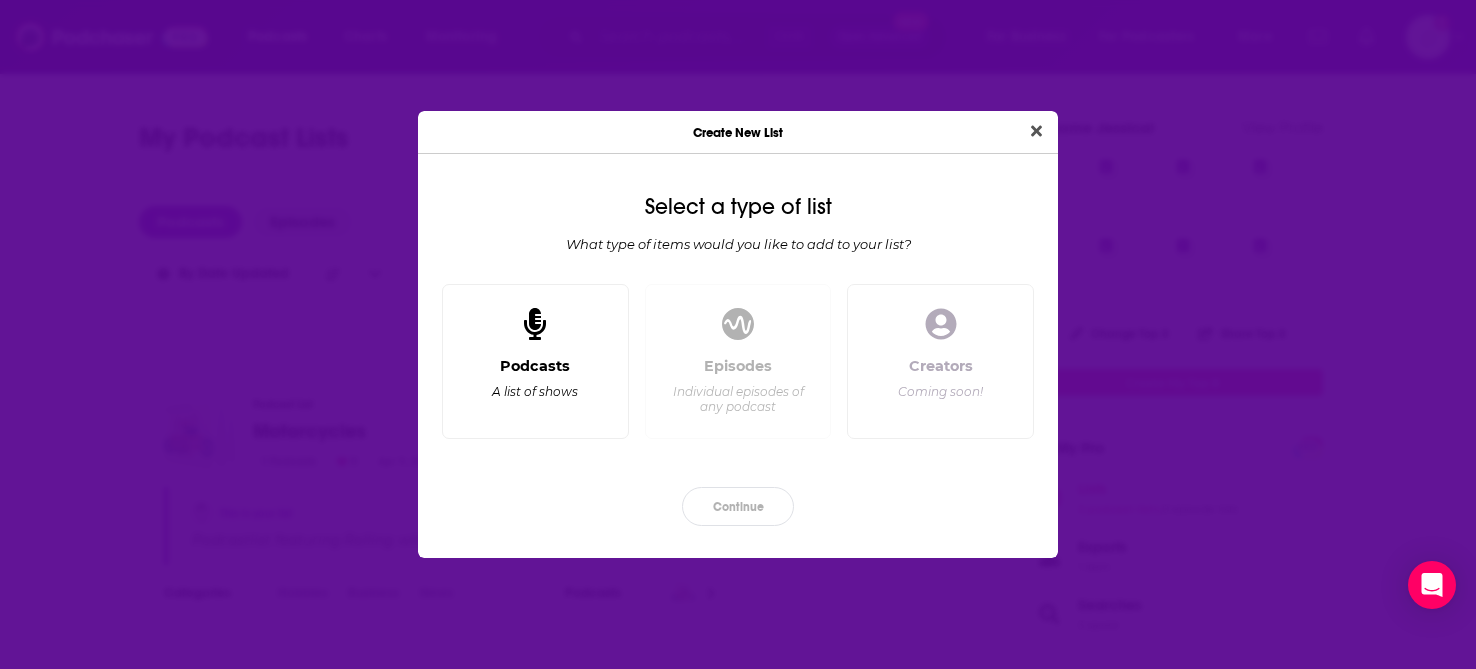 click on "Podcasts" at bounding box center (535, 366) 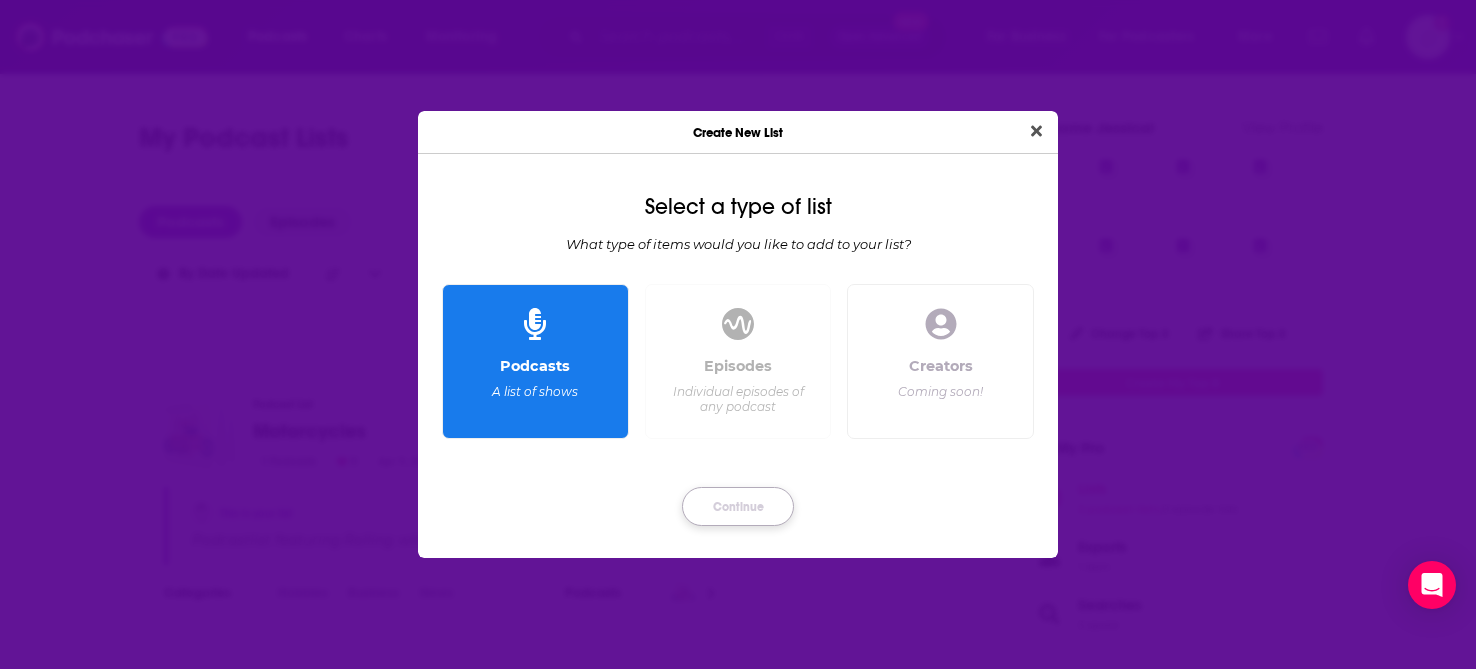 click on "Continue" at bounding box center (738, 506) 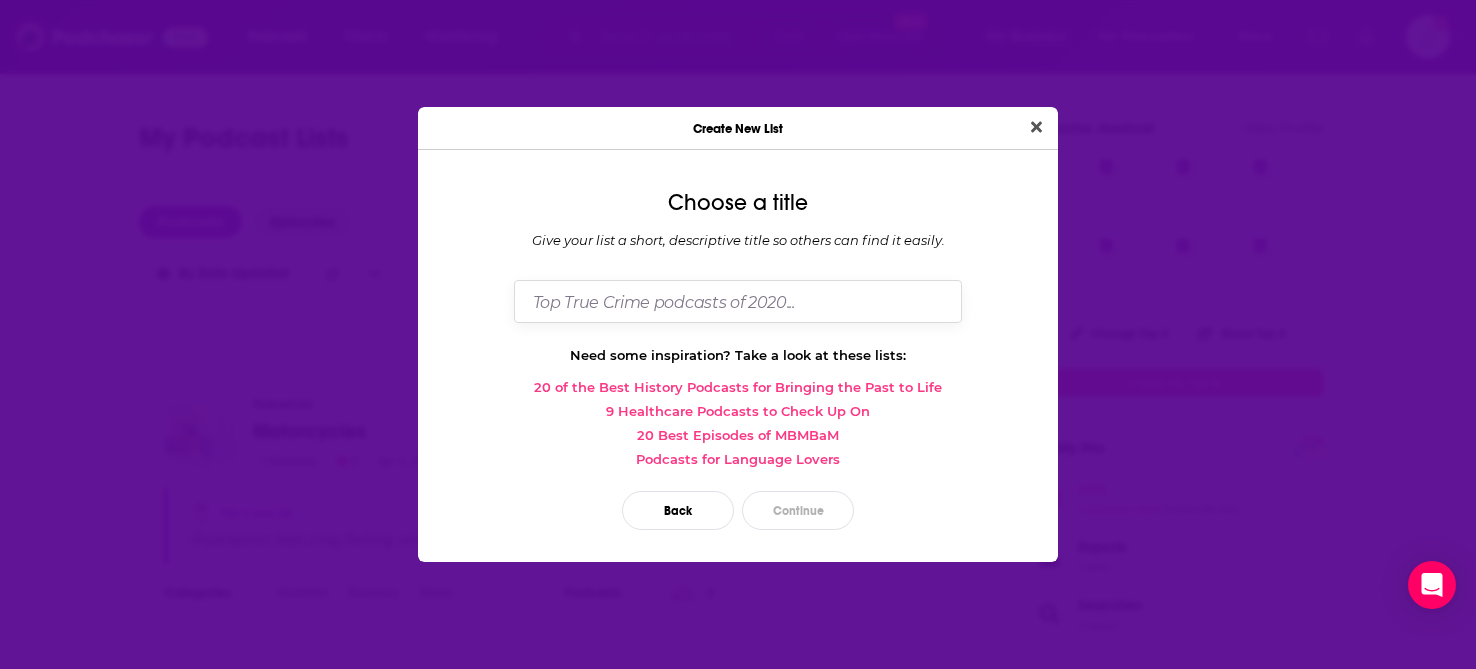 click at bounding box center (738, 301) 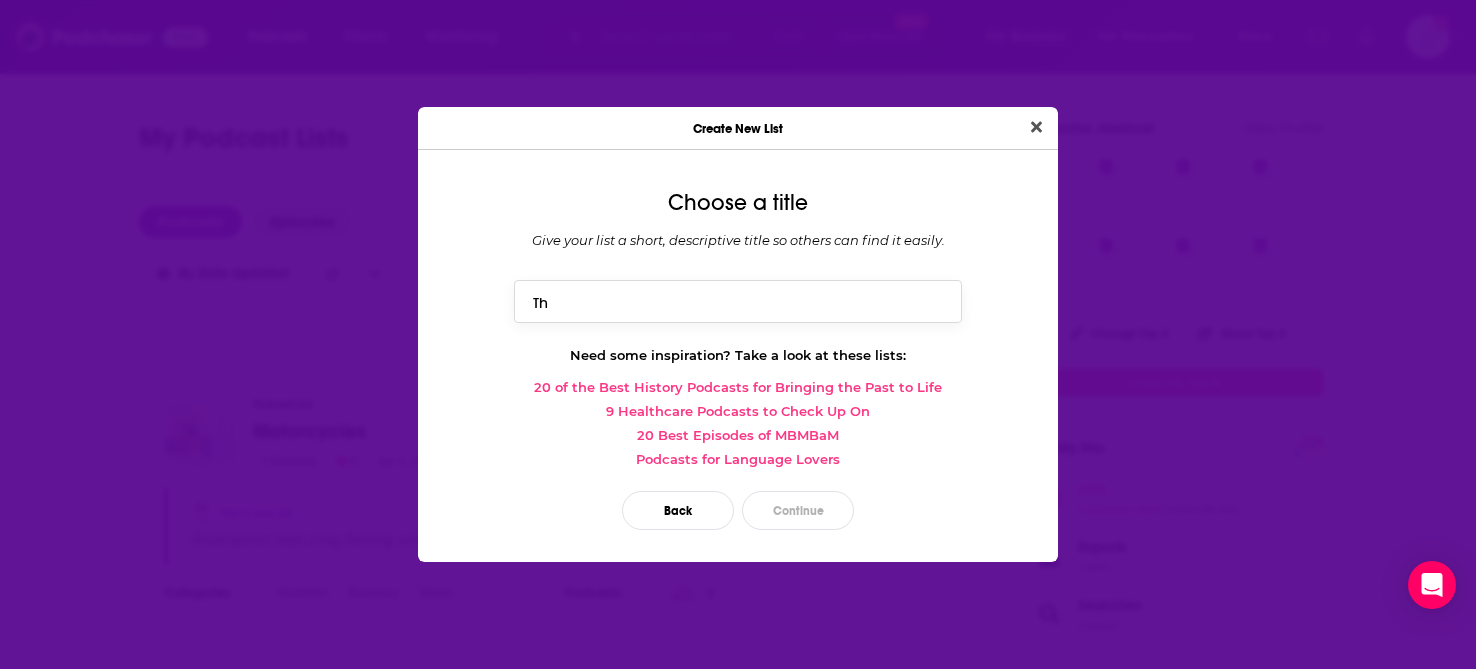 type on "T" 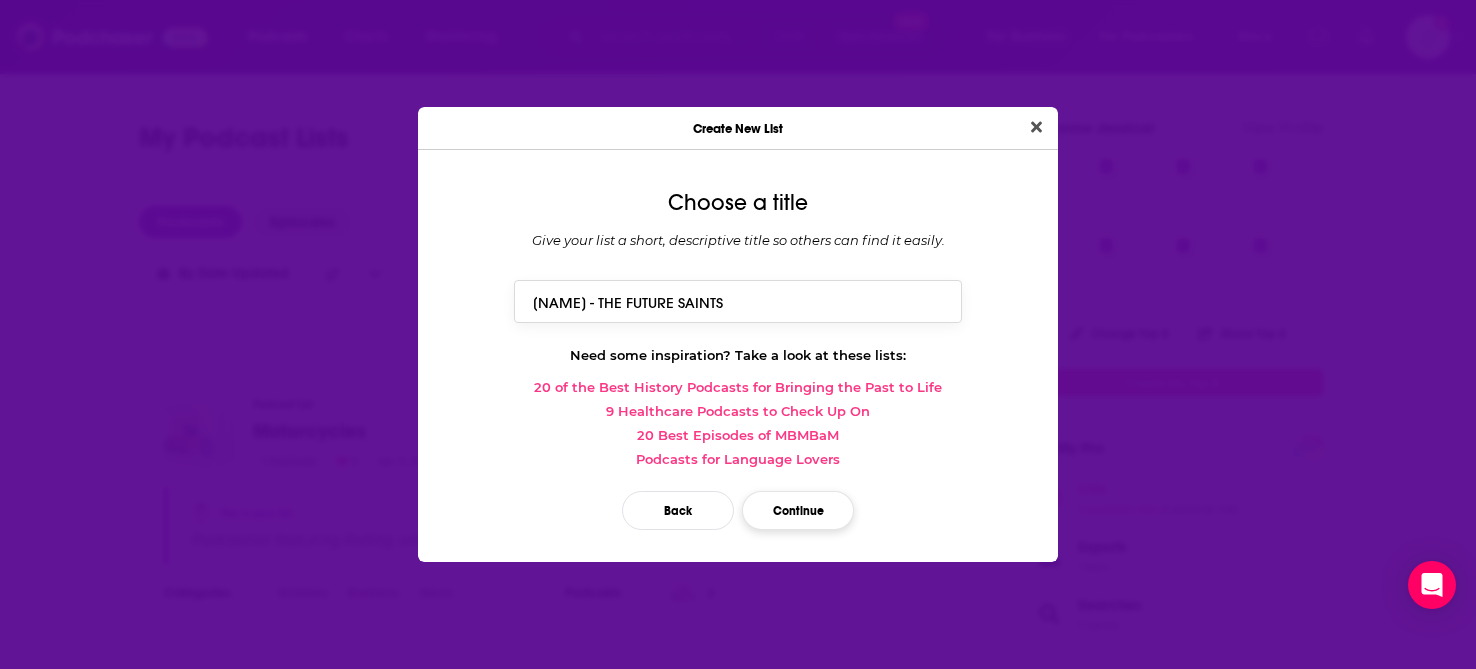 type on "[NAME] - THE FUTURE SAINTS" 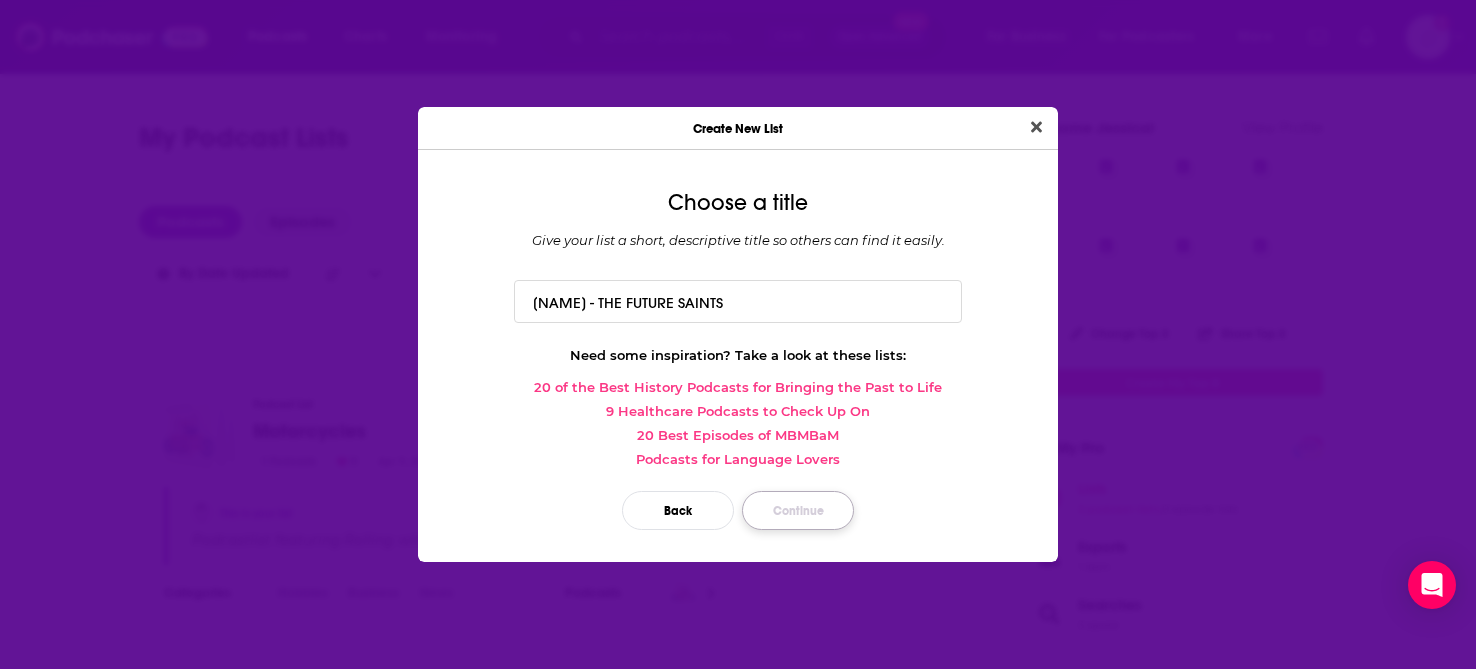 click on "Continue" at bounding box center (798, 510) 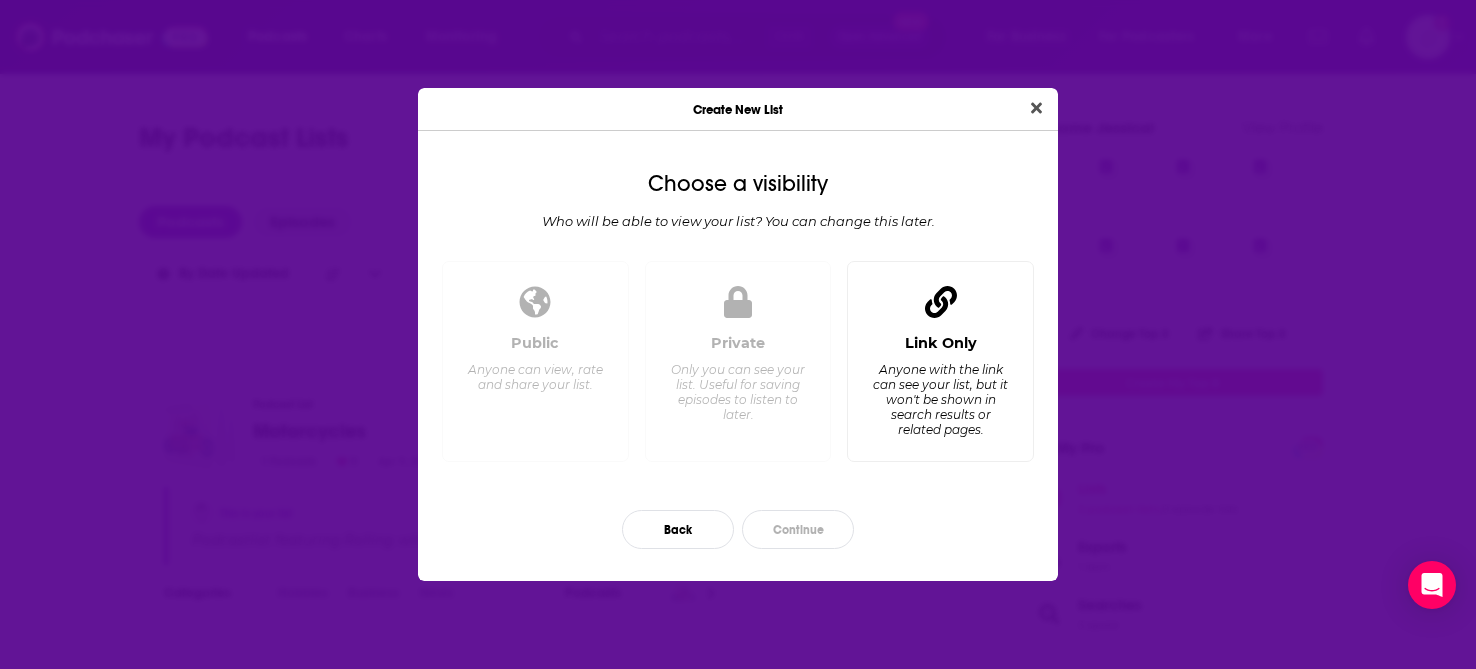 click on "Anyone with the link can see your list, but it won't be shown in search results or related pages." at bounding box center (940, 399) 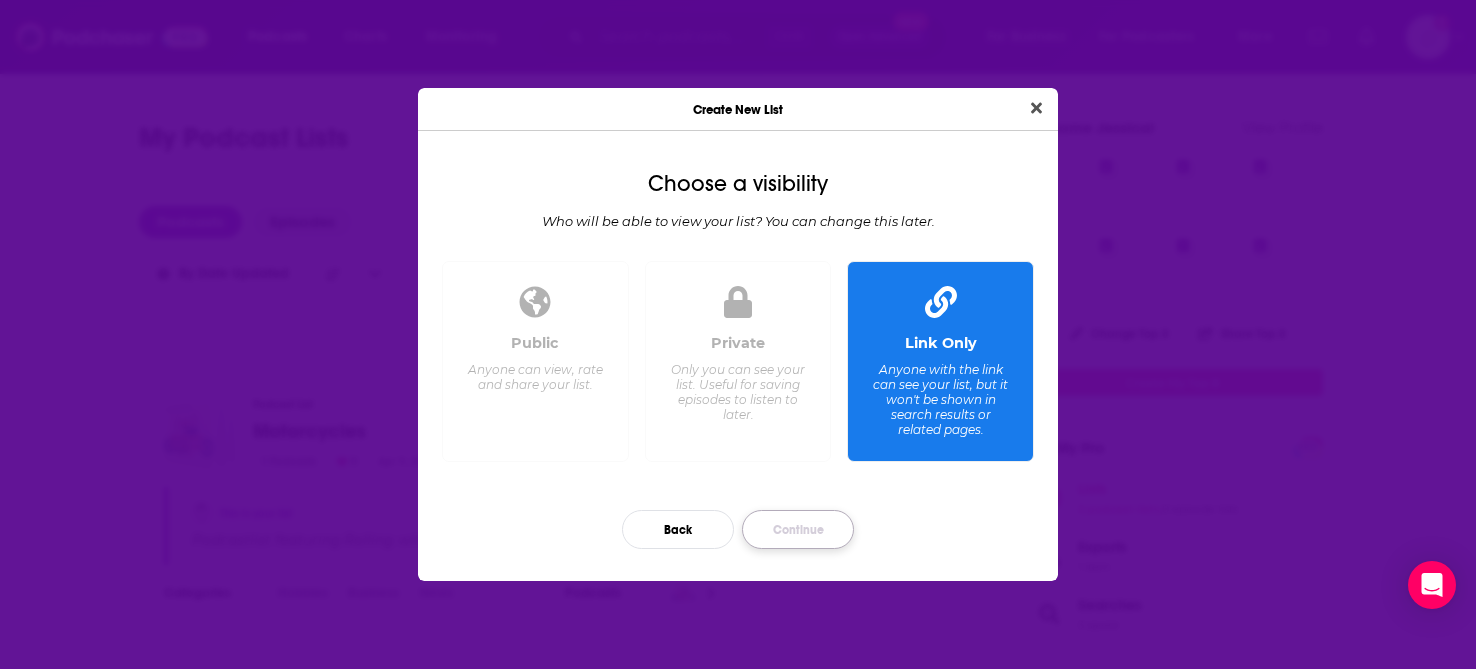 click on "Continue" at bounding box center [798, 529] 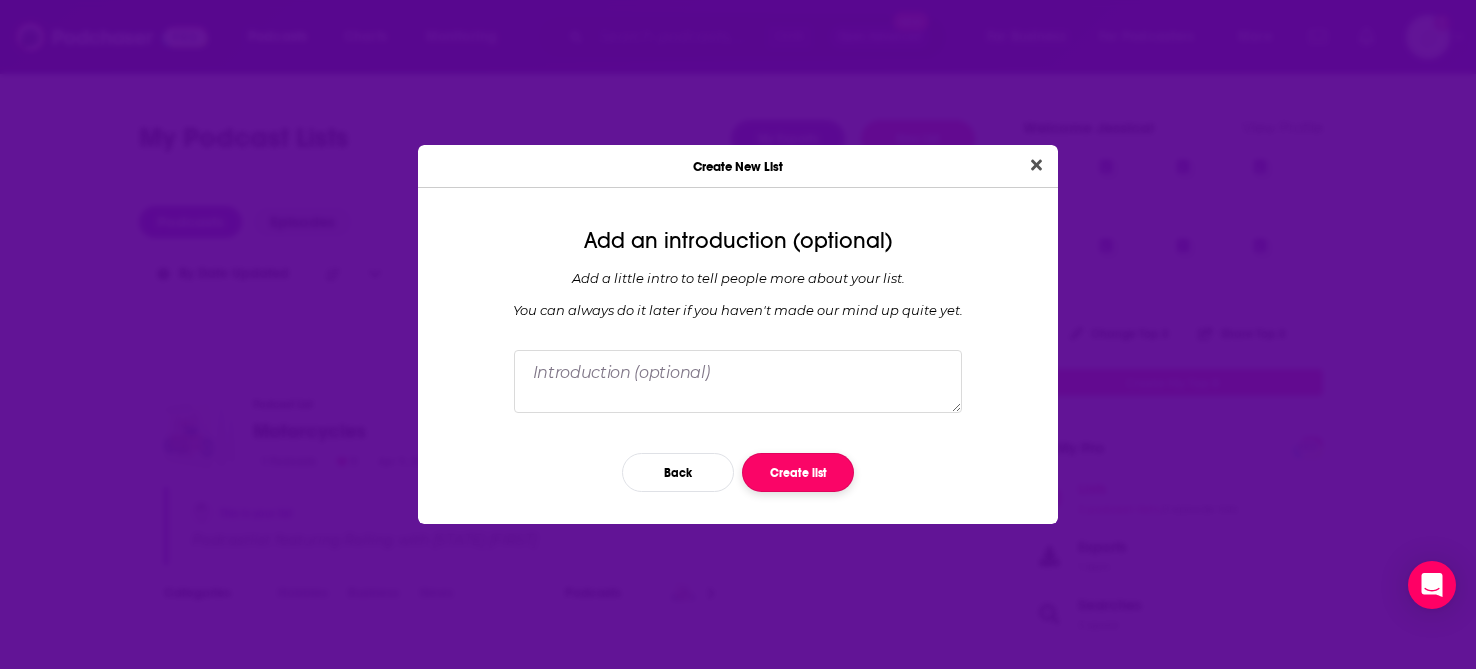 click on "Create list" at bounding box center (798, 472) 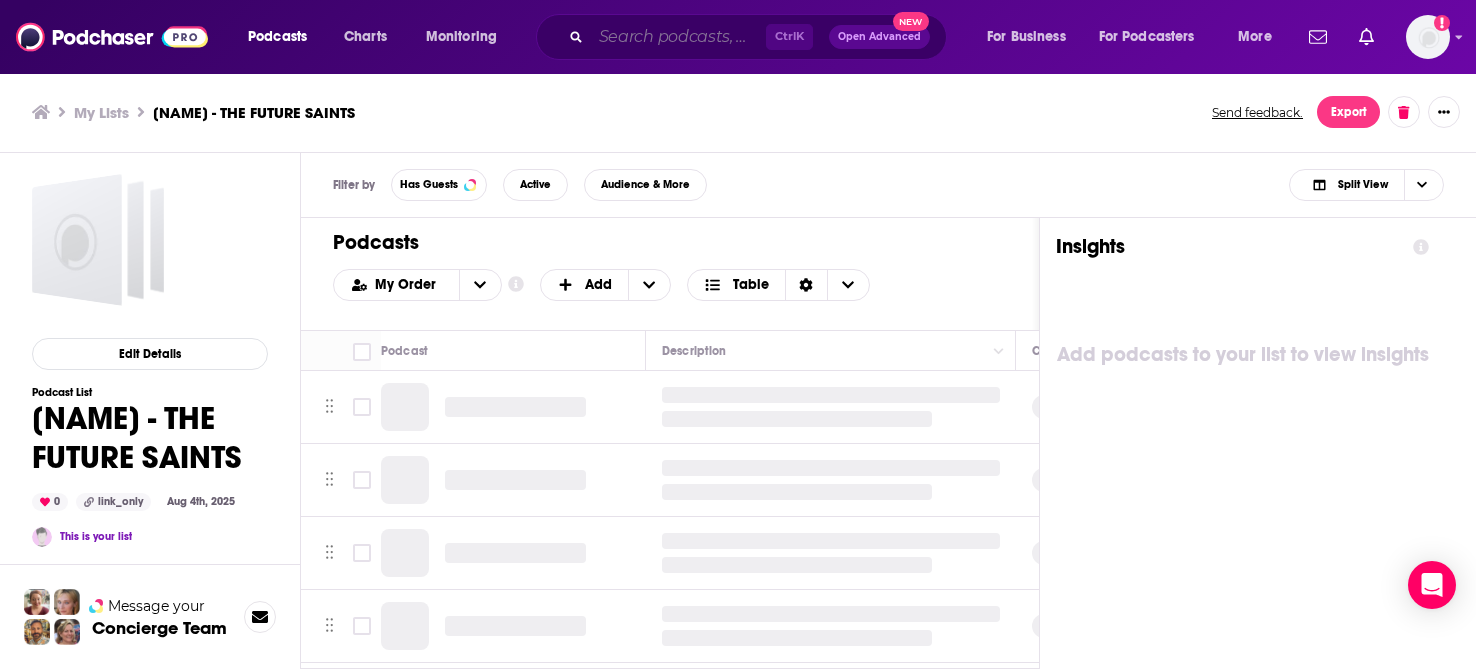click at bounding box center [678, 37] 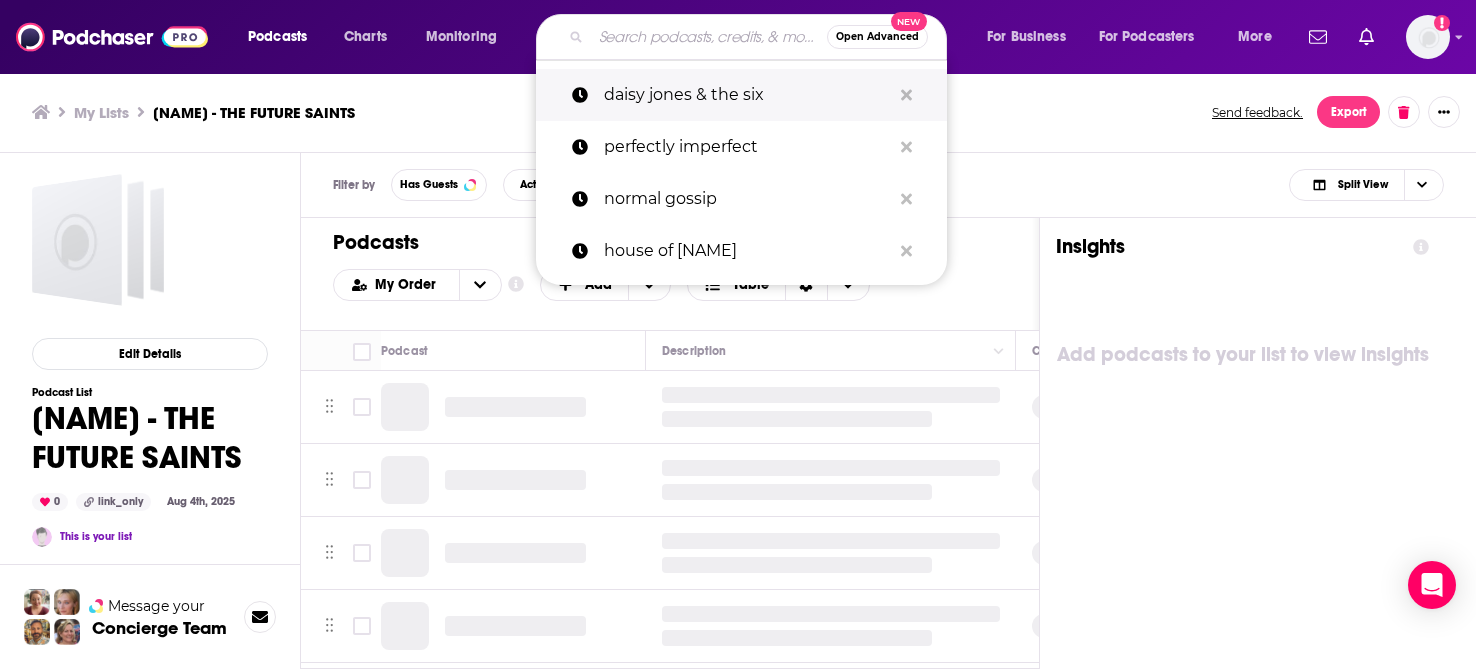 click on "daisy jones & the six" at bounding box center [747, 95] 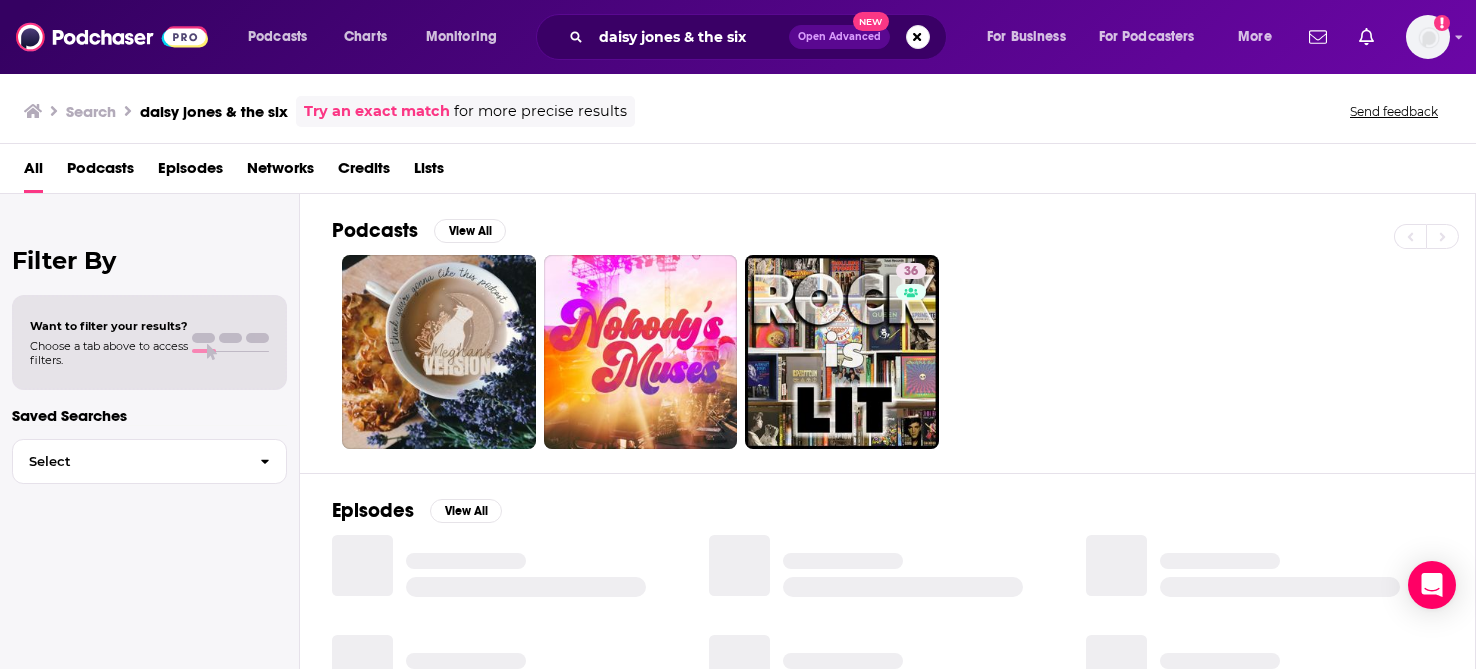 click on "Episodes" at bounding box center [190, 172] 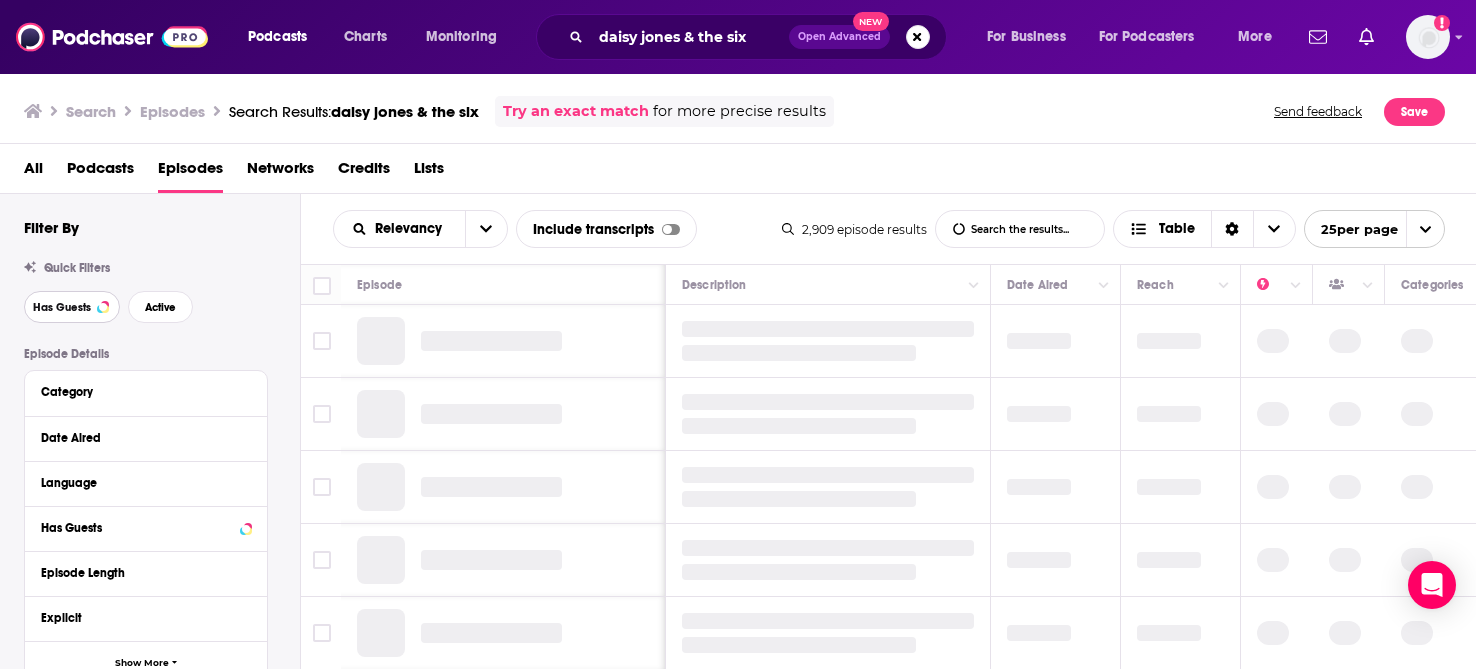 click on "Has Guests" at bounding box center (72, 307) 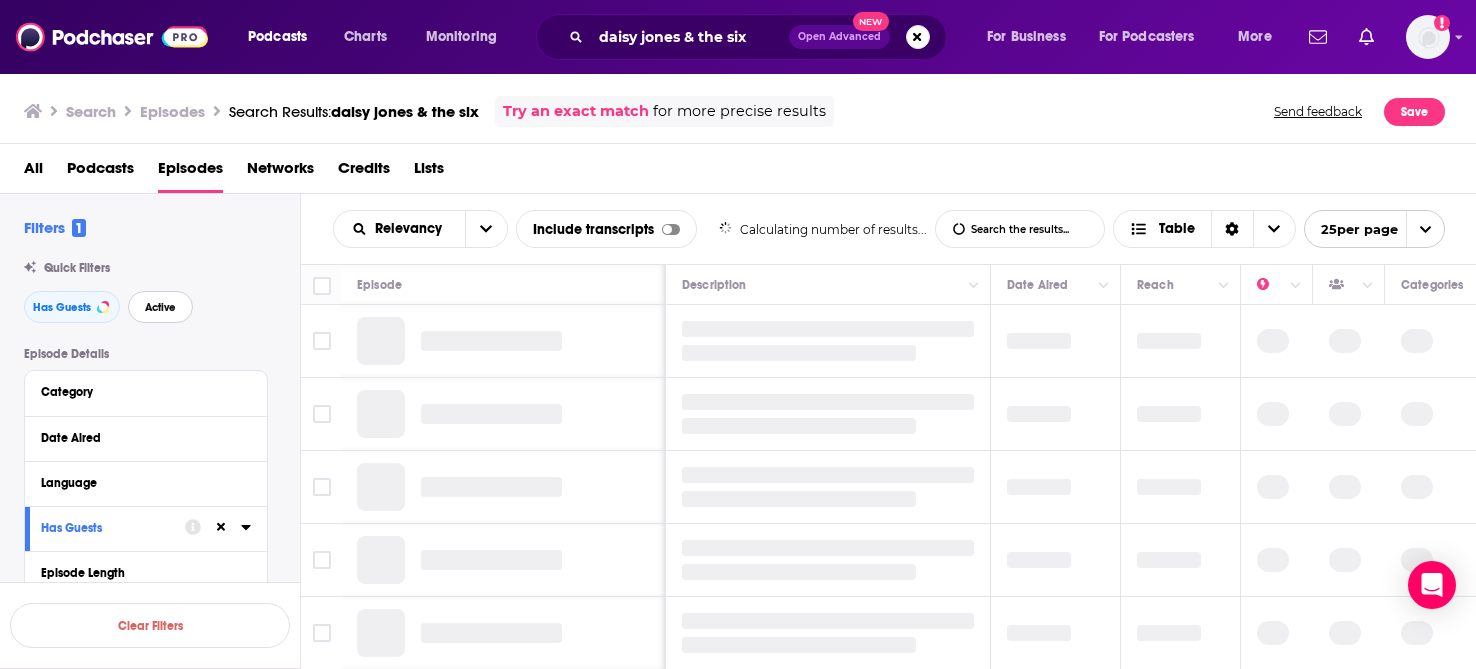 click on "Active" at bounding box center [160, 307] 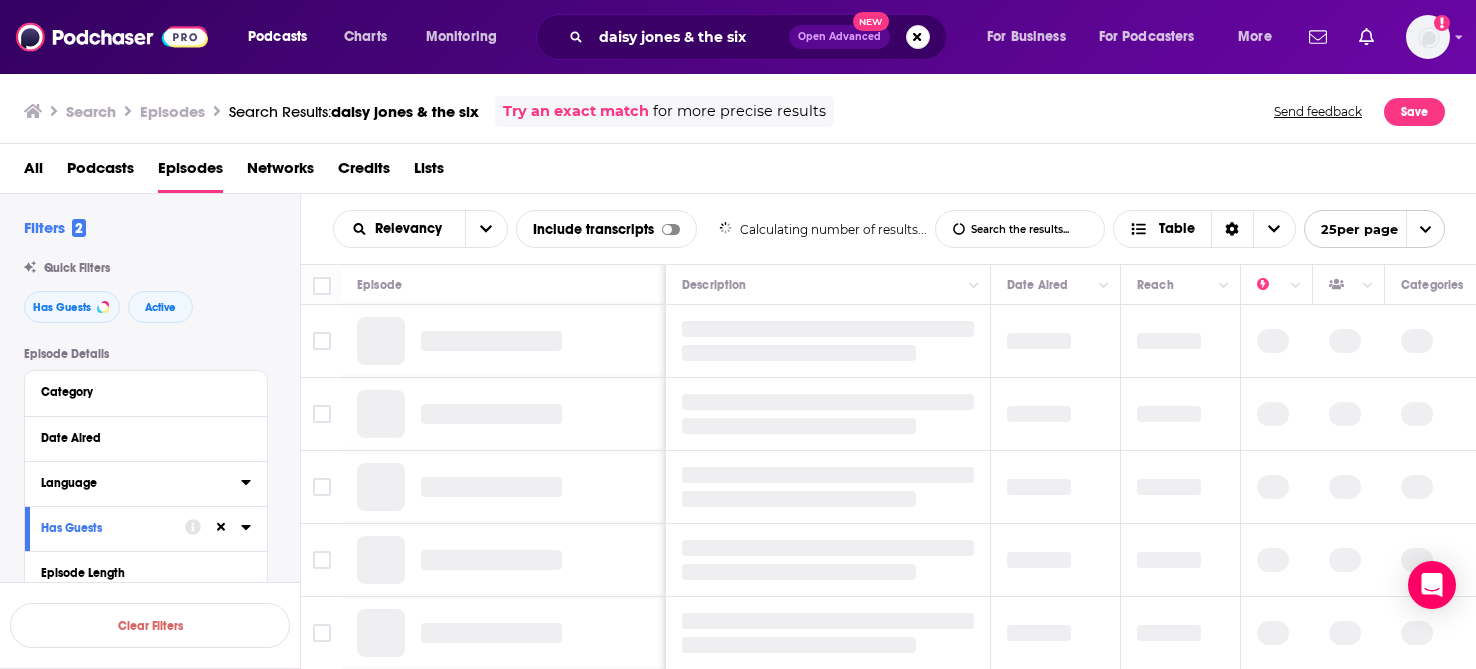click at bounding box center [246, 482] 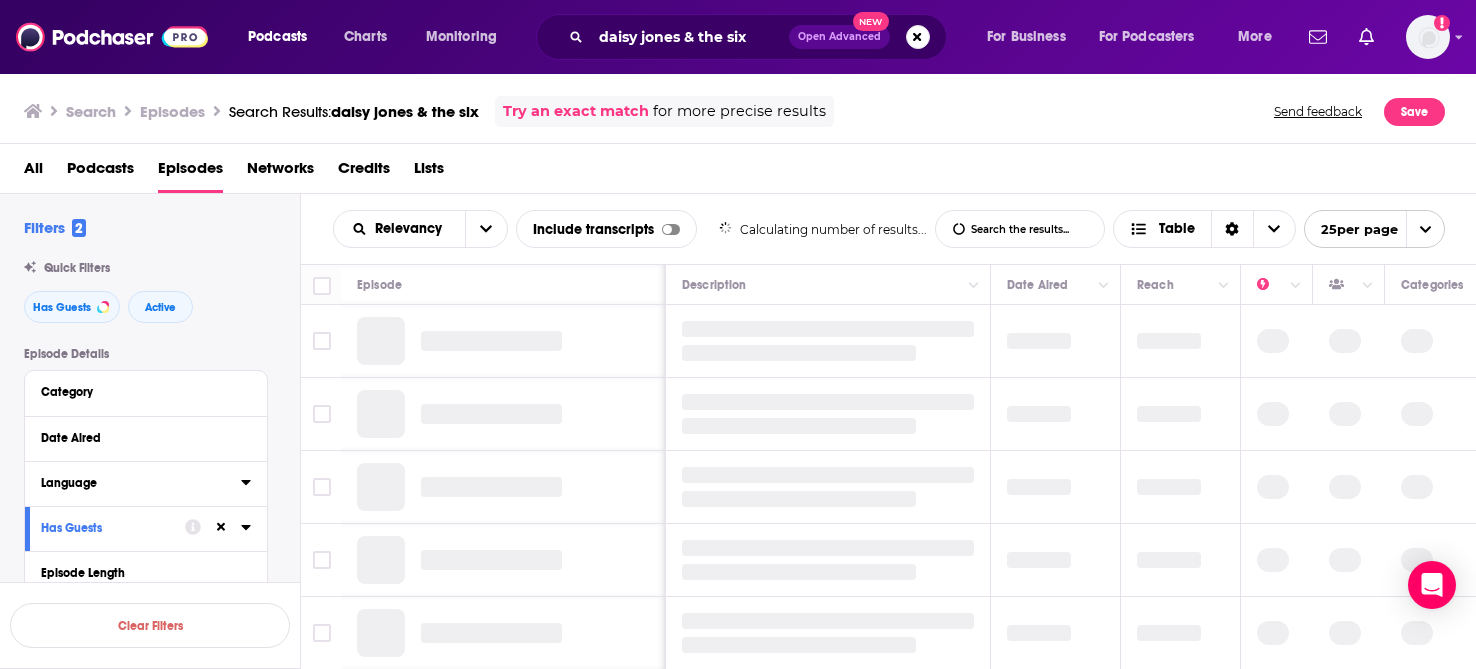 click 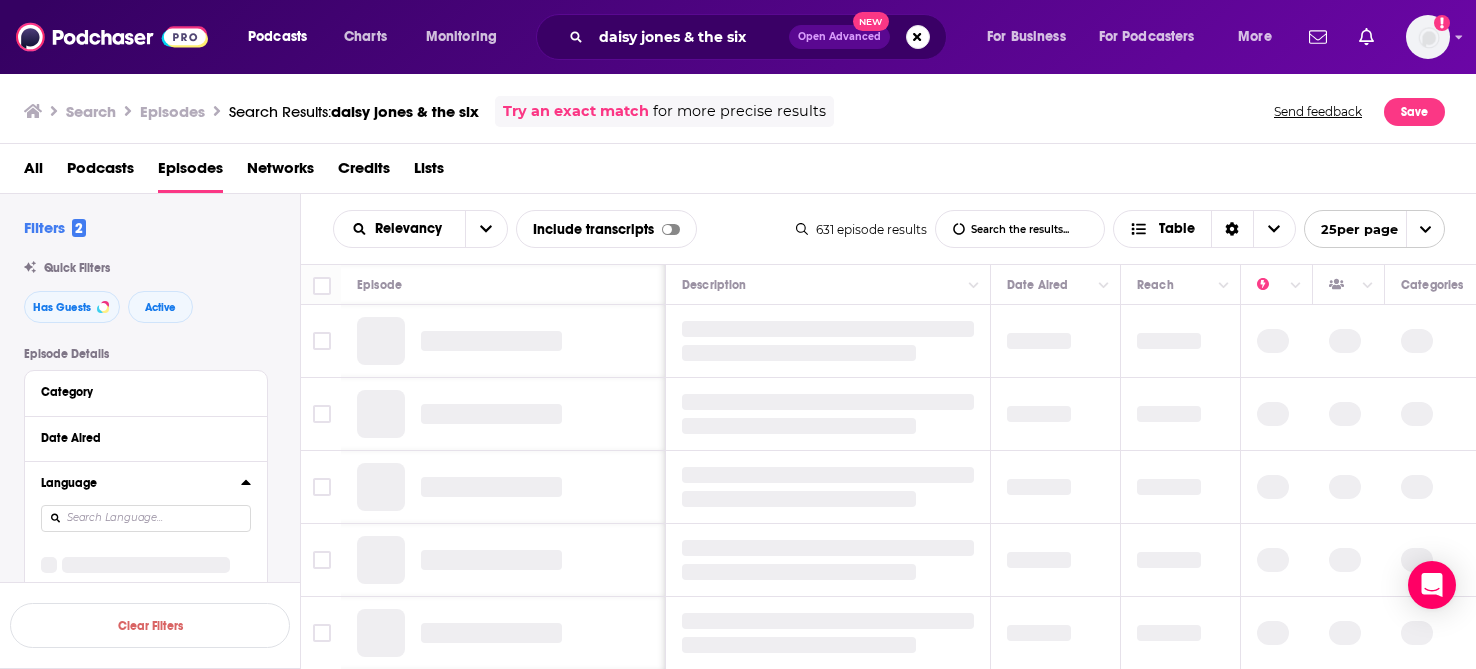 click at bounding box center [146, 518] 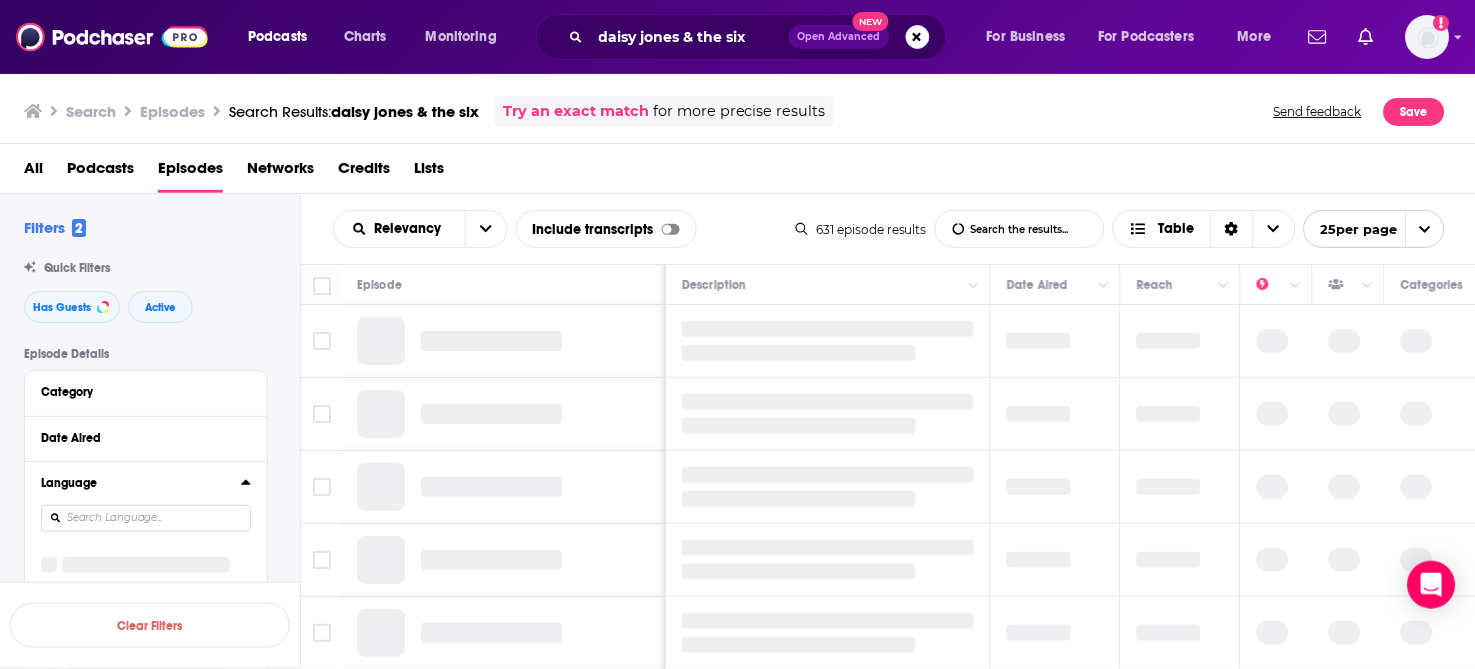 scroll, scrollTop: 25, scrollLeft: 0, axis: vertical 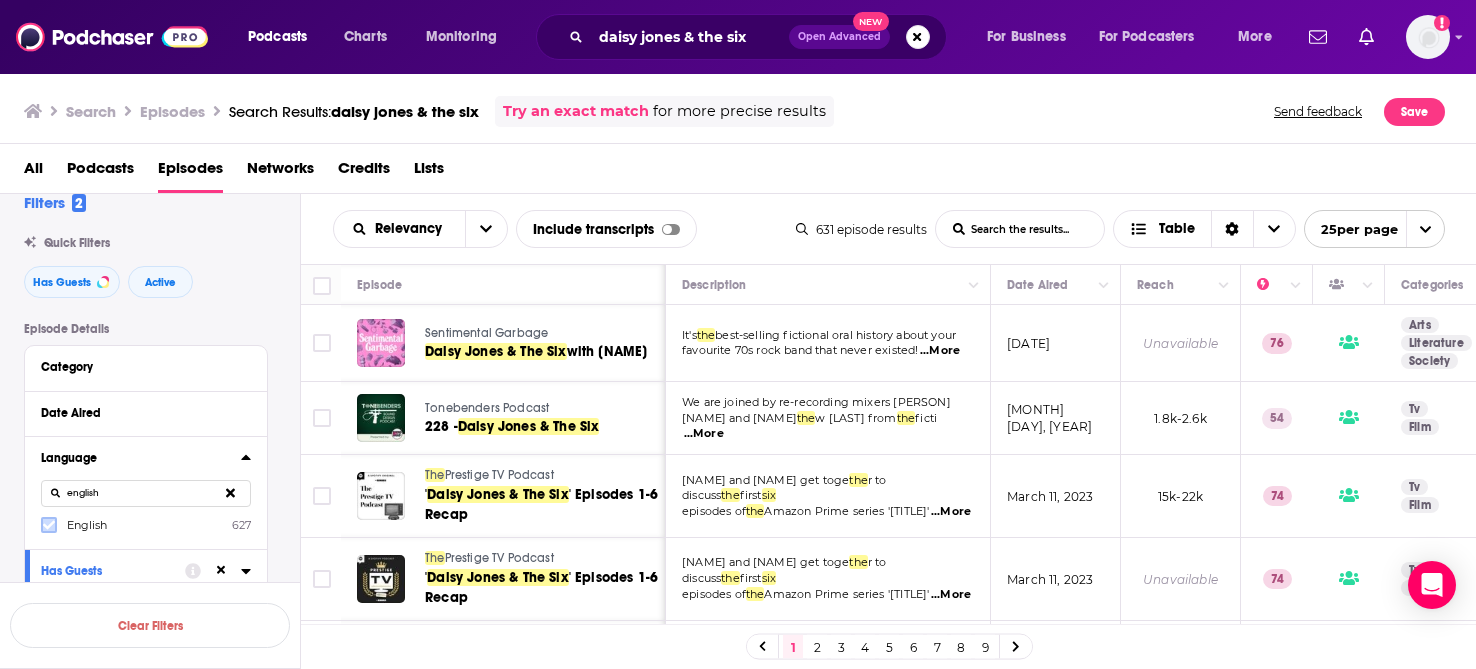 type on "english" 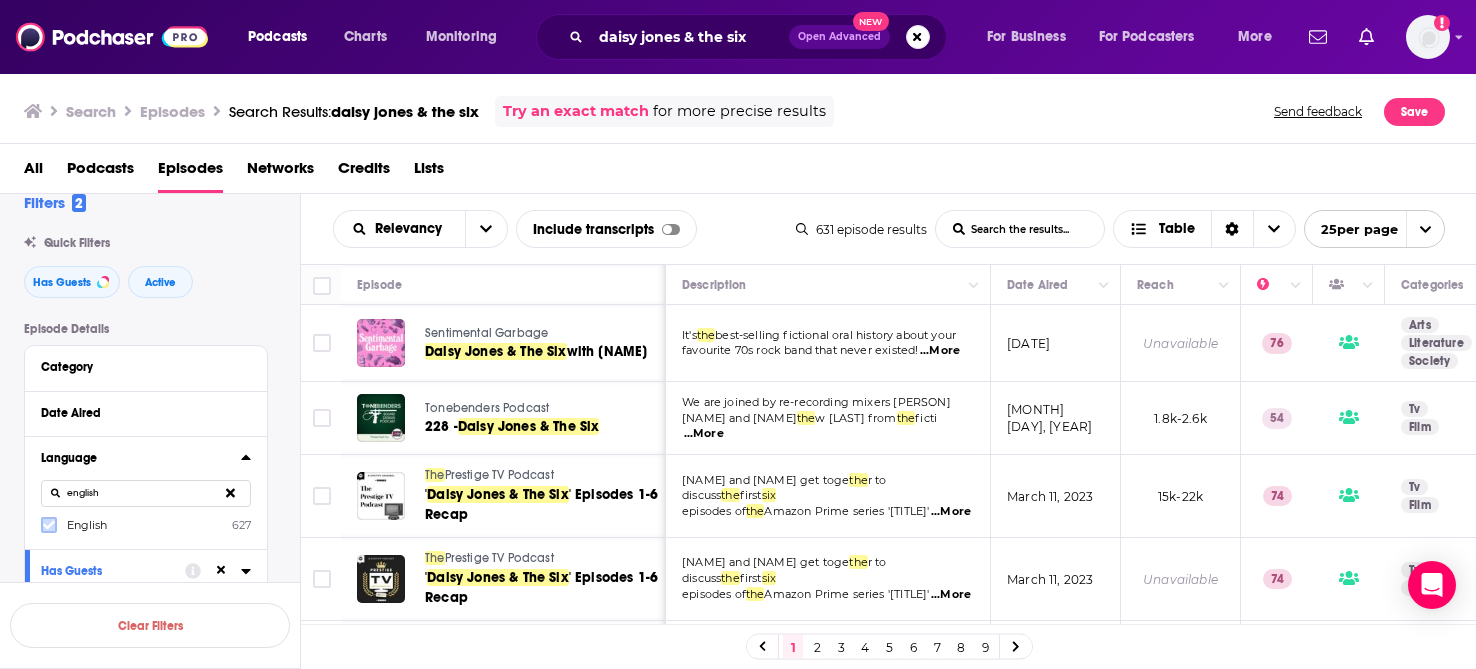 click 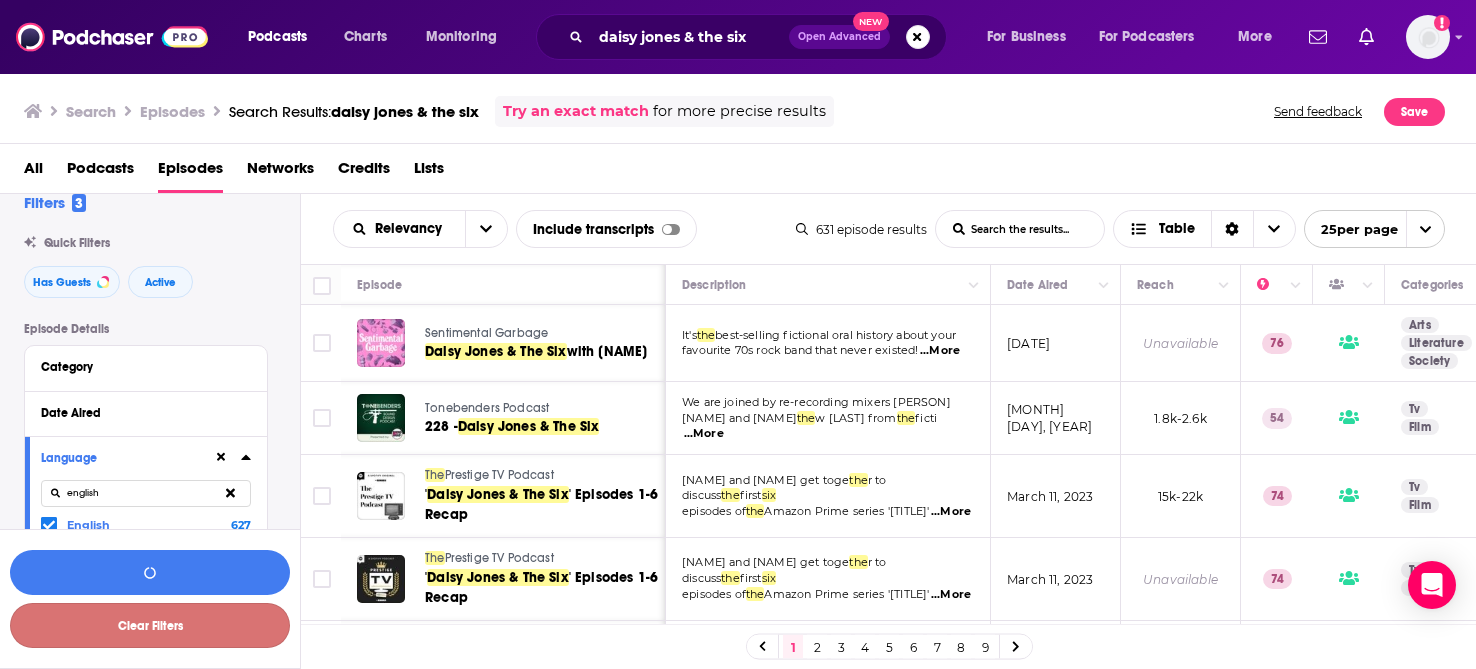 click on "Clear Filters" at bounding box center (150, 625) 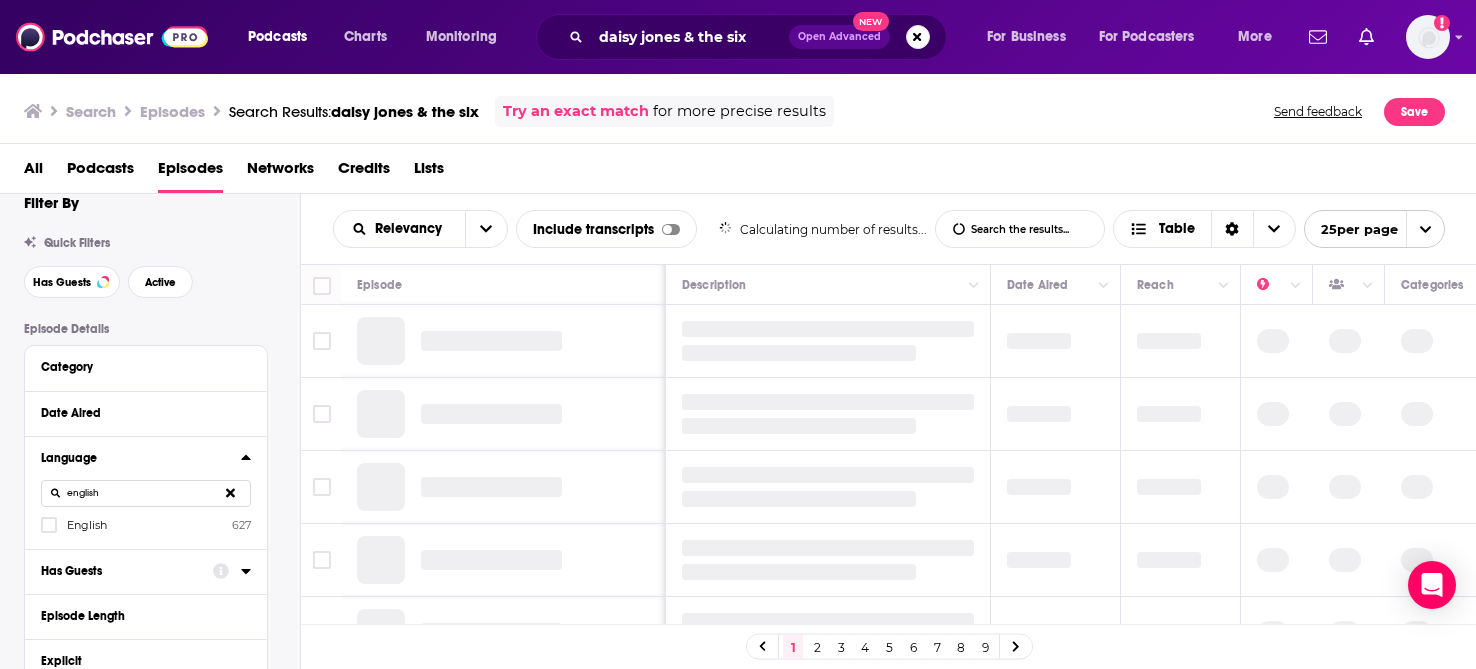 click on "Language english English 627" at bounding box center (146, 492) 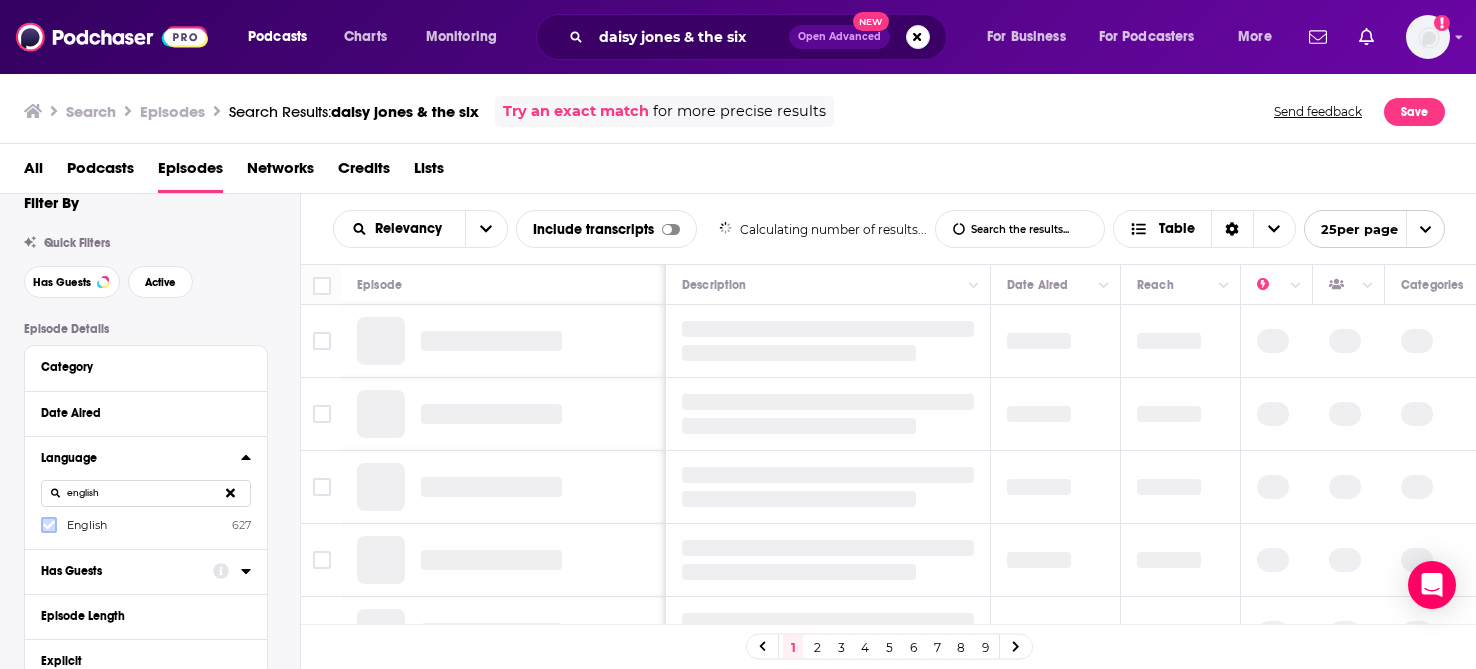 click 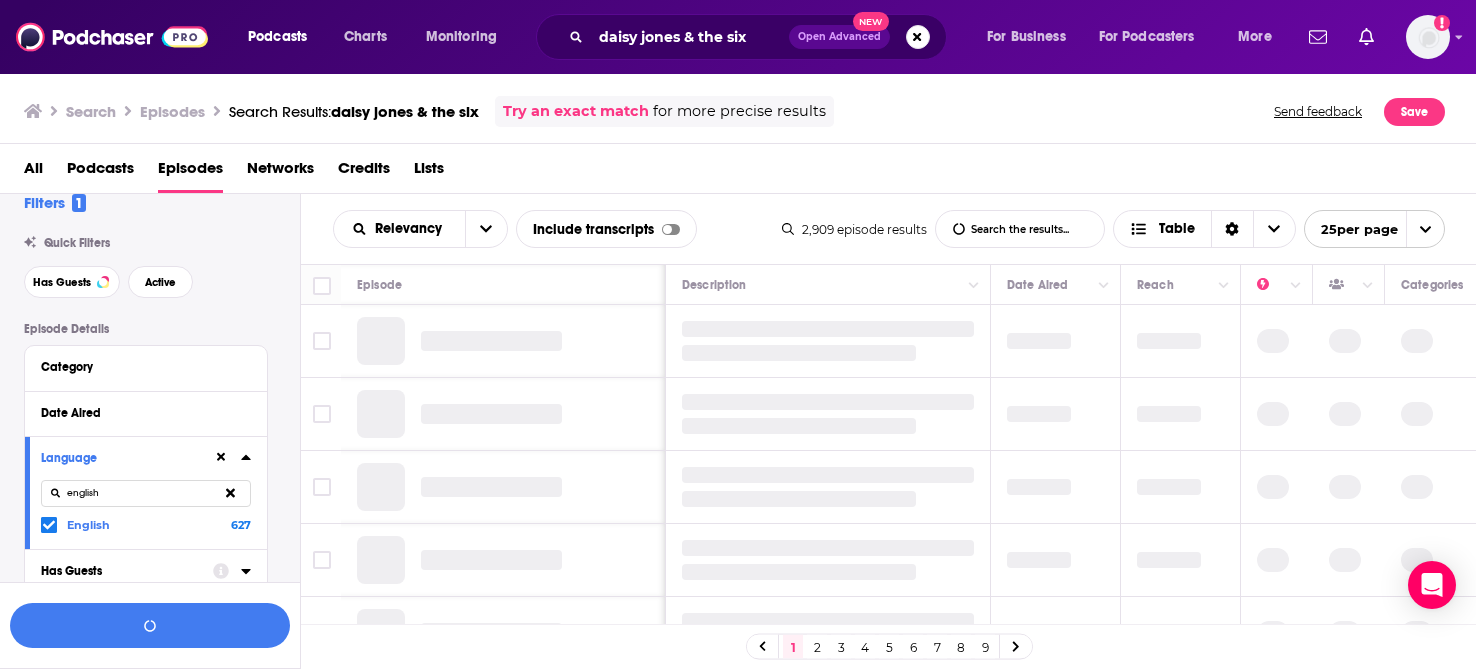 click on "Quick Filters Has Guests Active" at bounding box center (162, 267) 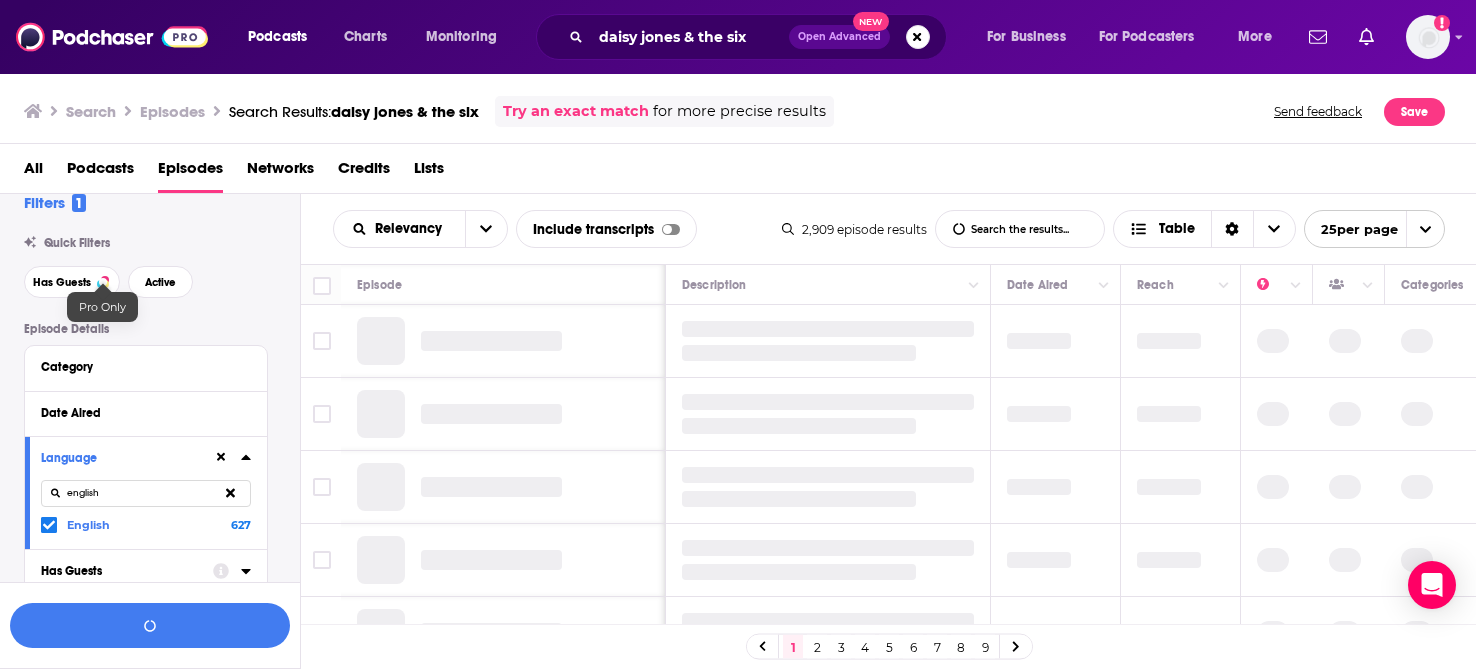 click on "Has Guests Active" at bounding box center [162, 282] 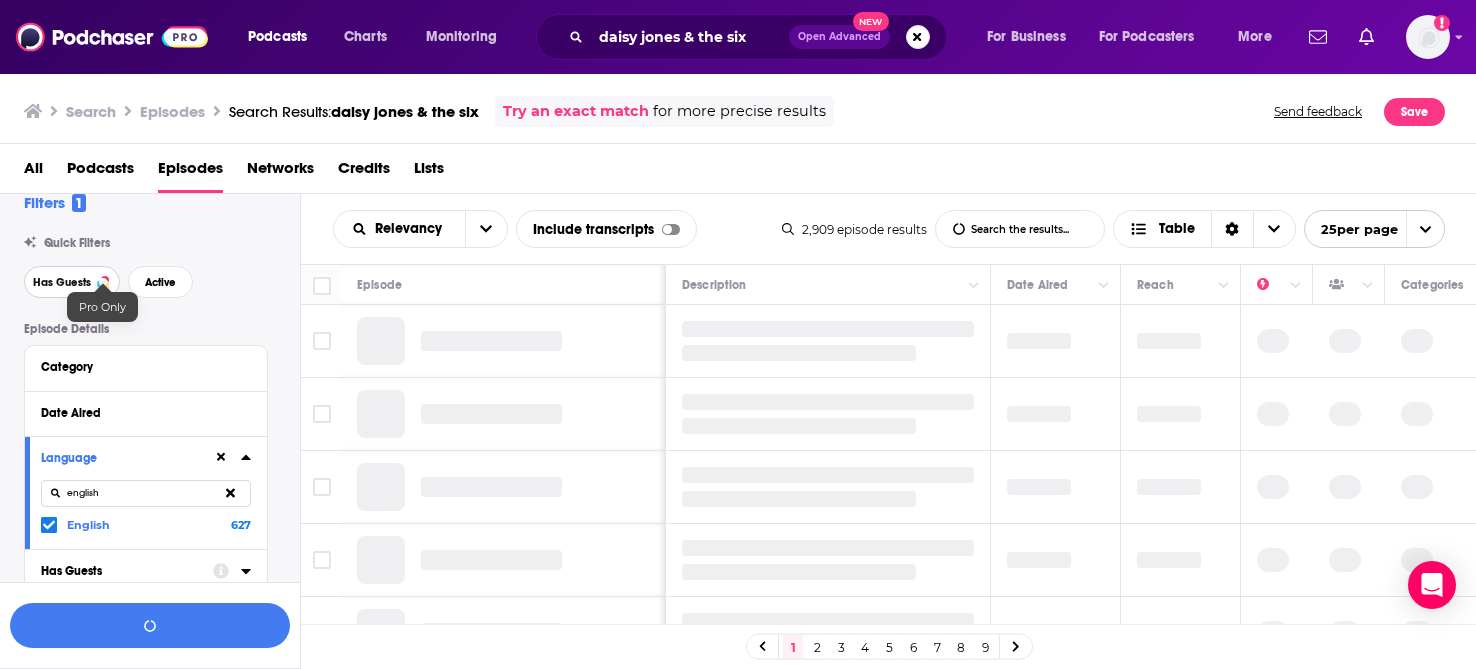 click at bounding box center [103, 282] 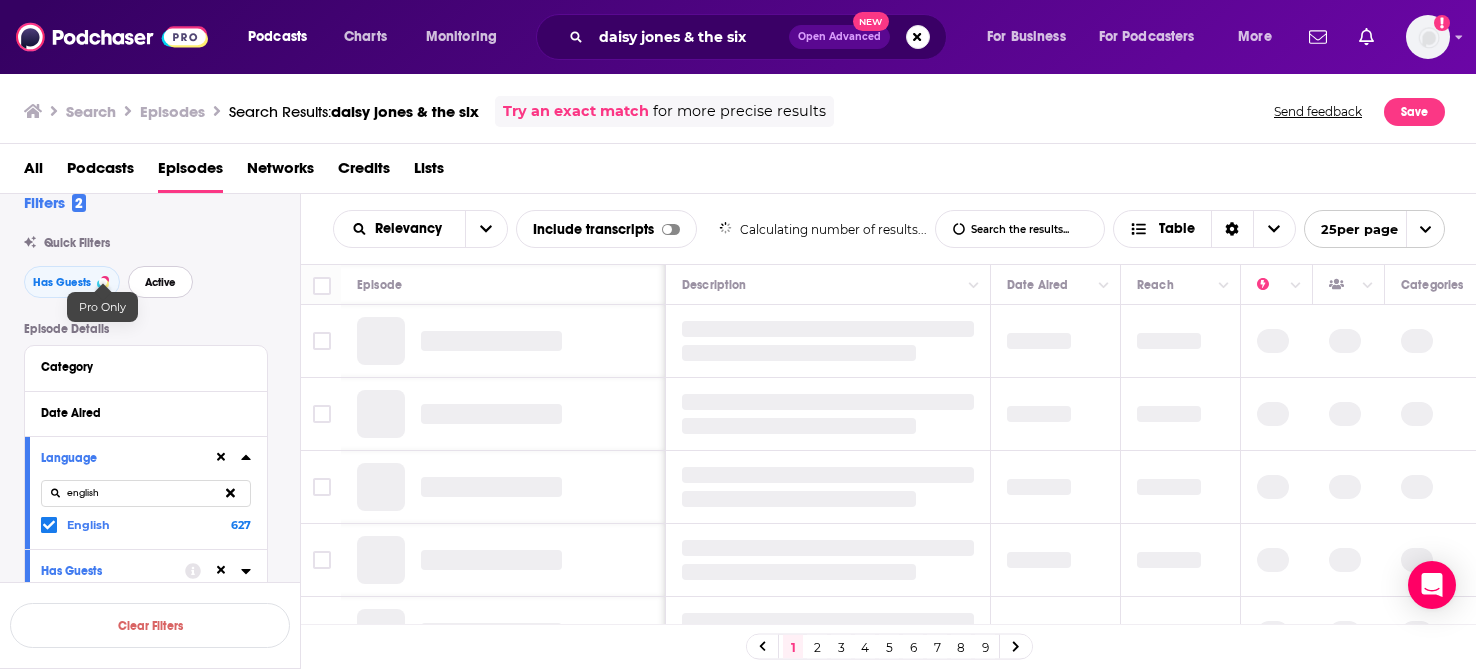 click on "Active" at bounding box center (160, 282) 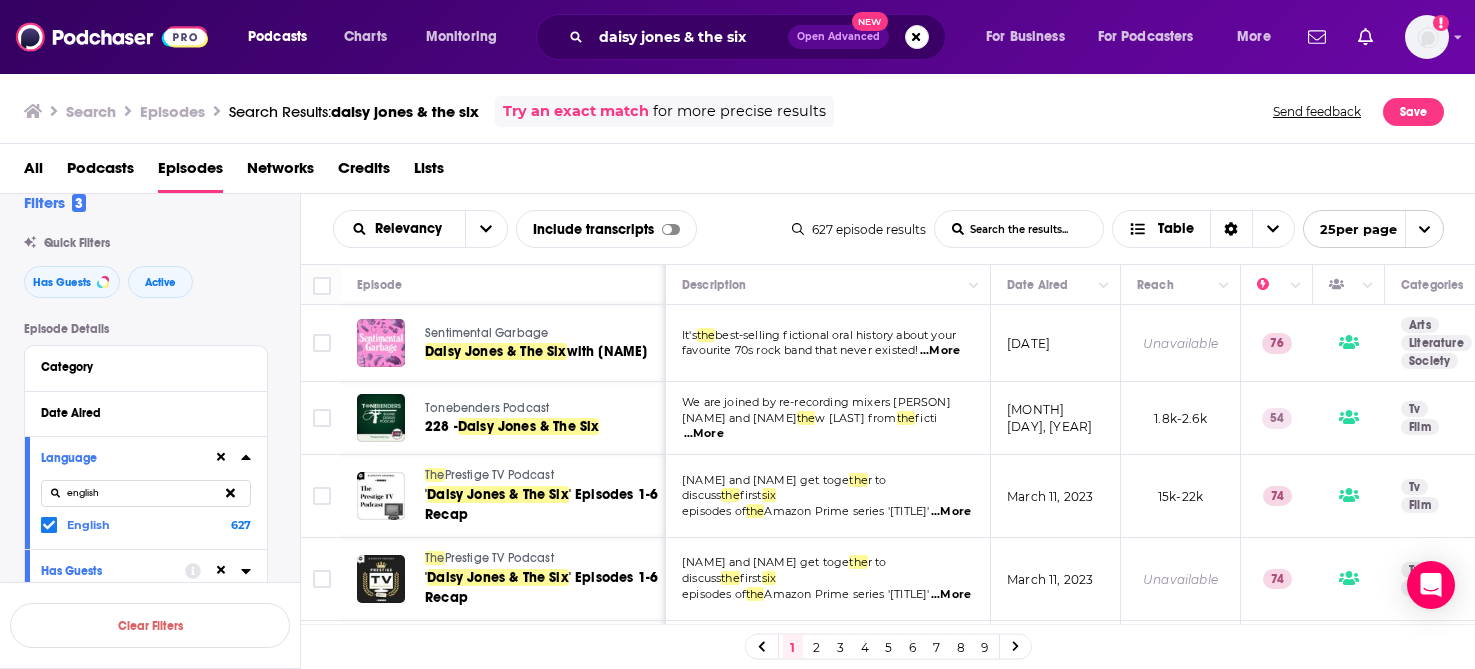 drag, startPoint x: 281, startPoint y: 408, endPoint x: 279, endPoint y: 495, distance: 87.02299 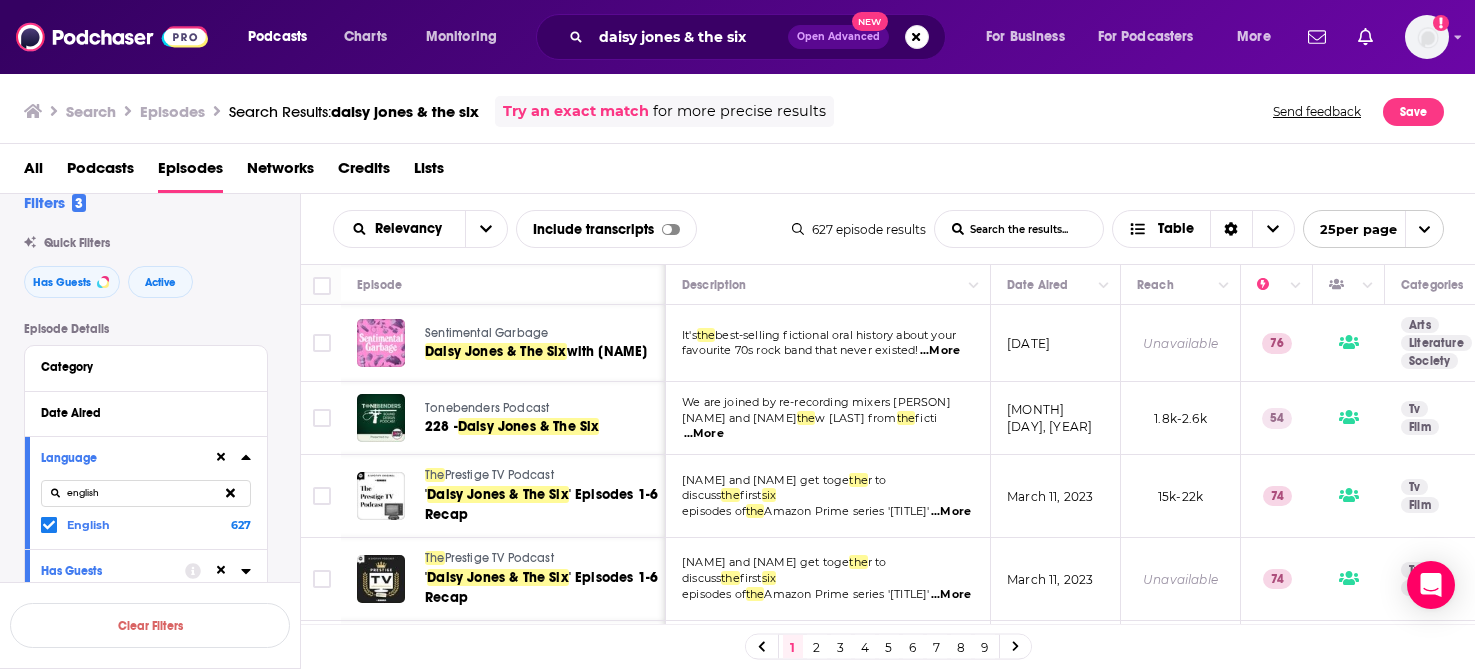 click on "Episode Details Category Date Aired Language english English 627 Has Guests Episode Length Explicit Show More Audience & Reach Episode Reach Power Score™ Gender Age Location Beta" at bounding box center (162, 666) 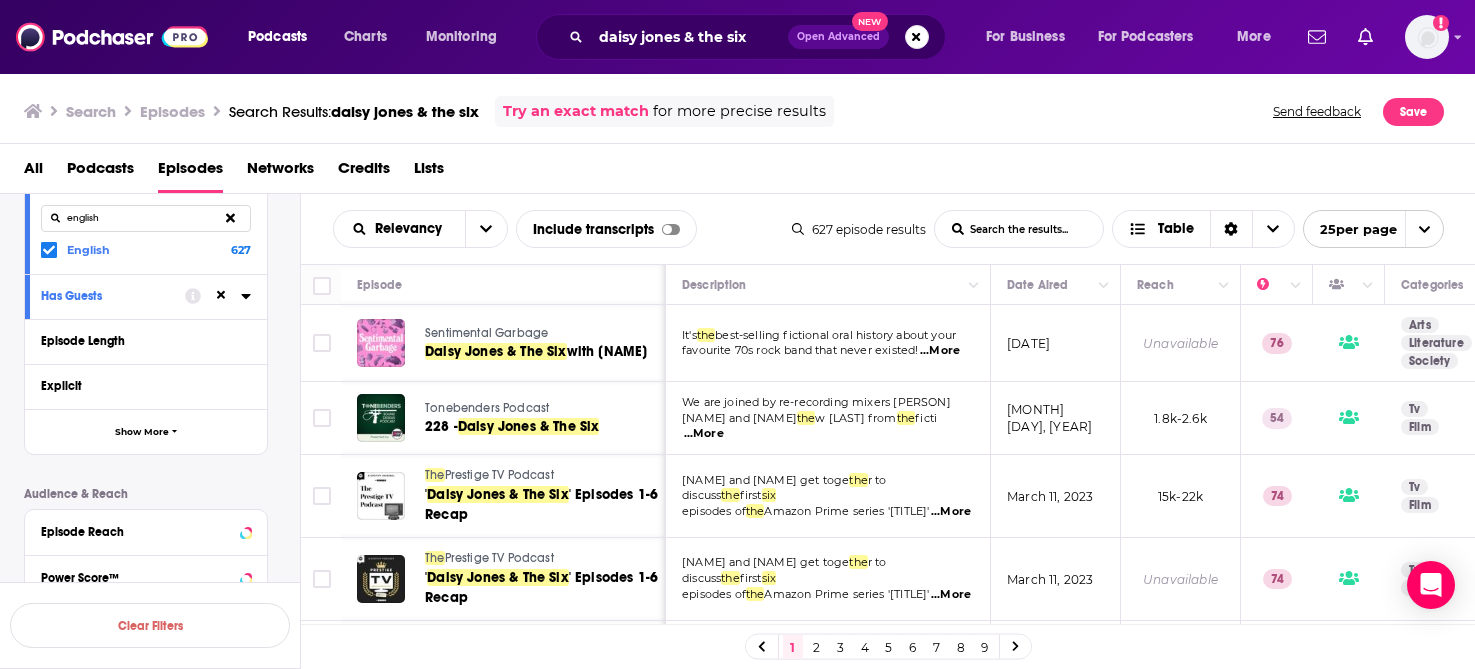 scroll, scrollTop: 305, scrollLeft: 0, axis: vertical 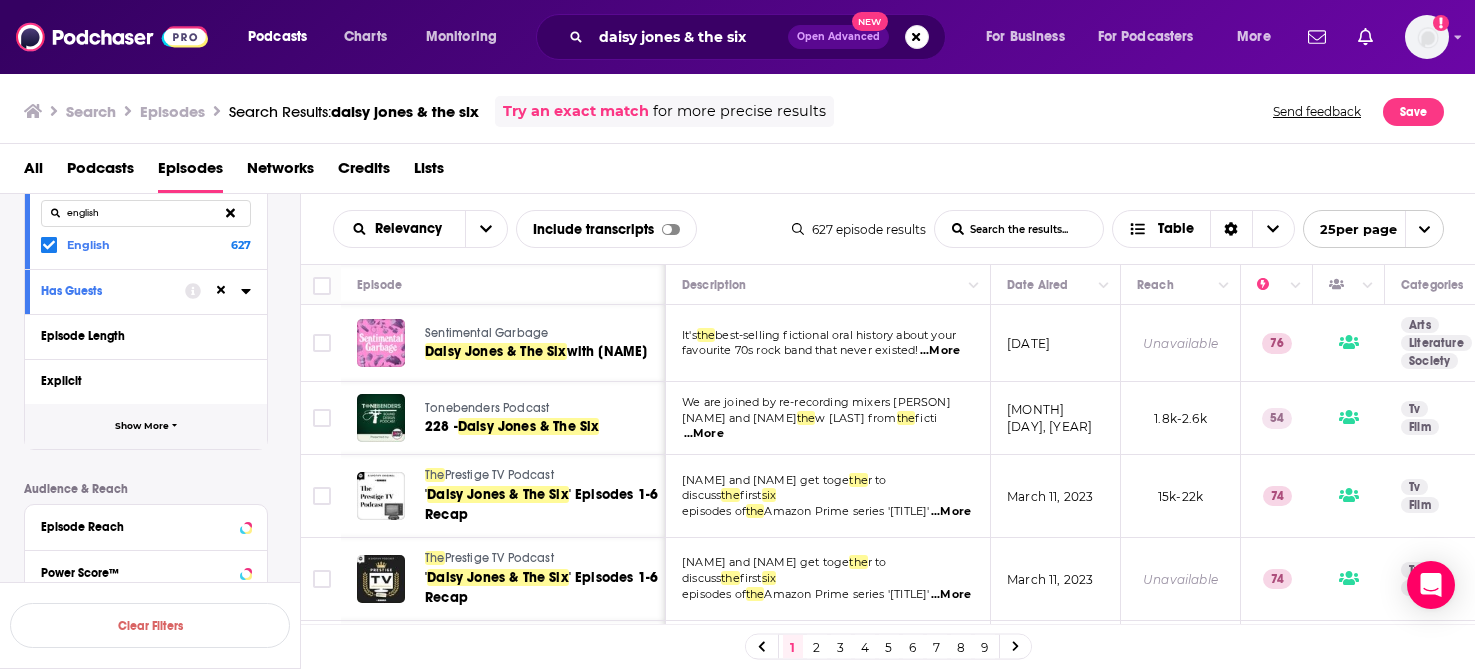 click on "Show More" at bounding box center [146, 426] 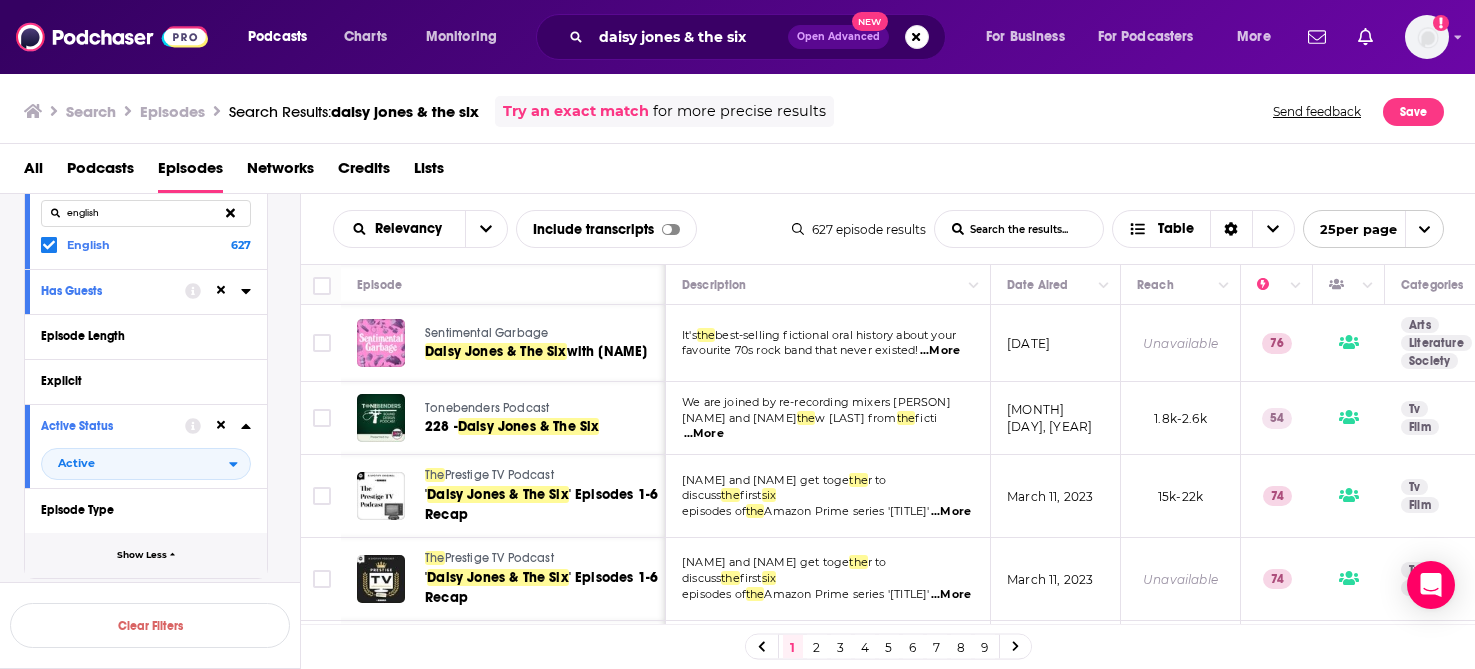 type 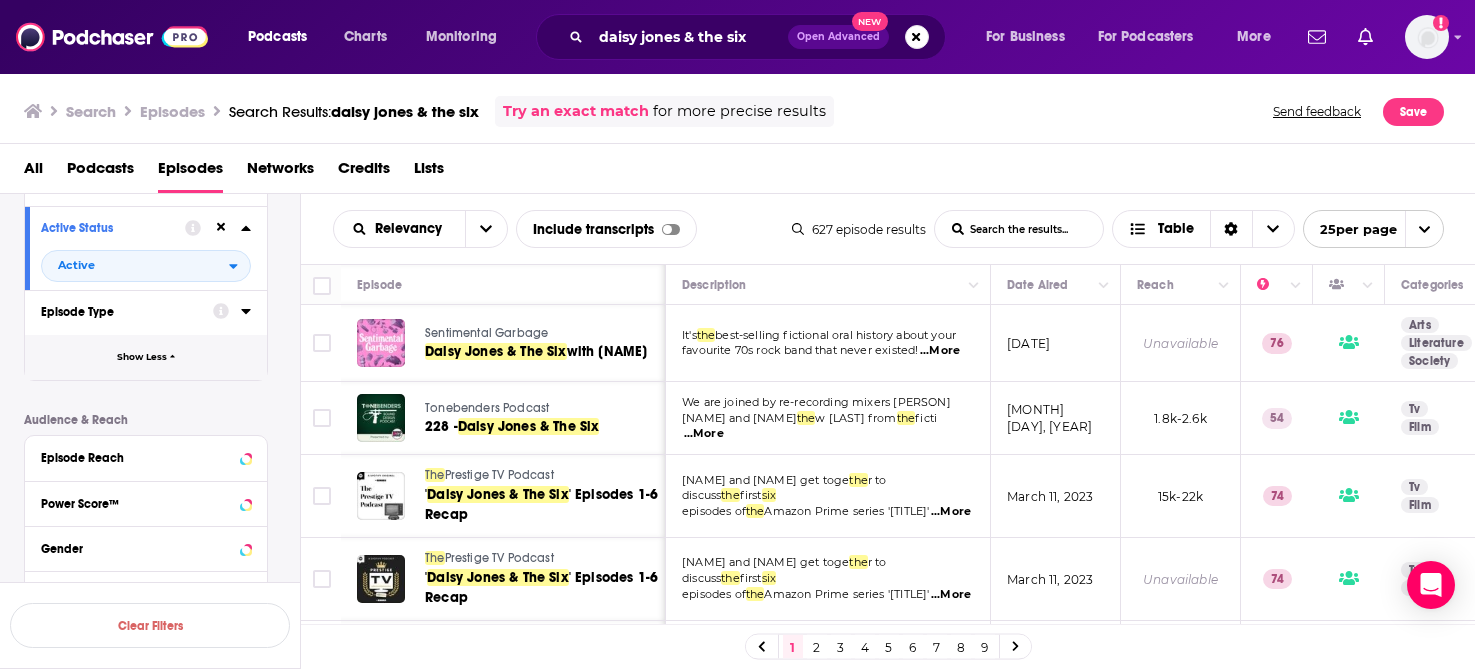 scroll, scrollTop: 505, scrollLeft: 0, axis: vertical 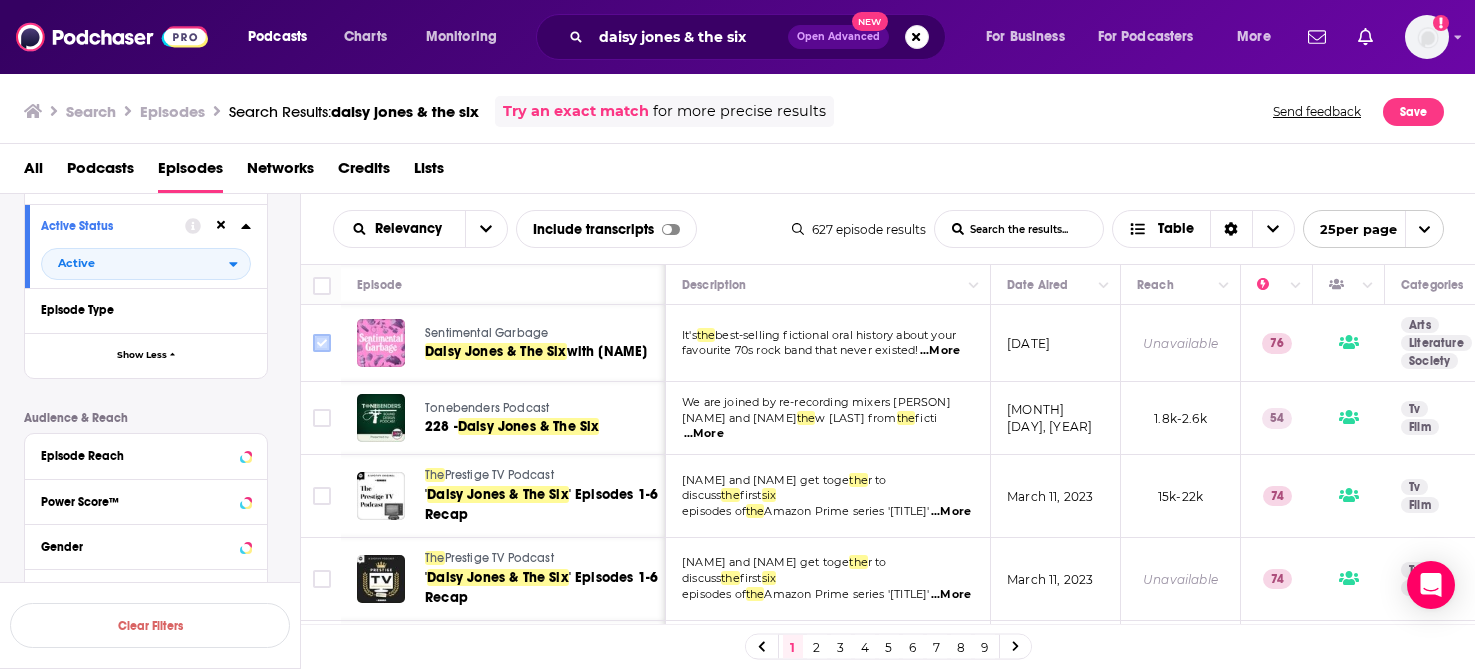 click at bounding box center [322, 343] 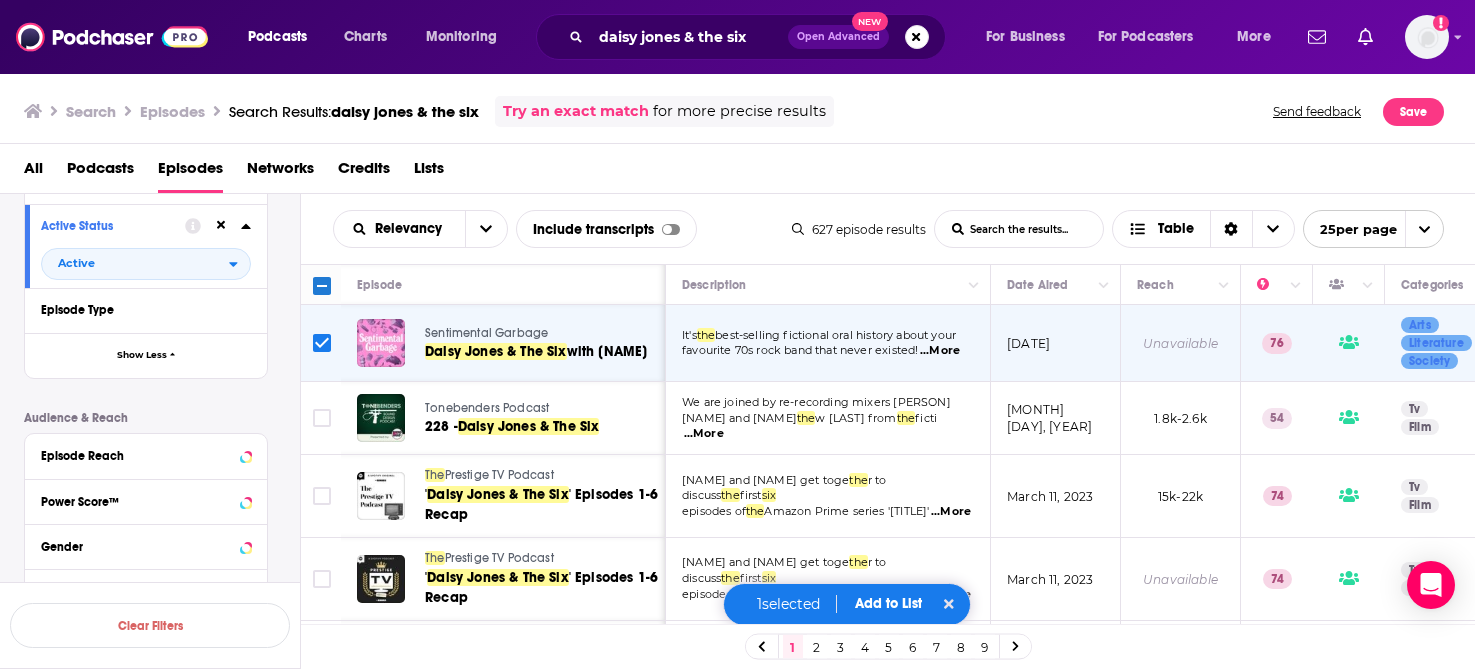 click on "Add to List" at bounding box center [888, 603] 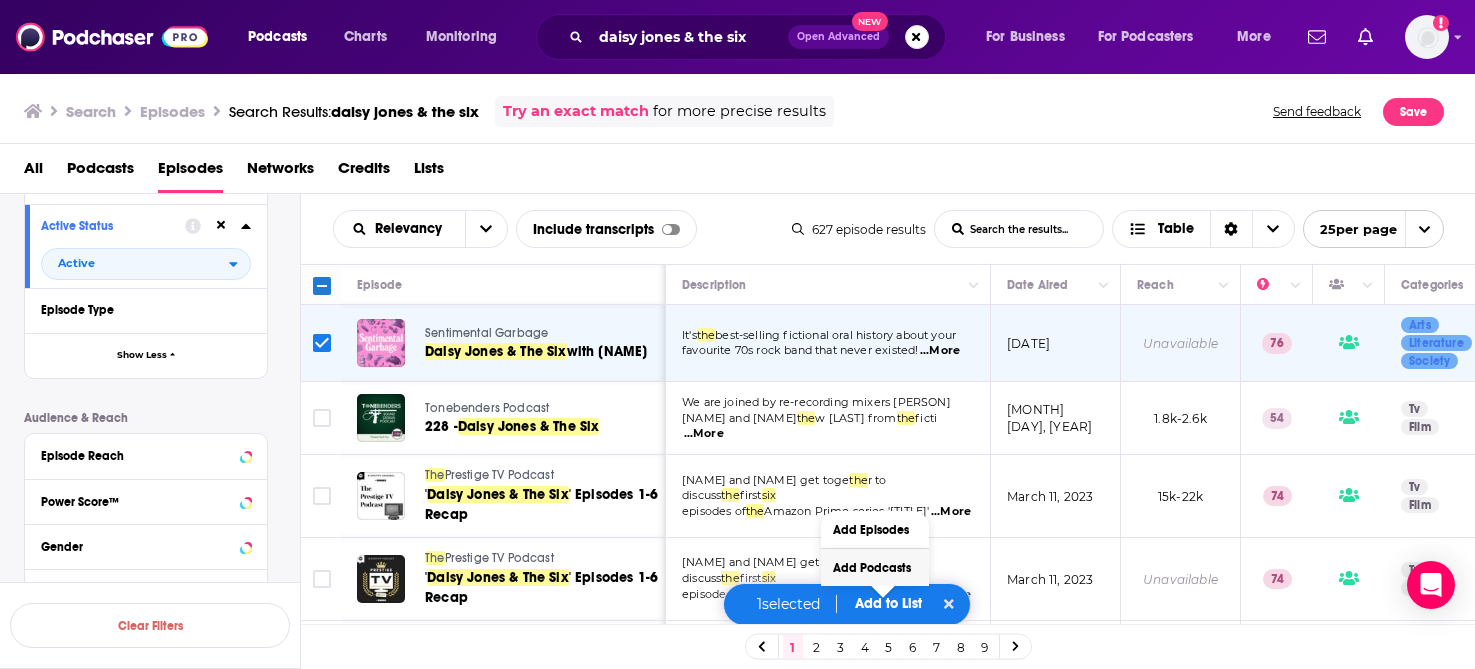 click on "Add Podcasts" at bounding box center (875, 567) 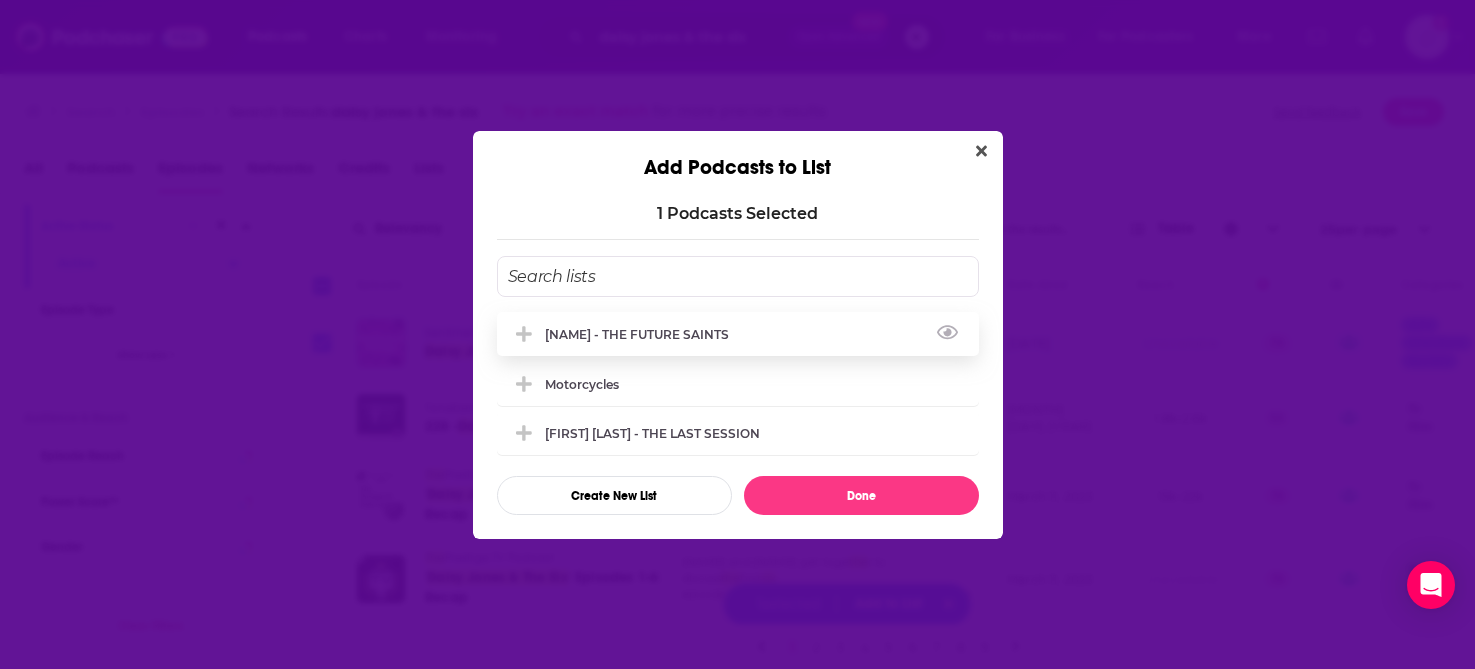 click on "[NAME] - THE FUTURE SAINTS" at bounding box center [643, 334] 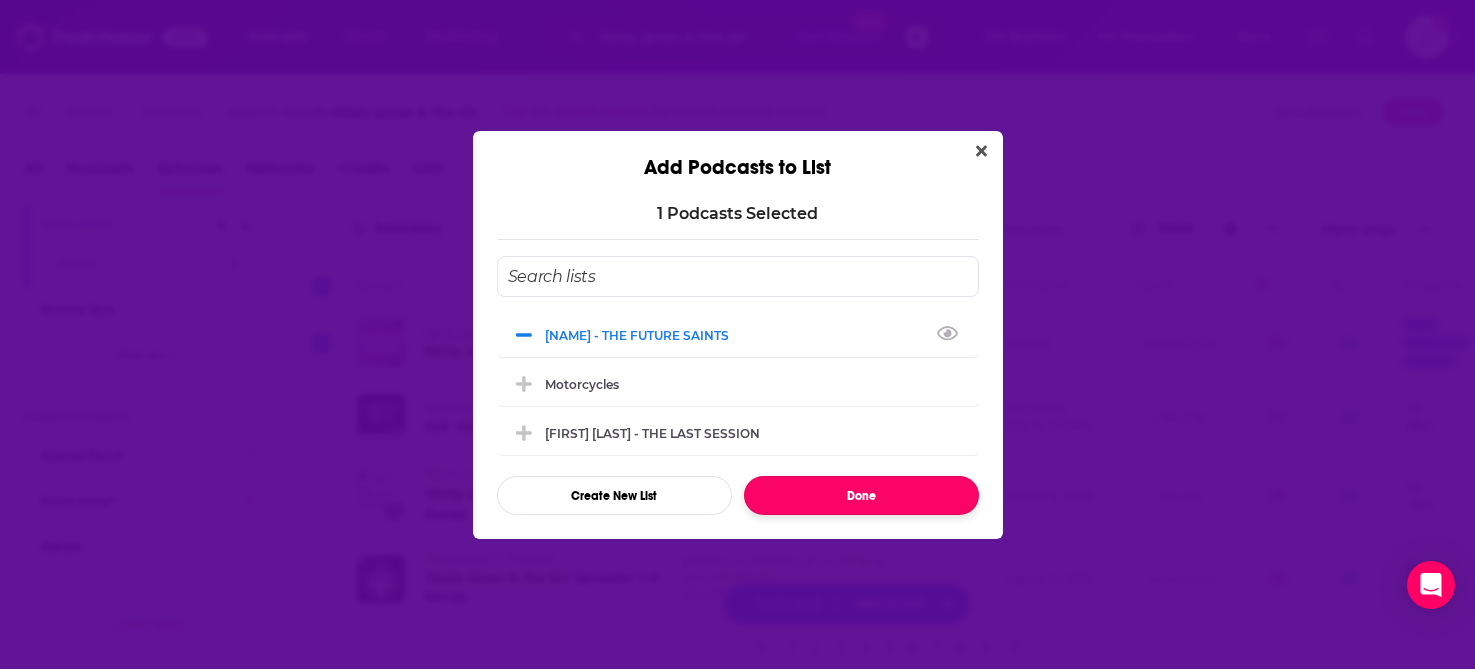 click on "Done" at bounding box center [861, 495] 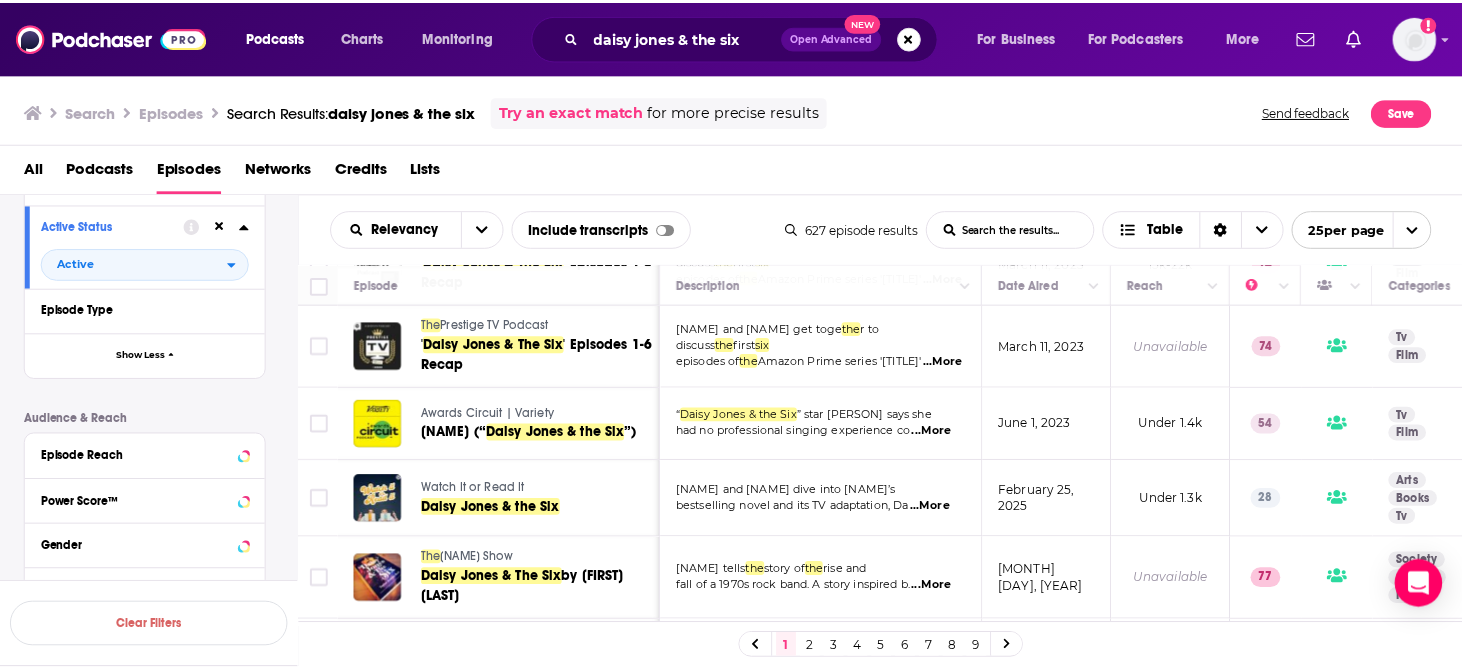 scroll, scrollTop: 293, scrollLeft: 0, axis: vertical 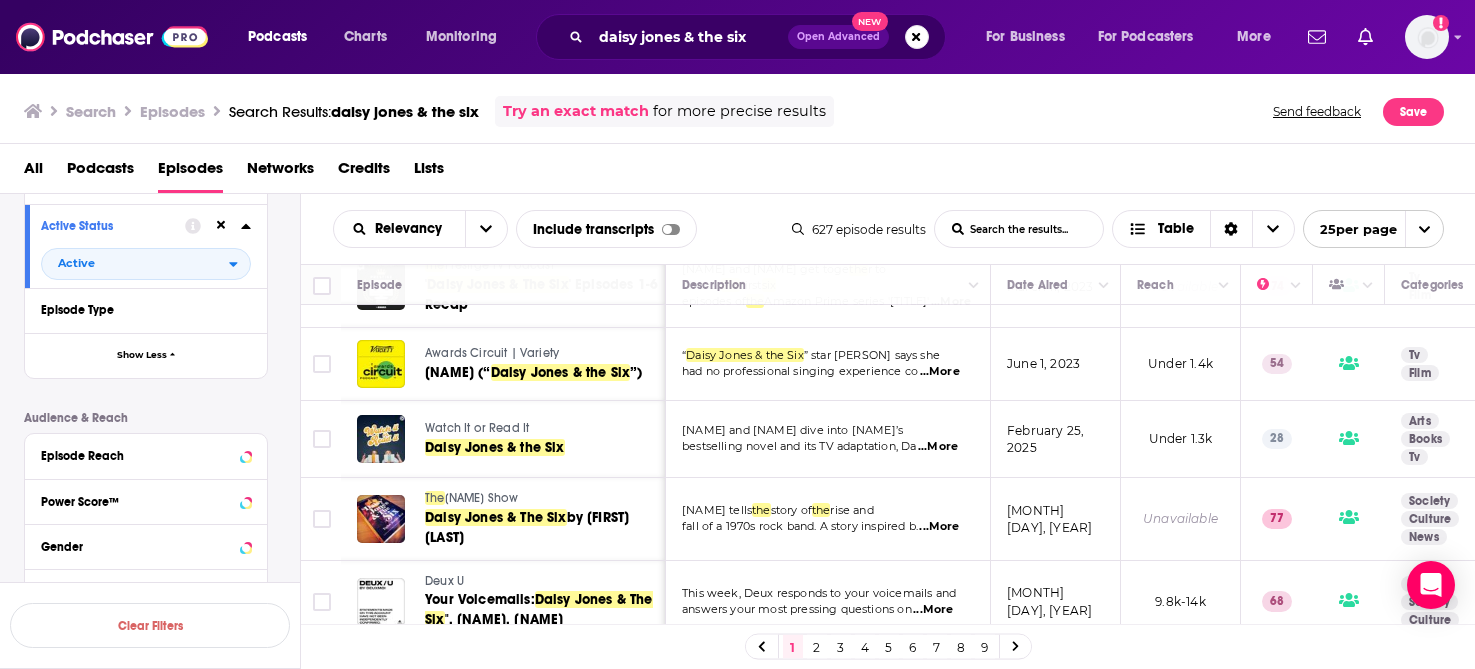 click on "...More" at bounding box center (938, 447) 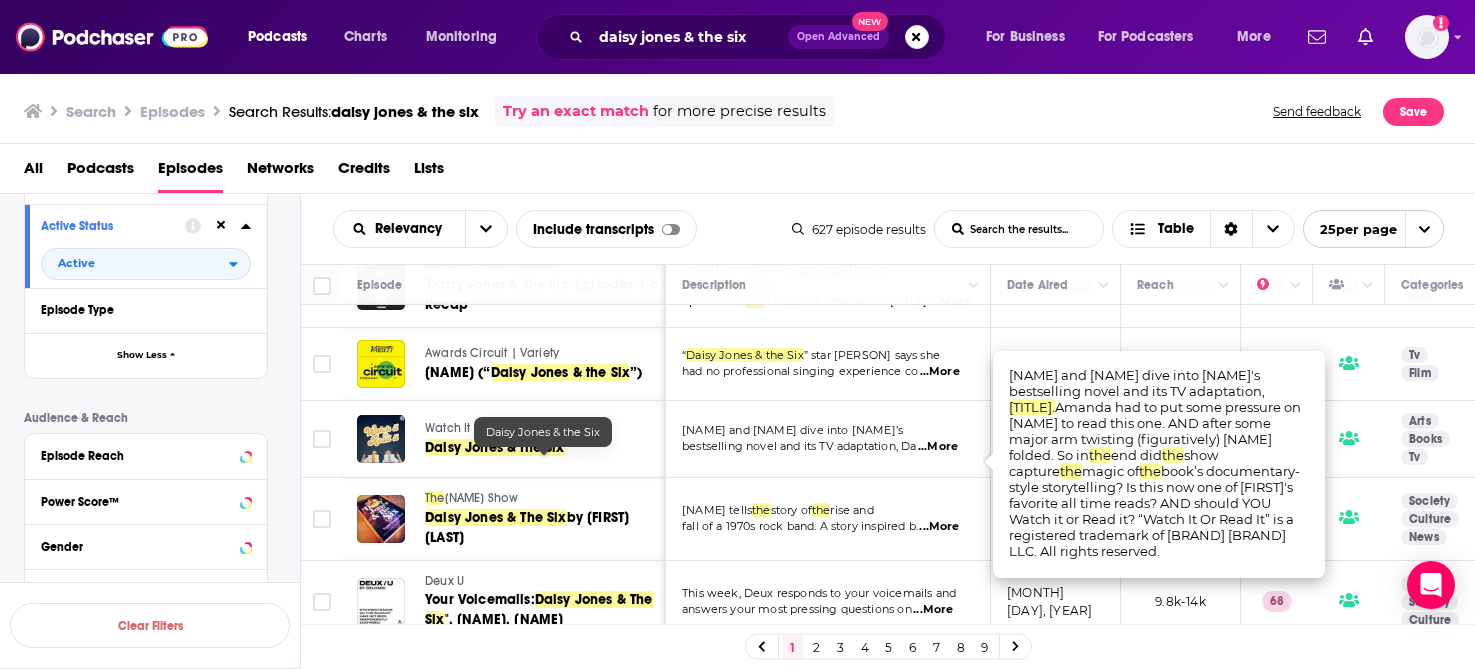 click on "Daisy Jones & the Six" at bounding box center [495, 447] 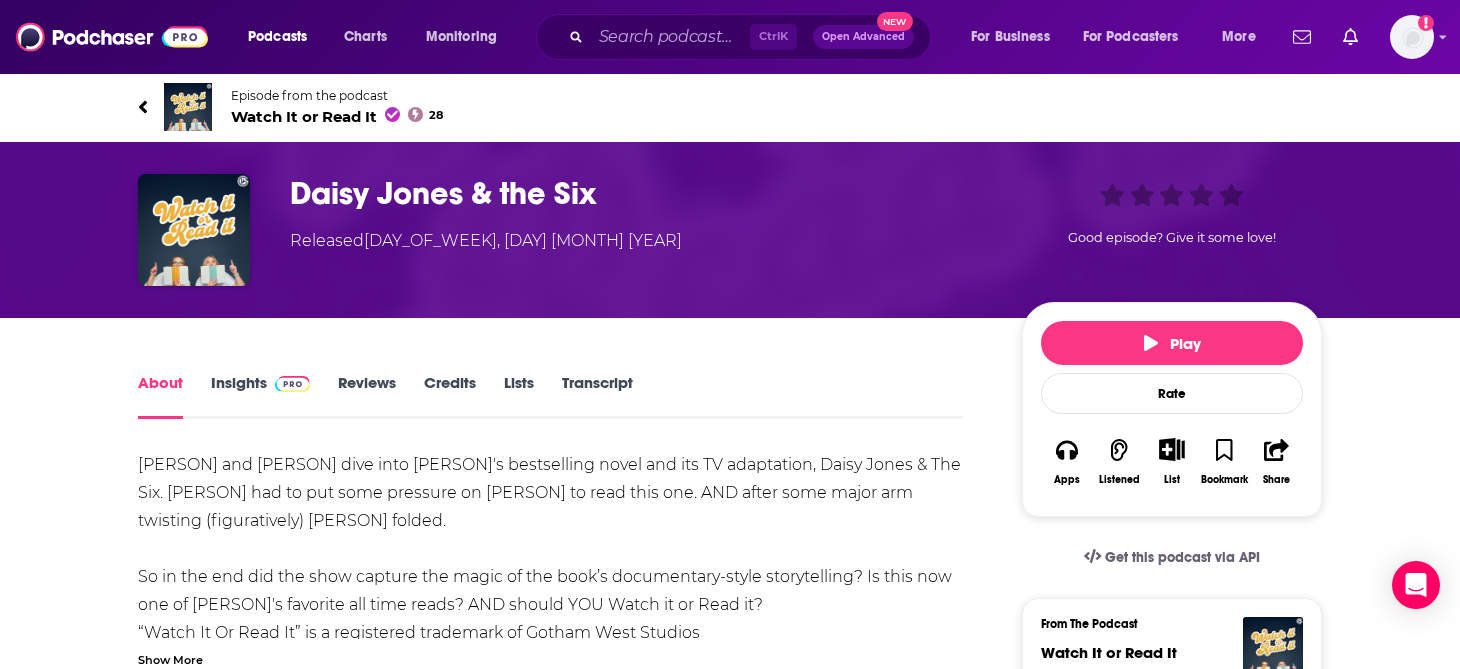 click on "Watch It or Read It 28" at bounding box center [337, 116] 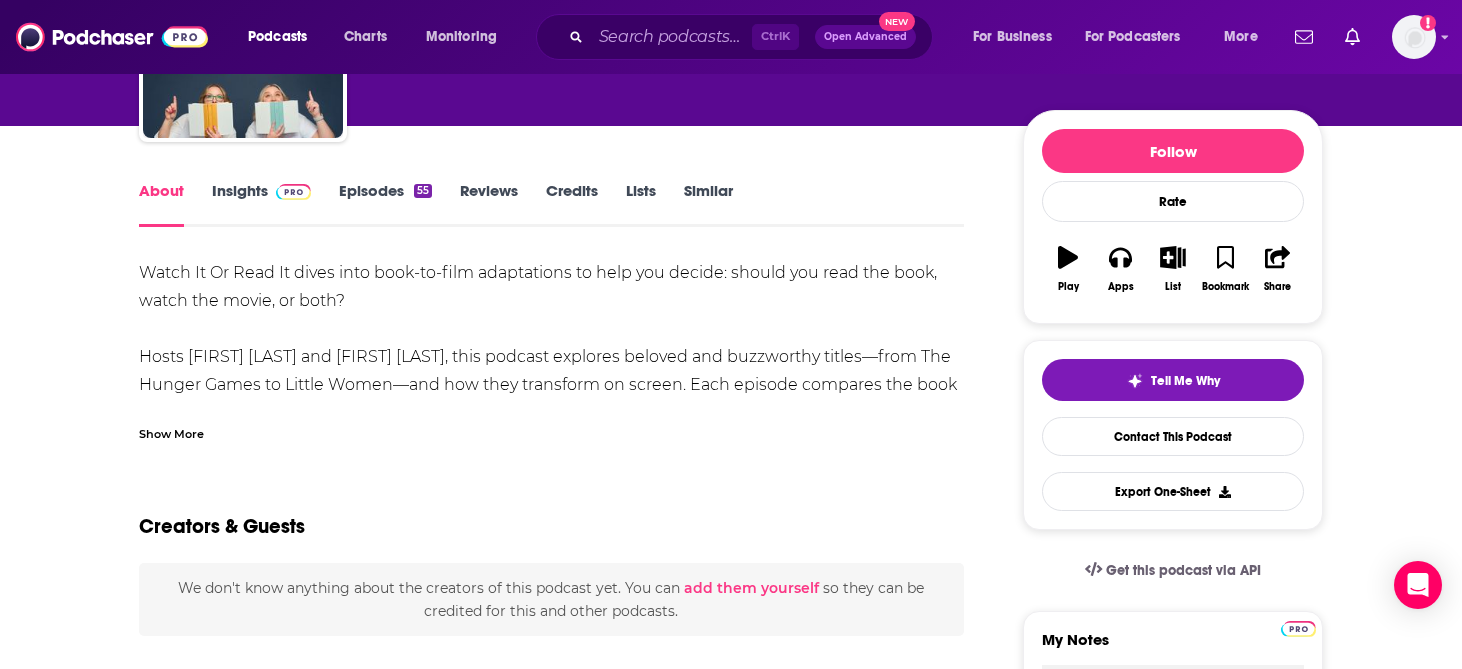 scroll, scrollTop: 204, scrollLeft: 0, axis: vertical 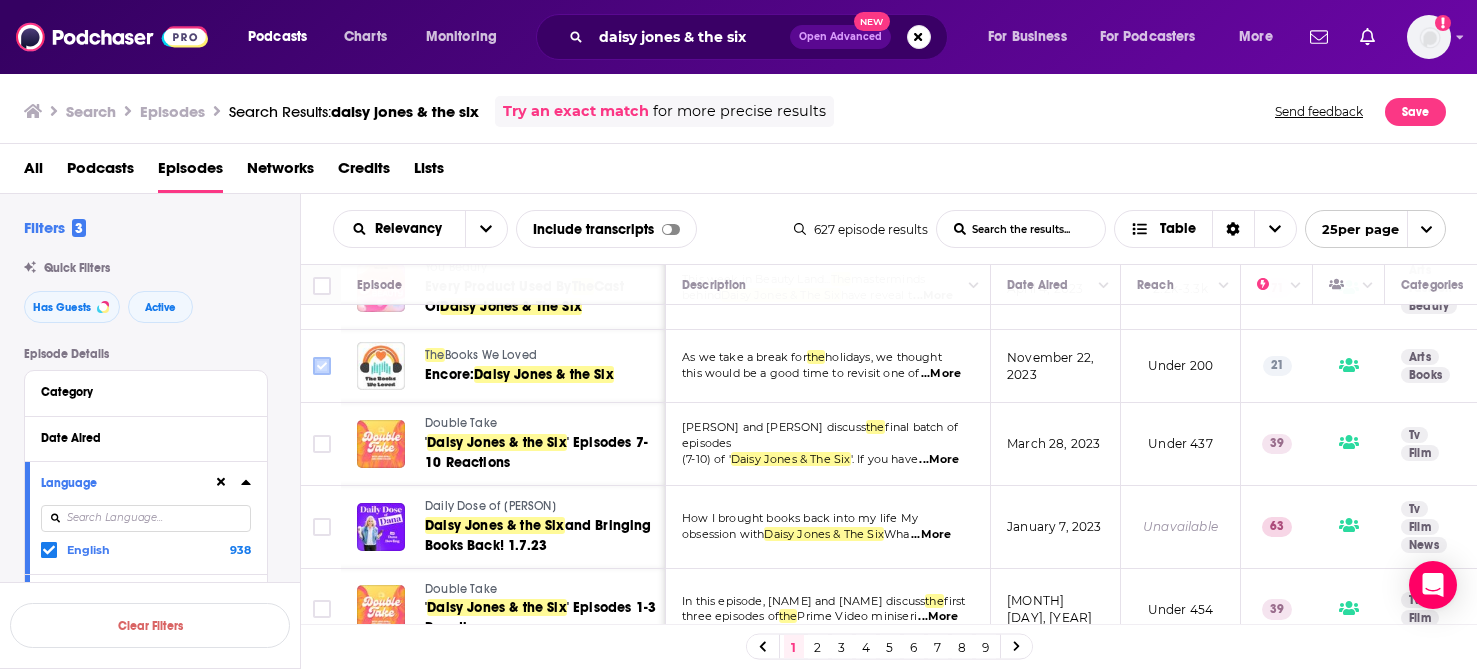 click at bounding box center [322, 366] 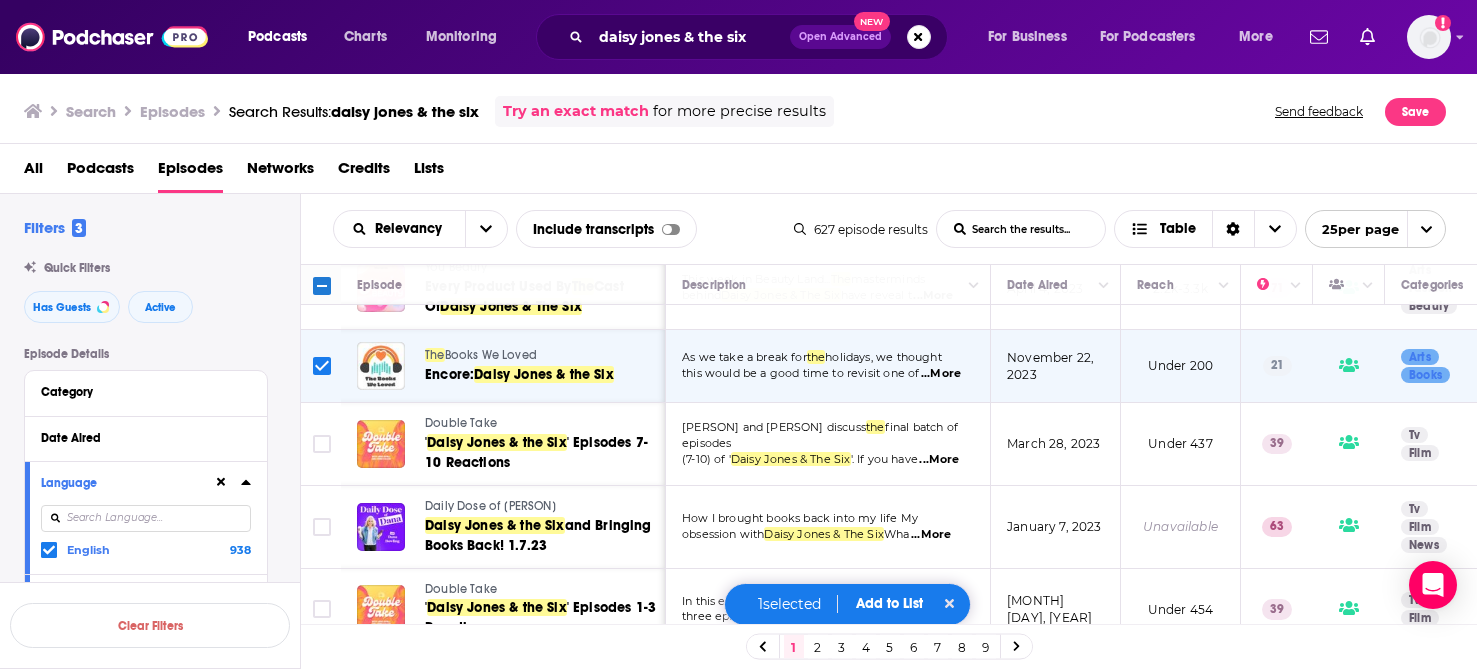 click on "Add to List" at bounding box center [889, 603] 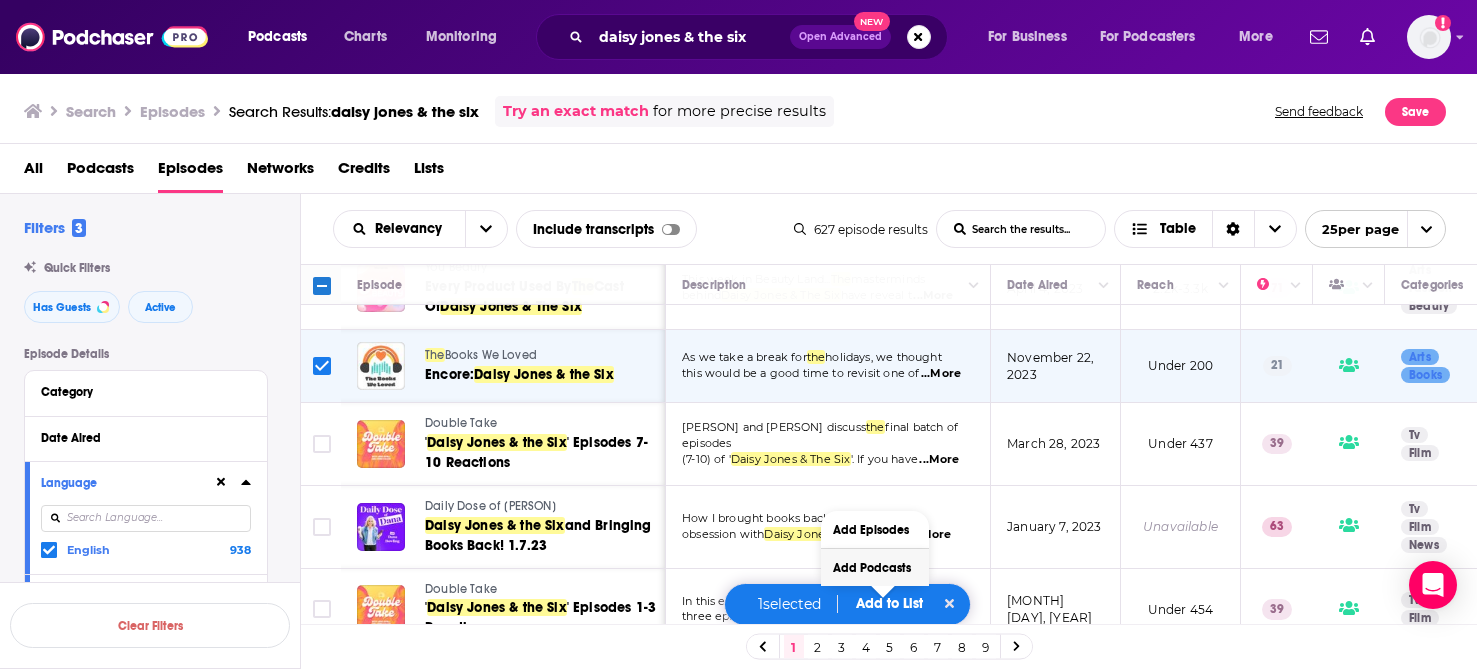 click on "Add Podcasts" at bounding box center [875, 567] 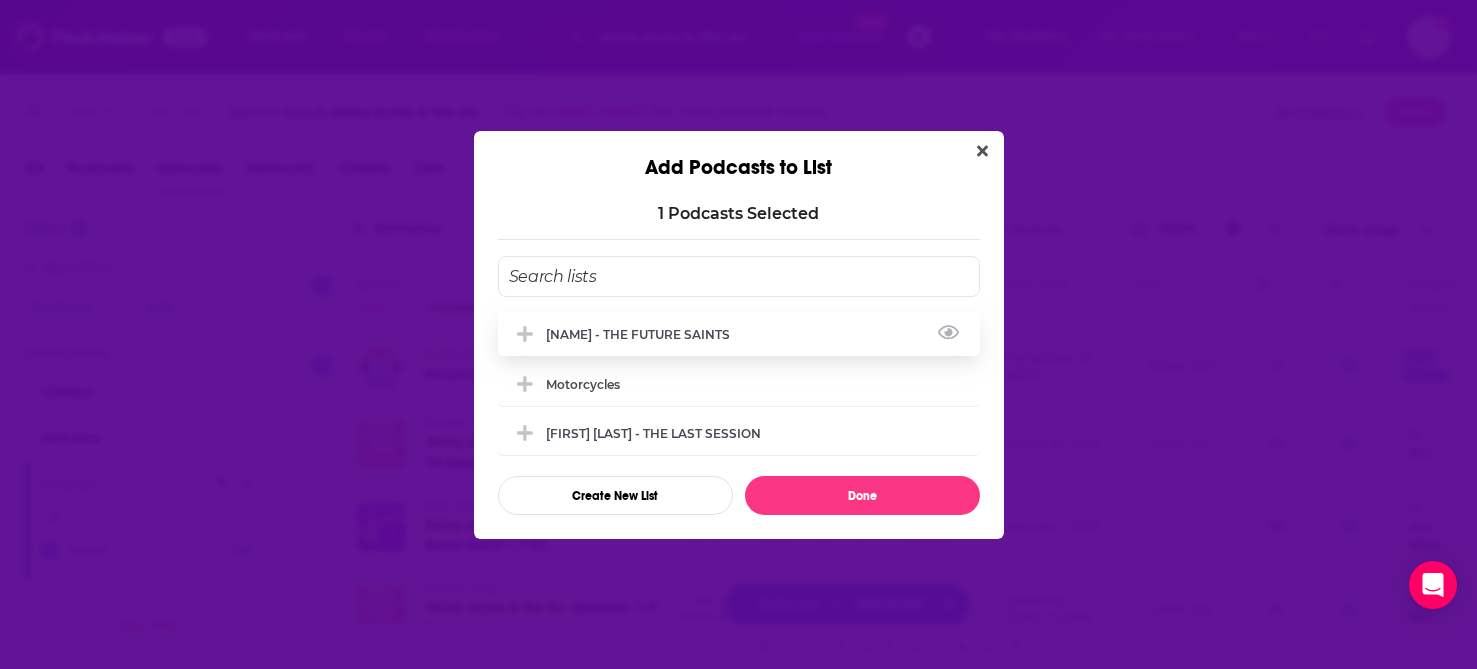 click on "[FIRST] [LAST] - THE FUTURE SAINTS" at bounding box center [739, 334] 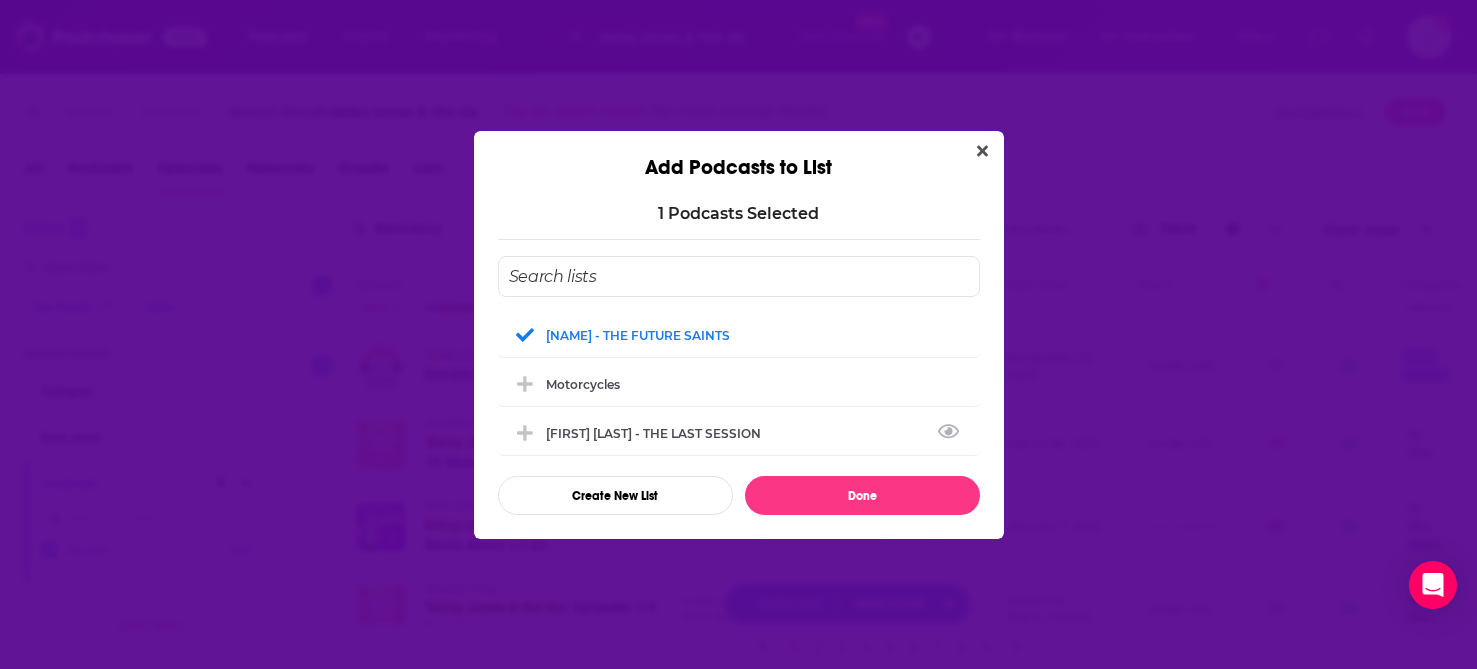 click on "1   Podcast s Selected Ashley Winstead - THE FUTURE SAINTS Motorcycles Julia Bartz - THE LAST SESSION Create New List Done" at bounding box center (739, 359) 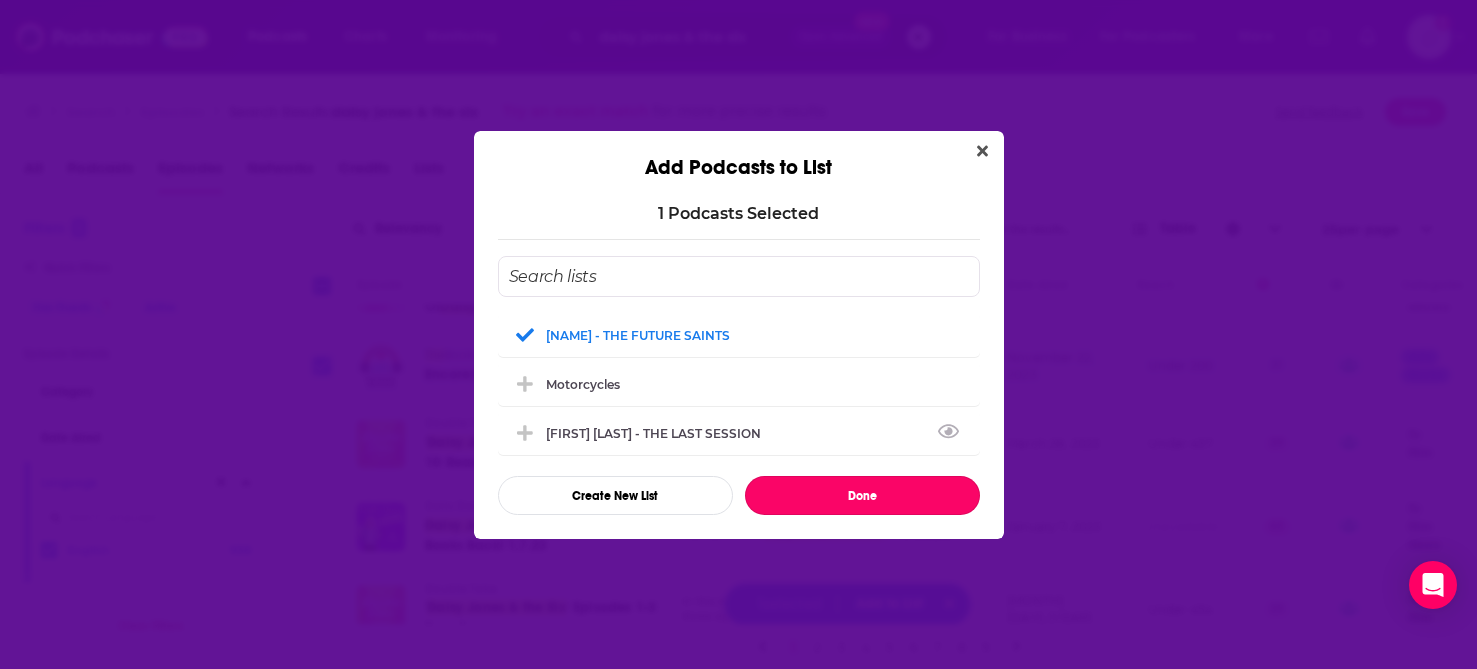 click on "Done" at bounding box center (862, 495) 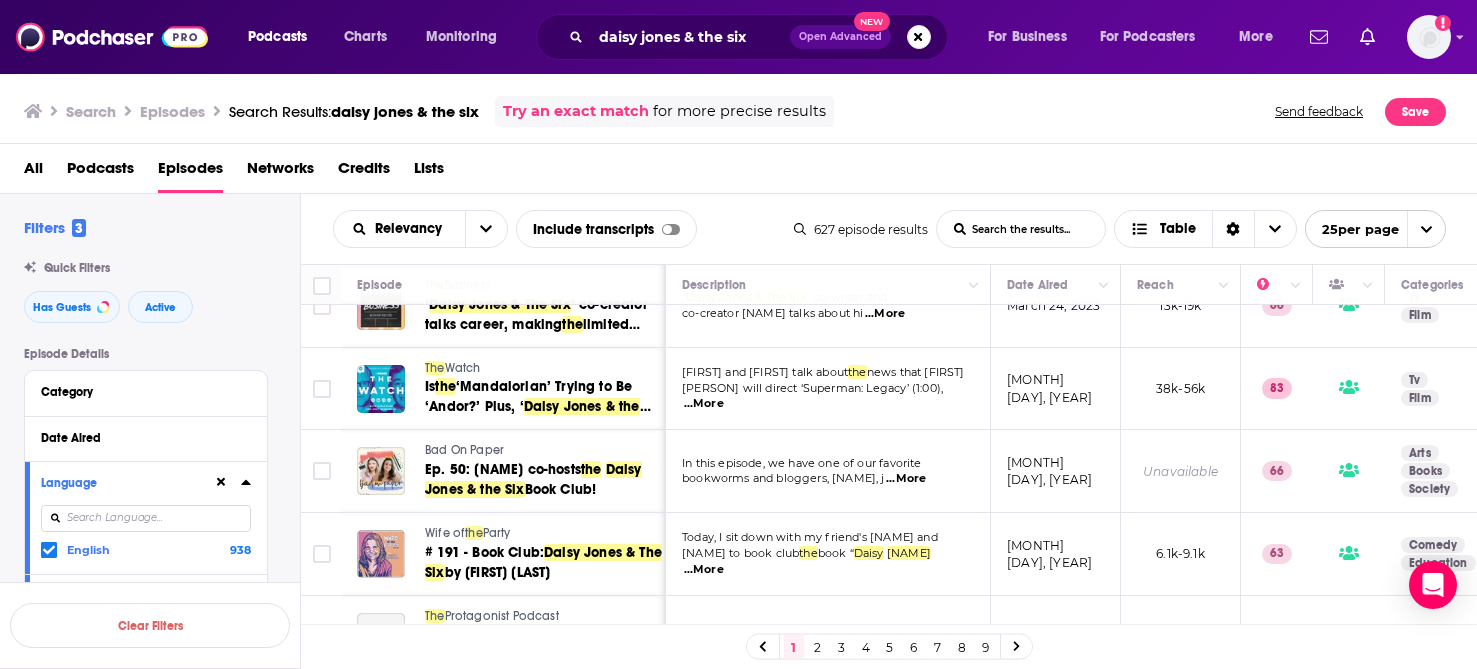 scroll, scrollTop: 1331, scrollLeft: 0, axis: vertical 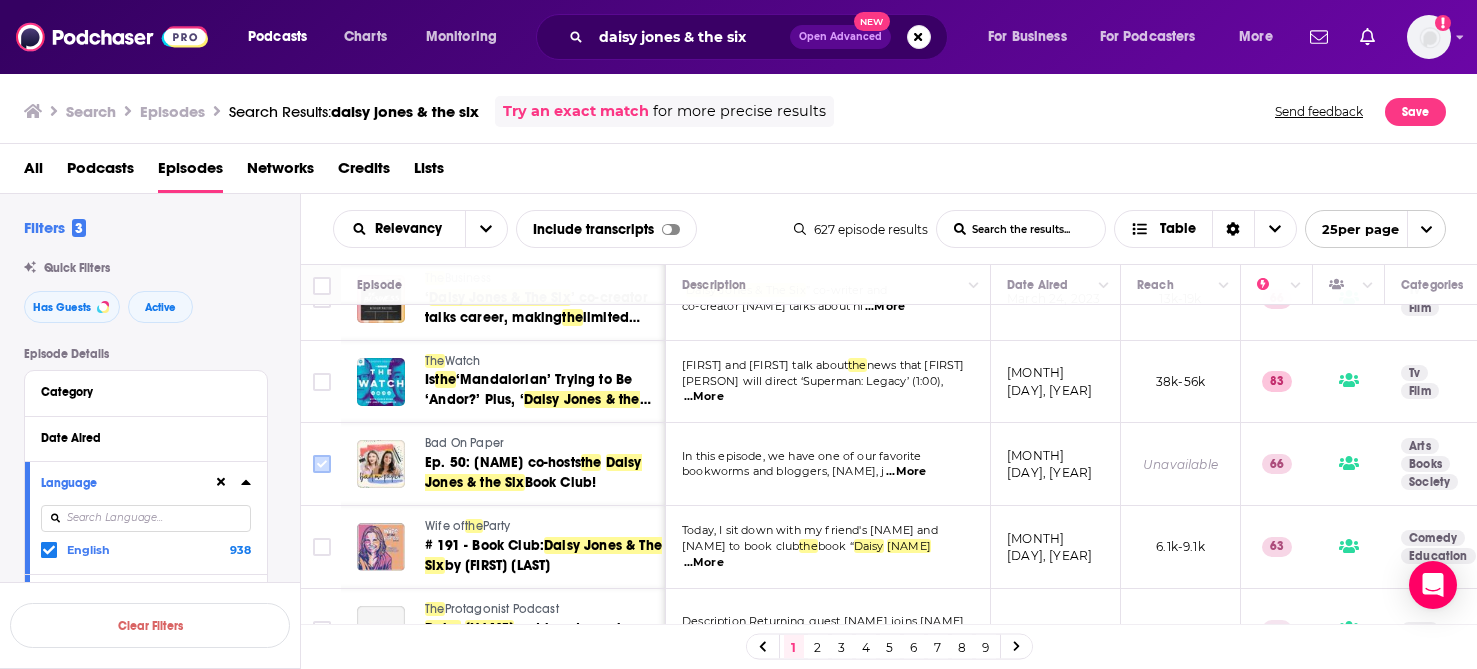 click at bounding box center [322, 464] 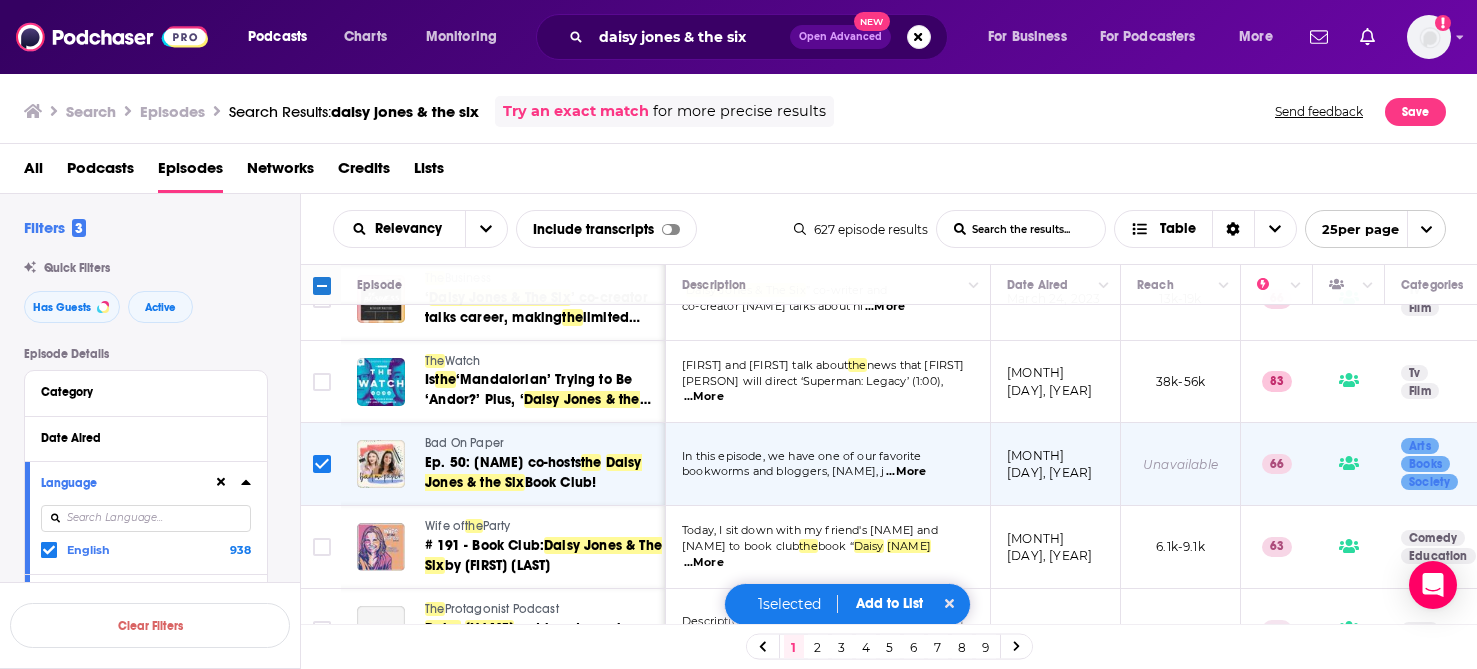 click on "Add to List" at bounding box center (889, 603) 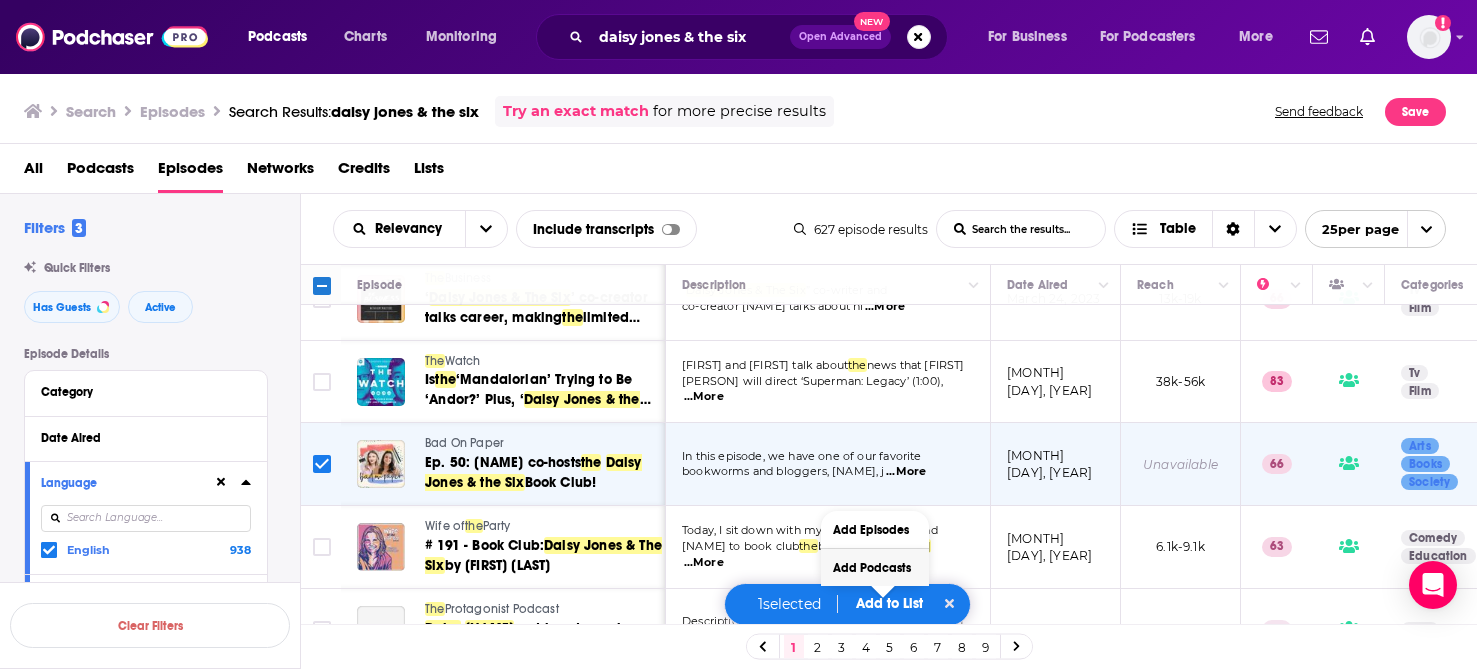 click on "Add Podcasts" at bounding box center [875, 567] 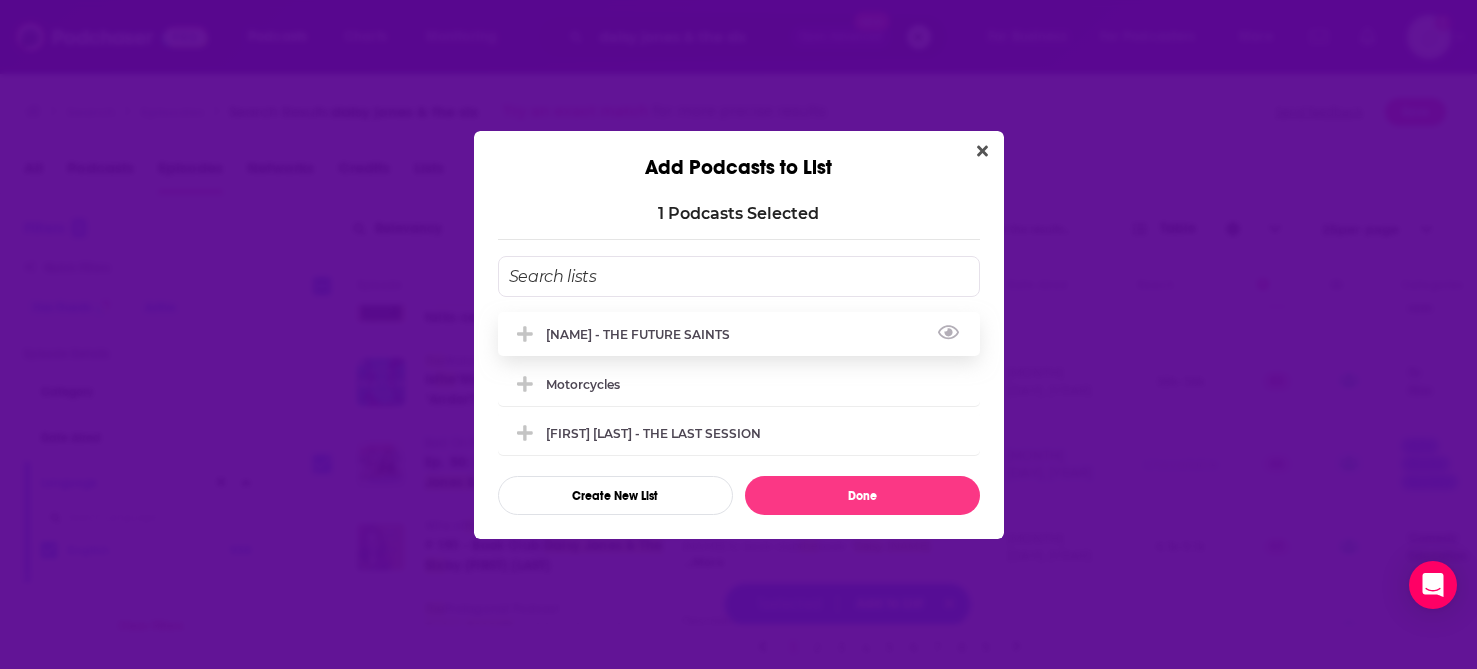 click on "[FIRST] [LAST] - THE FUTURE SAINTS" at bounding box center (644, 334) 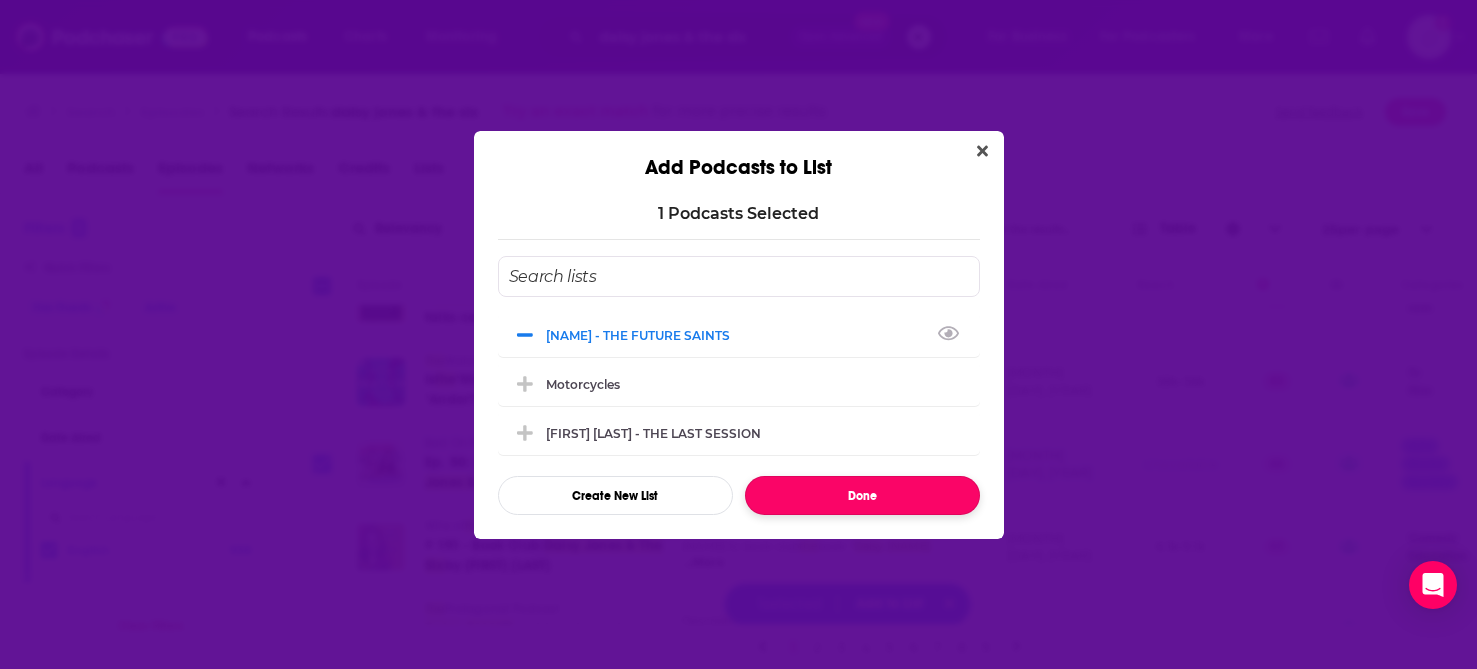 click on "Done" at bounding box center (862, 495) 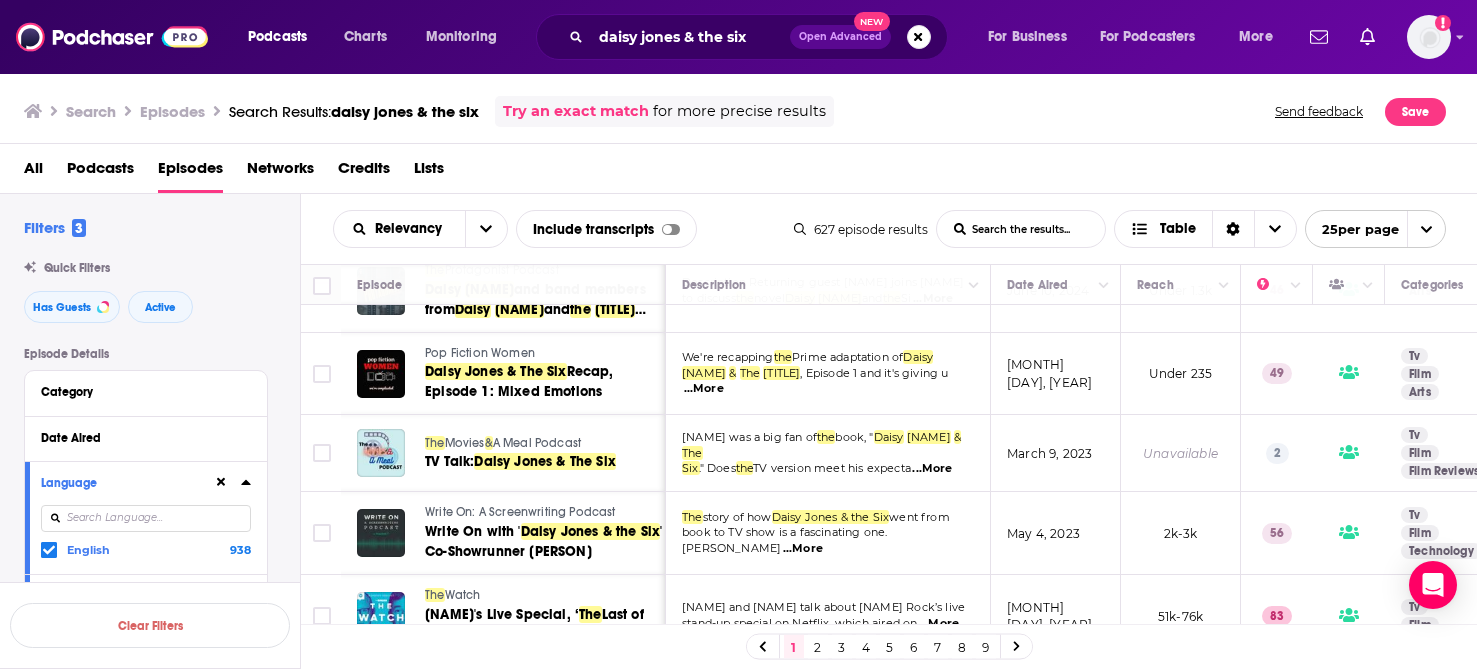 scroll, scrollTop: 1729, scrollLeft: 0, axis: vertical 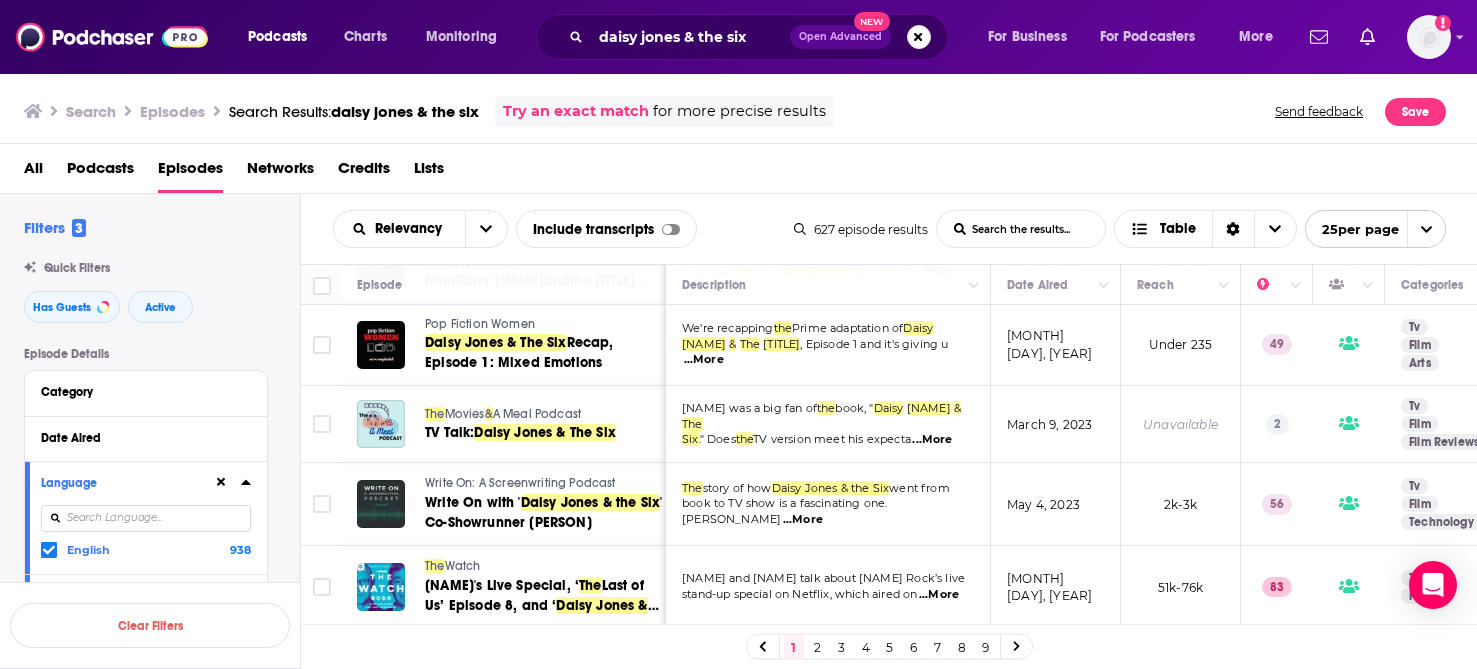 click on "3" at bounding box center (842, 647) 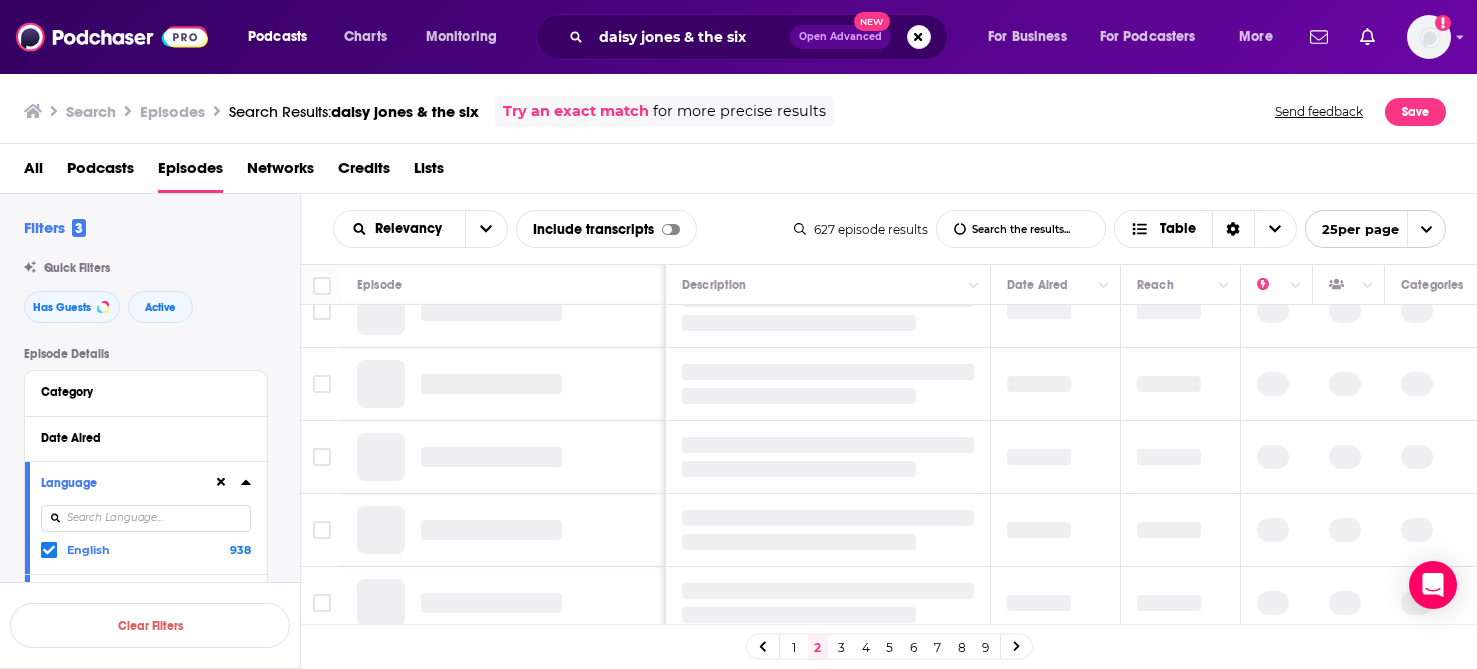 scroll, scrollTop: 0, scrollLeft: 0, axis: both 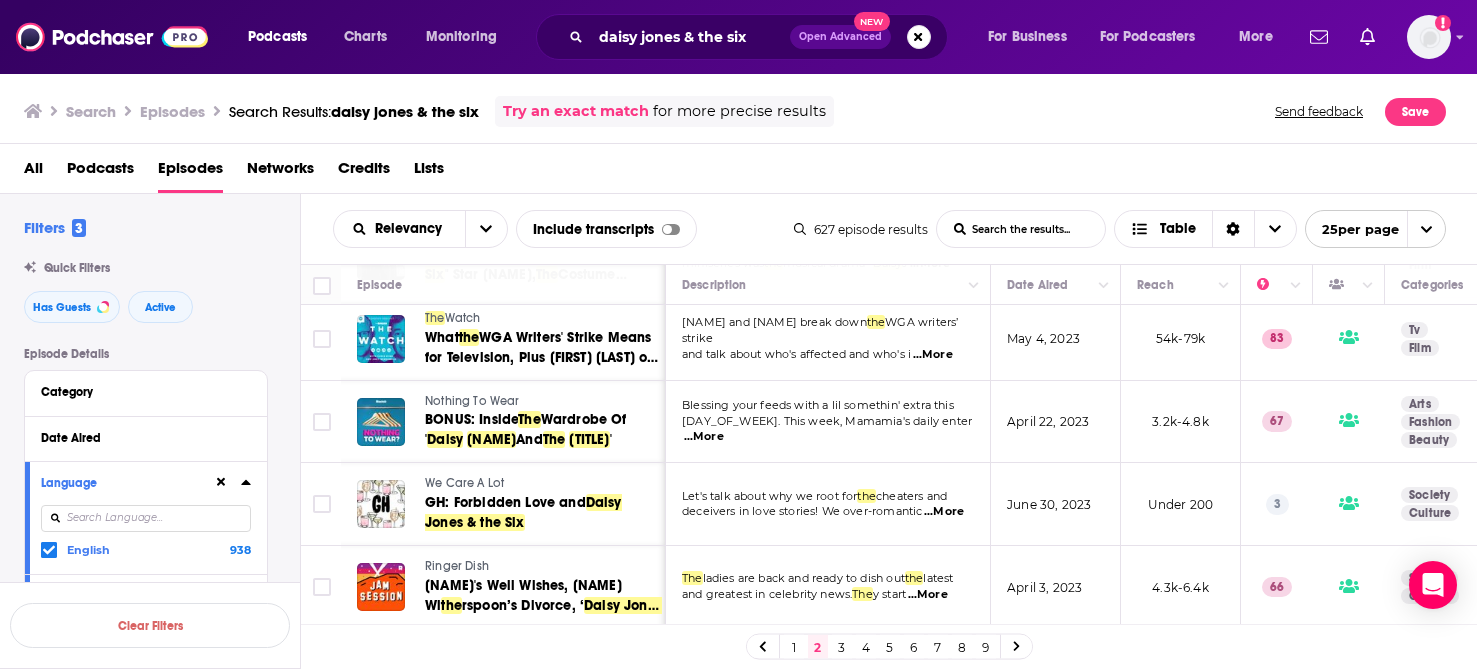 drag, startPoint x: 841, startPoint y: 651, endPoint x: 847, endPoint y: 618, distance: 33.54102 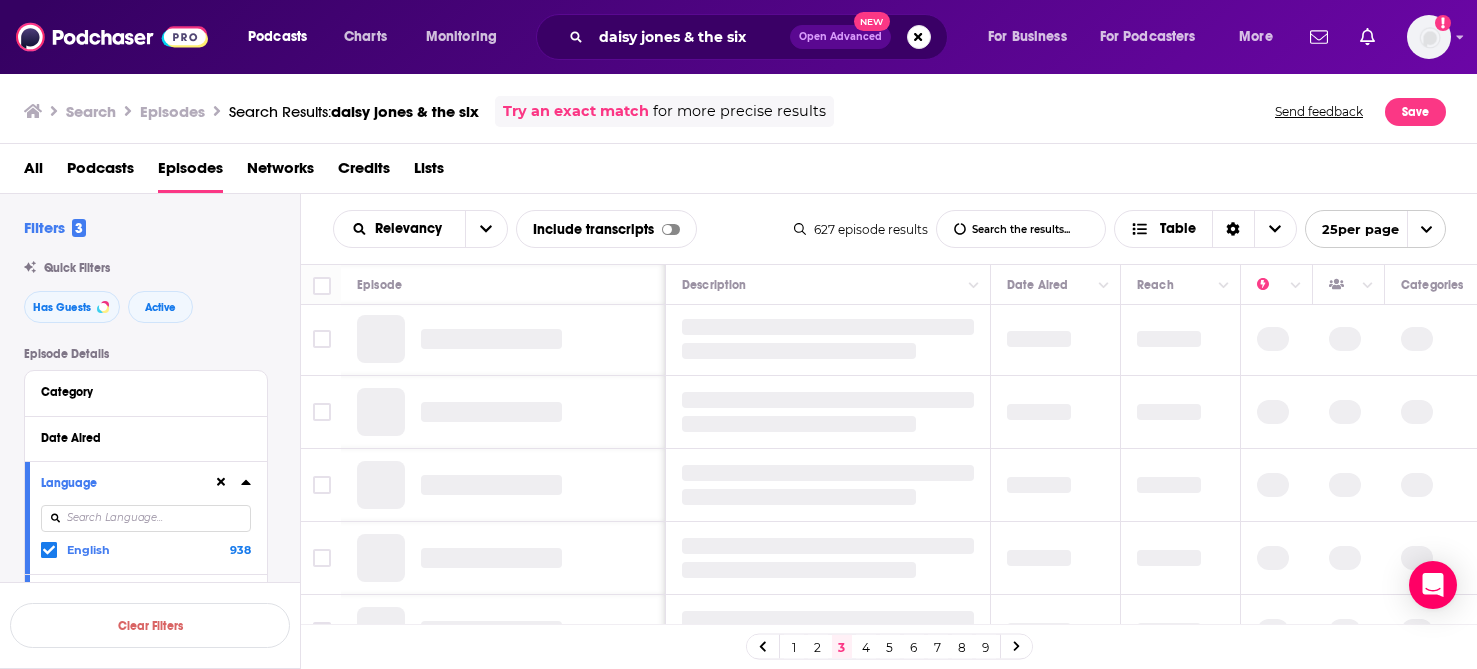 scroll, scrollTop: 0, scrollLeft: 0, axis: both 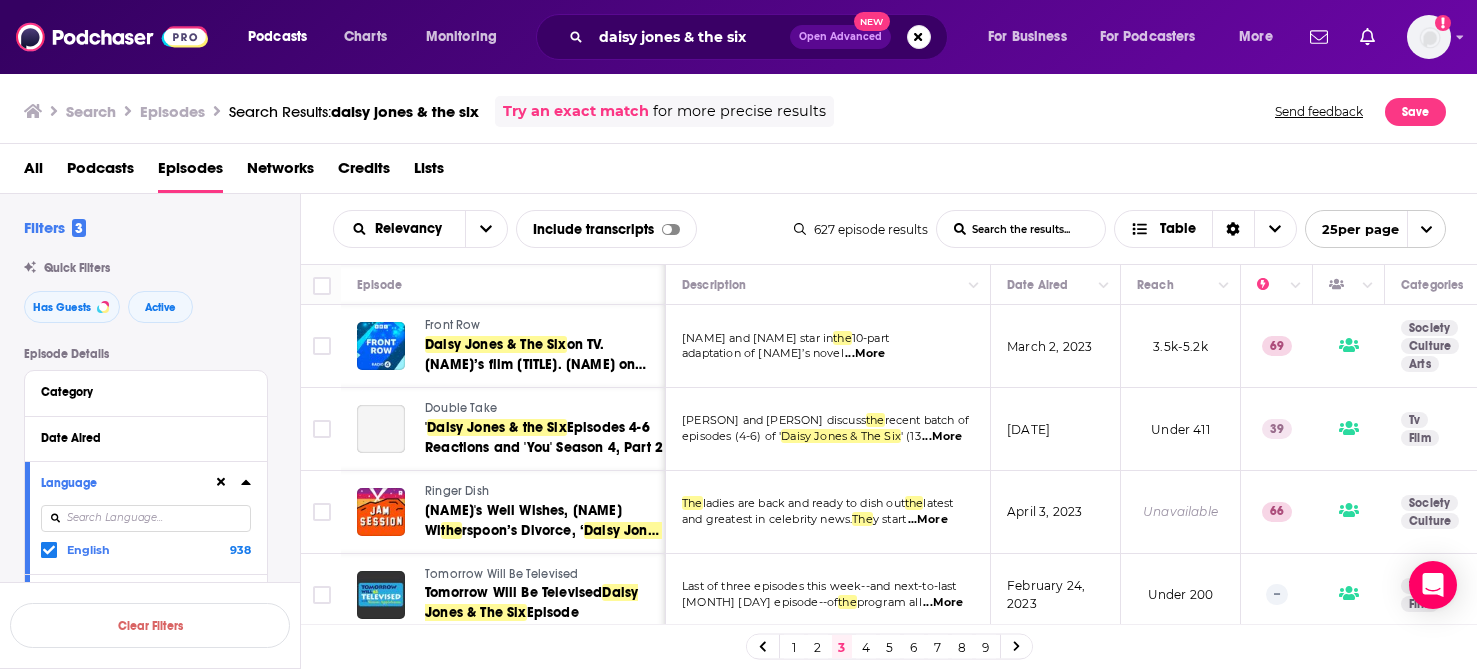 click on "Relevancy List Search Input Search the results... Include transcripts Table 627   episode   results List Search Input Search the results... Table 25  per page" at bounding box center (889, 229) 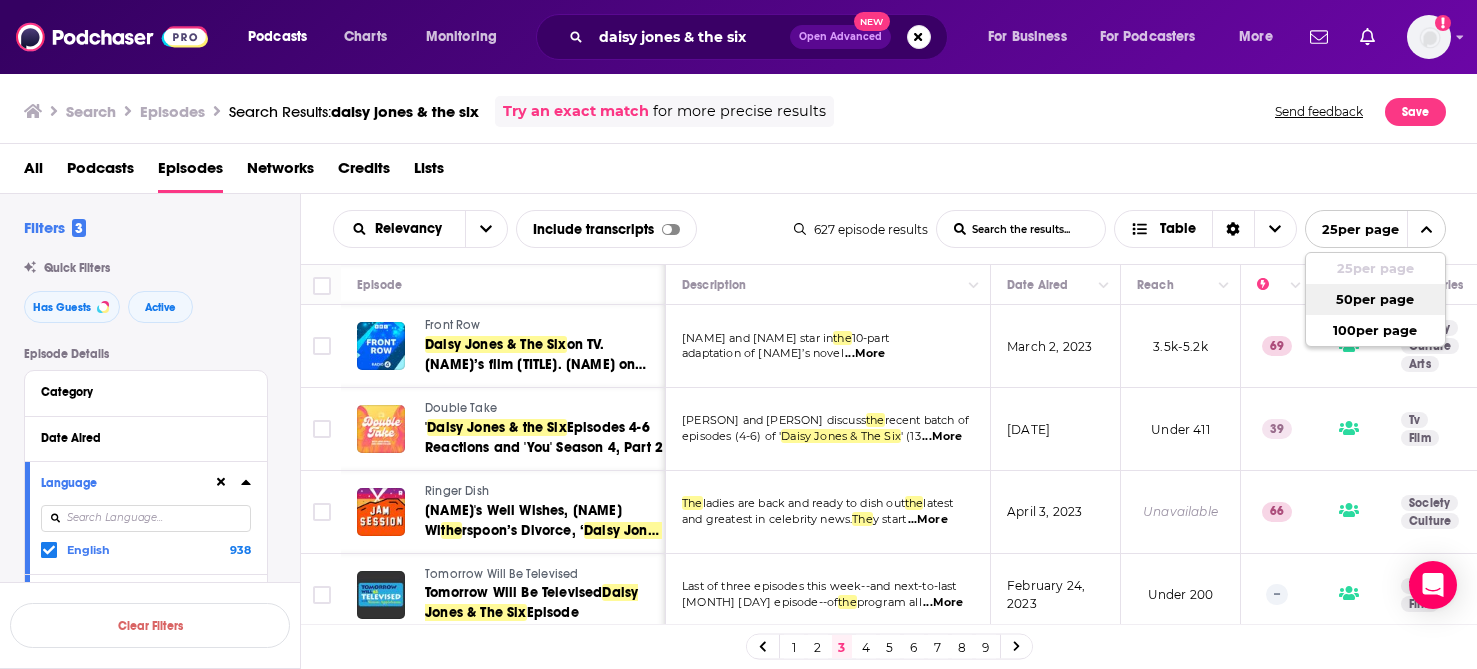 click on "50  per page" at bounding box center [1375, 299] 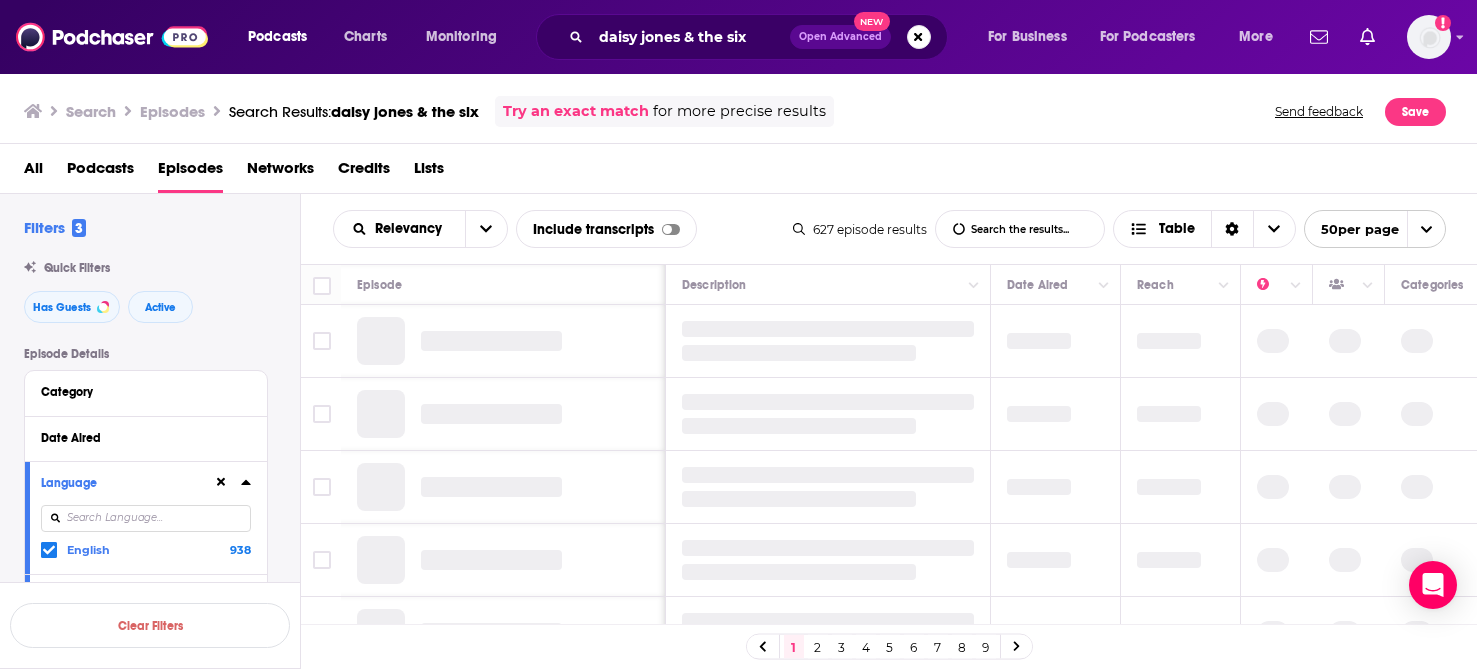 click on "Filters 3 Quick Filters Has Guests Active Episode Details Category Date Aired Language English 938 Has Guests All Episode Length Explicit Show More Audience & Reach Episode Reach Power Score™ Gender Age Location Beta" at bounding box center (162, 662) 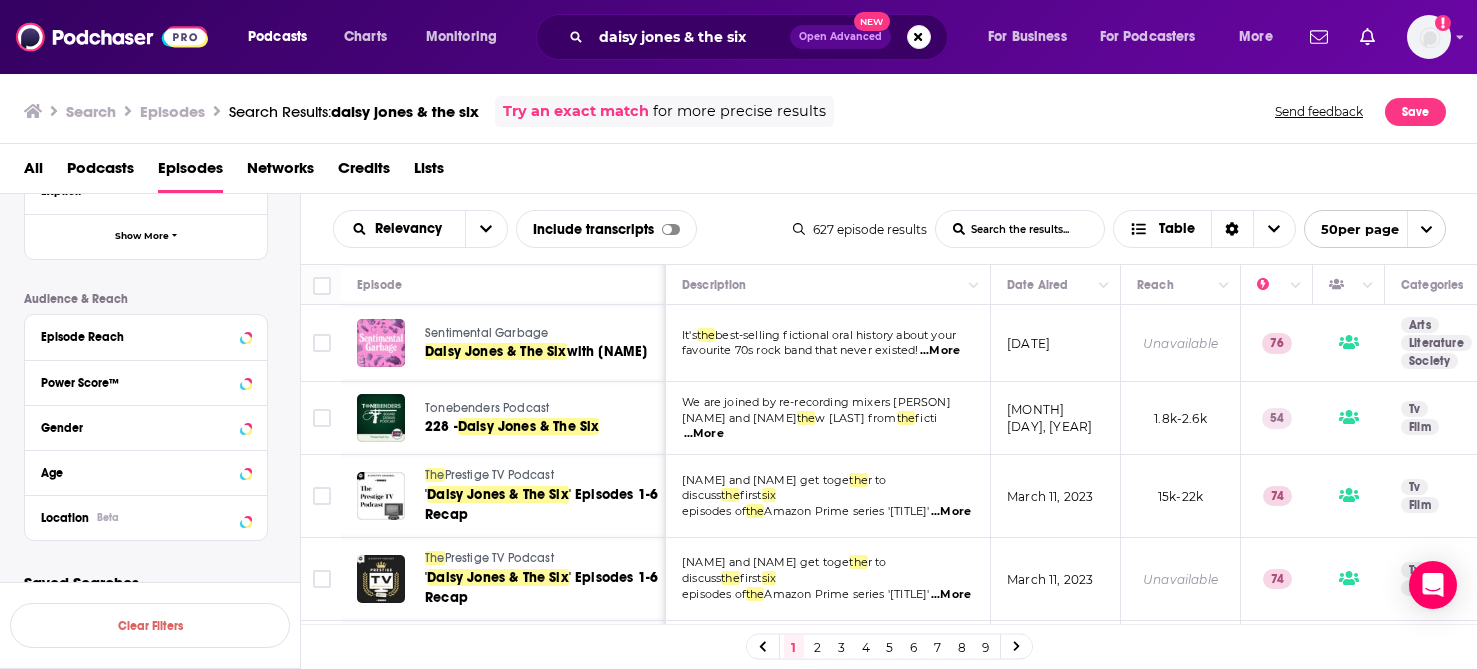 scroll, scrollTop: 558, scrollLeft: 0, axis: vertical 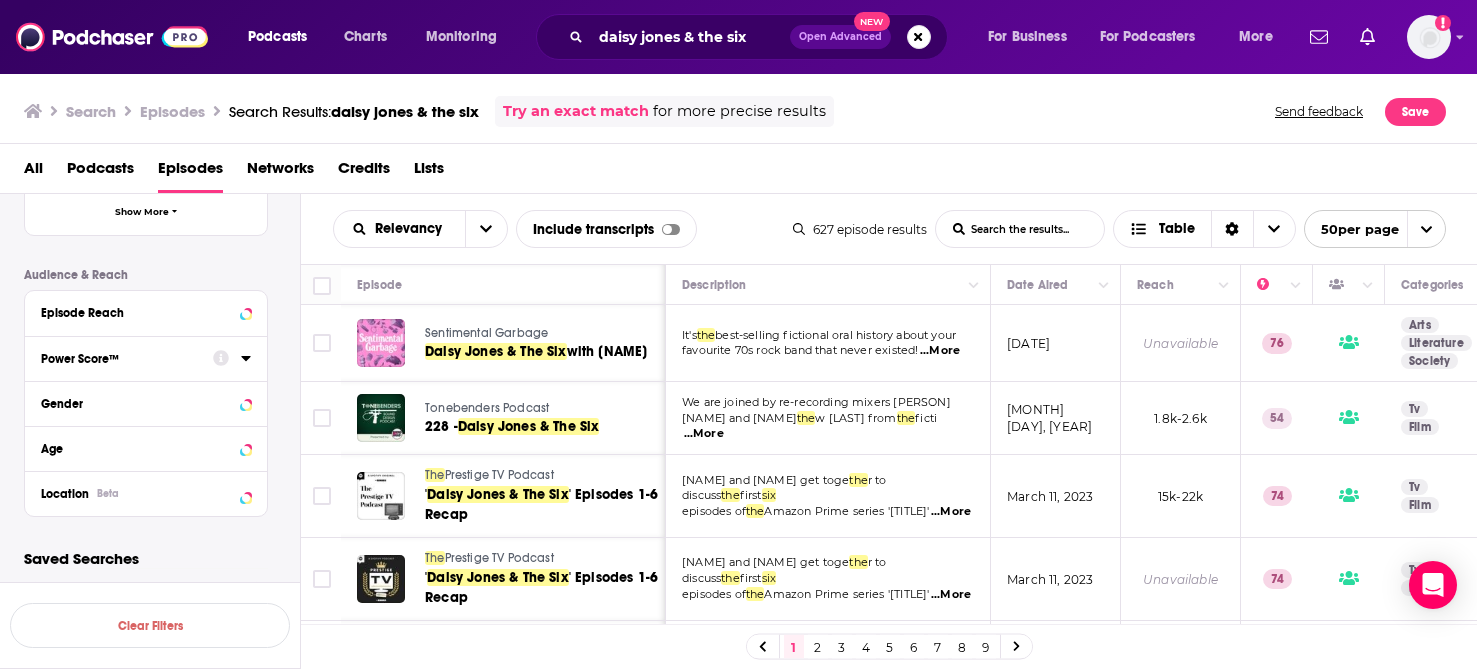 click on "Power Score™" at bounding box center [120, 359] 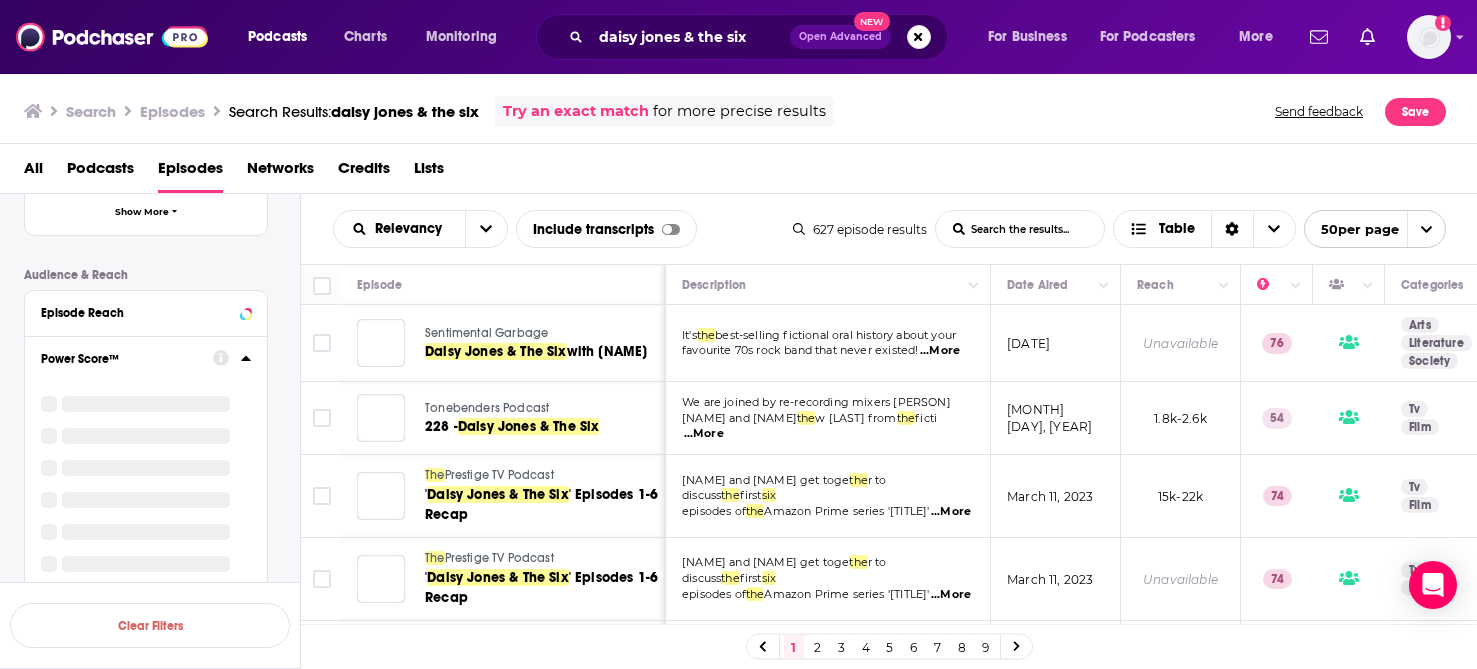 click at bounding box center (232, 357) 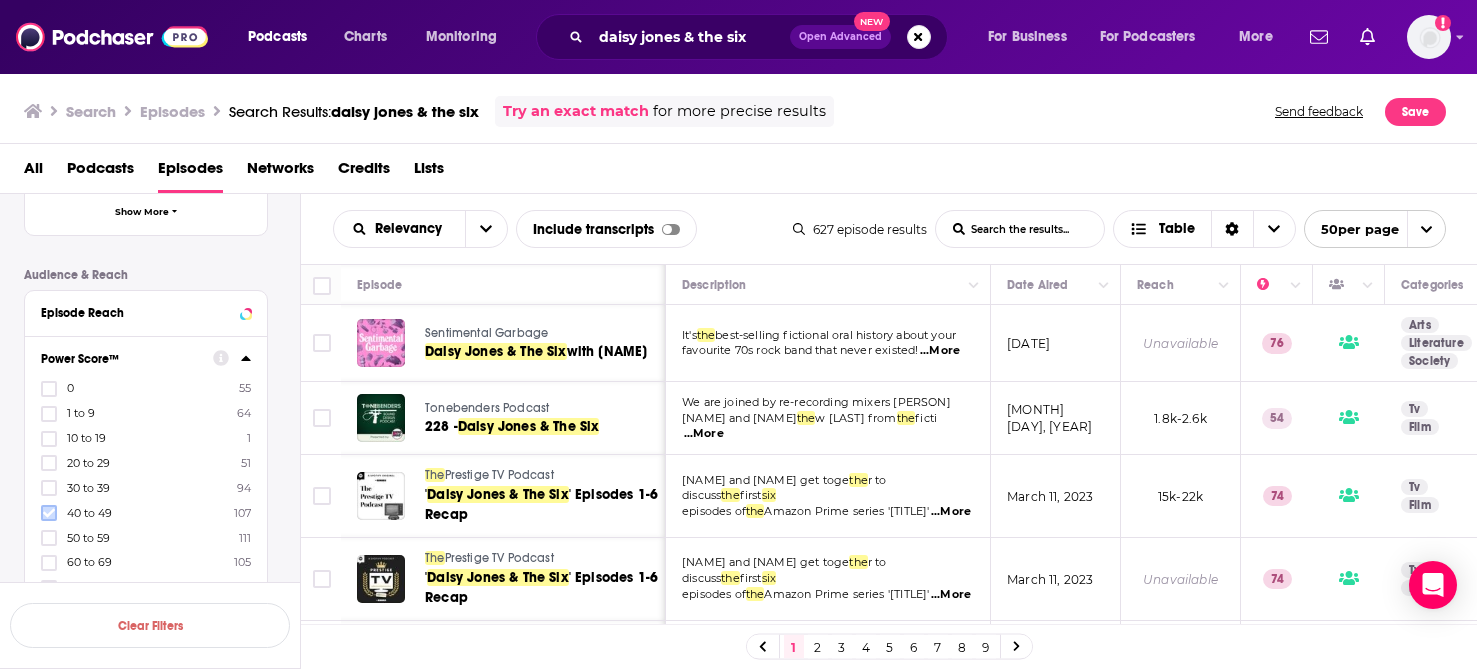 click 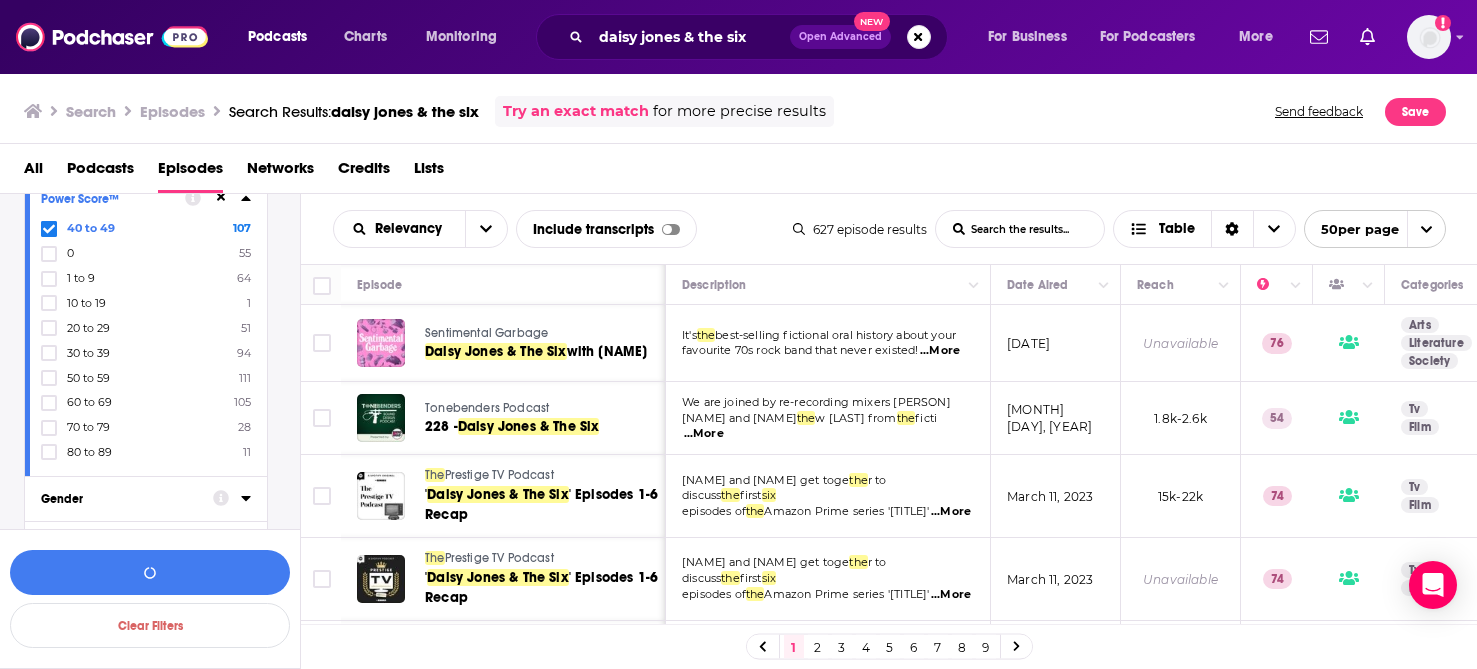 scroll, scrollTop: 758, scrollLeft: 0, axis: vertical 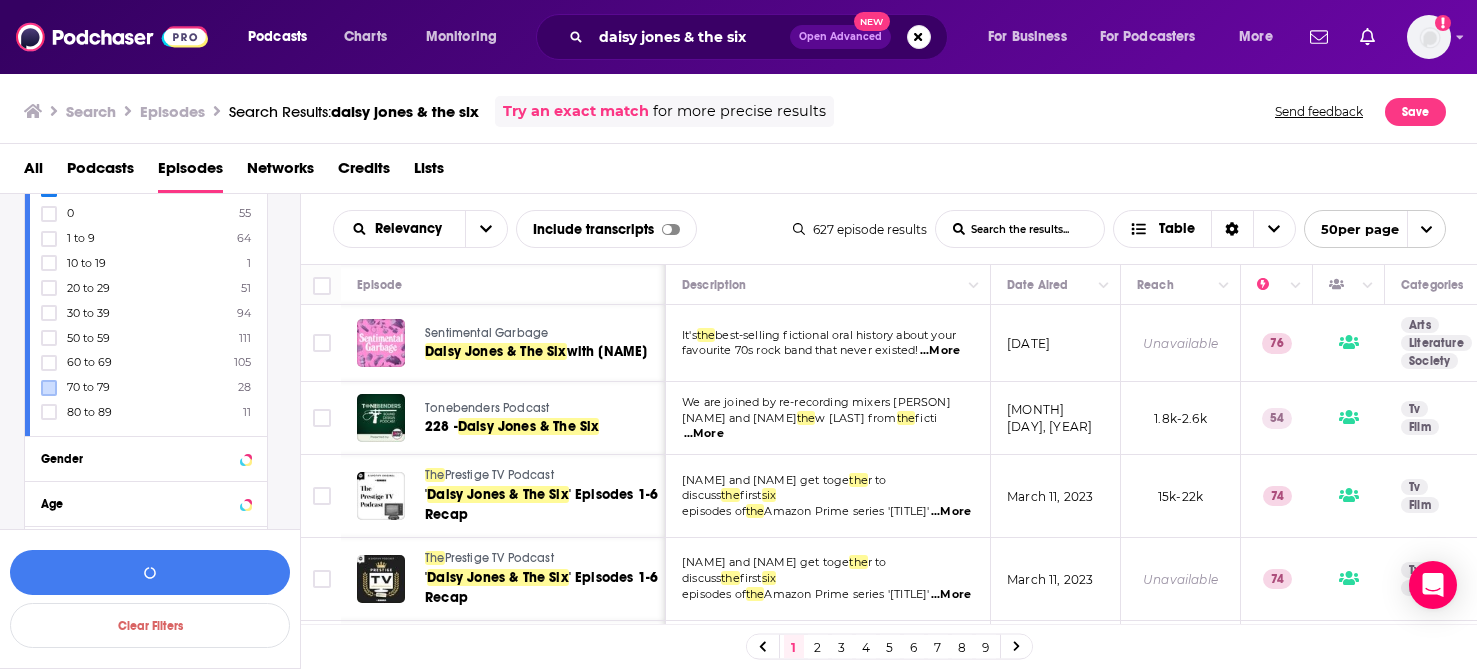 click 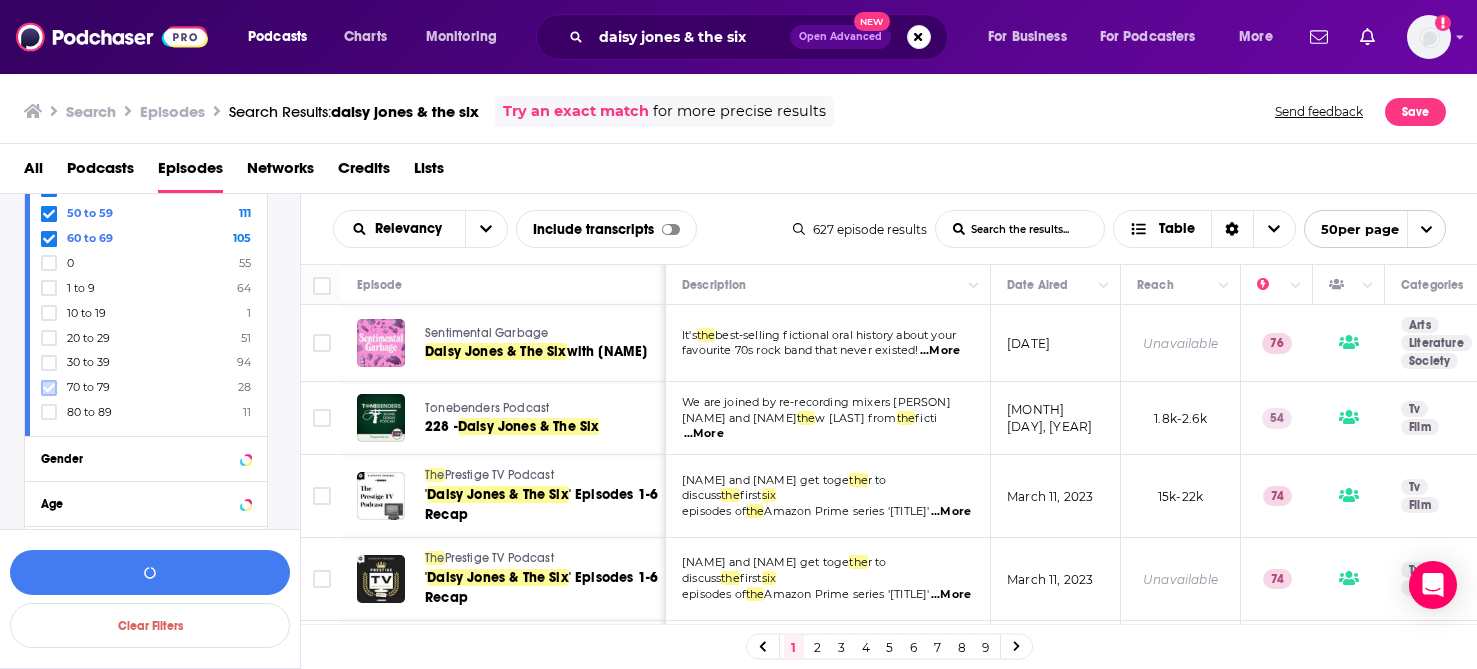 click 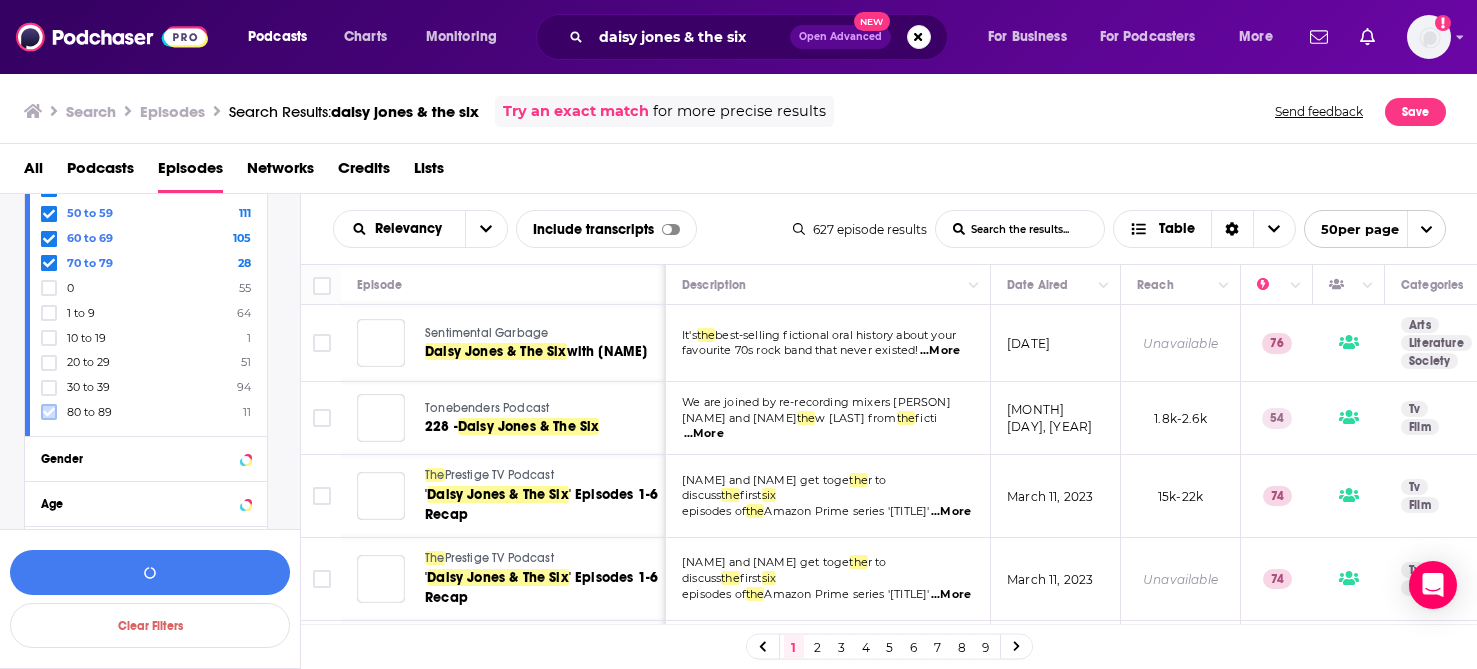 click 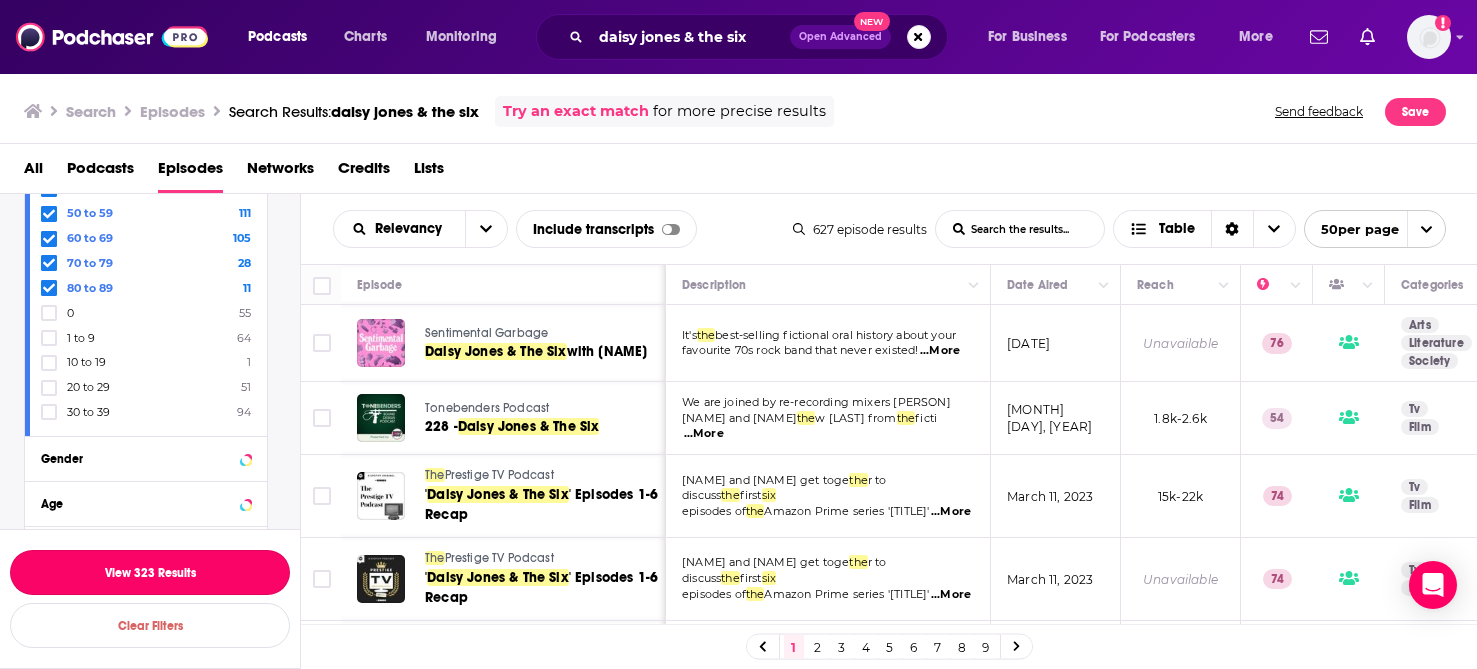 click on "View 323 Results" at bounding box center (150, 572) 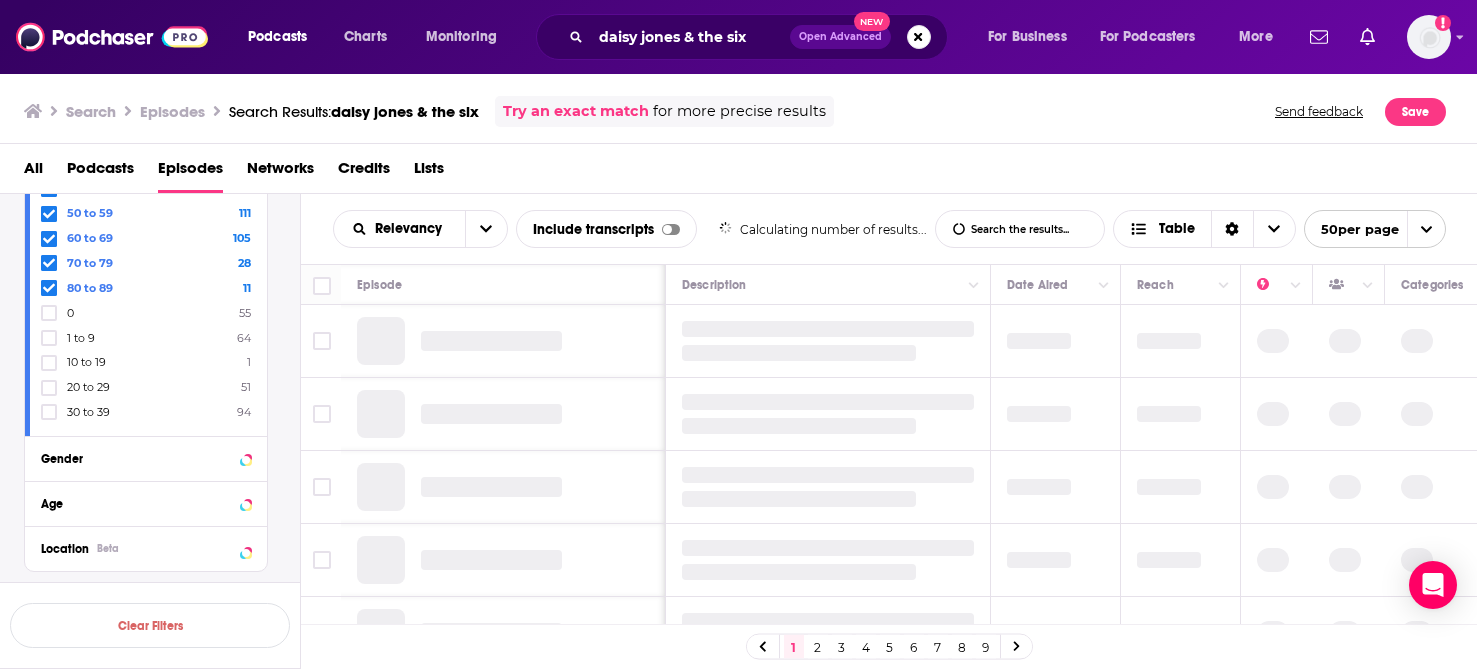 click on "Location Beta" at bounding box center [146, 548] 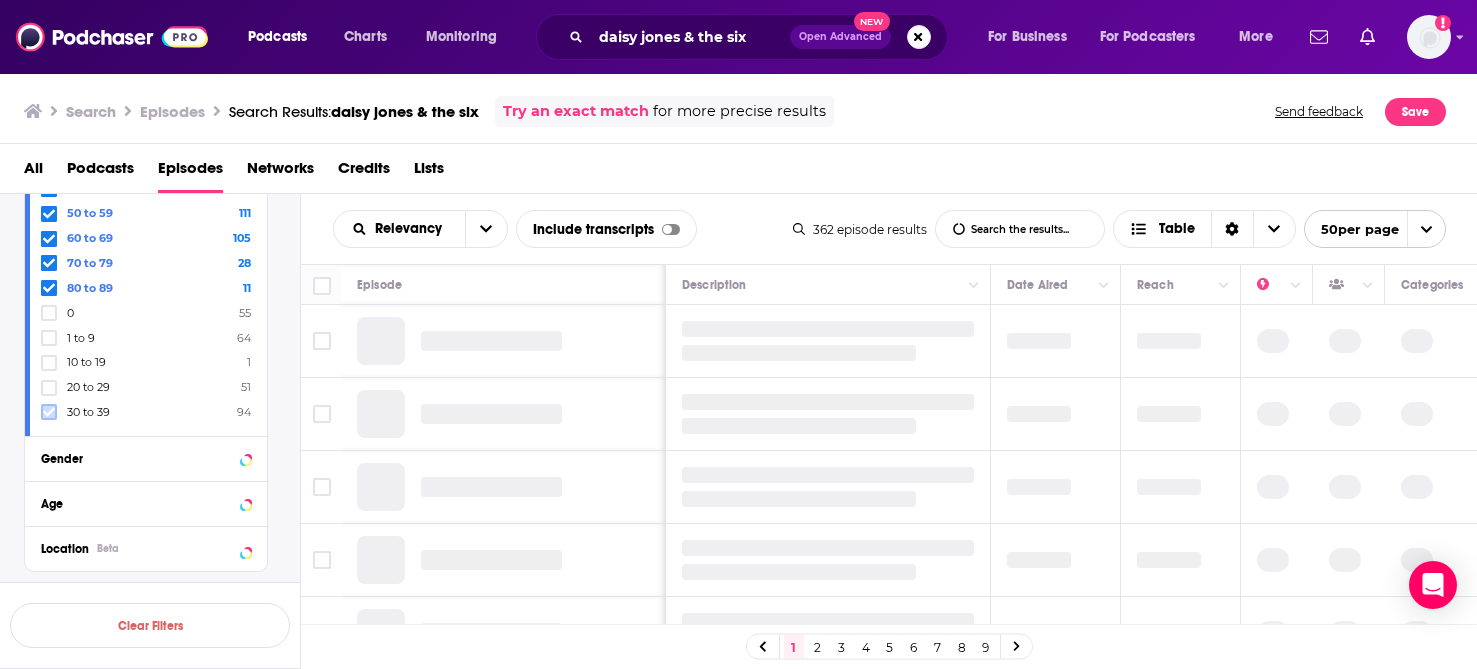 click 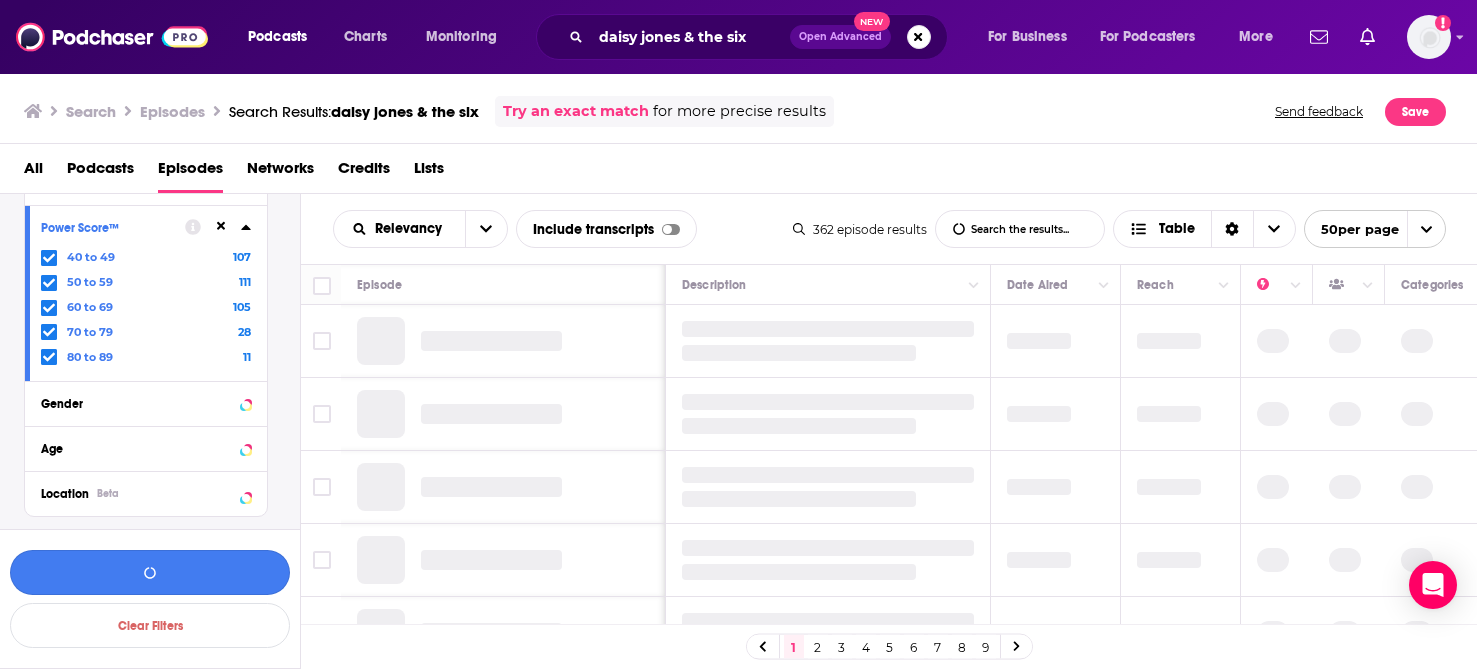 scroll, scrollTop: 689, scrollLeft: 0, axis: vertical 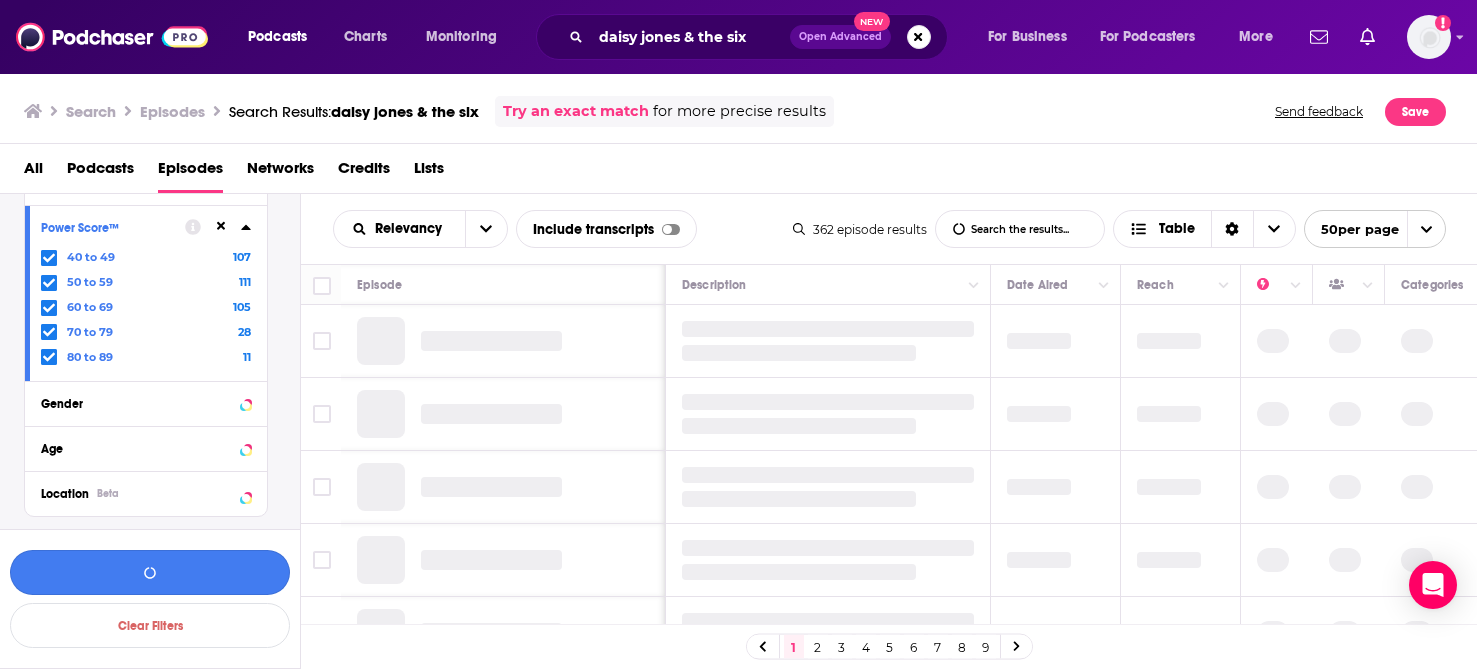 click at bounding box center [150, 572] 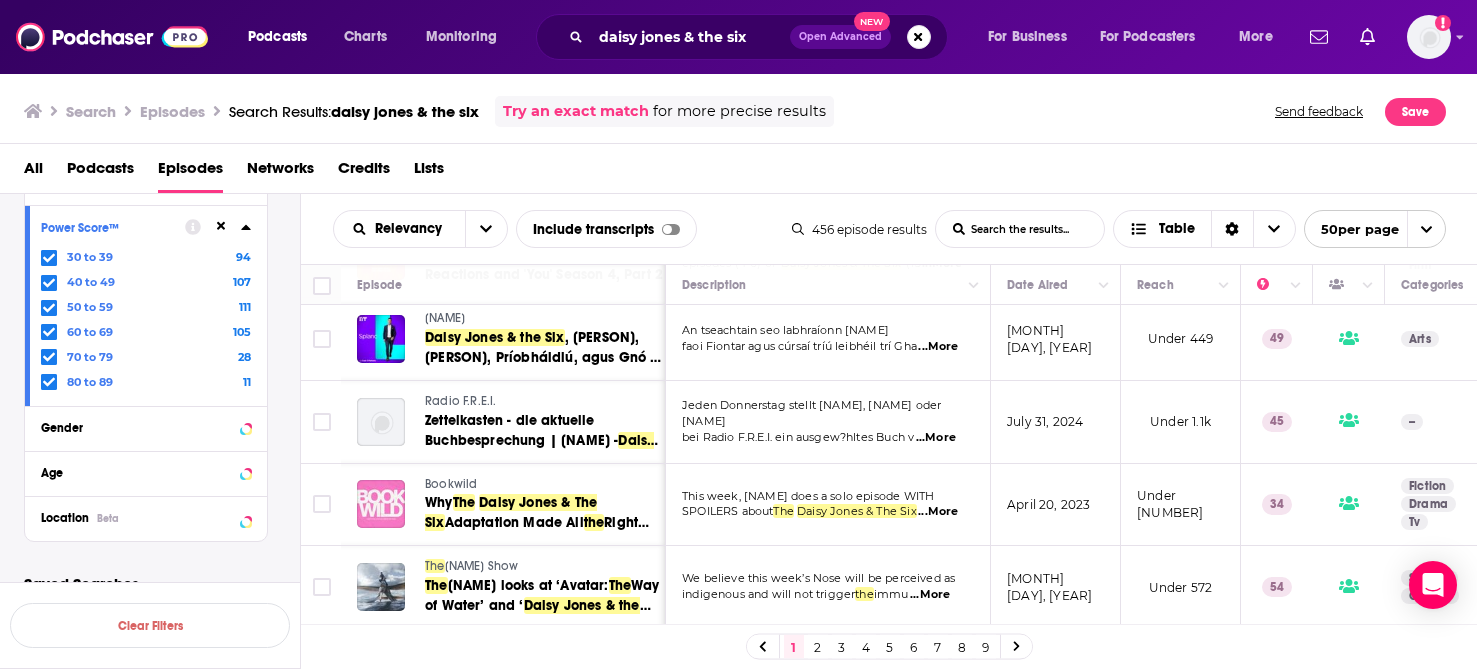 scroll, scrollTop: 3808, scrollLeft: 0, axis: vertical 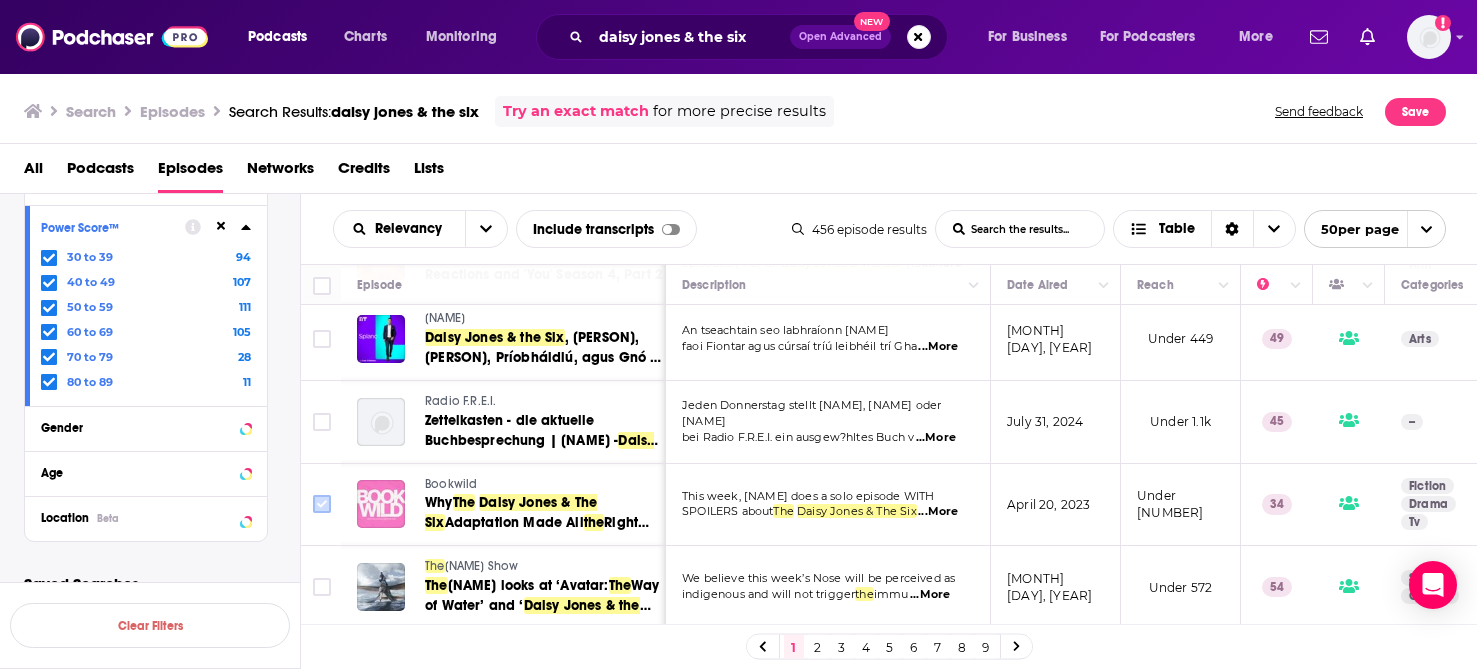 click at bounding box center (322, 504) 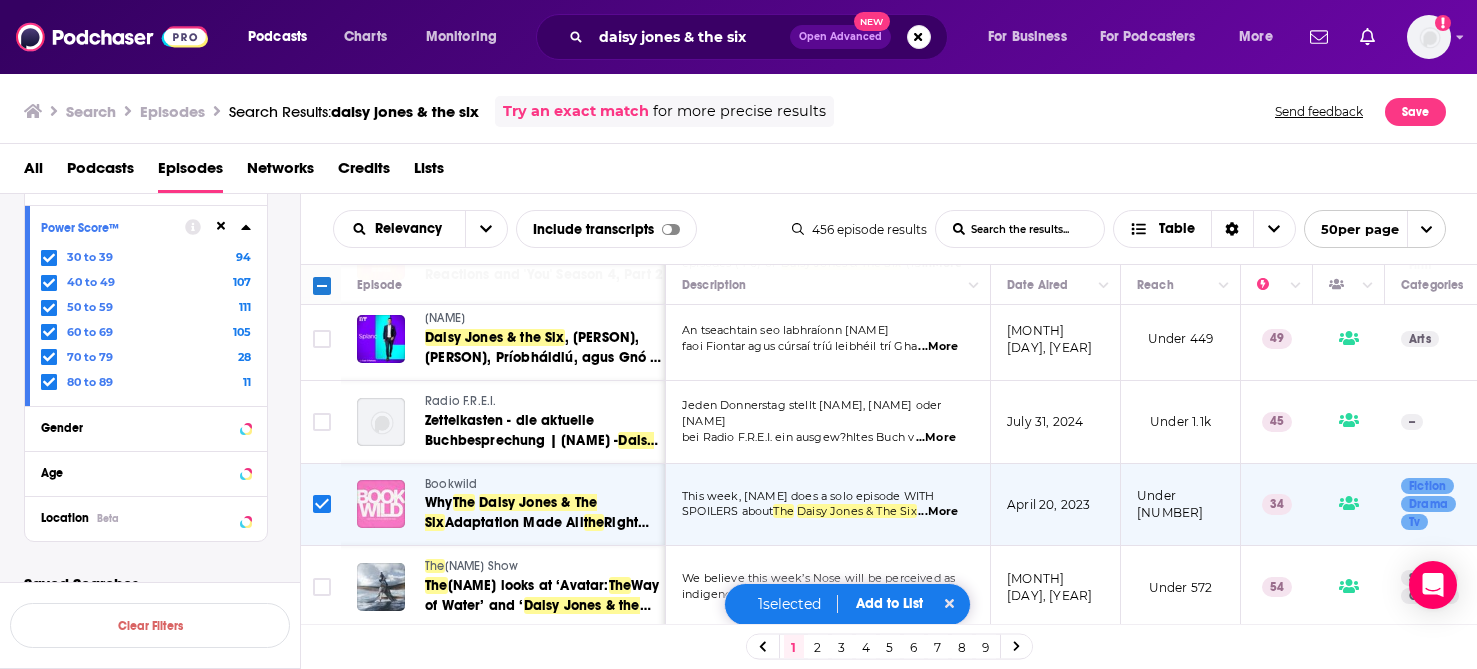 click on "Add to List" at bounding box center [889, 603] 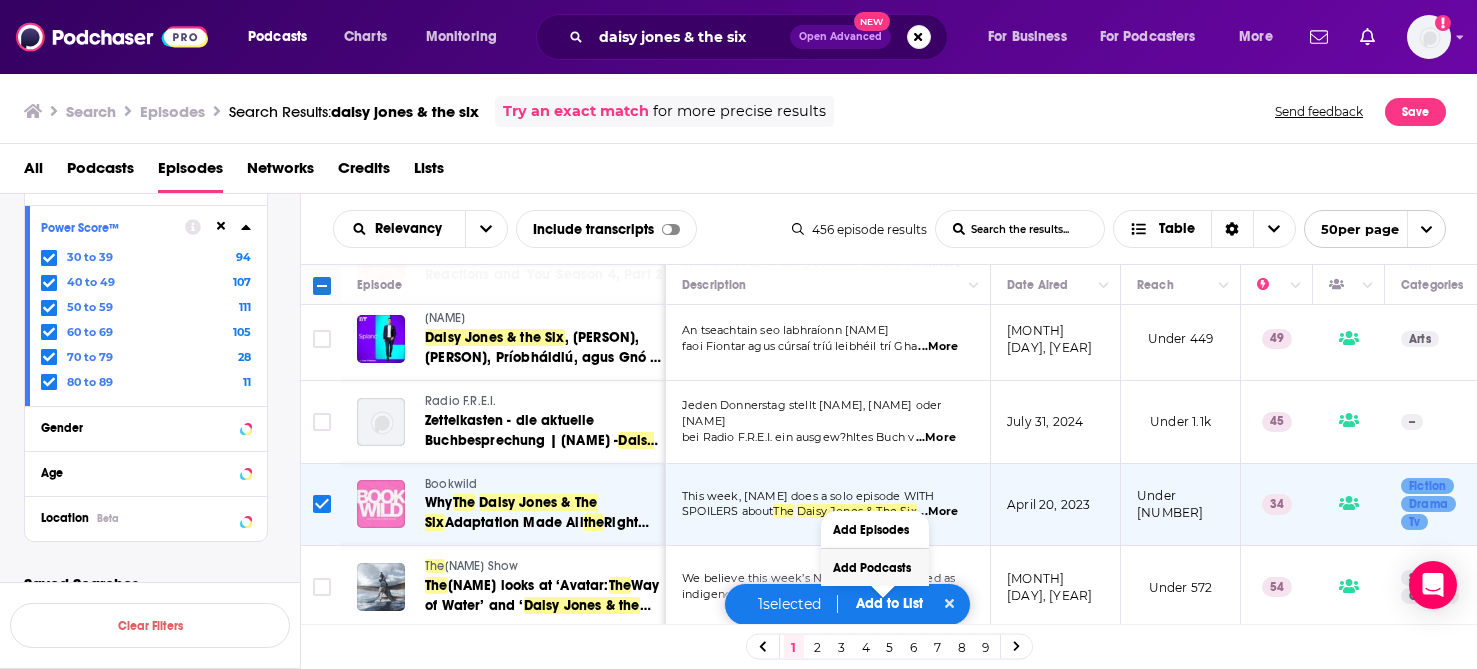 click on "Add Podcasts" at bounding box center (875, 567) 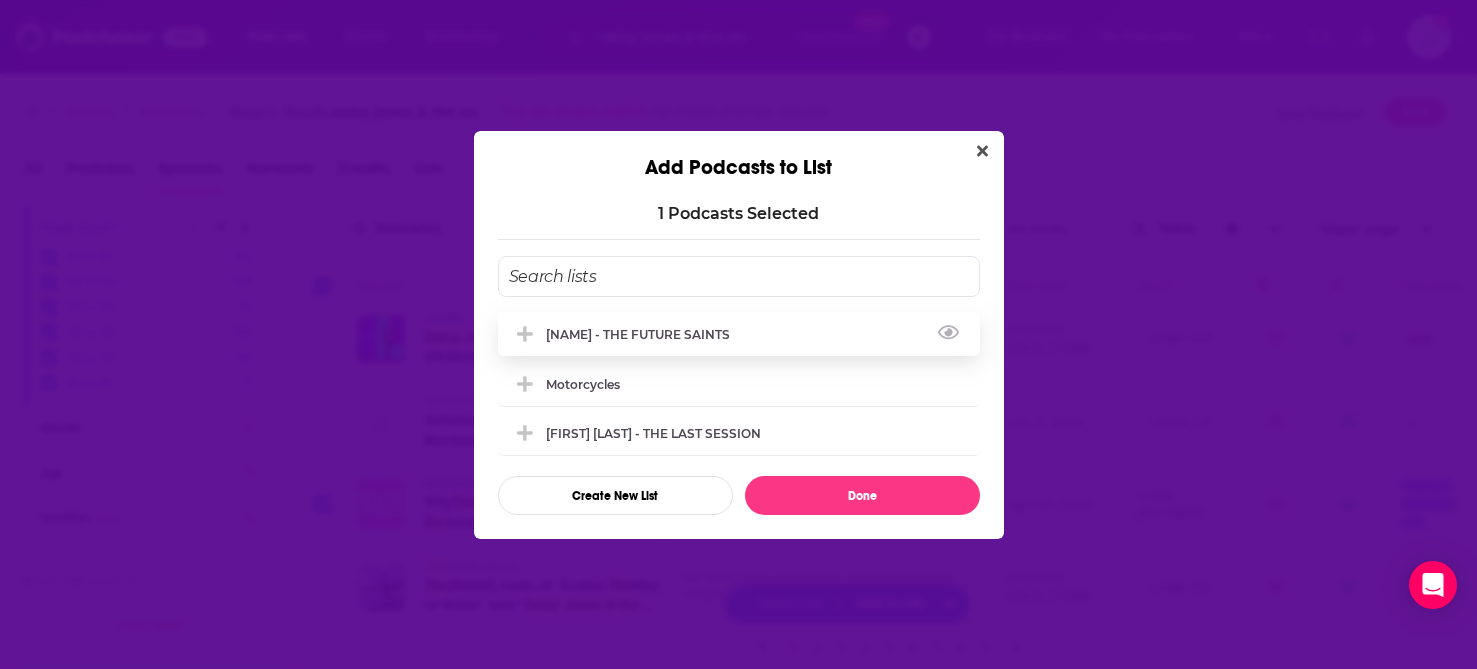 click on "[FIRST] [LAST] - THE FUTURE SAINTS" at bounding box center (644, 334) 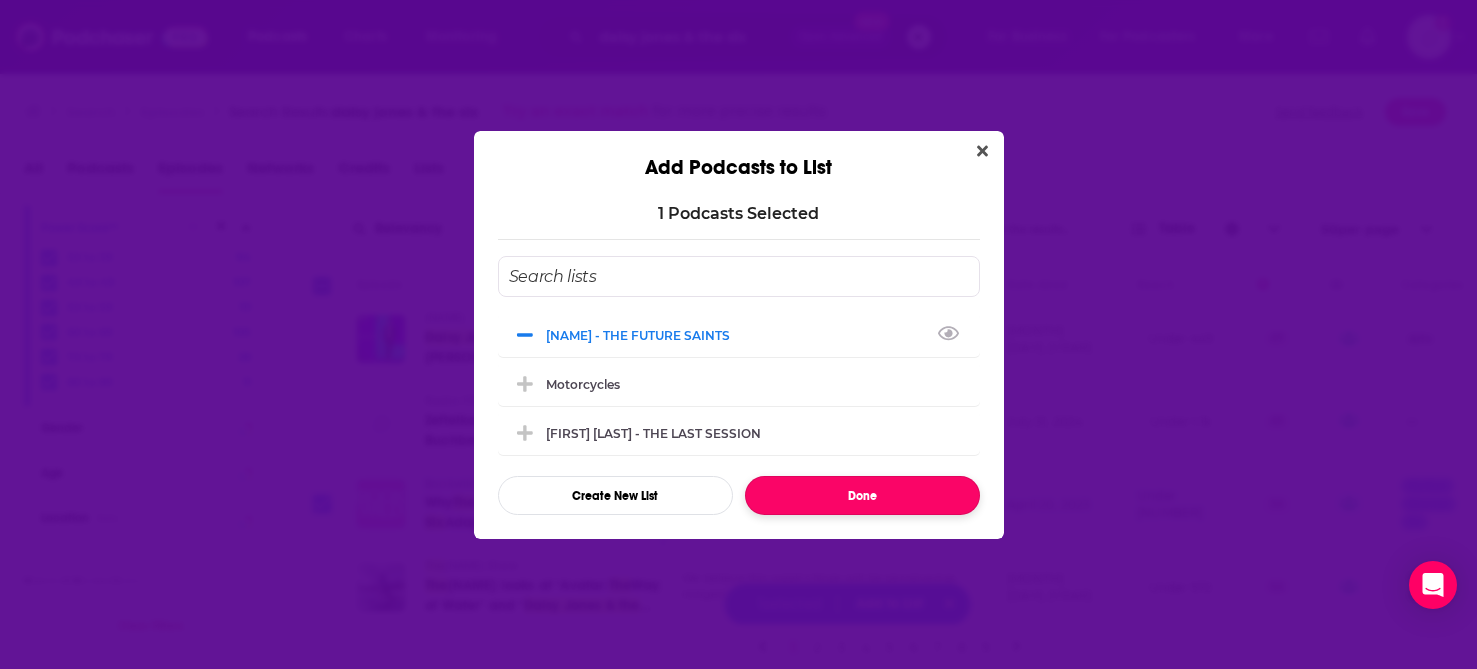 click on "Done" at bounding box center (862, 495) 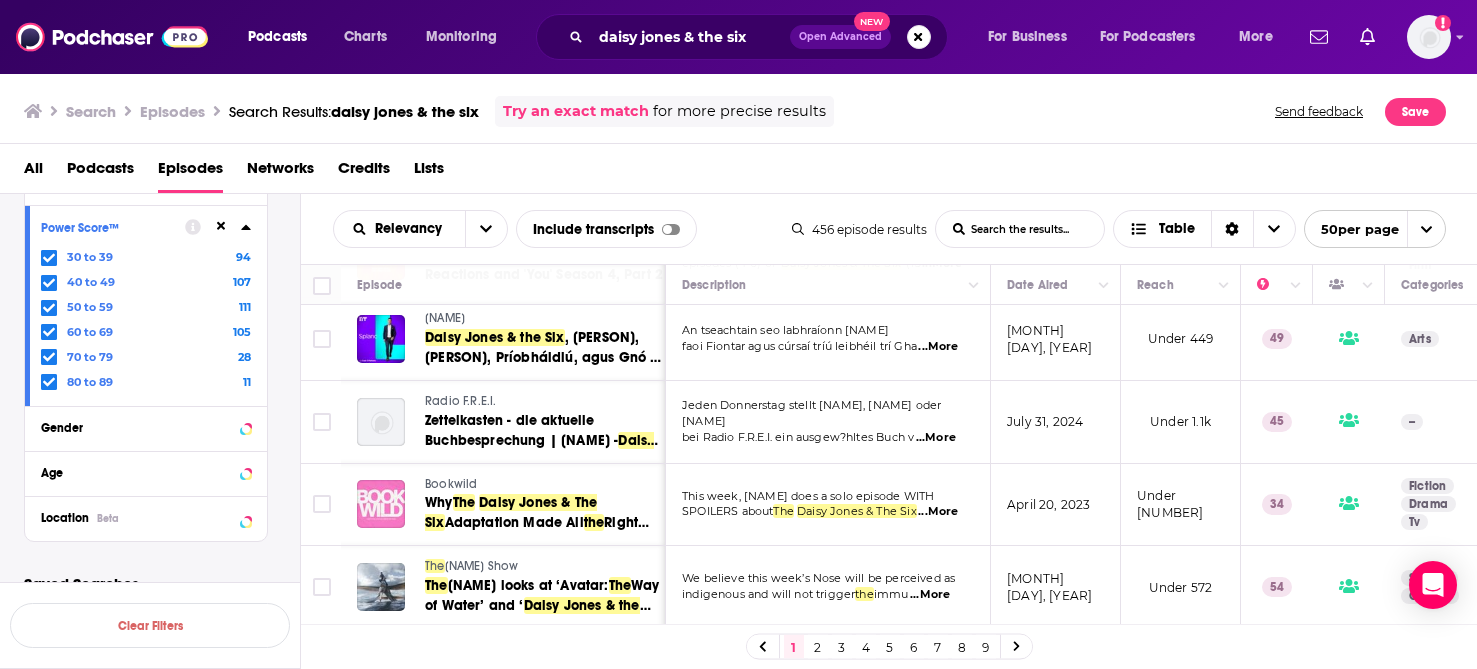 click on "2" at bounding box center [818, 647] 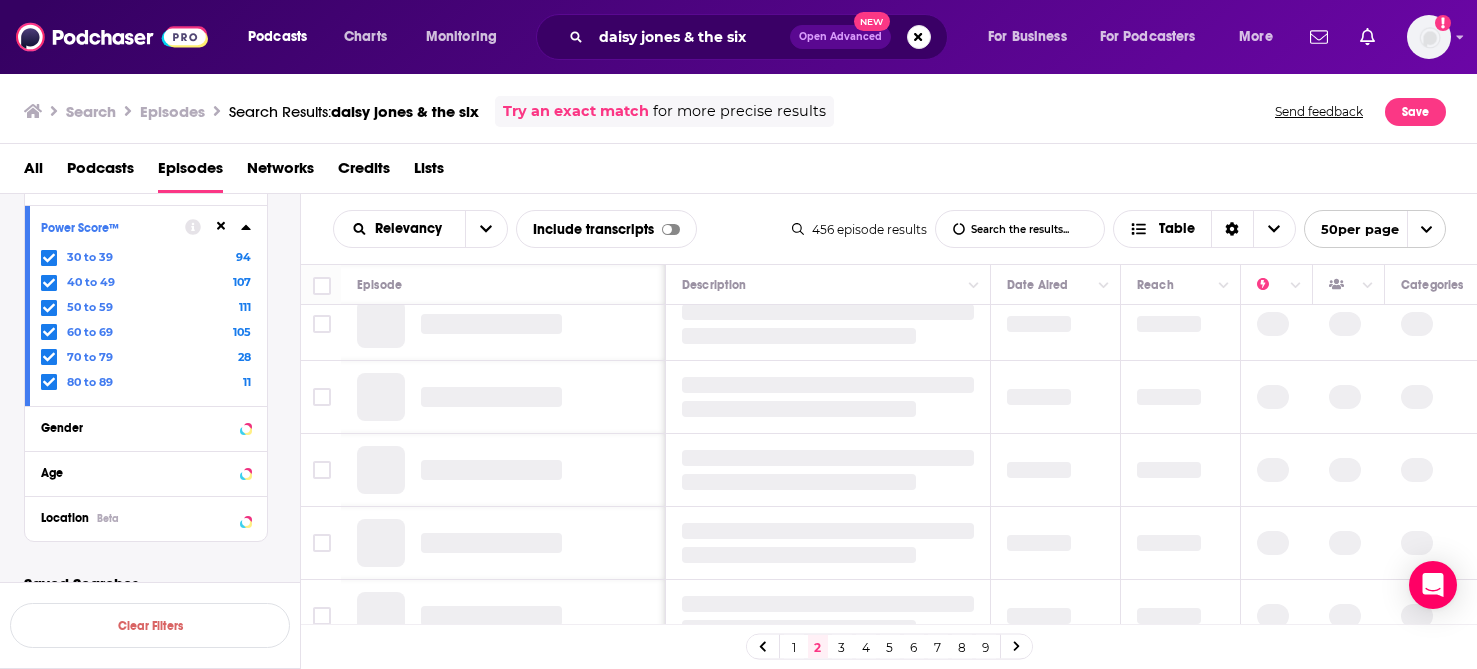 scroll, scrollTop: 0, scrollLeft: 0, axis: both 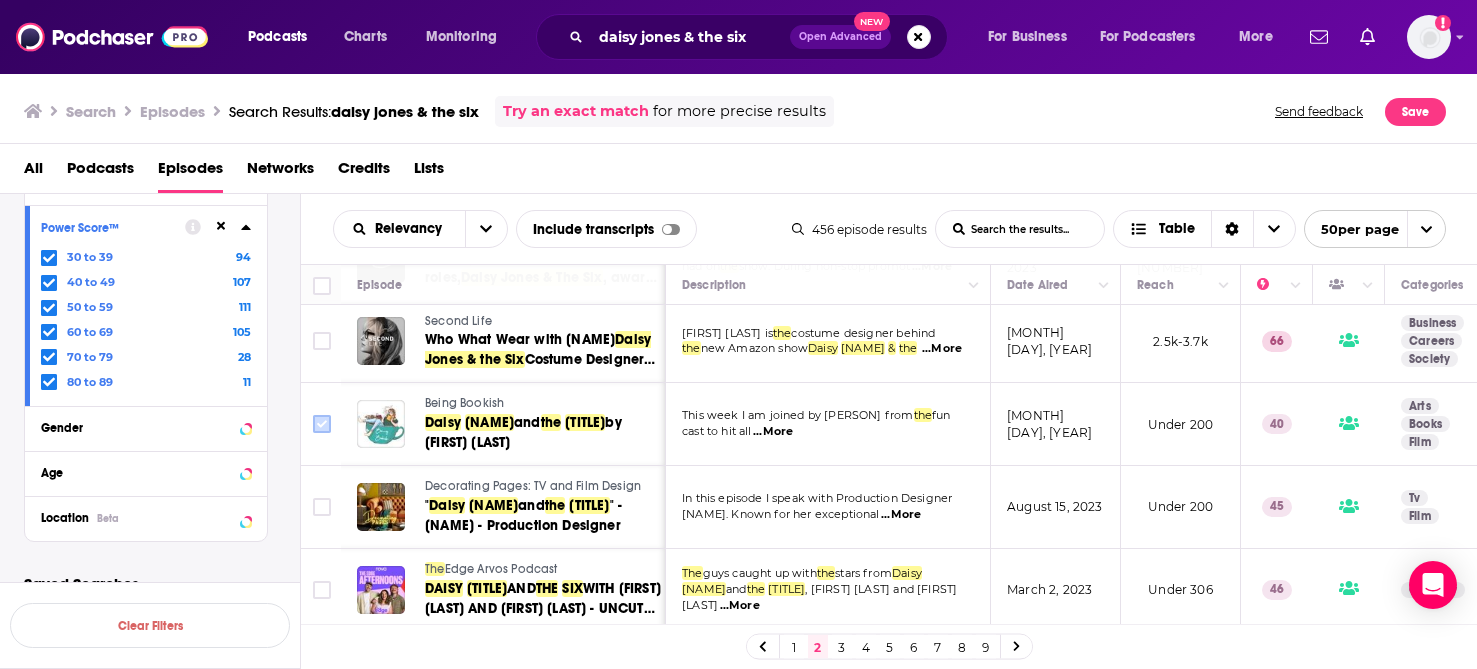 click at bounding box center (322, 424) 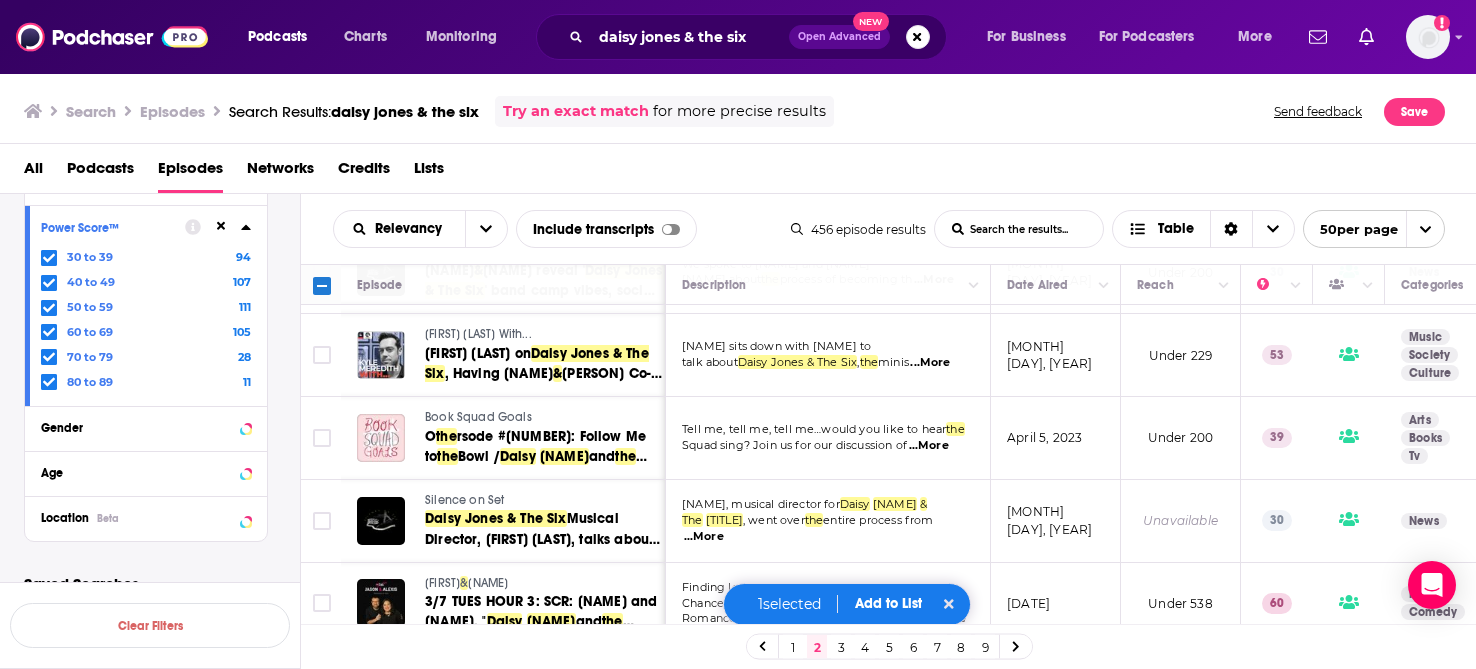 scroll, scrollTop: 1494, scrollLeft: 0, axis: vertical 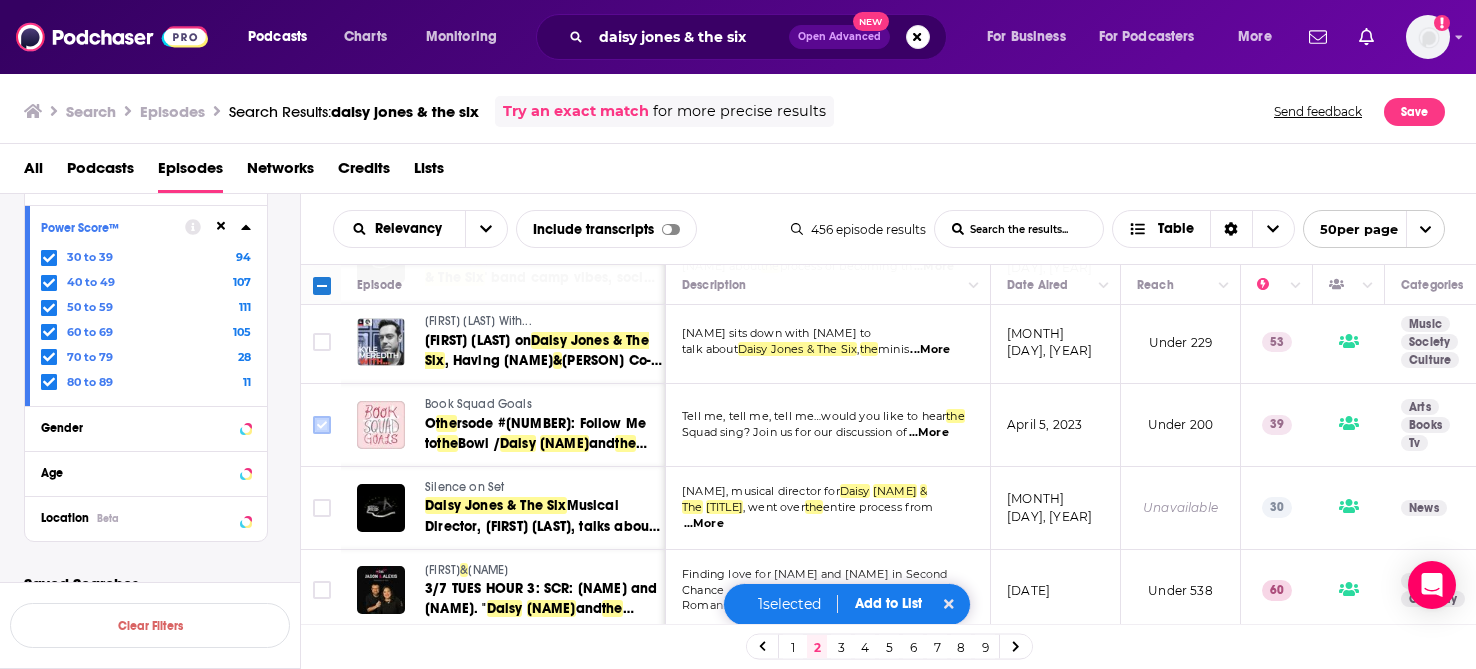click at bounding box center (322, 425) 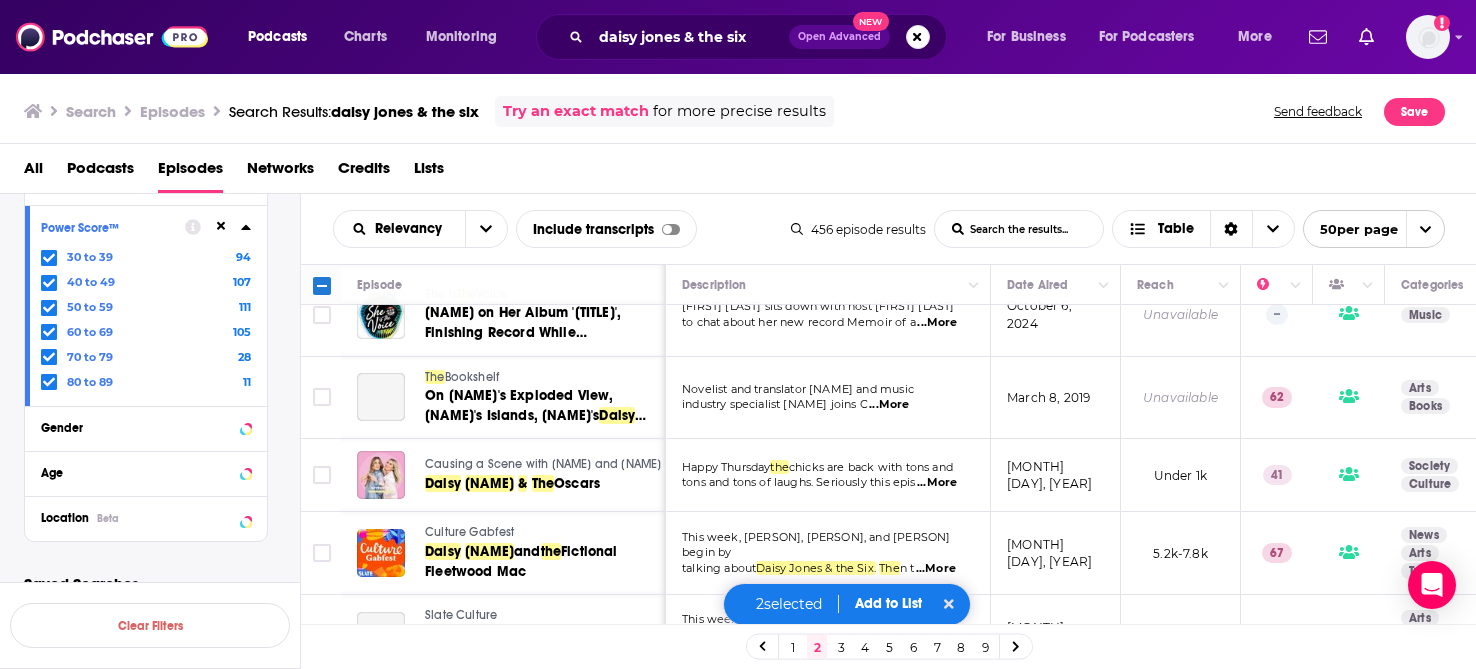 scroll, scrollTop: 3042, scrollLeft: 0, axis: vertical 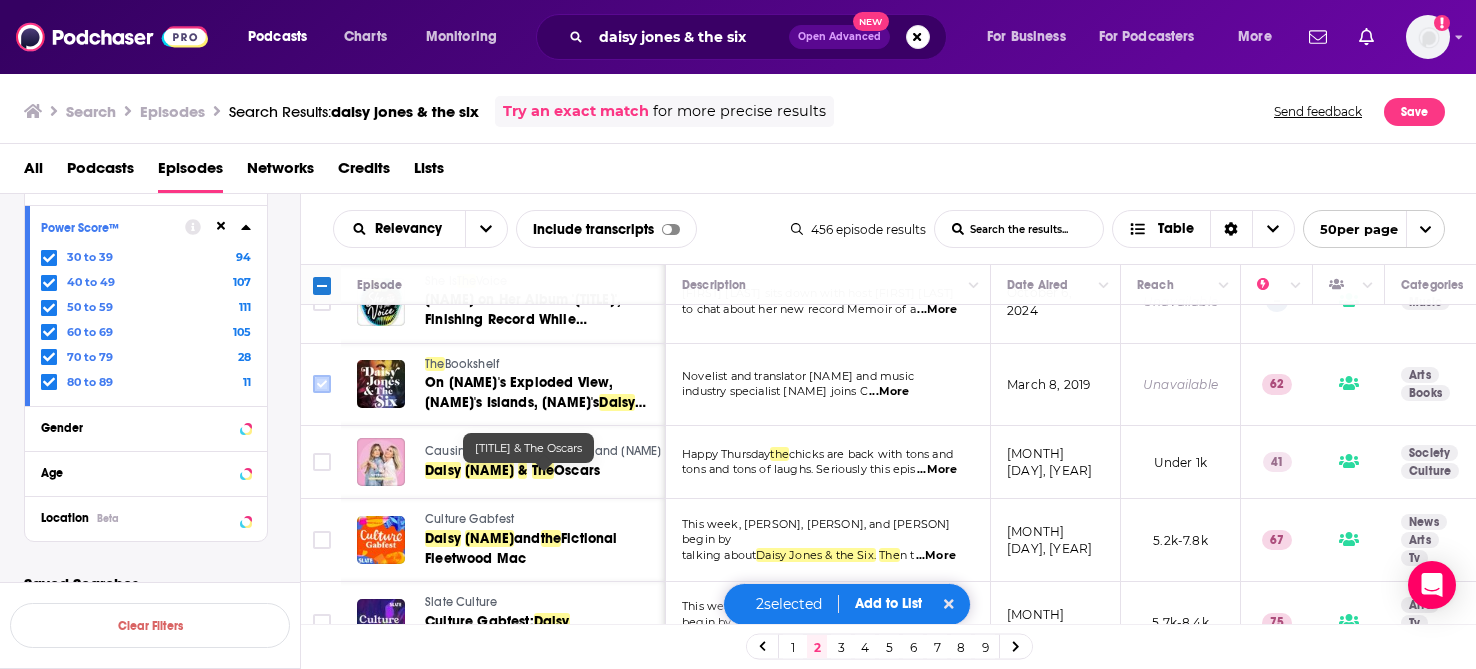 click at bounding box center (322, 384) 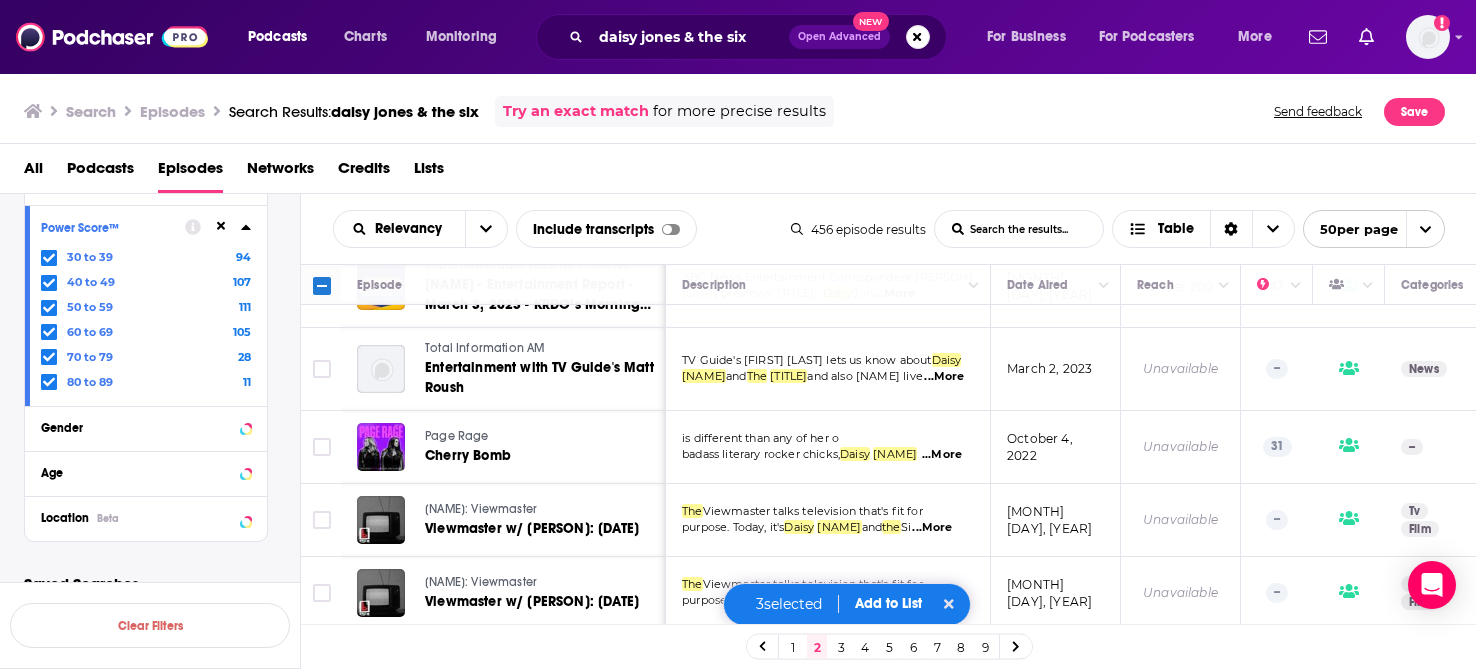 scroll, scrollTop: 3816, scrollLeft: 0, axis: vertical 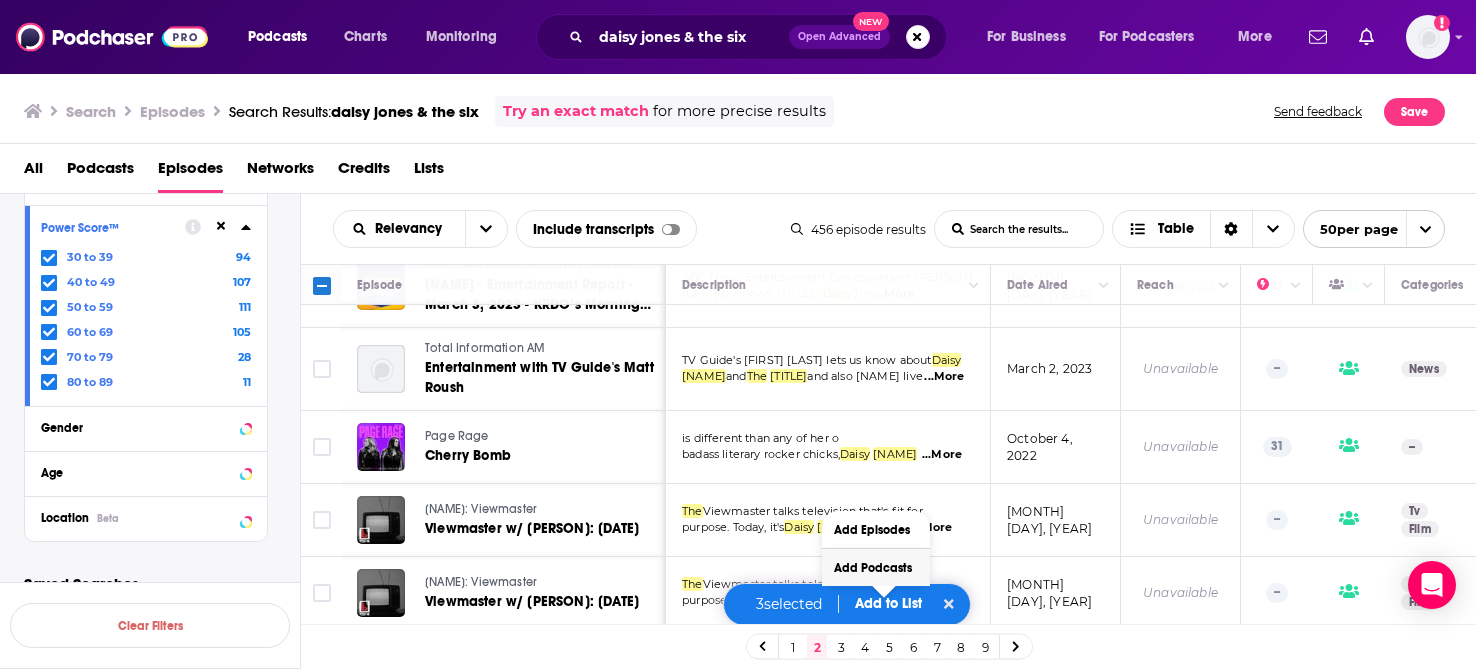 click on "Add Podcasts" at bounding box center (876, 567) 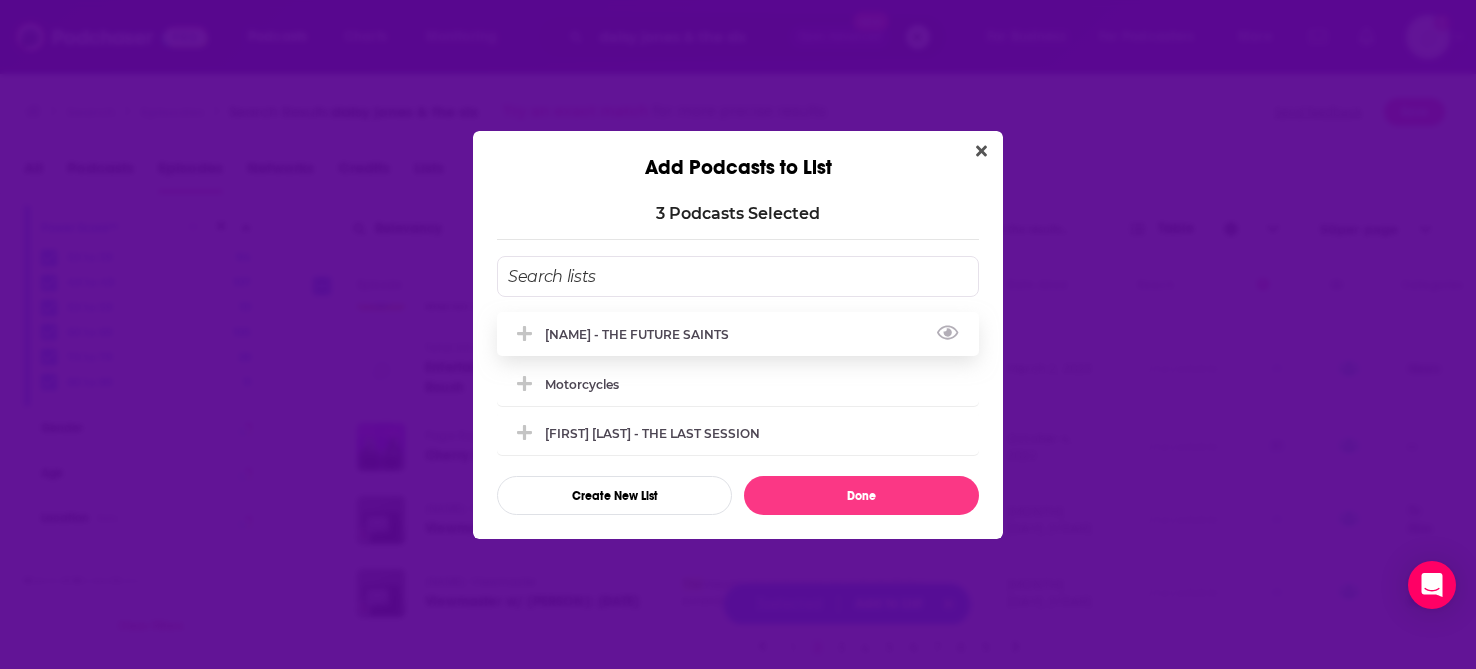 click on "[FIRST] [LAST] - THE FUTURE SAINTS" at bounding box center (643, 334) 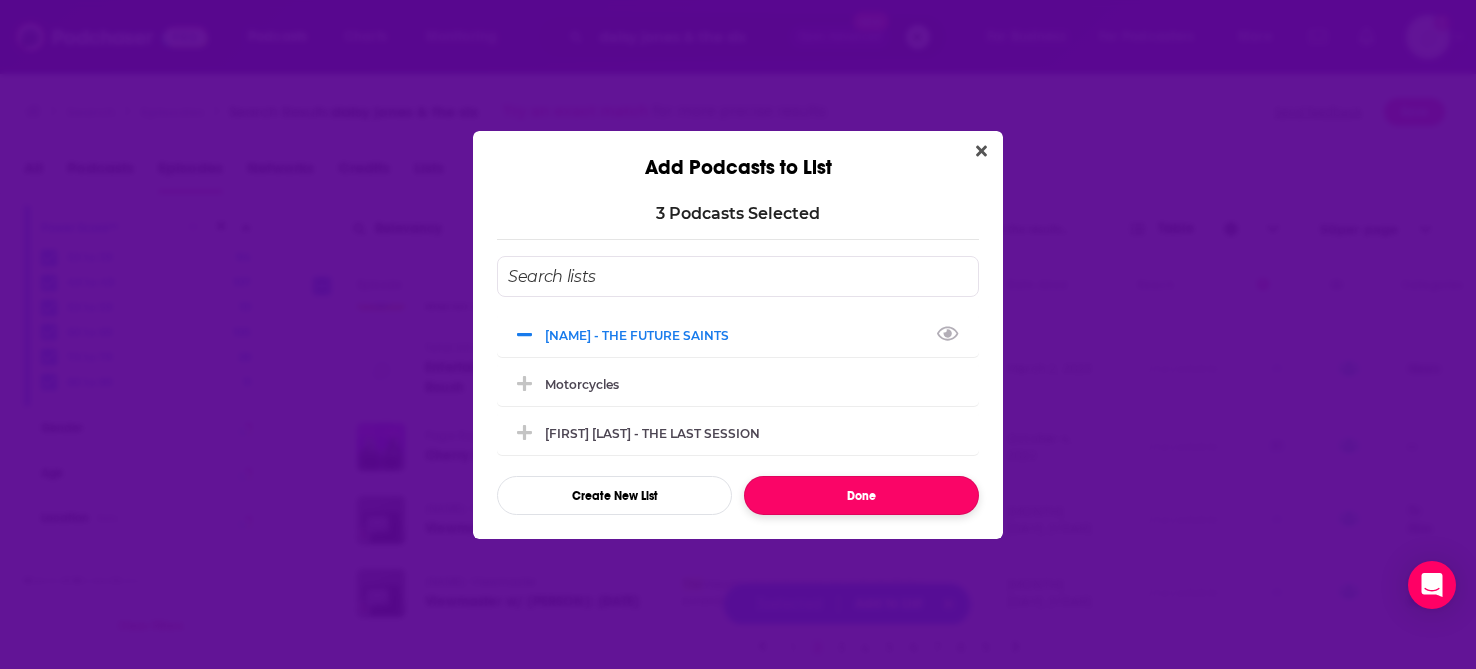 click on "Done" at bounding box center (861, 495) 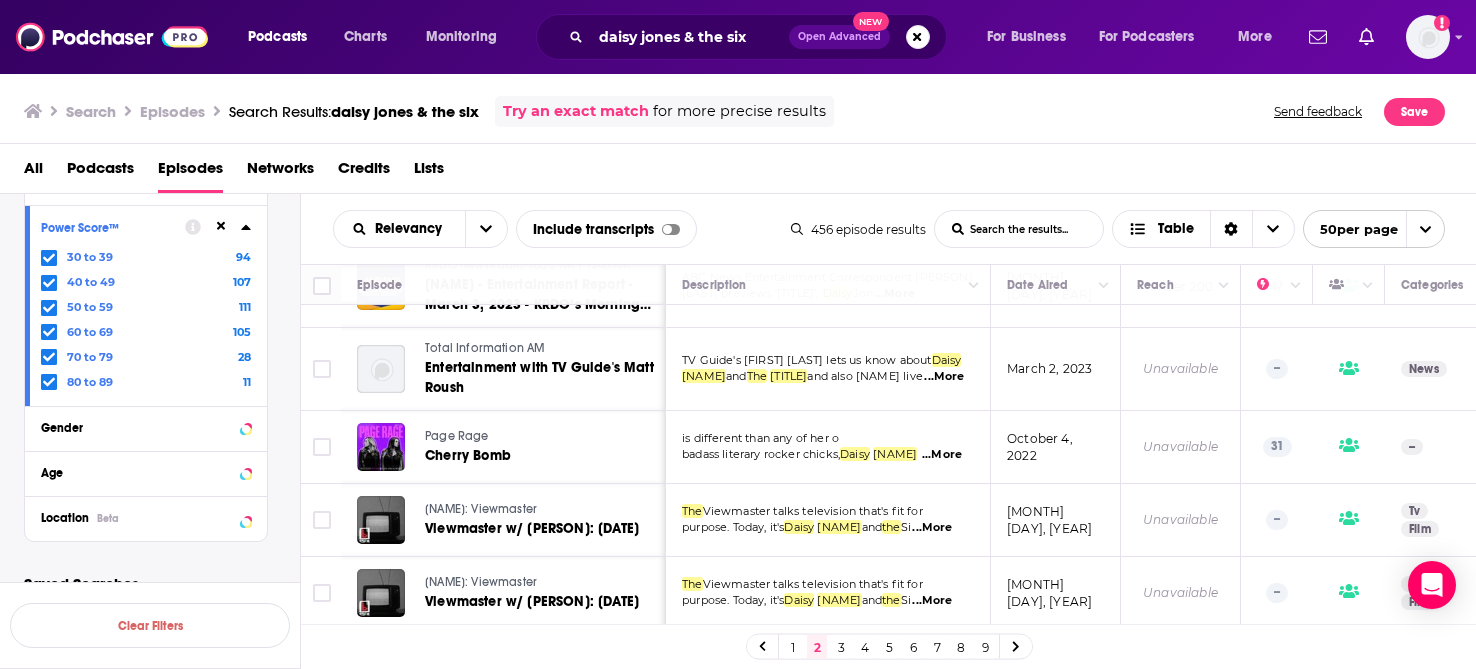 click on "3" at bounding box center [841, 647] 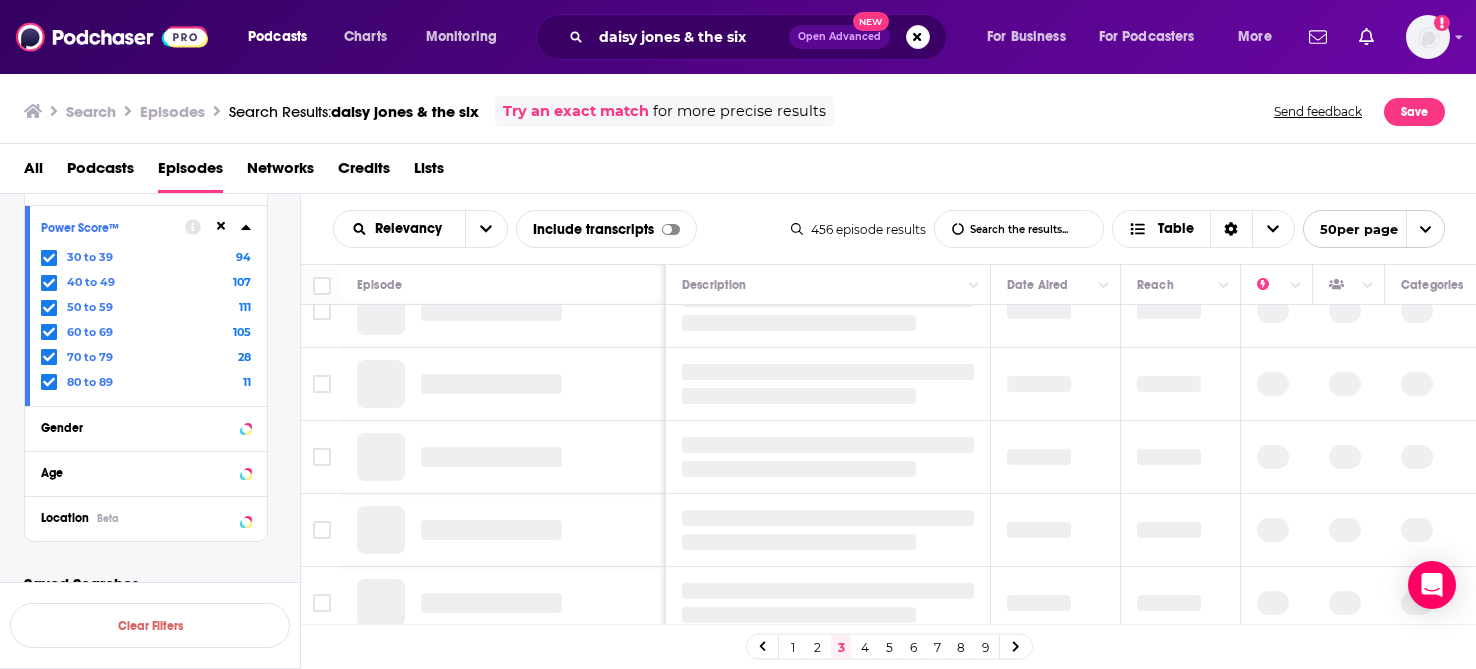 scroll, scrollTop: 0, scrollLeft: 0, axis: both 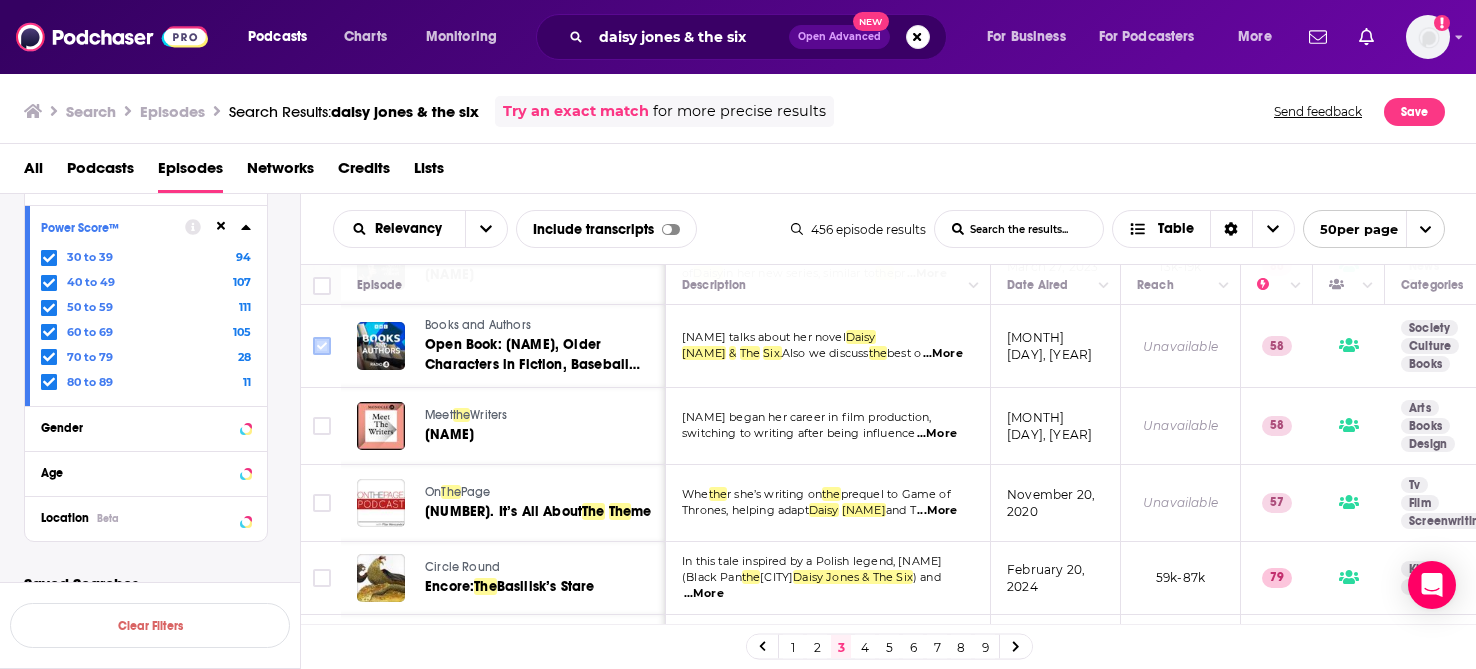 click at bounding box center (322, 346) 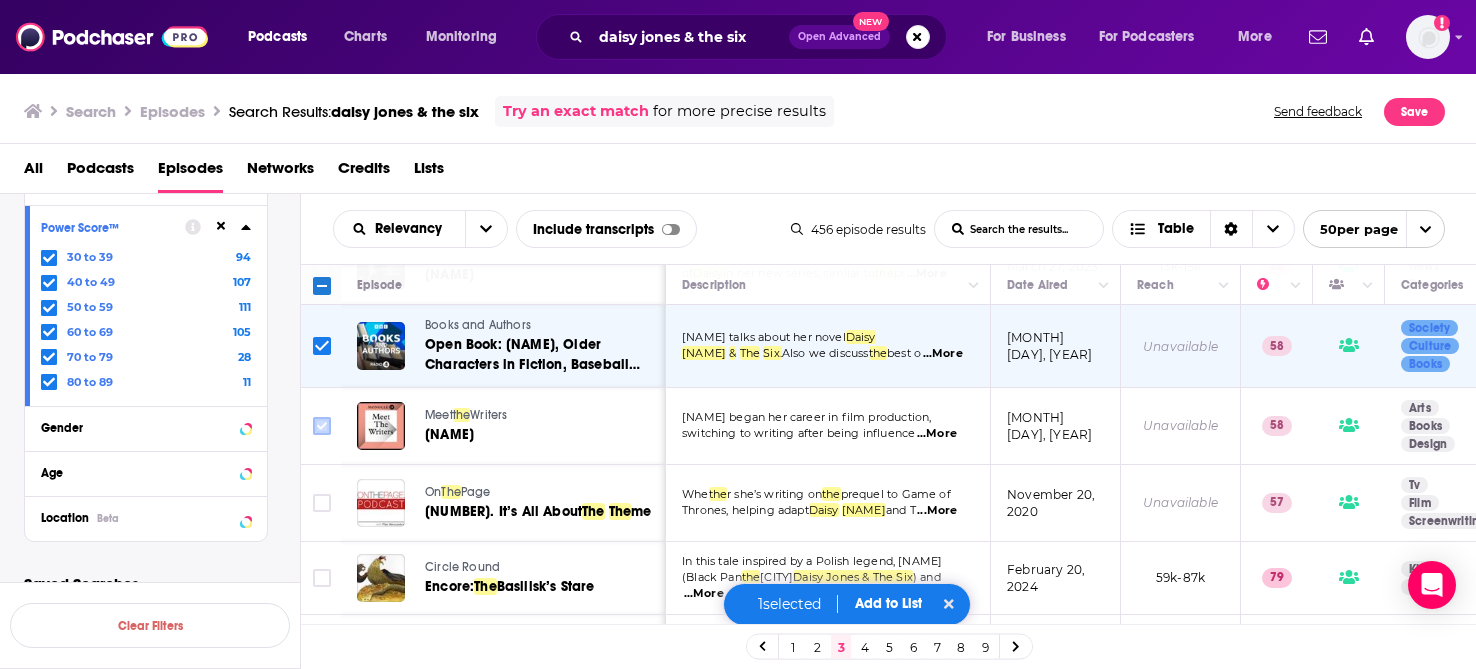 click at bounding box center (322, 426) 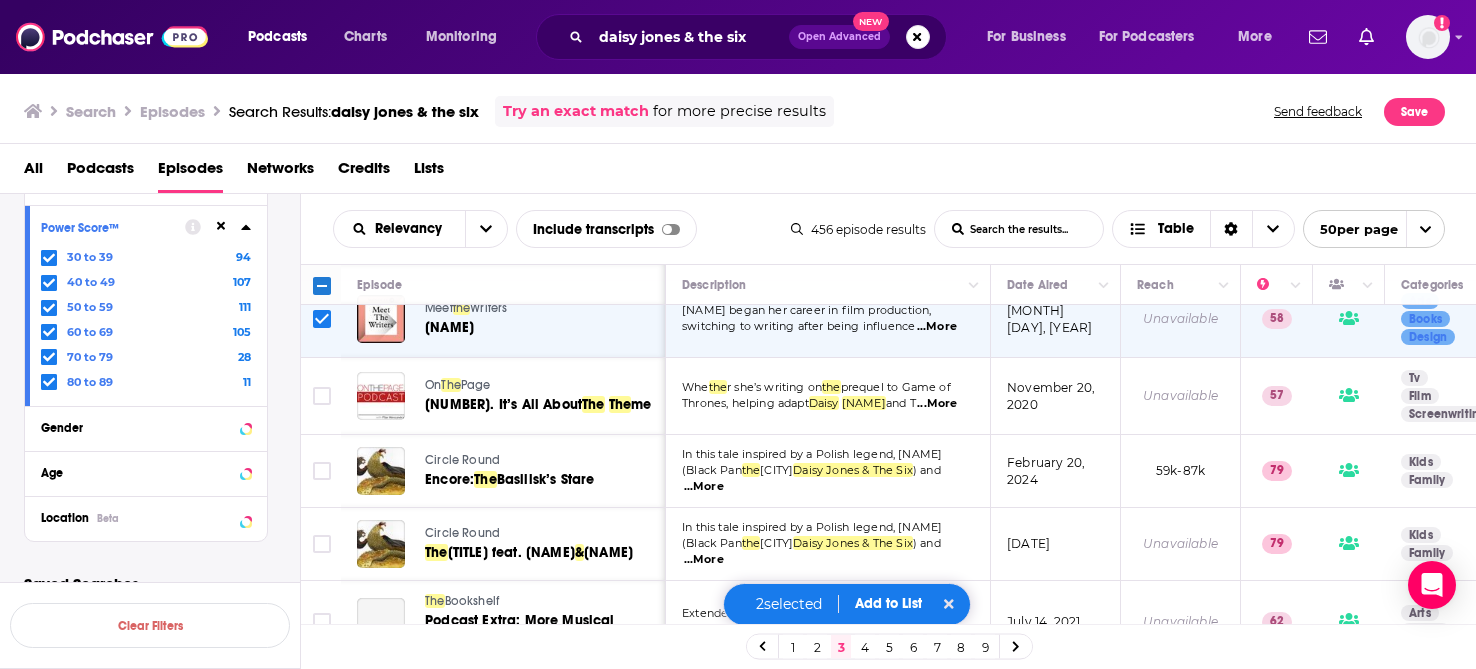 scroll, scrollTop: 280, scrollLeft: 0, axis: vertical 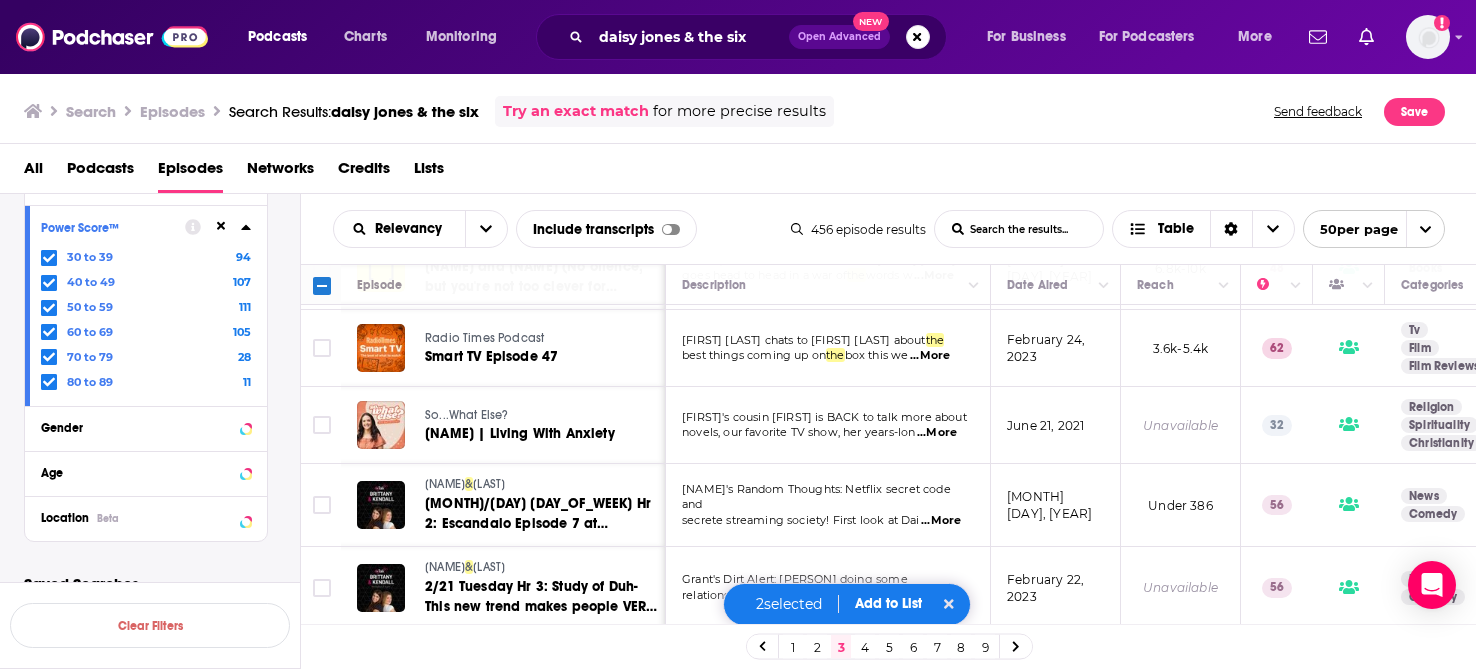 click on "Add to List" at bounding box center (888, 603) 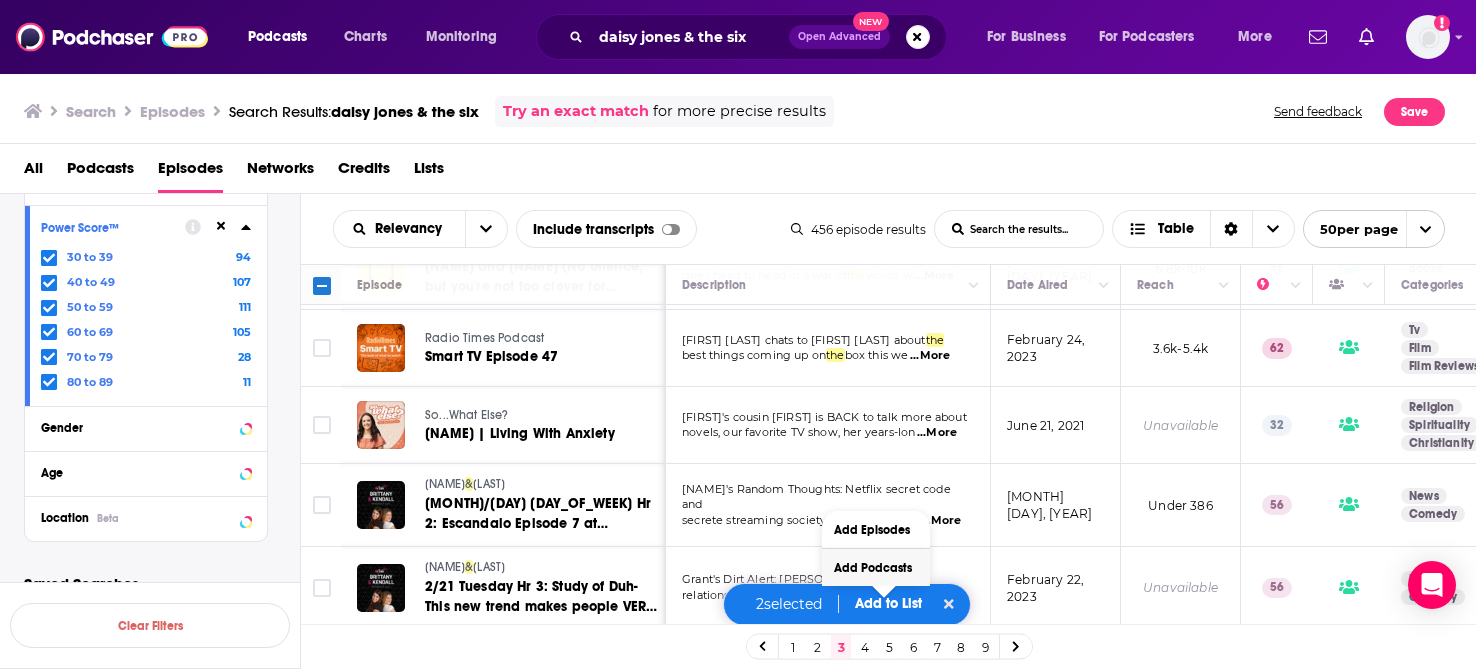 click on "Add Podcasts" at bounding box center (876, 567) 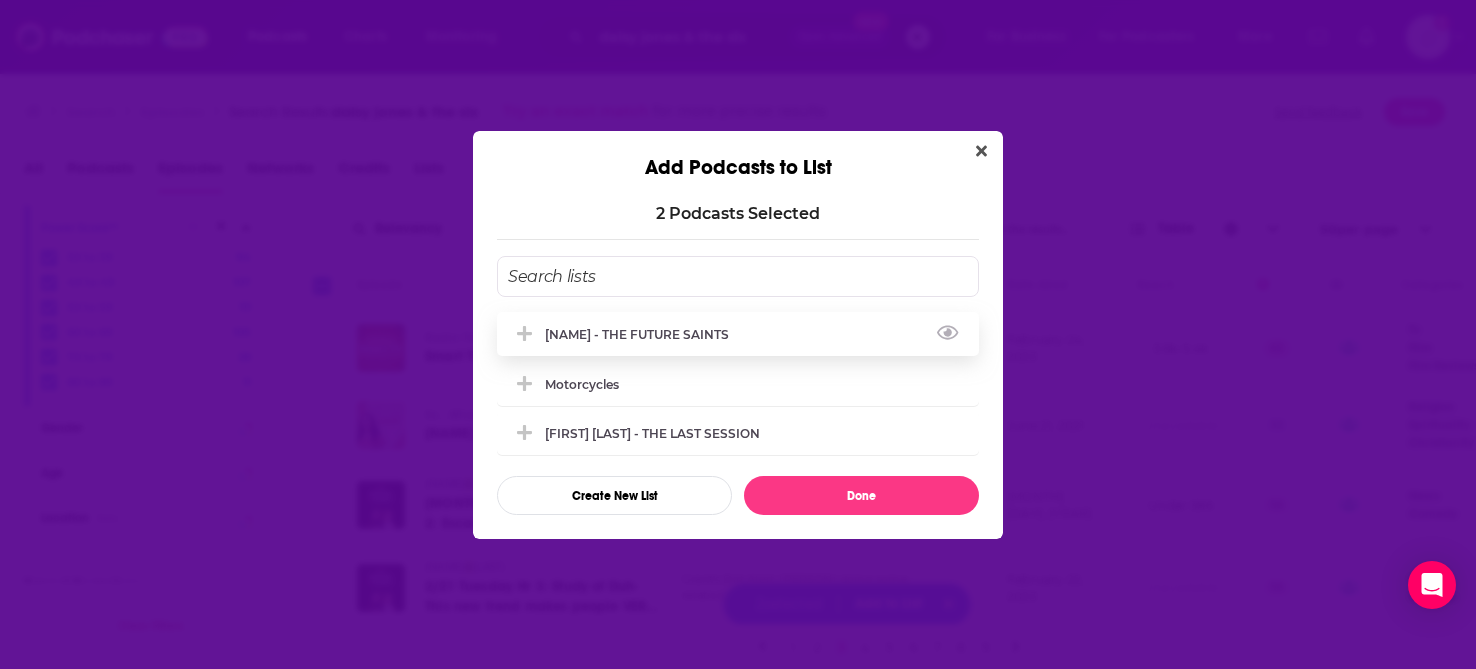 click on "[FIRST] [LAST] - THE FUTURE SAINTS" at bounding box center [738, 334] 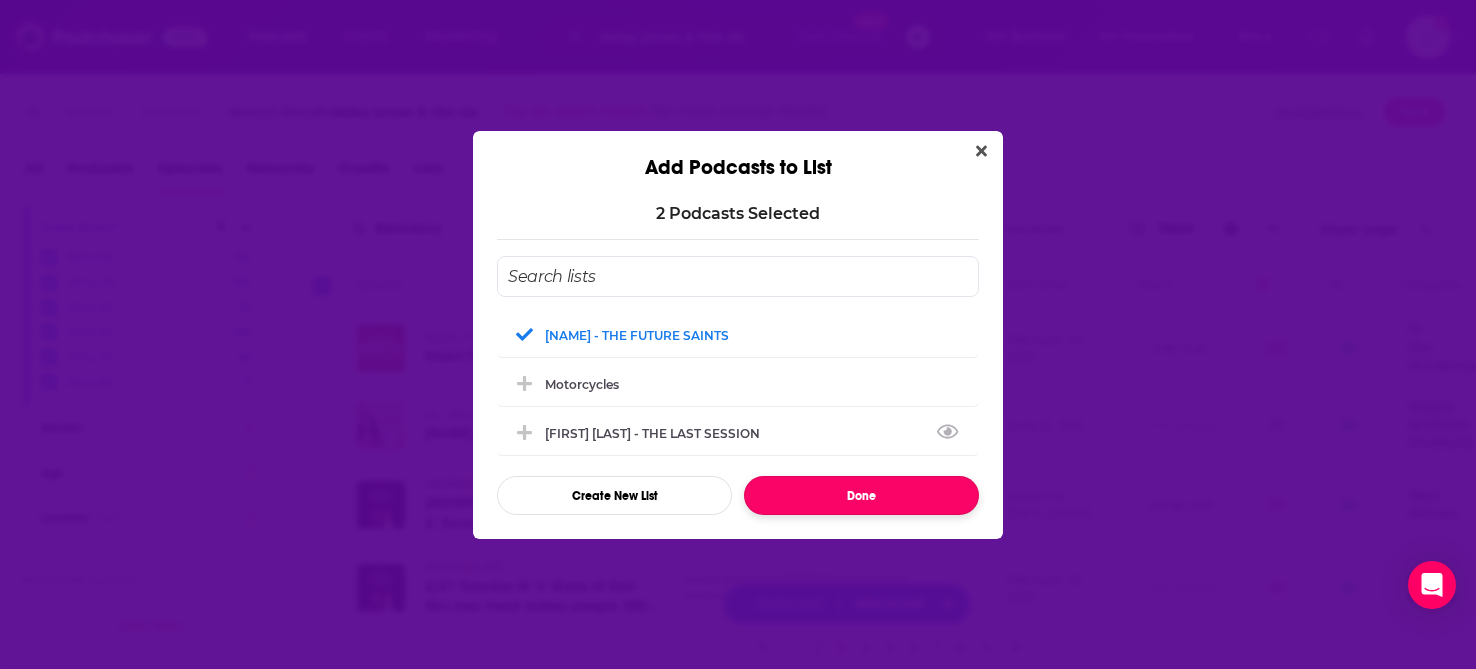 click on "Done" at bounding box center (861, 495) 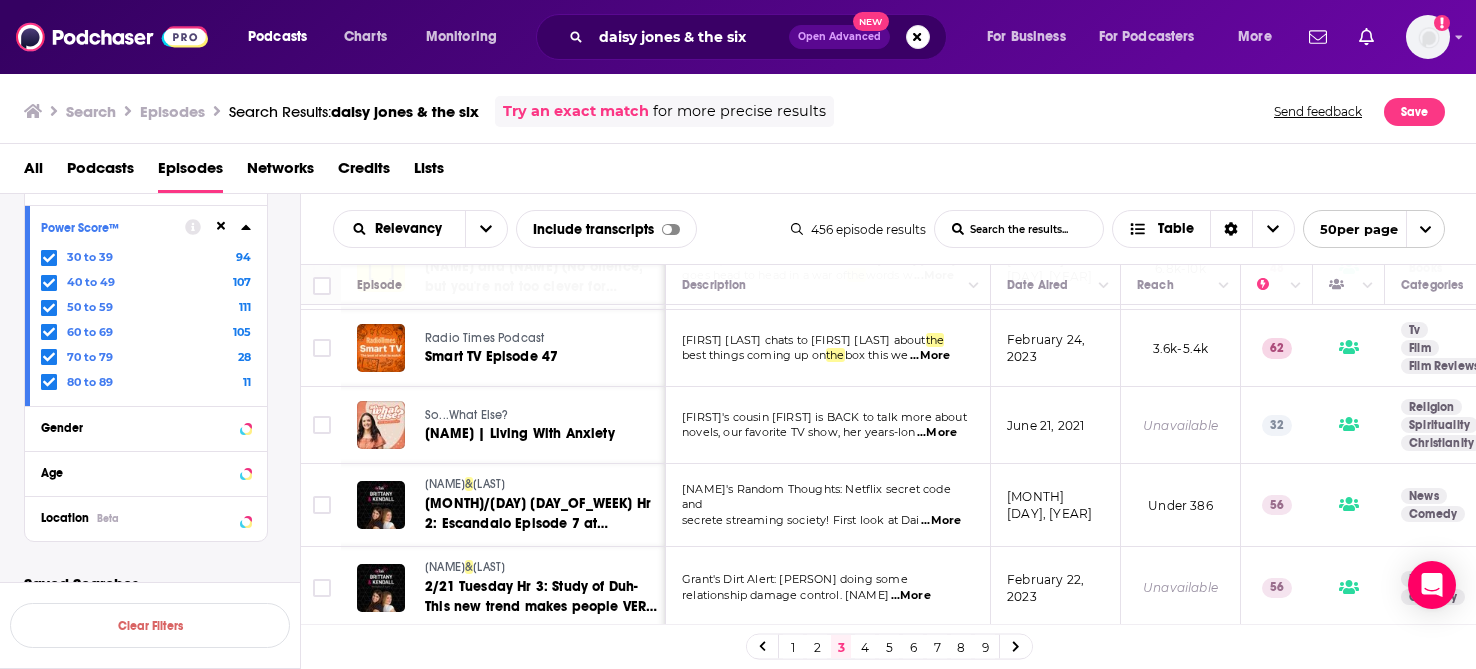 click on "4" at bounding box center (865, 647) 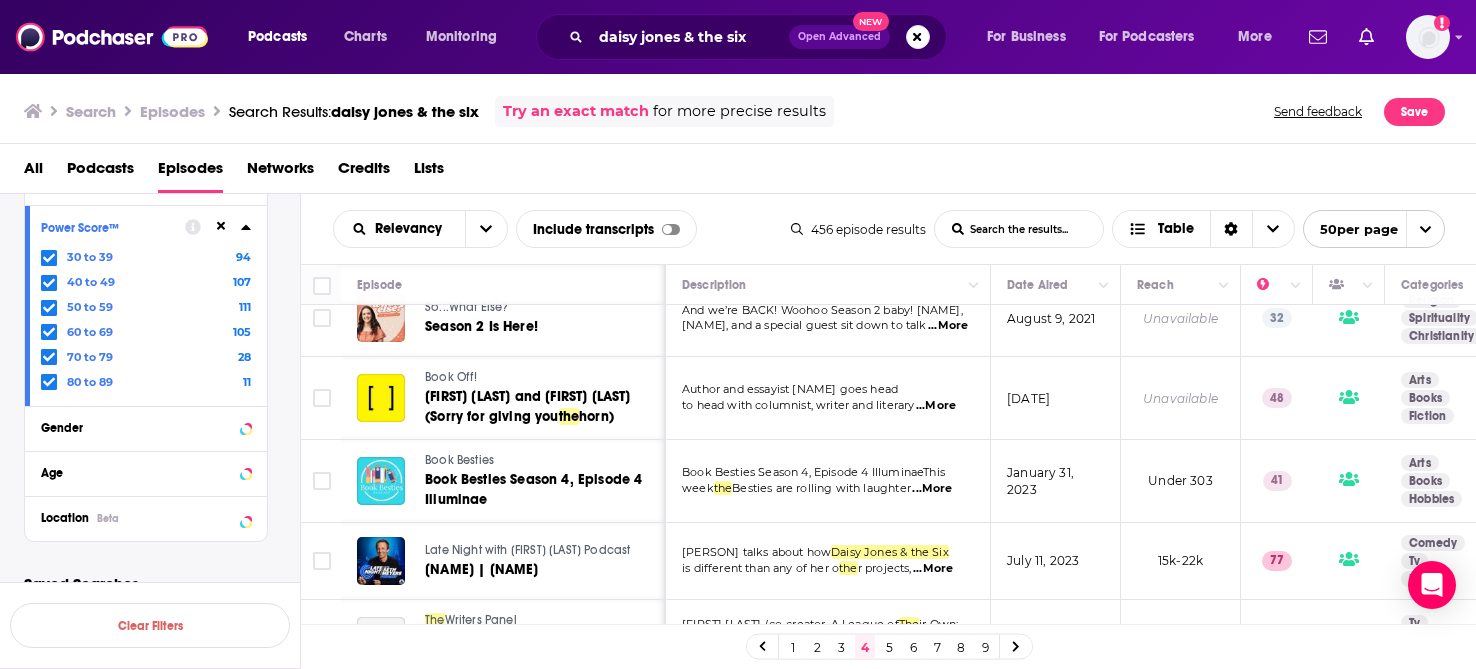 scroll, scrollTop: 600, scrollLeft: 0, axis: vertical 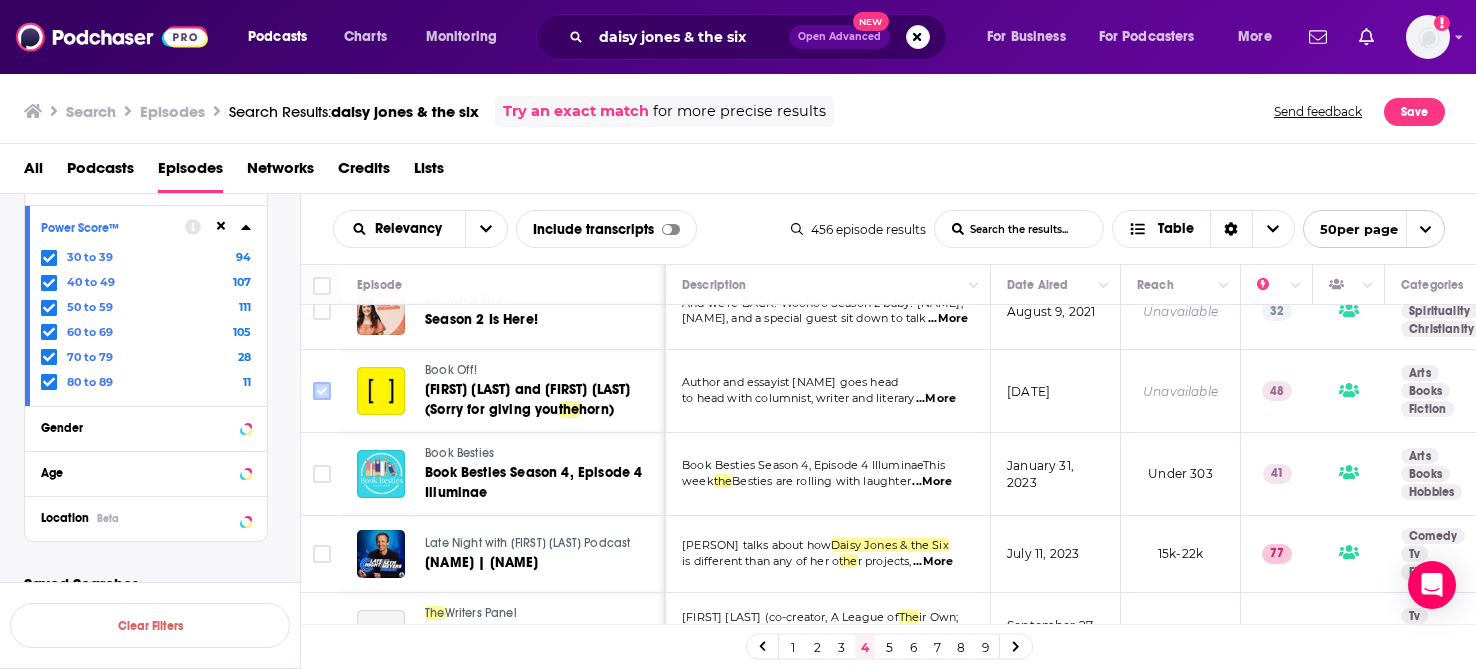 click at bounding box center (322, 391) 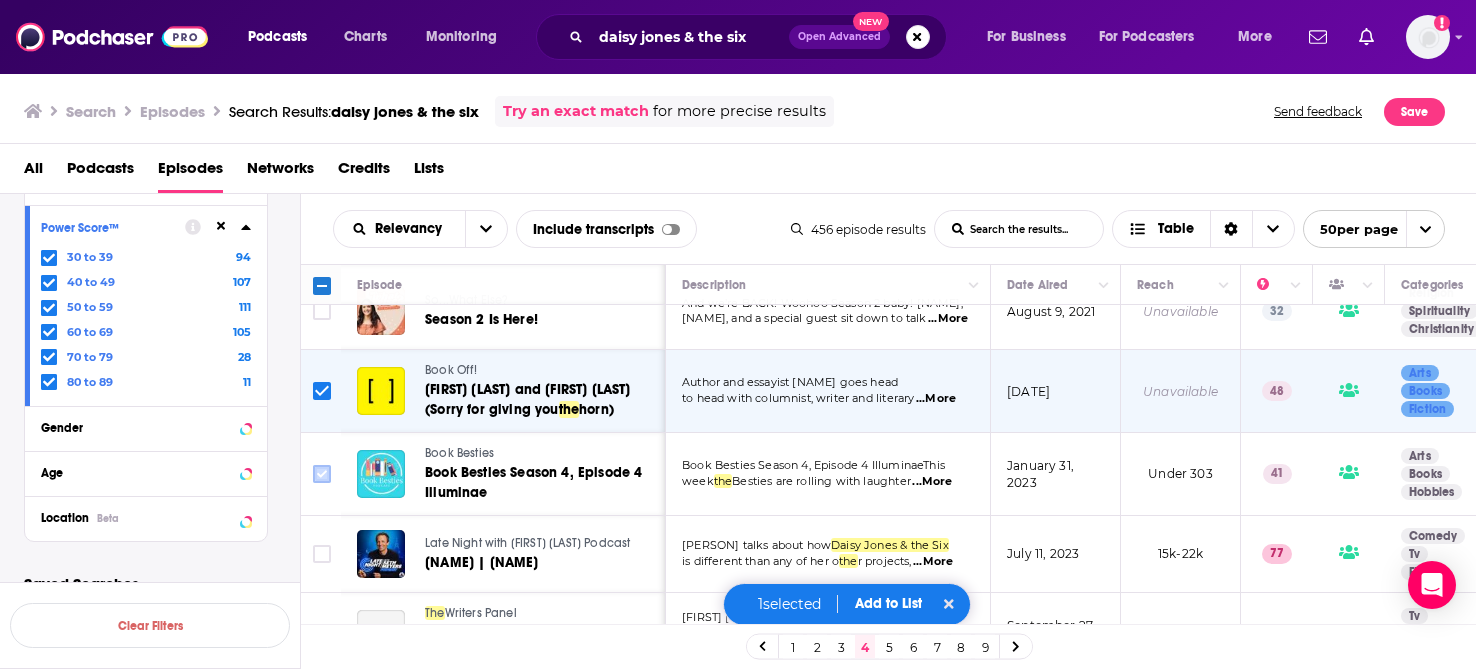click at bounding box center (322, 474) 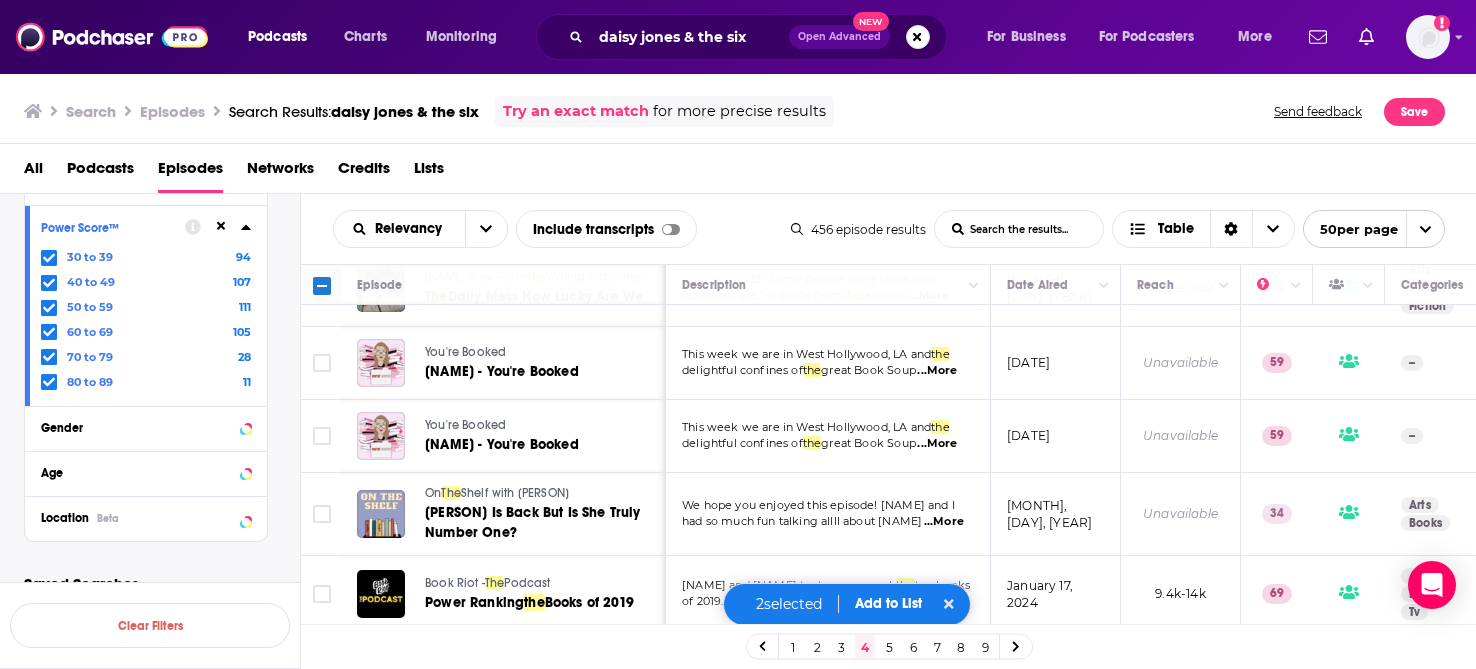 scroll, scrollTop: 1840, scrollLeft: 0, axis: vertical 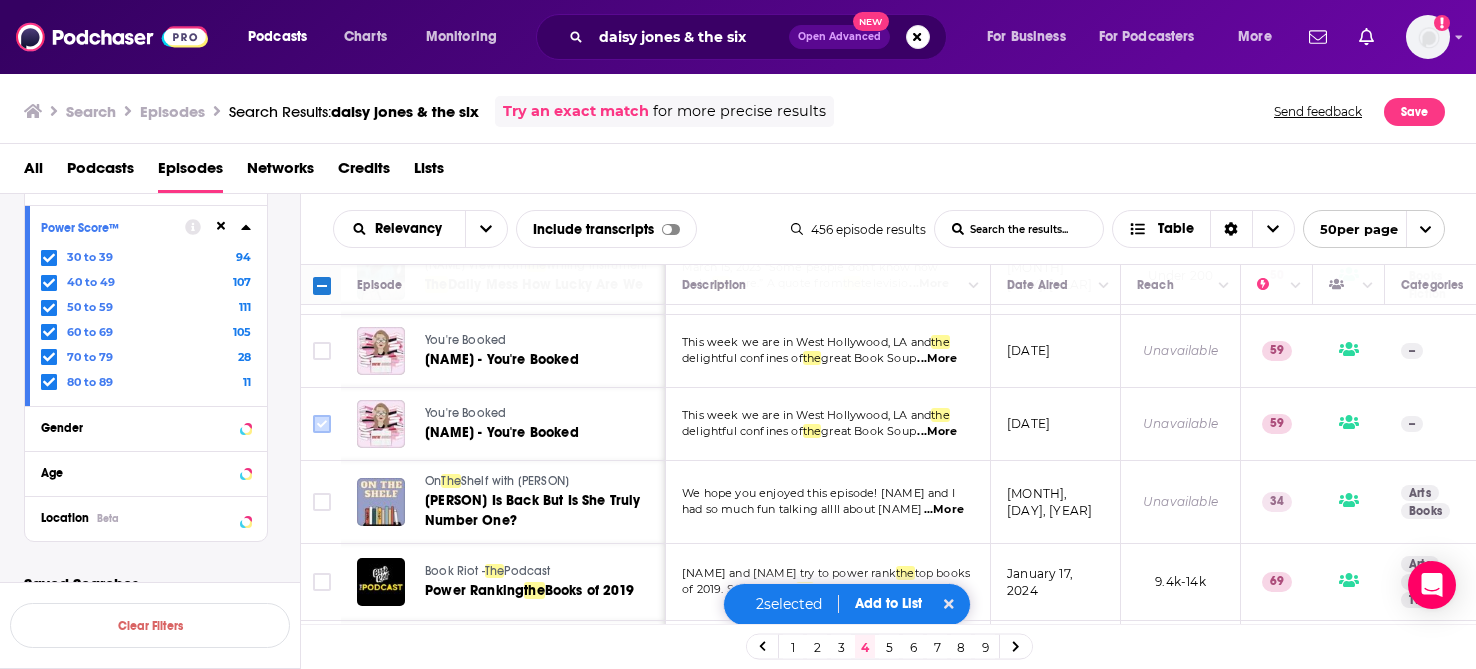 click at bounding box center [322, 424] 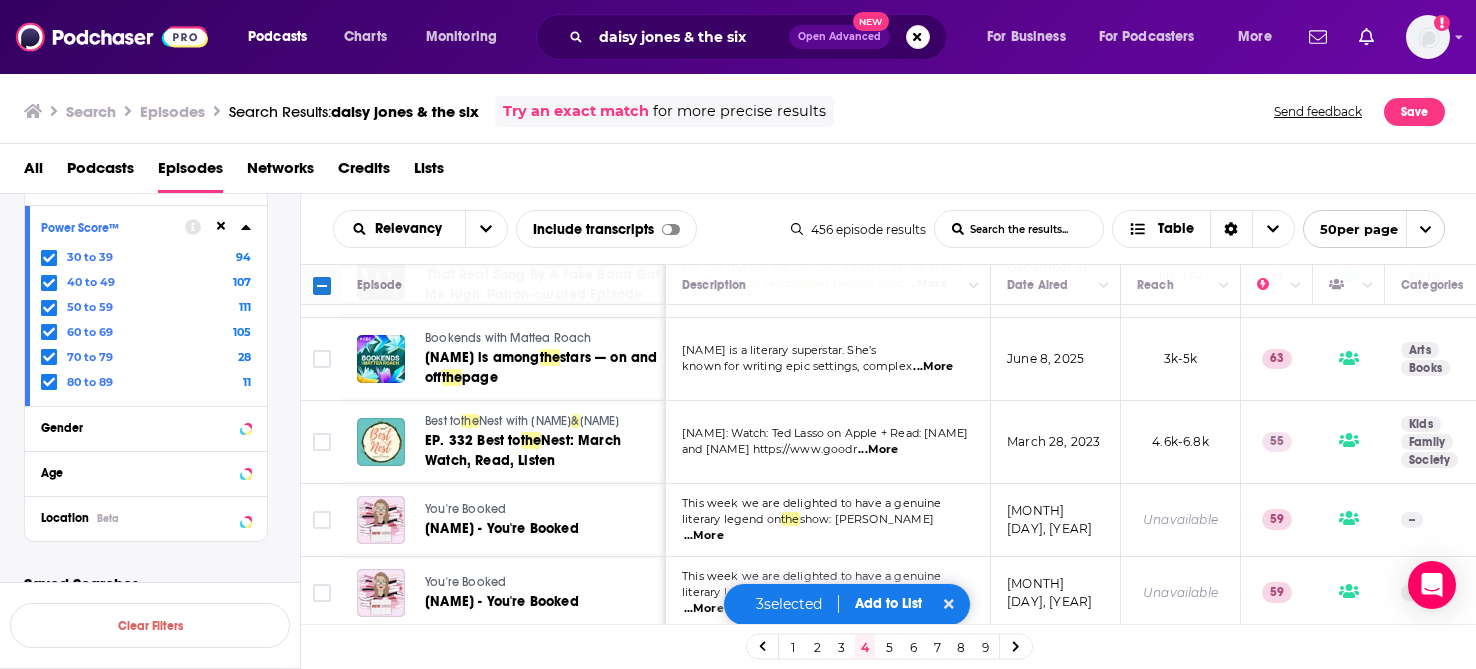 scroll, scrollTop: 3742, scrollLeft: 0, axis: vertical 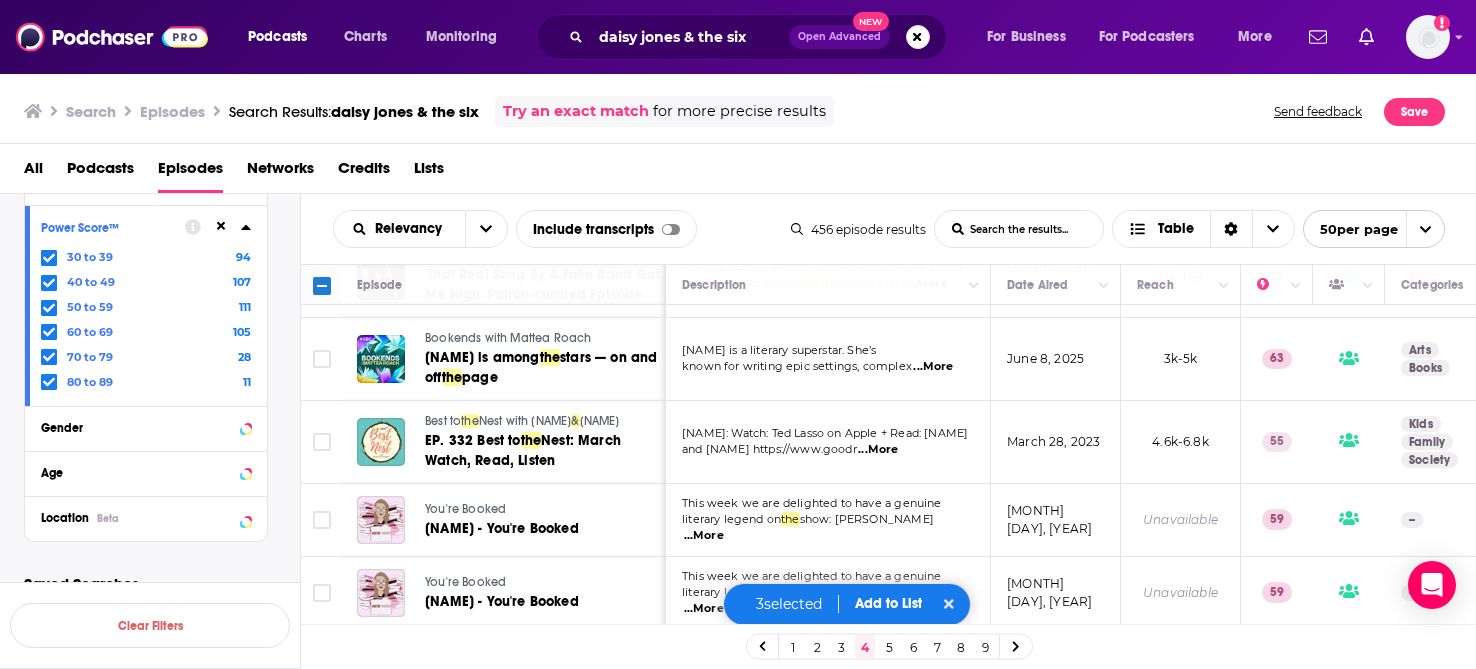 click on "Add to List" at bounding box center [888, 603] 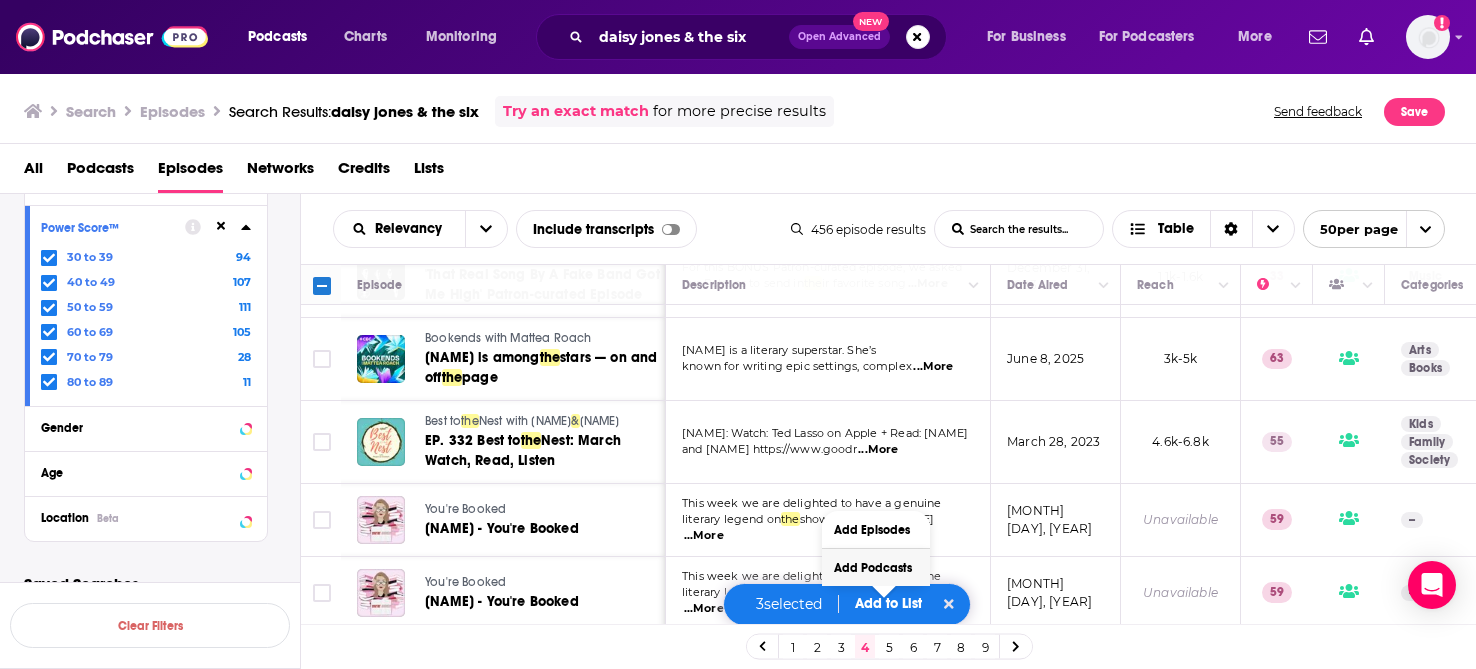 click on "Add Podcasts" at bounding box center (876, 567) 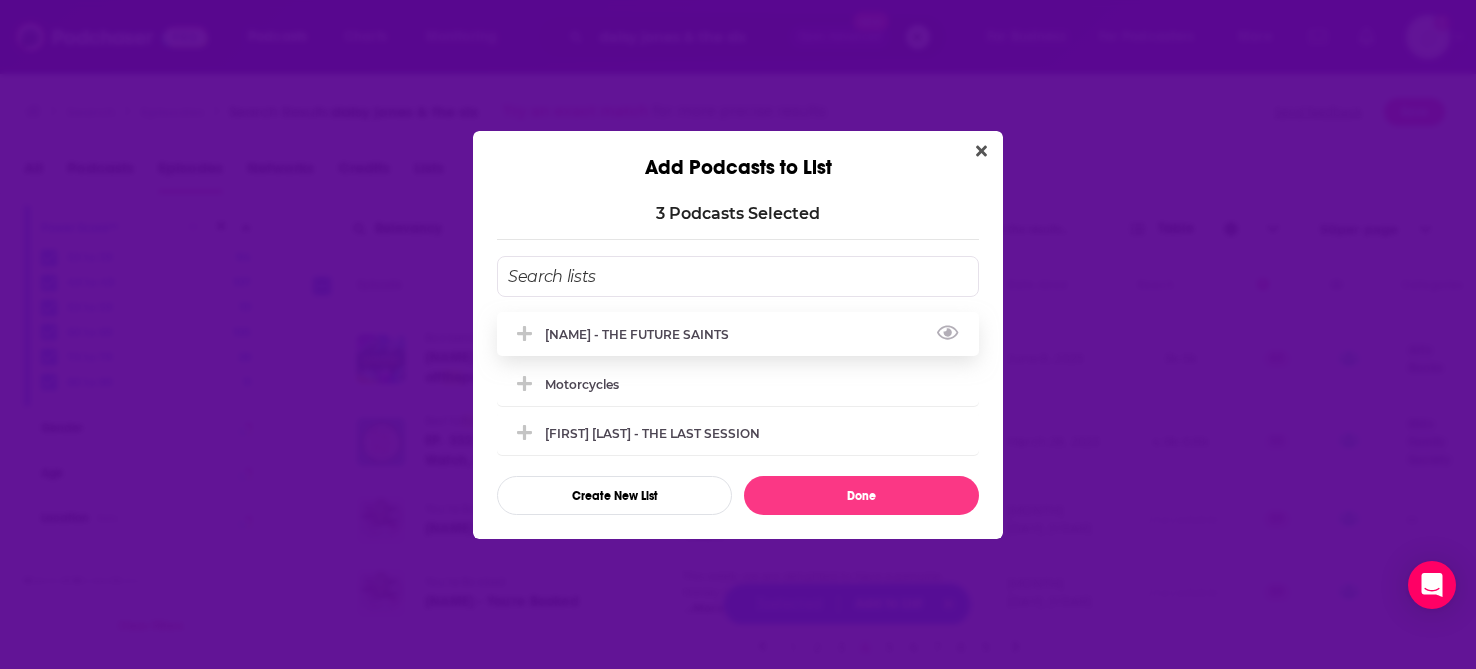 click on "[FIRST] [LAST] - THE FUTURE SAINTS" at bounding box center [738, 334] 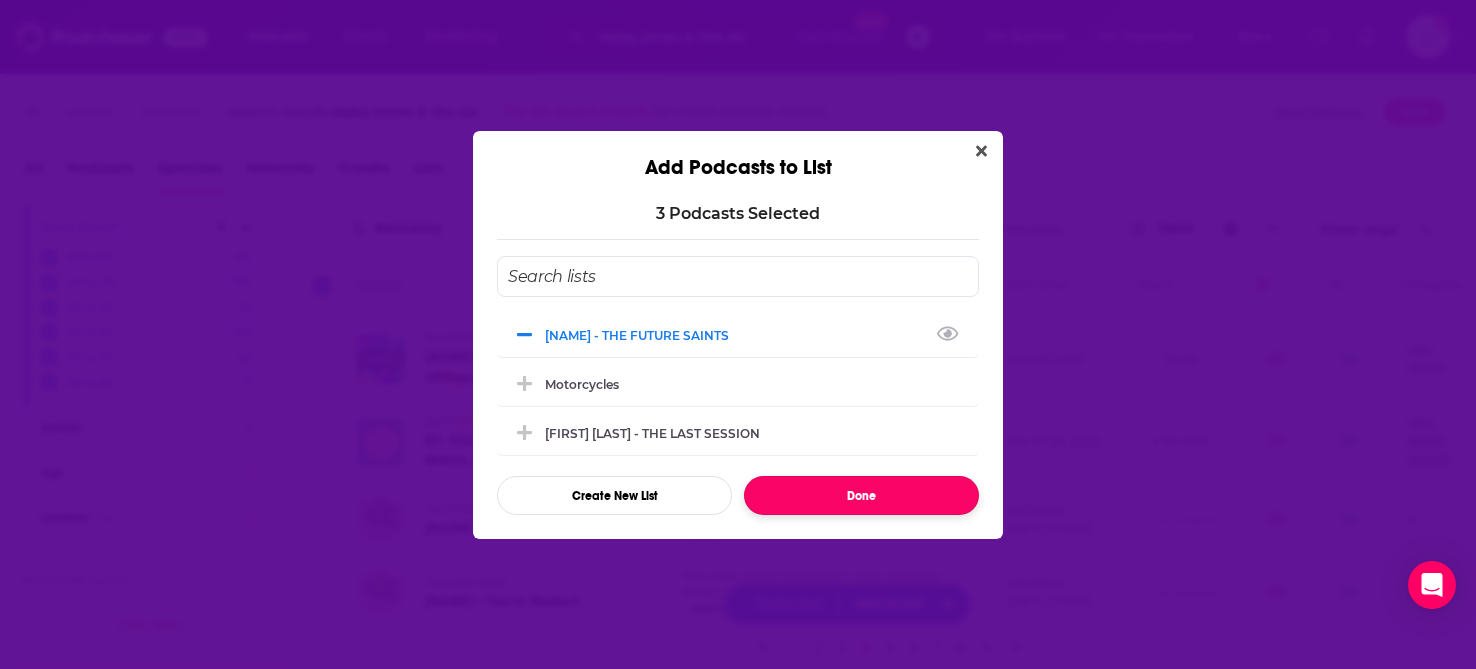 click on "Done" at bounding box center [861, 495] 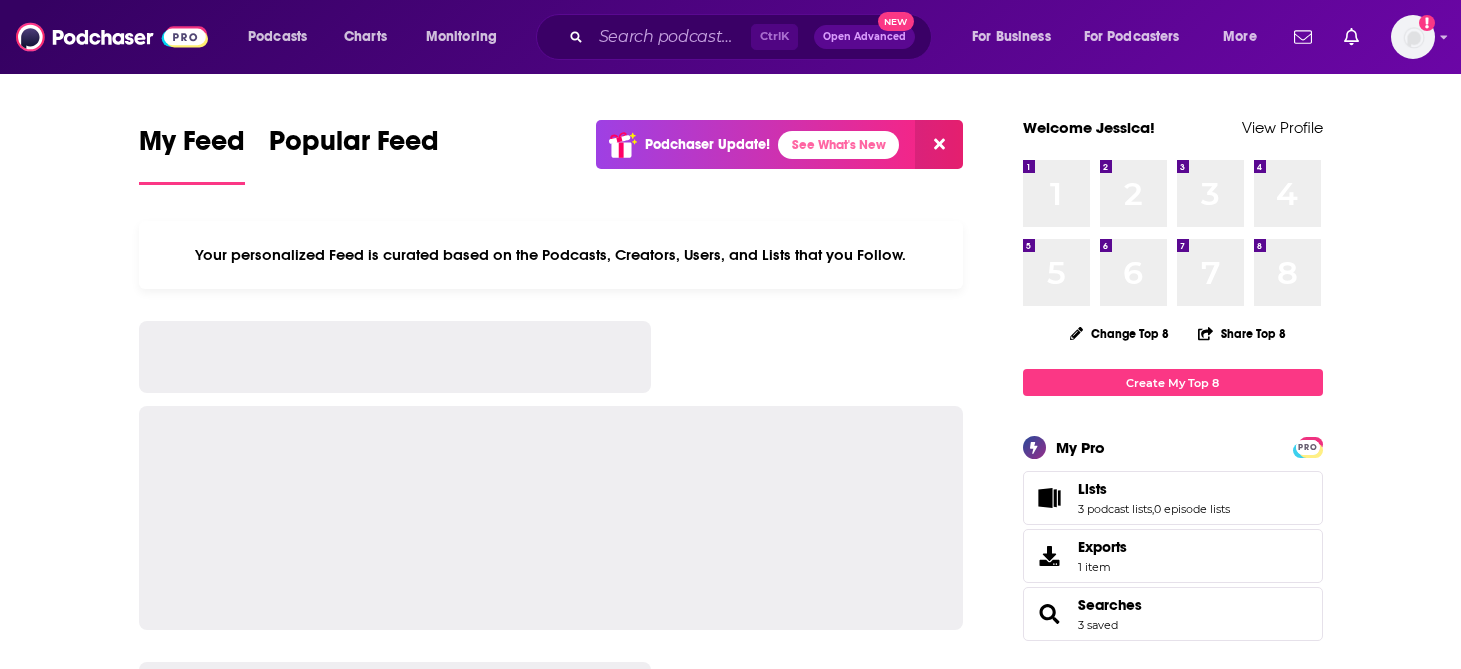 scroll, scrollTop: 0, scrollLeft: 0, axis: both 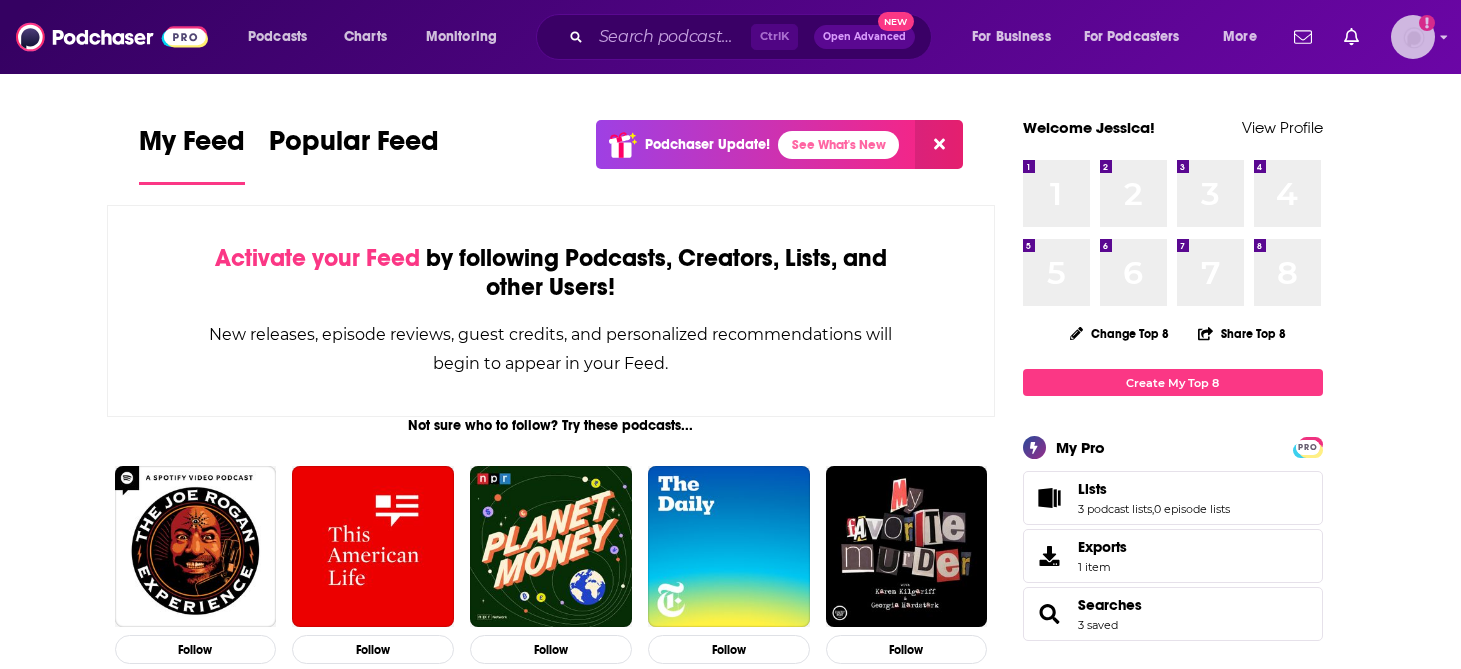 click at bounding box center [1413, 37] 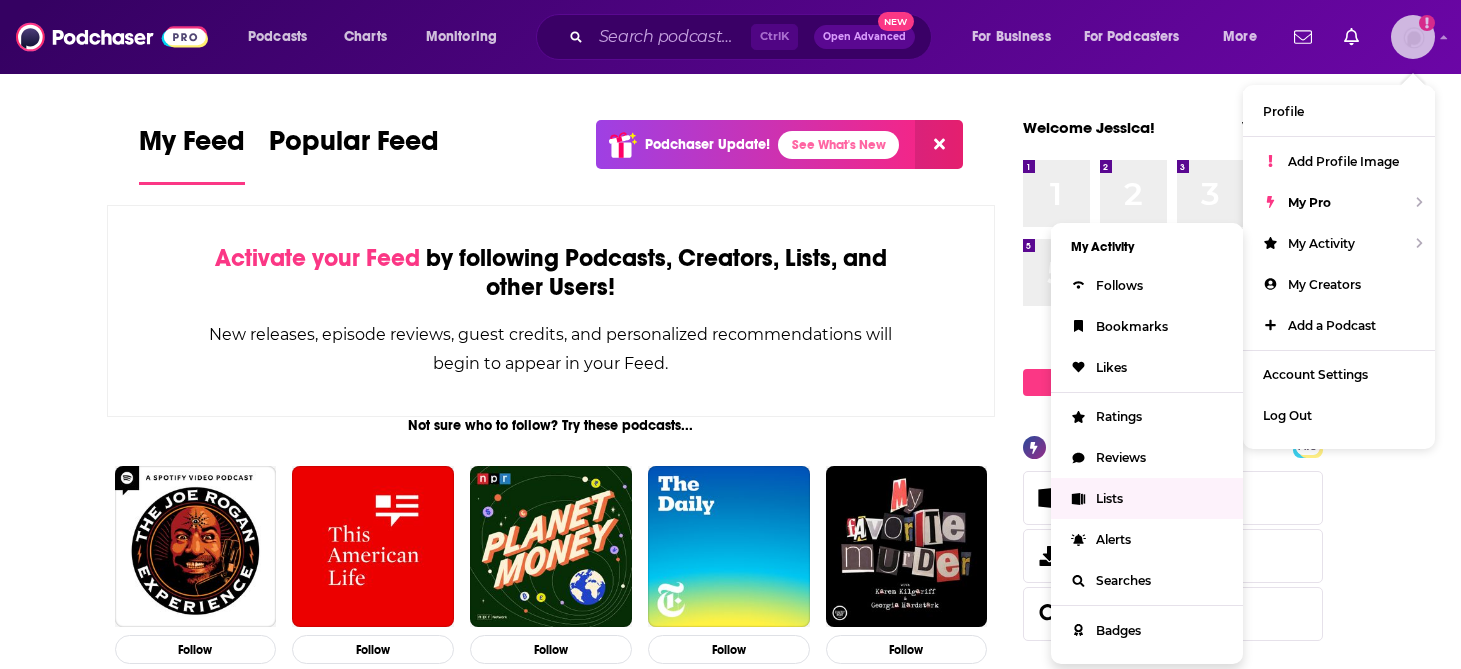 click on "Lists" at bounding box center [1109, 498] 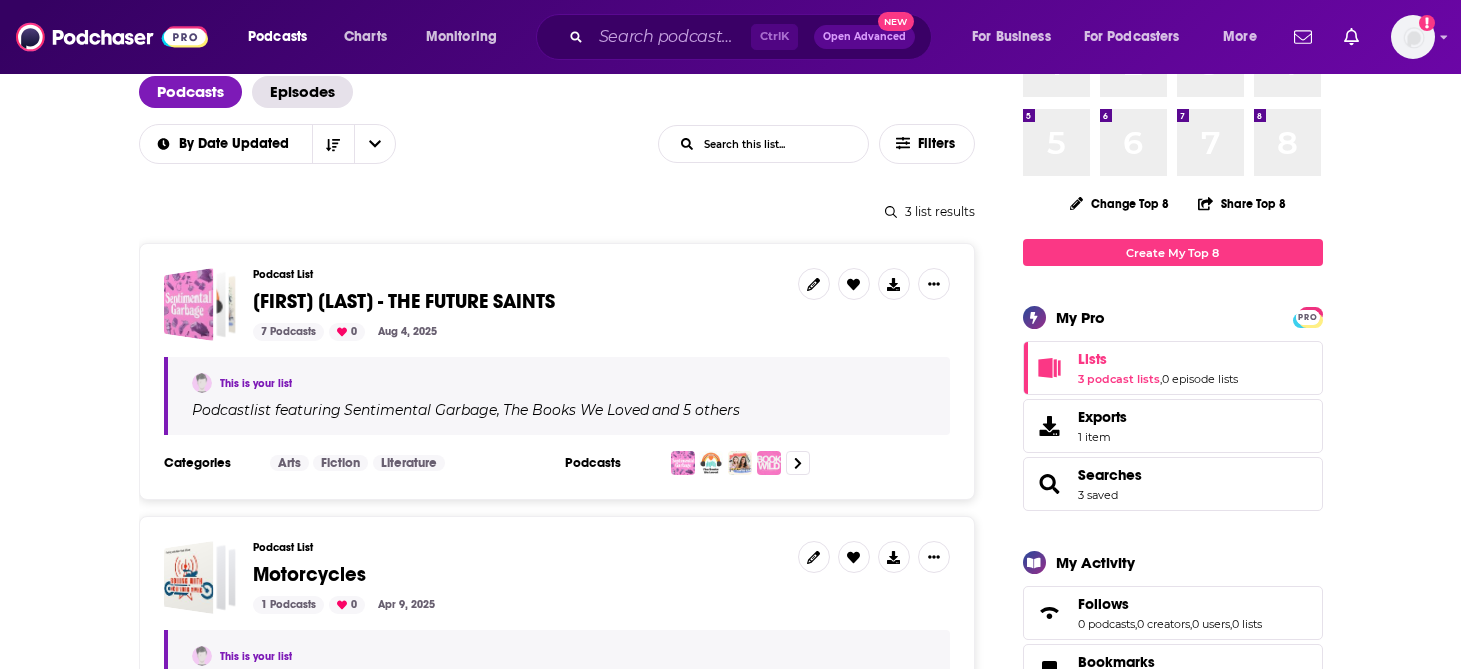 scroll, scrollTop: 118, scrollLeft: 0, axis: vertical 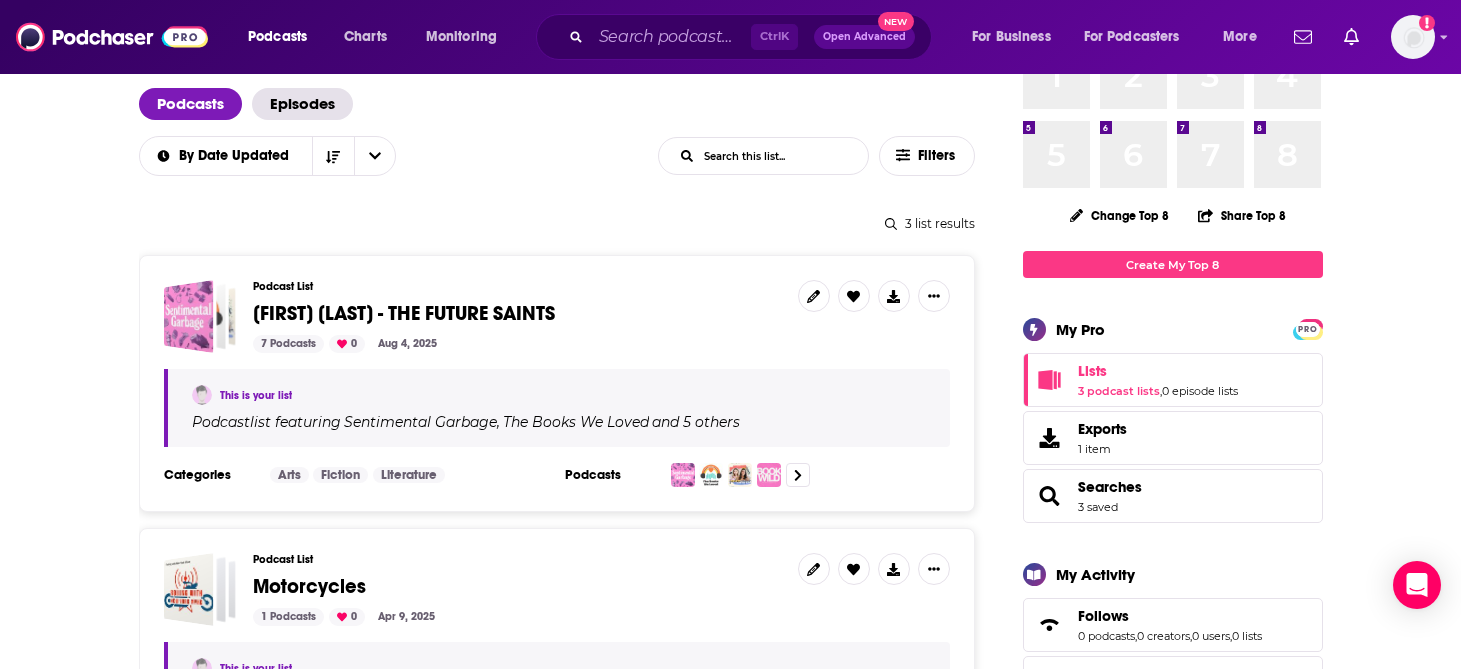 click on "[FIRST] [LAST] - THE FUTURE SAINTS" at bounding box center [404, 313] 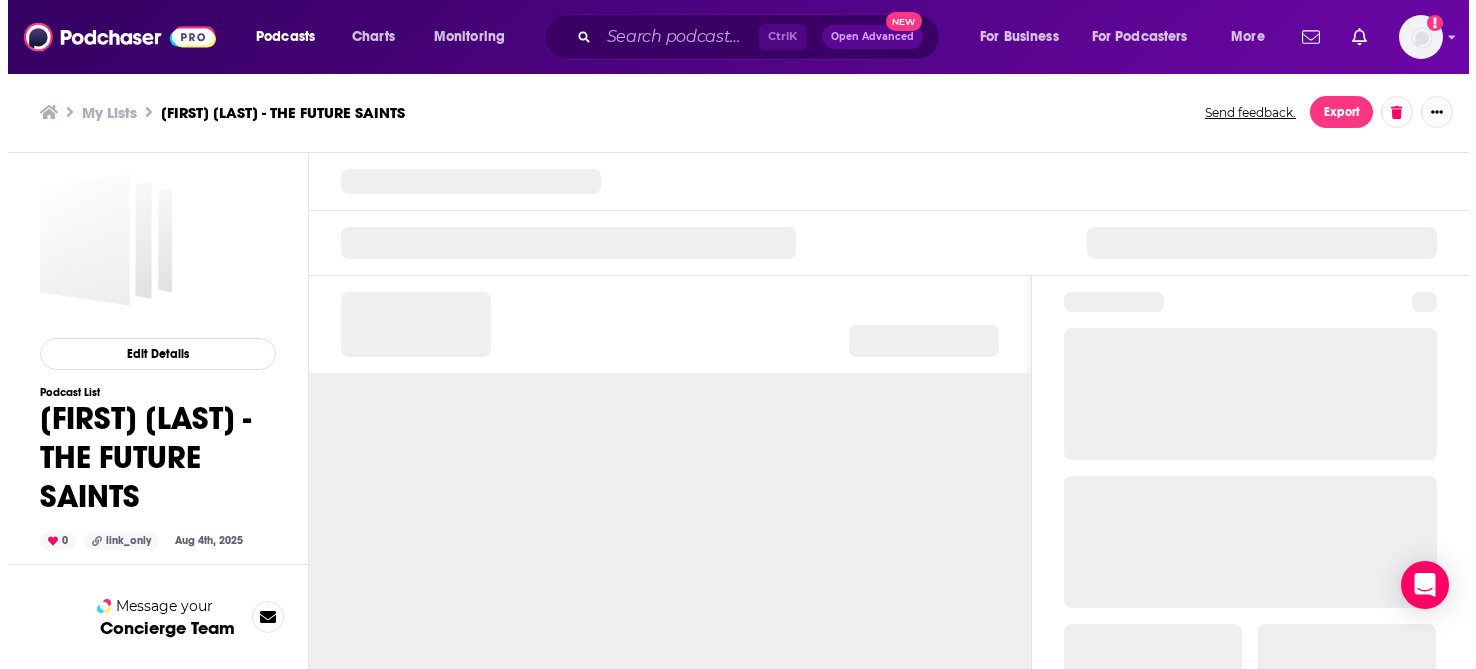 scroll, scrollTop: 0, scrollLeft: 0, axis: both 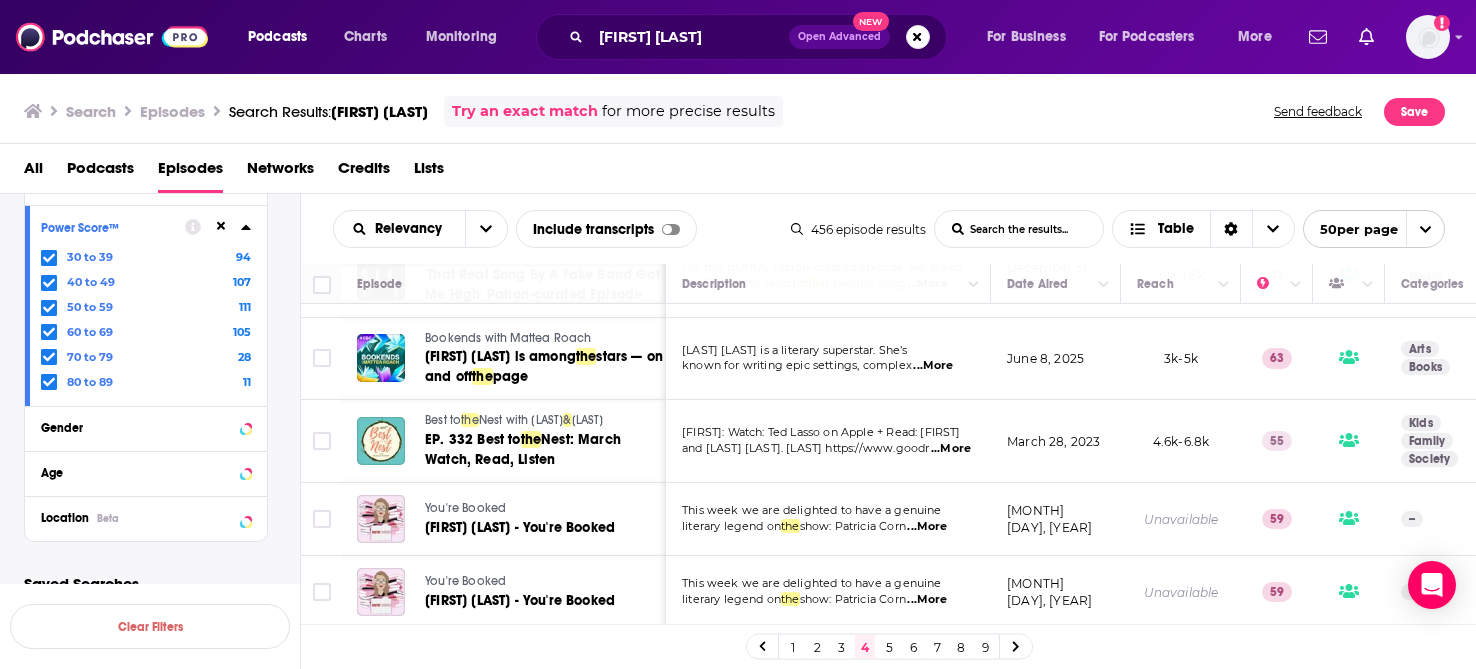 click on "5" at bounding box center (889, 647) 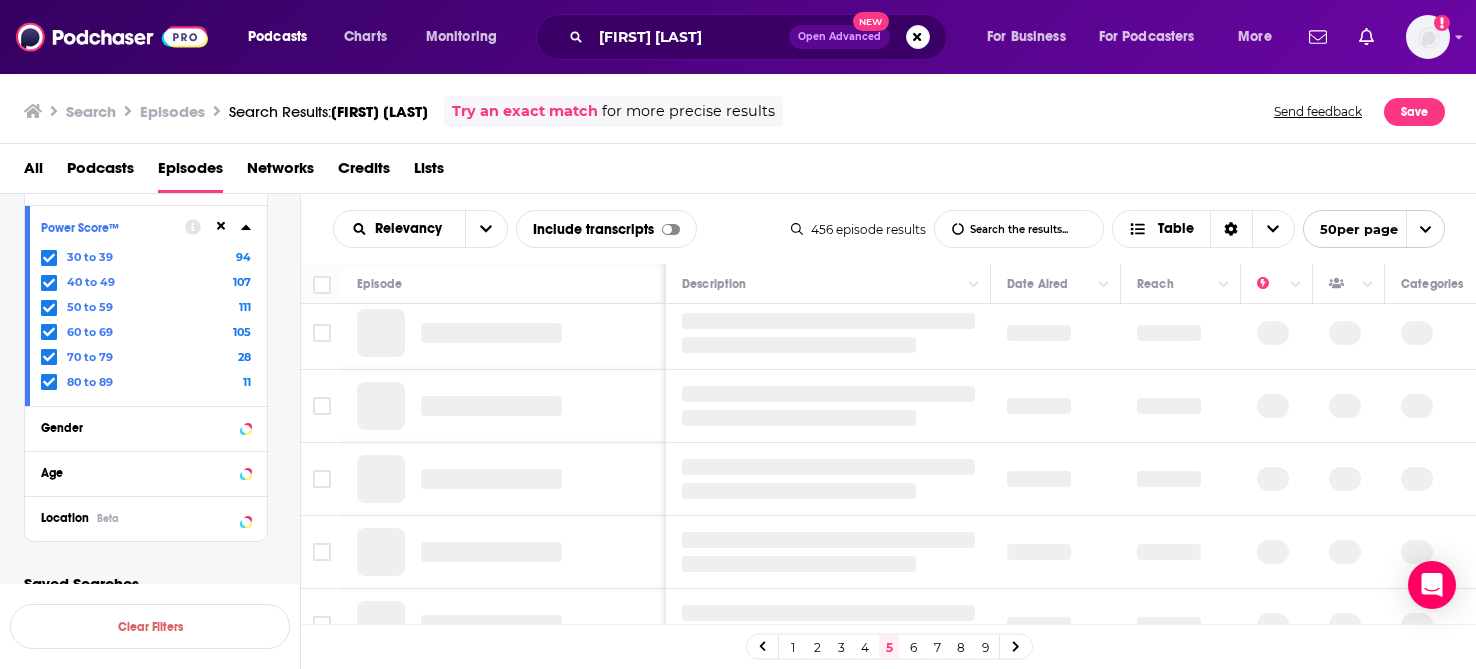 scroll, scrollTop: 0, scrollLeft: 0, axis: both 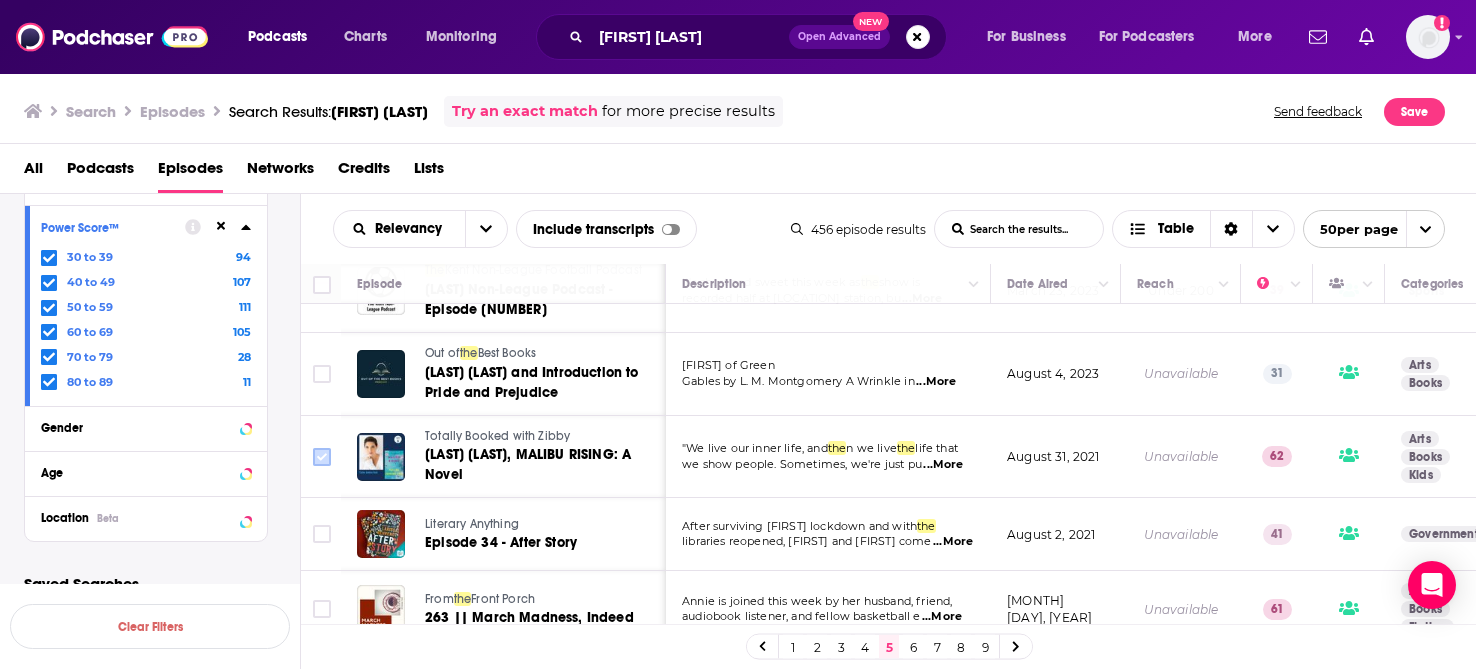 click at bounding box center (322, 457) 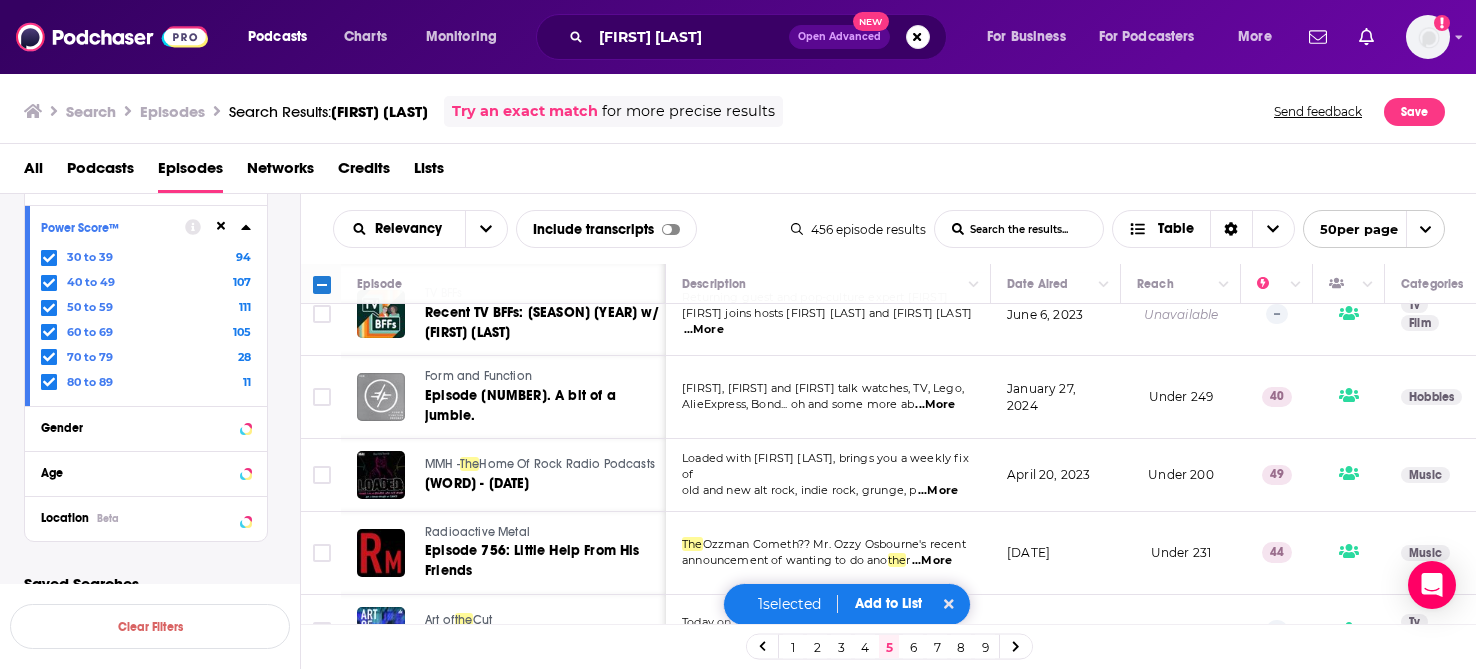 scroll, scrollTop: 3729, scrollLeft: 0, axis: vertical 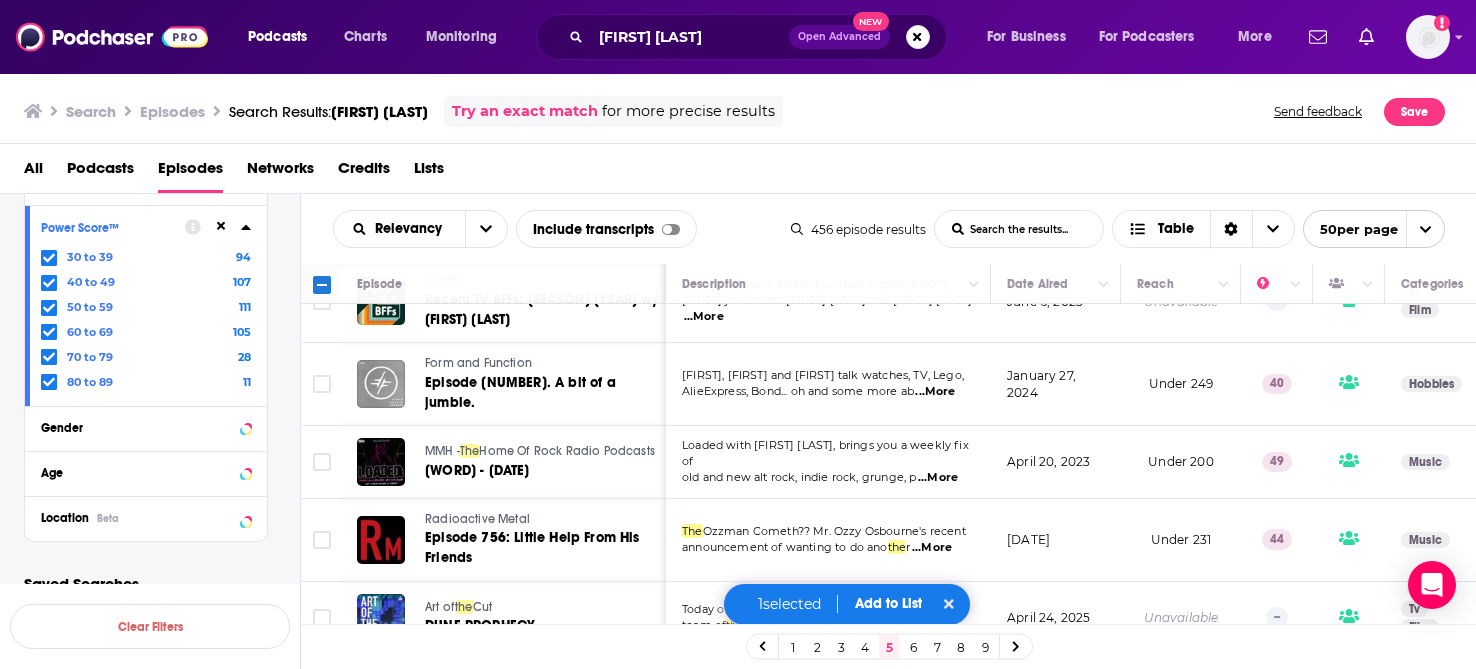 click on "Add to List" at bounding box center [888, 603] 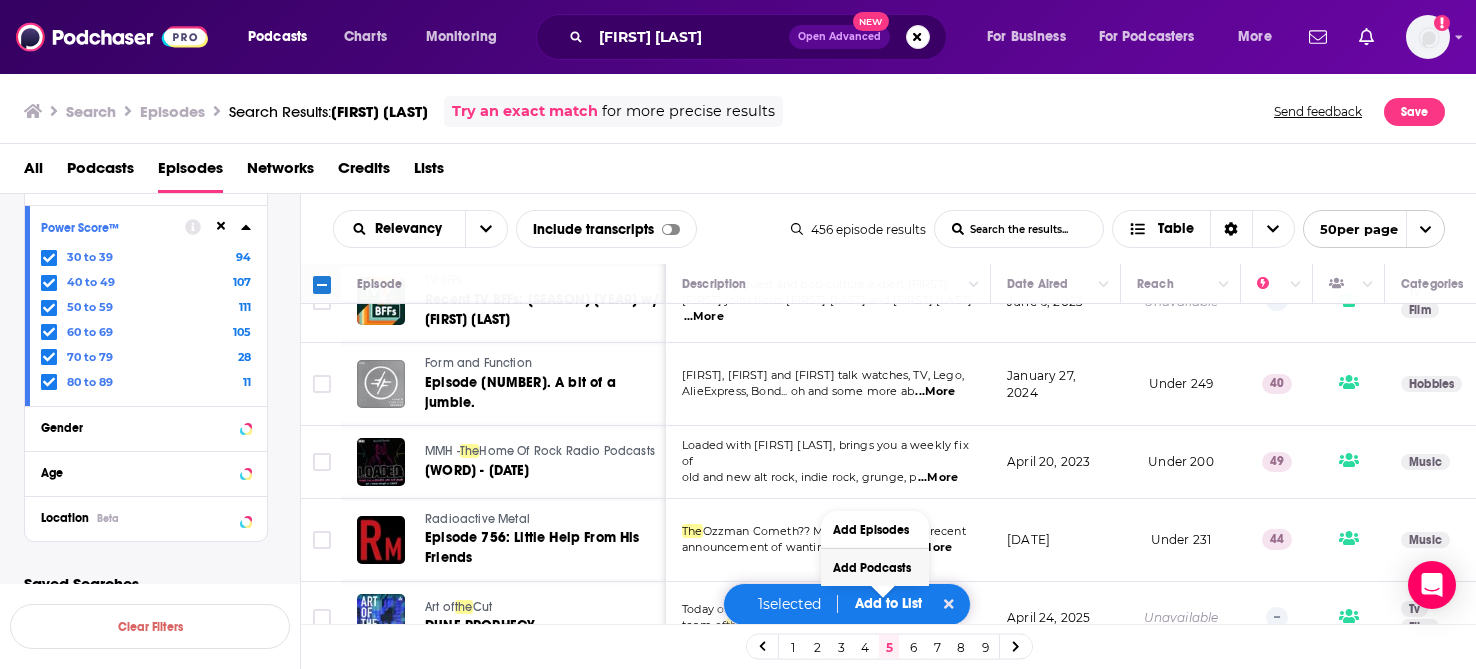 click on "Add Podcasts" at bounding box center (875, 567) 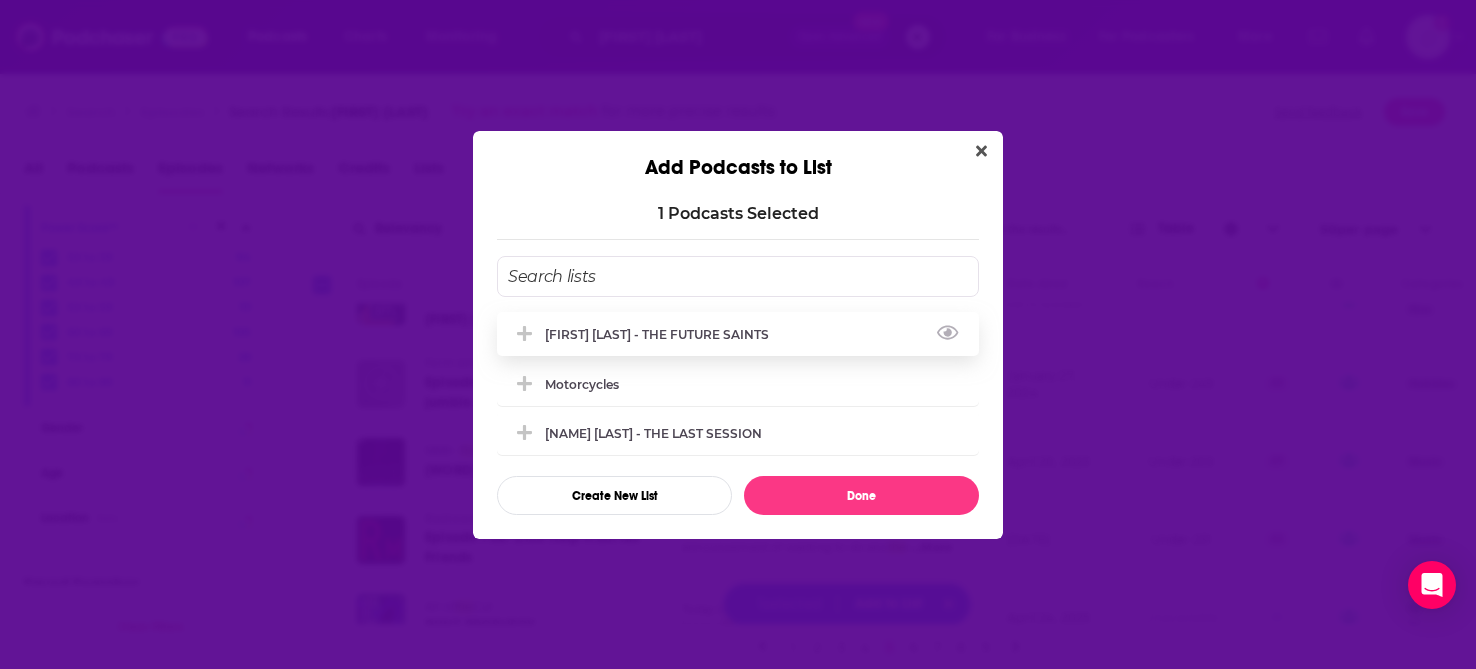 click on "[NAME] - THE FUTURE SAINTS" at bounding box center (663, 334) 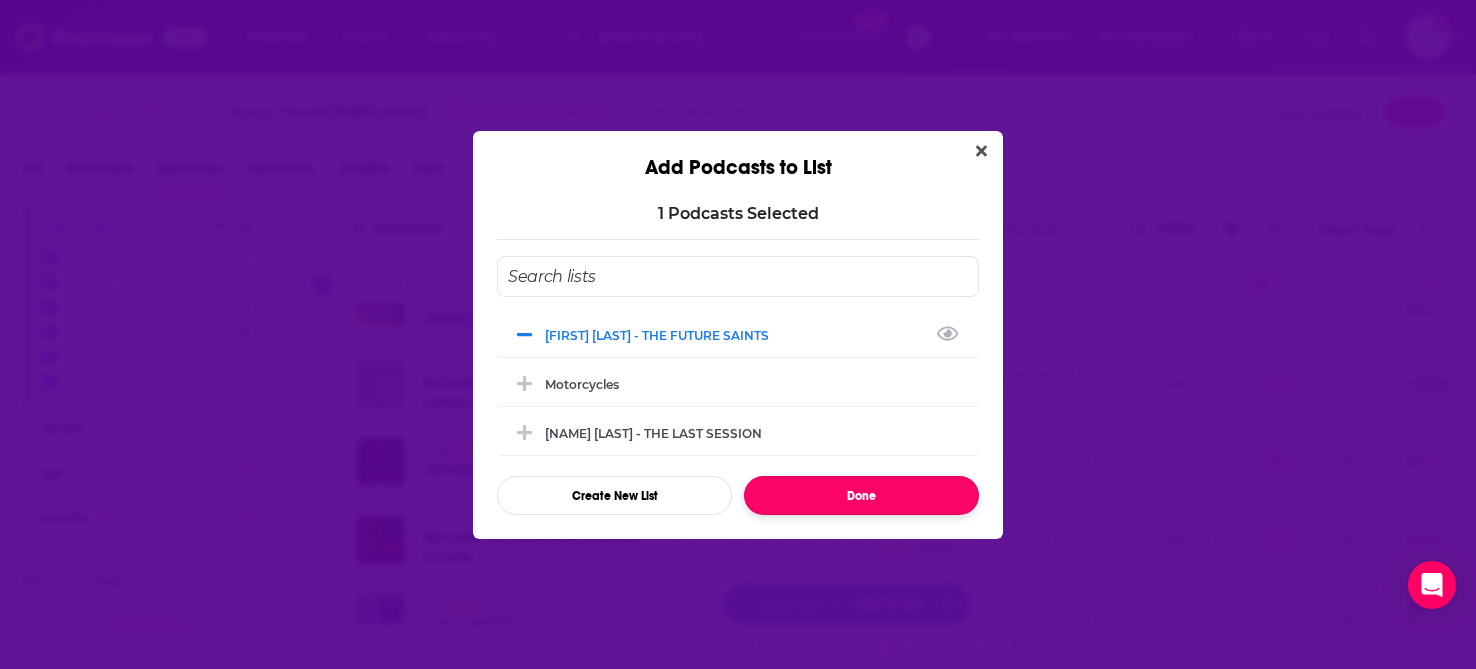 click on "Done" at bounding box center [861, 495] 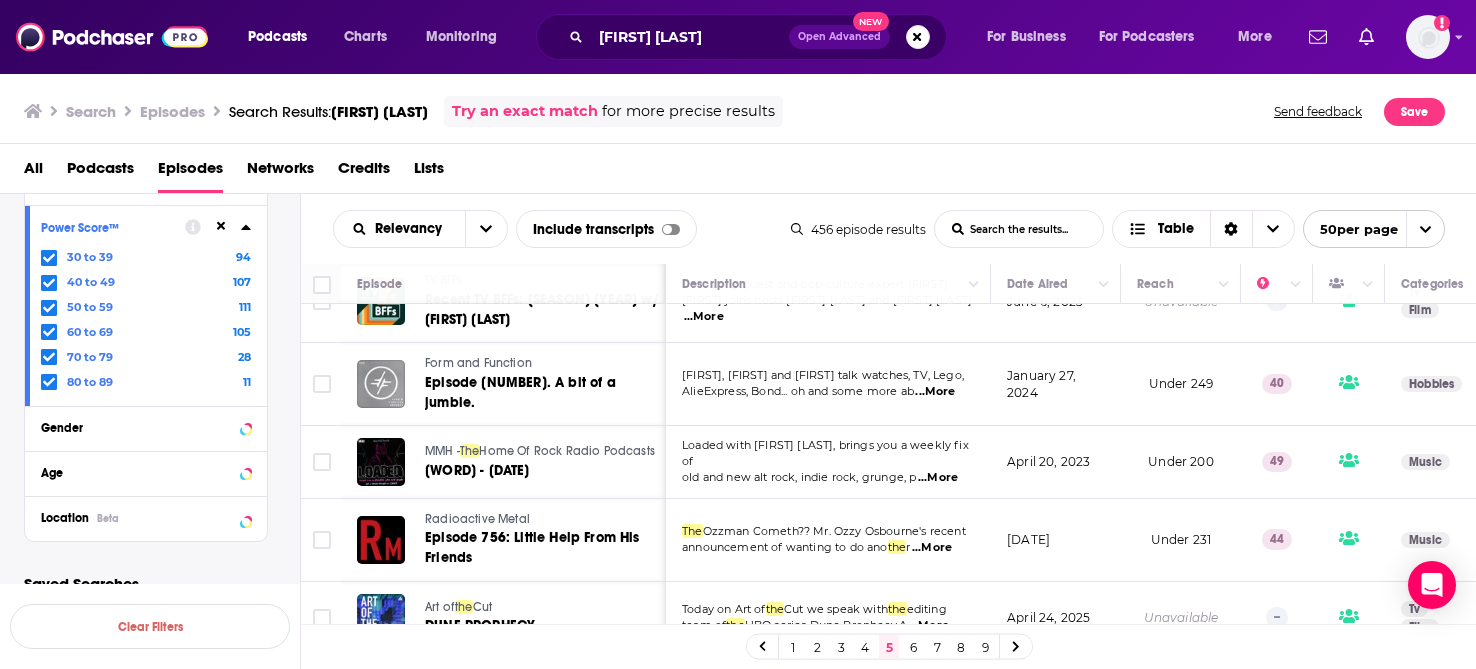 click on "6" at bounding box center [913, 647] 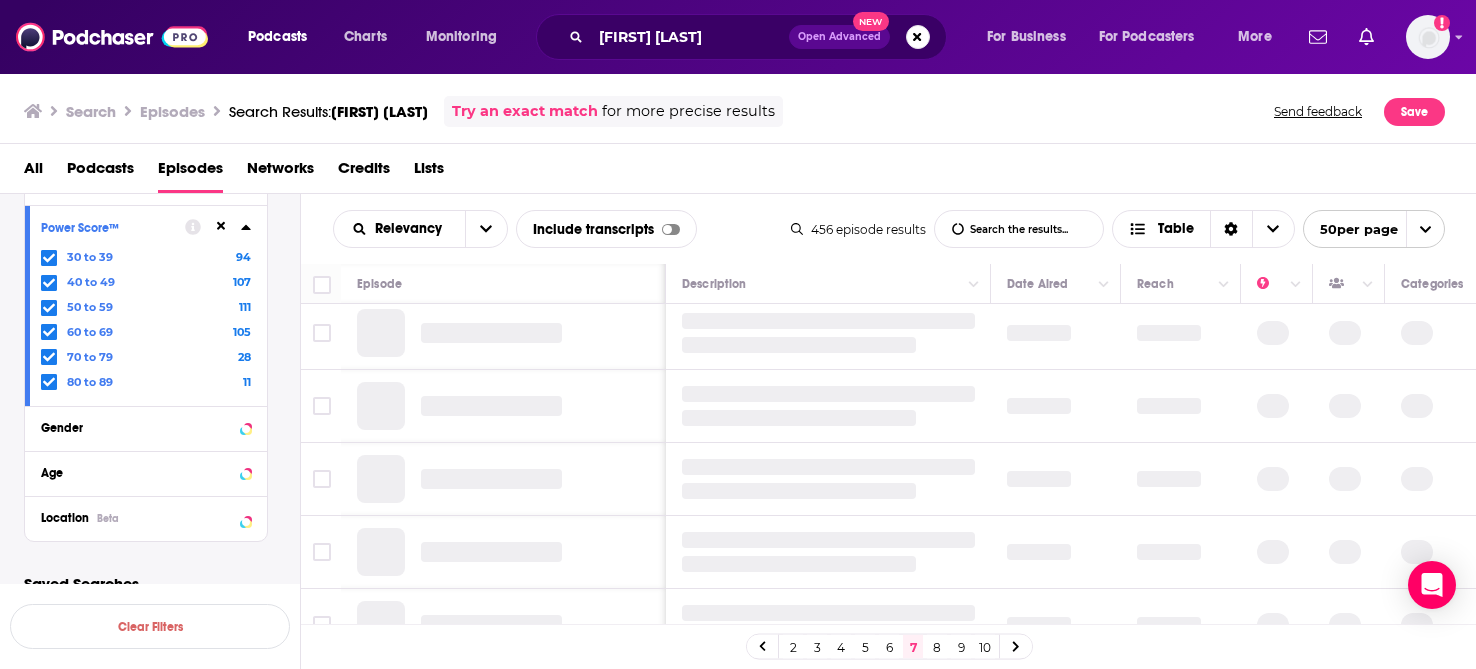 scroll, scrollTop: 0, scrollLeft: 0, axis: both 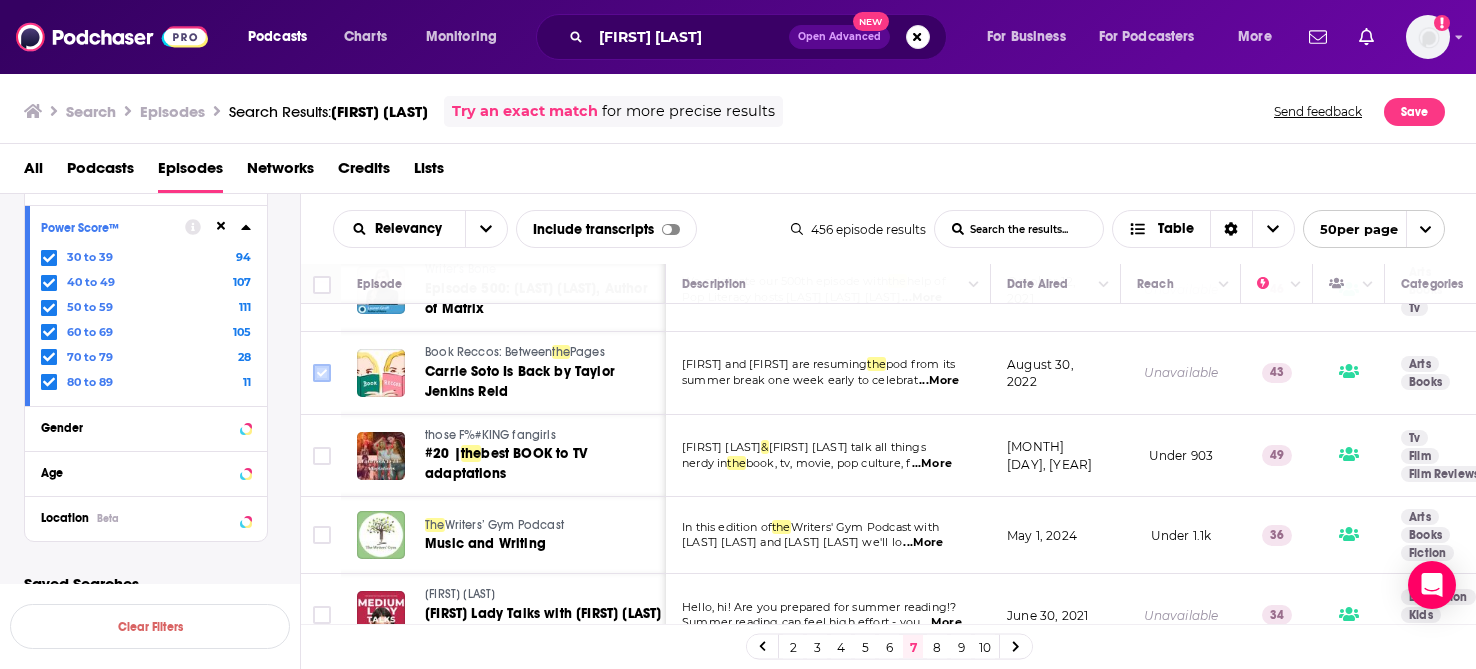 click at bounding box center (322, 373) 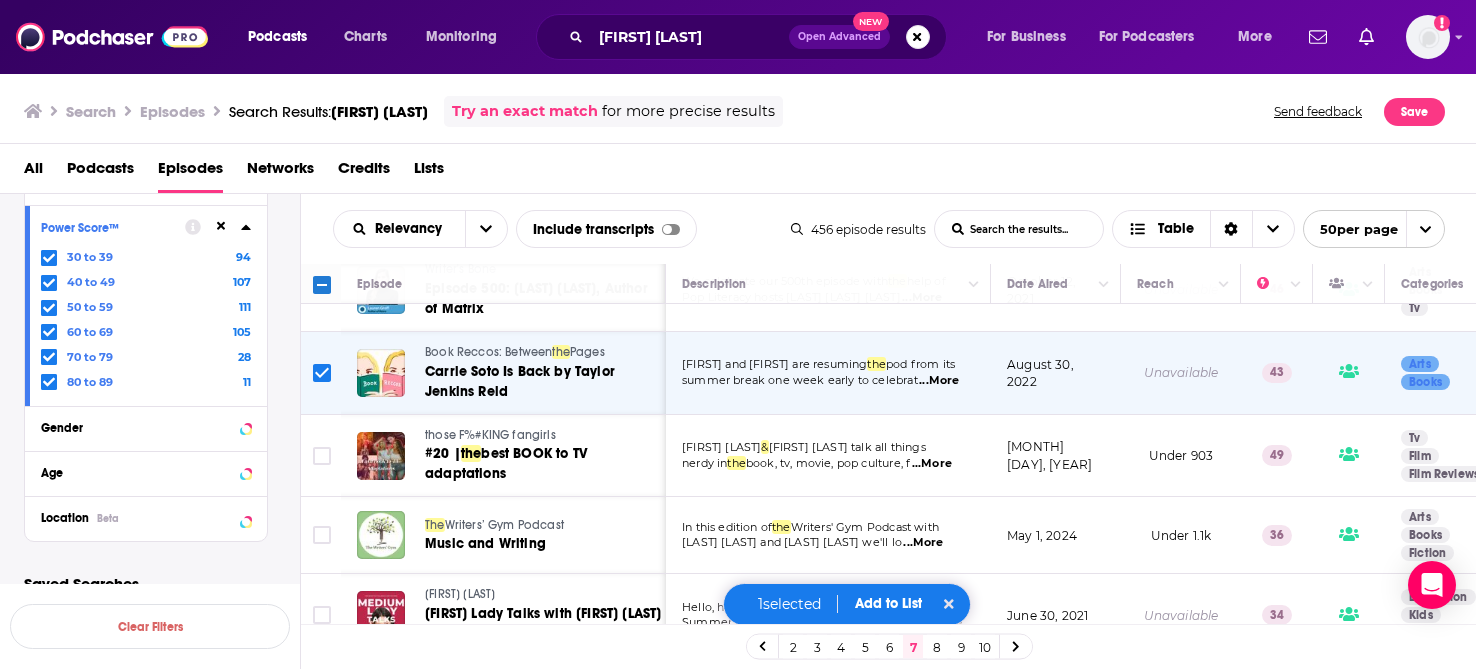 click on "Add to List" at bounding box center (888, 603) 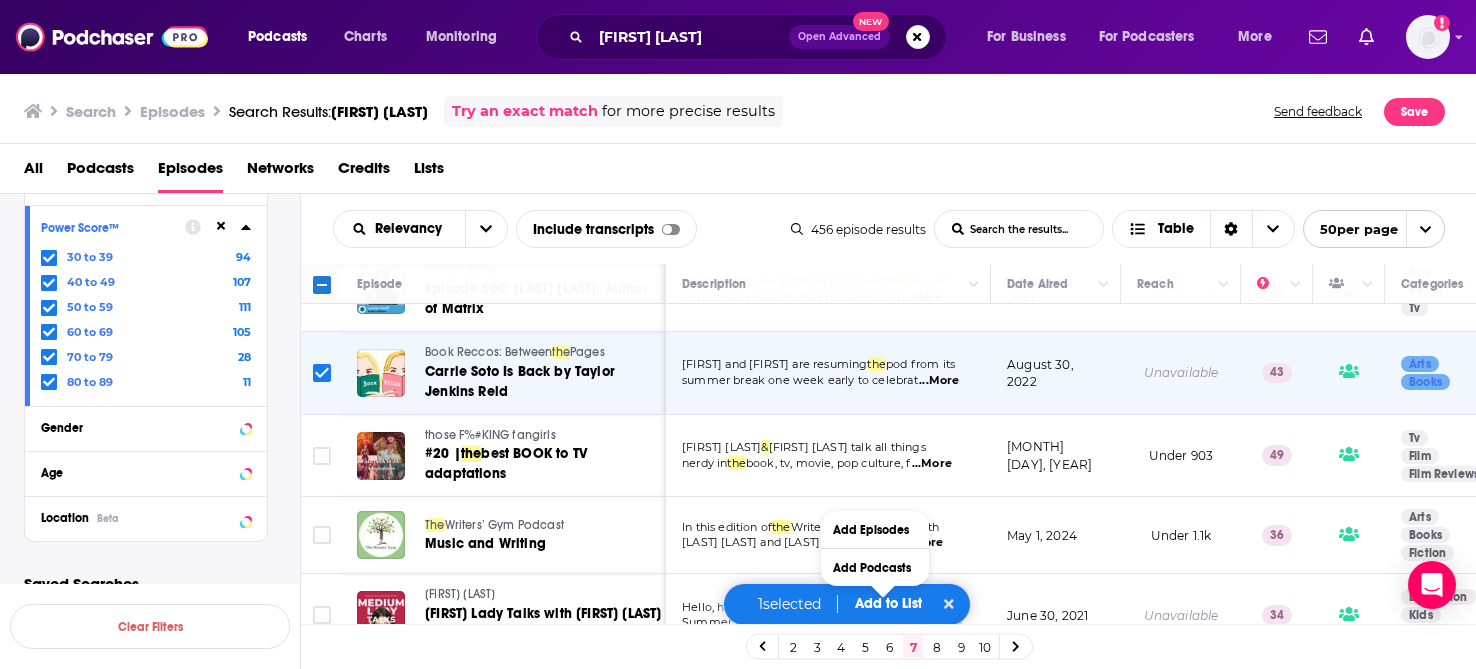 click on "Add to List" at bounding box center (888, 603) 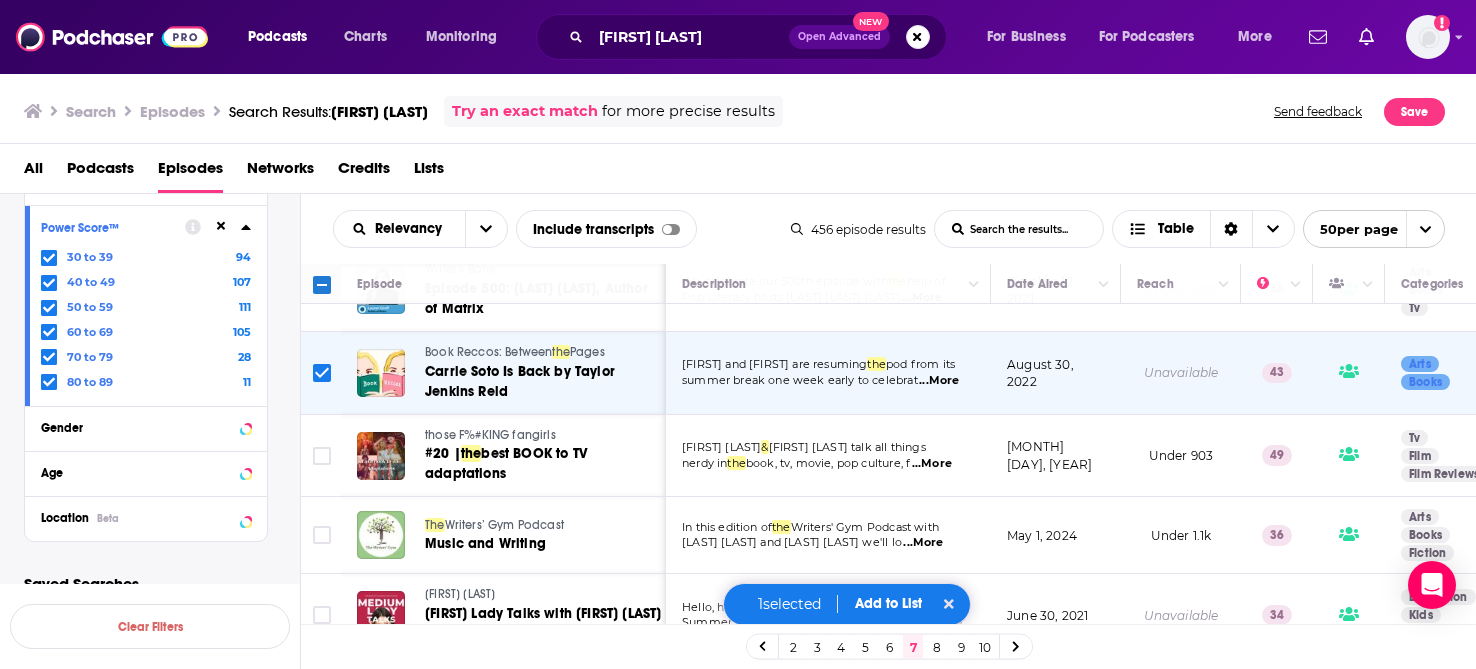 click on "1  selected Add to List" at bounding box center [847, 604] 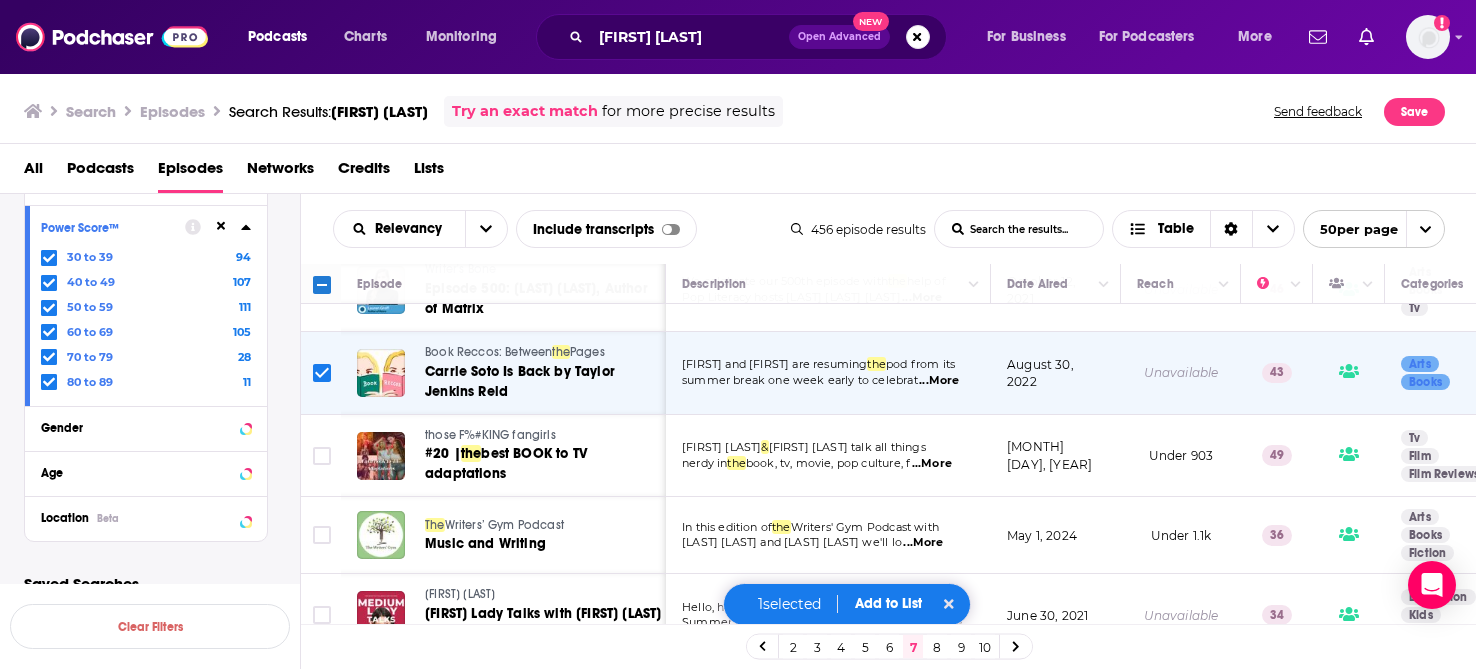 click on "Add to List" at bounding box center (888, 603) 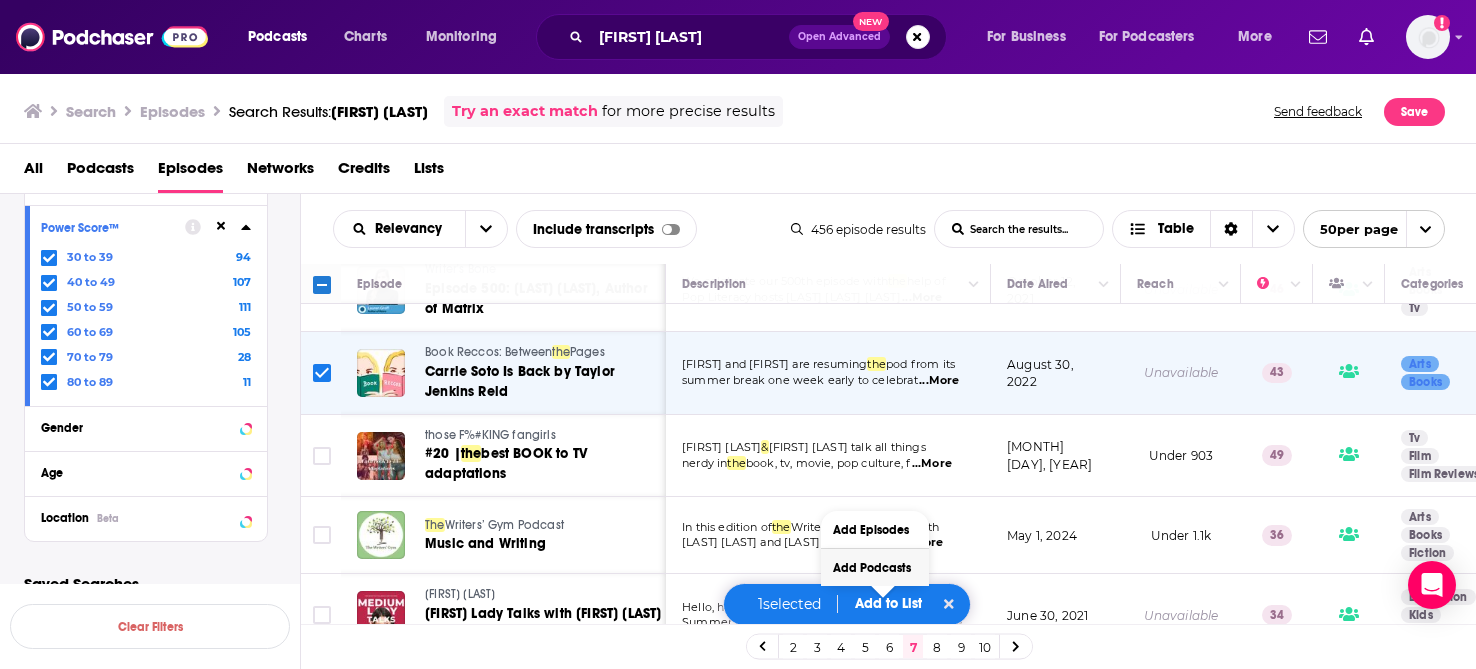click on "Add Podcasts" at bounding box center (875, 567) 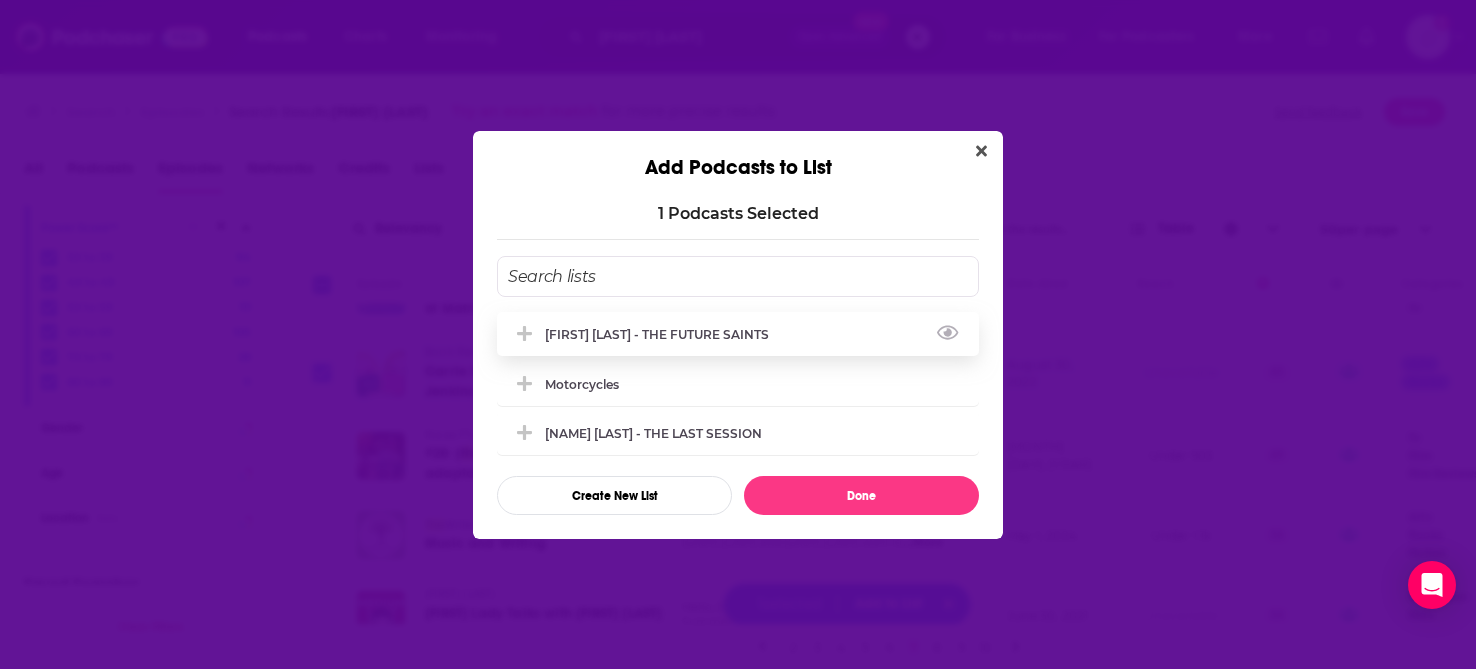click on "[FIRST] [LAST] - THE FUTURE SAINTS" at bounding box center (738, 334) 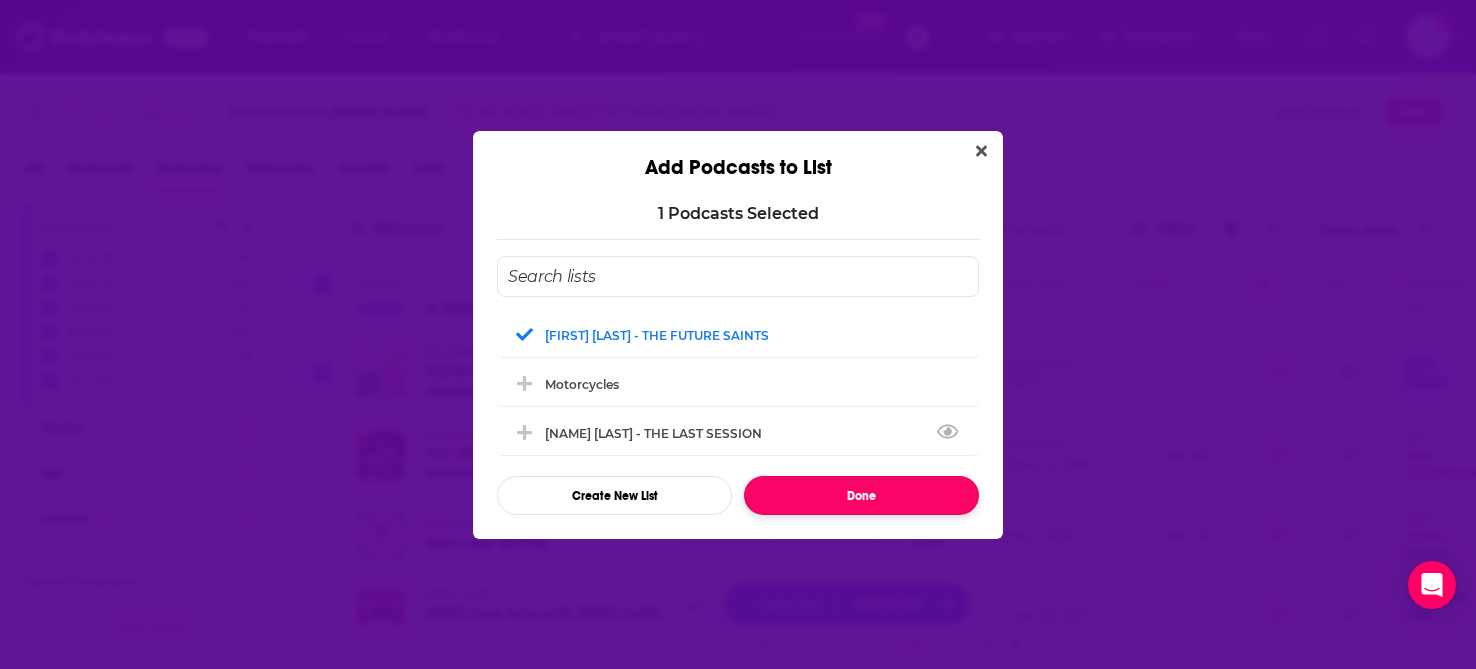 click on "Done" at bounding box center (861, 495) 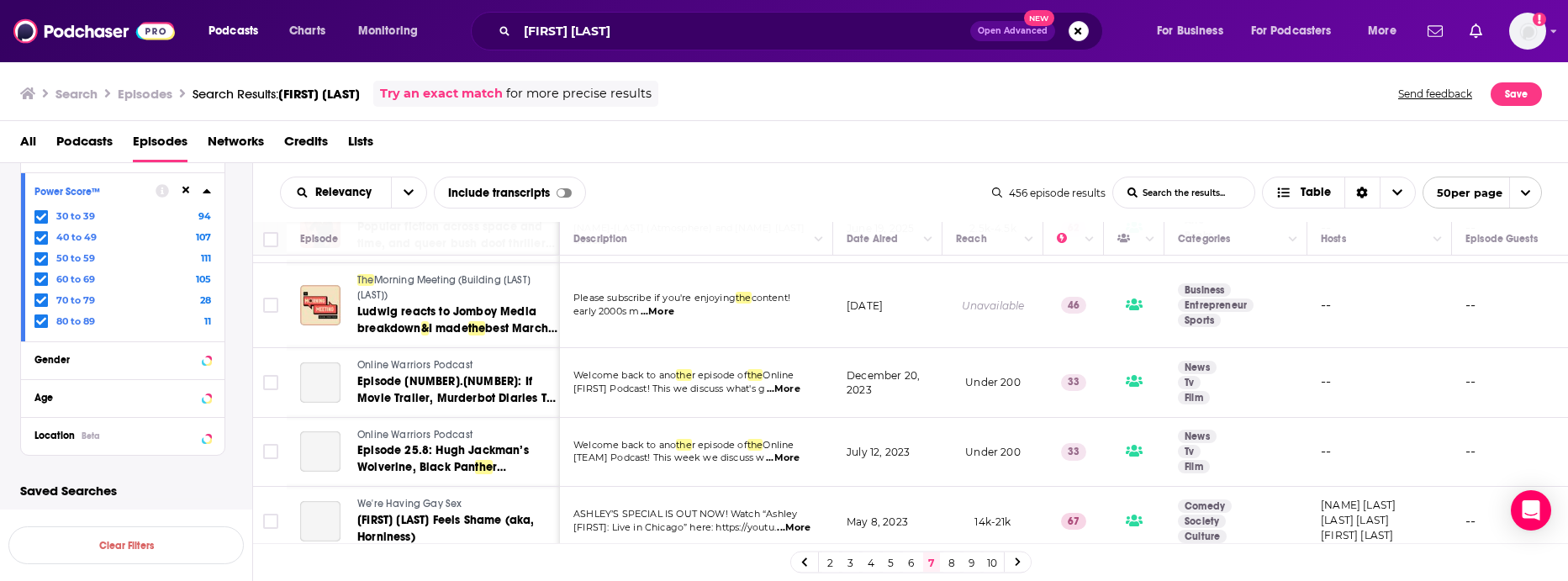 scroll, scrollTop: 2342, scrollLeft: 0, axis: vertical 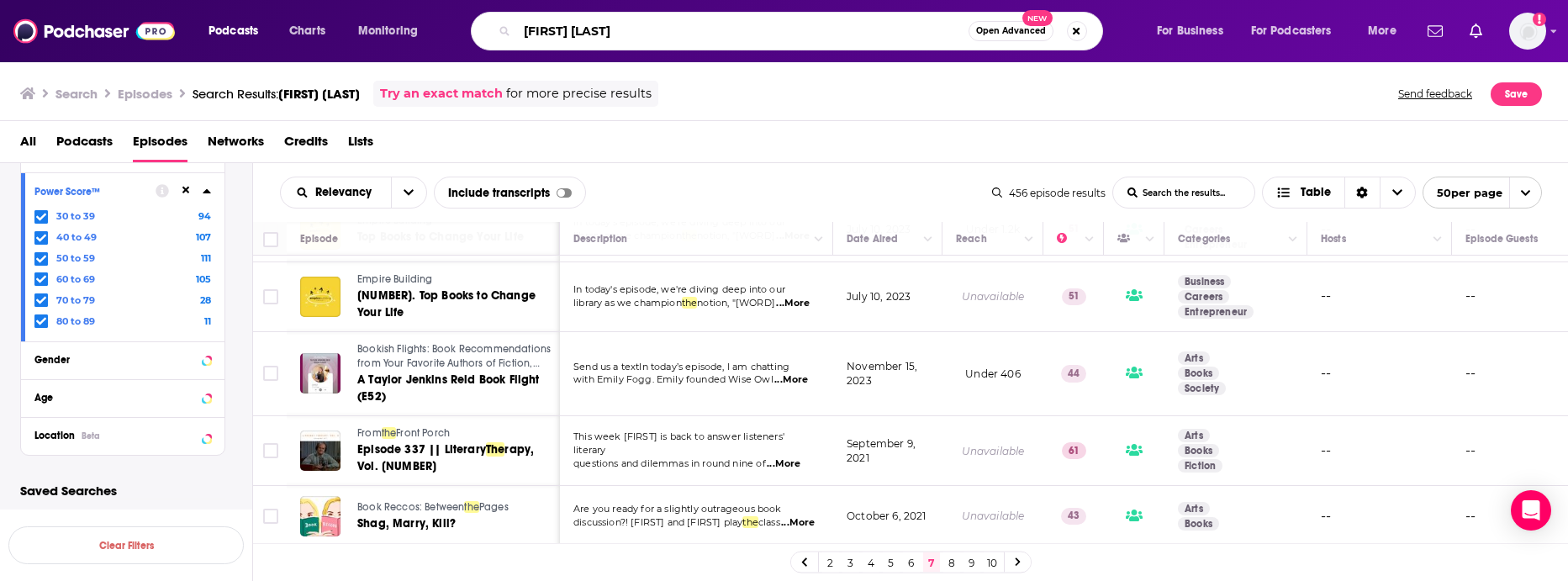 click on "daisy jones & the six" at bounding box center (742, 31) 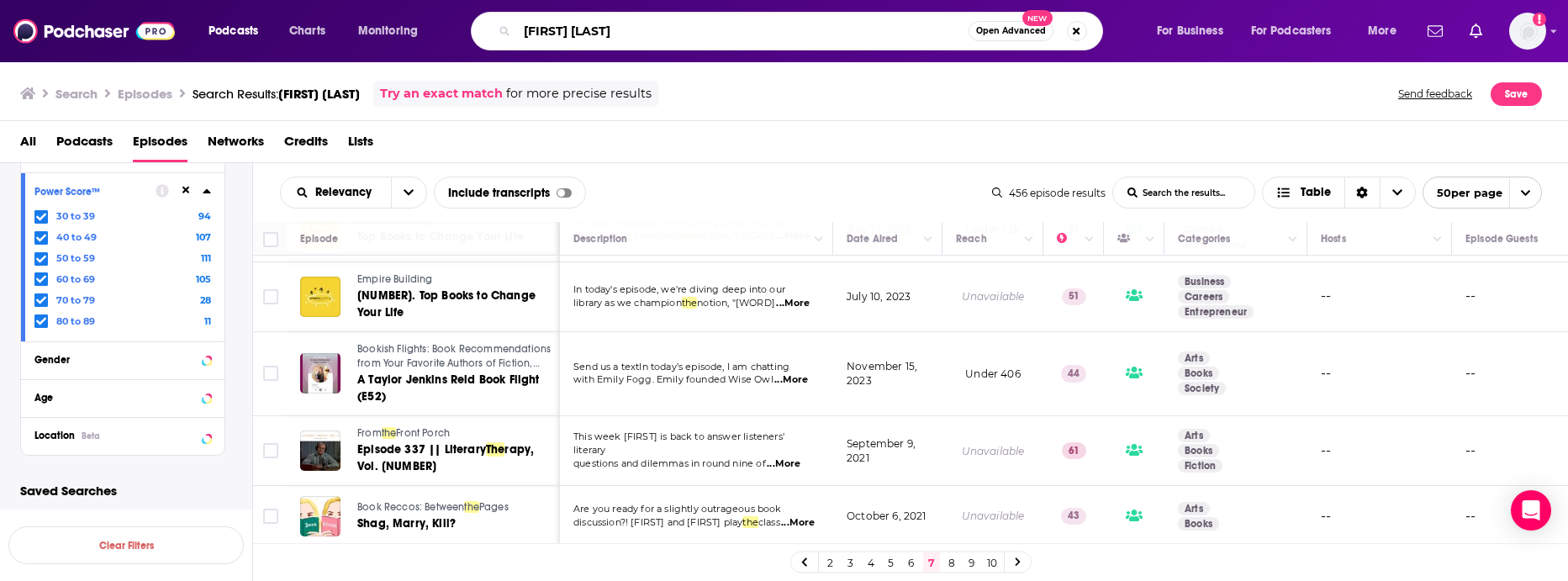 click on "daisy jones & the six" at bounding box center [742, 31] 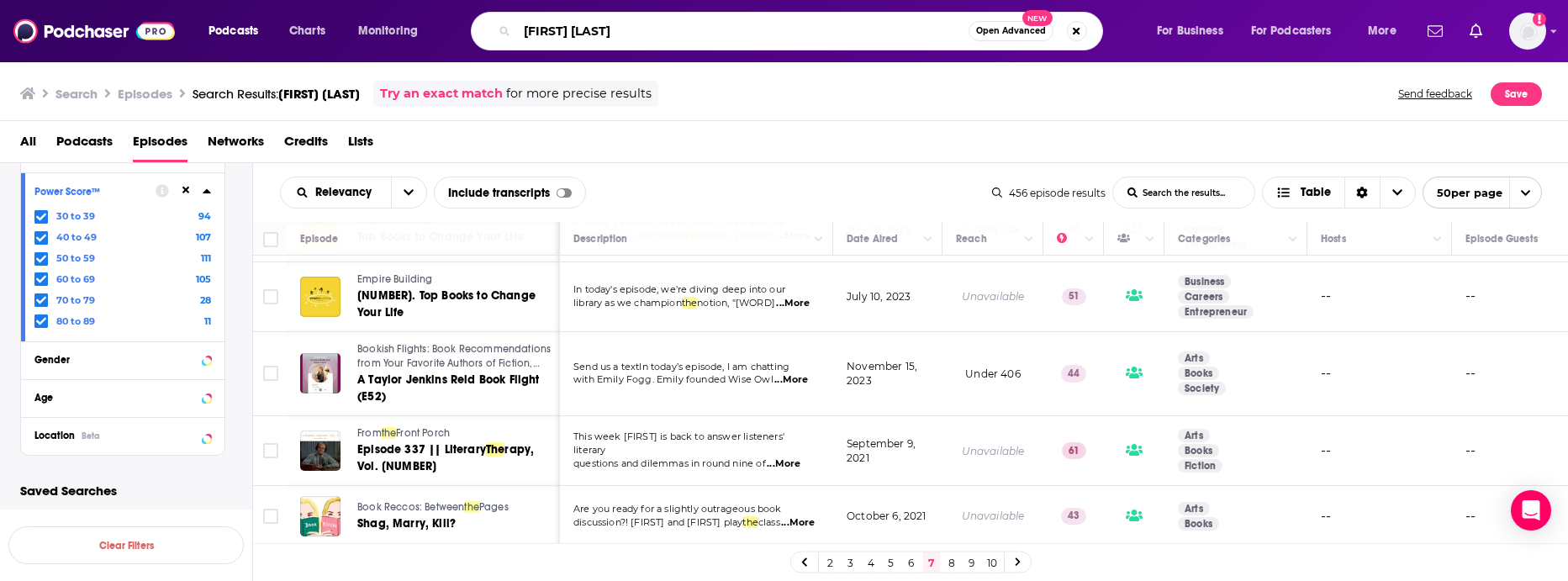 click on "daisy jones & the six" at bounding box center (742, 31) 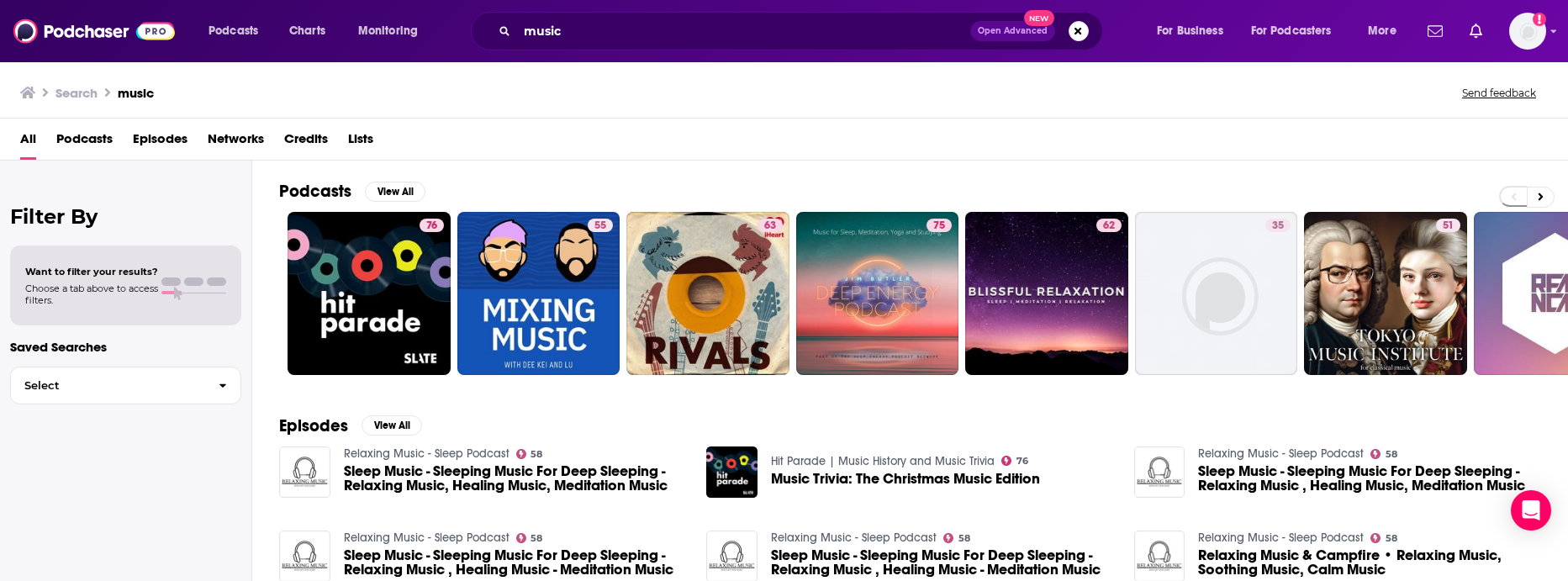 click on "Podcasts" at bounding box center (84, 142) 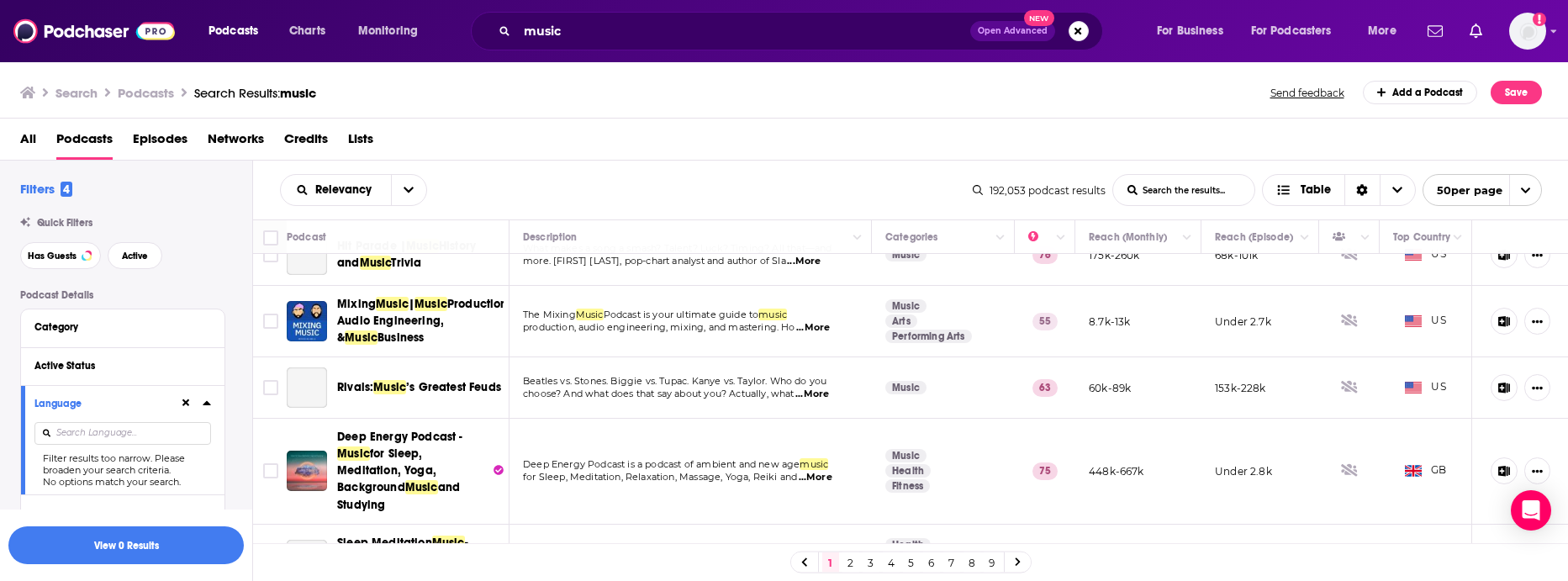 scroll, scrollTop: 0, scrollLeft: 0, axis: both 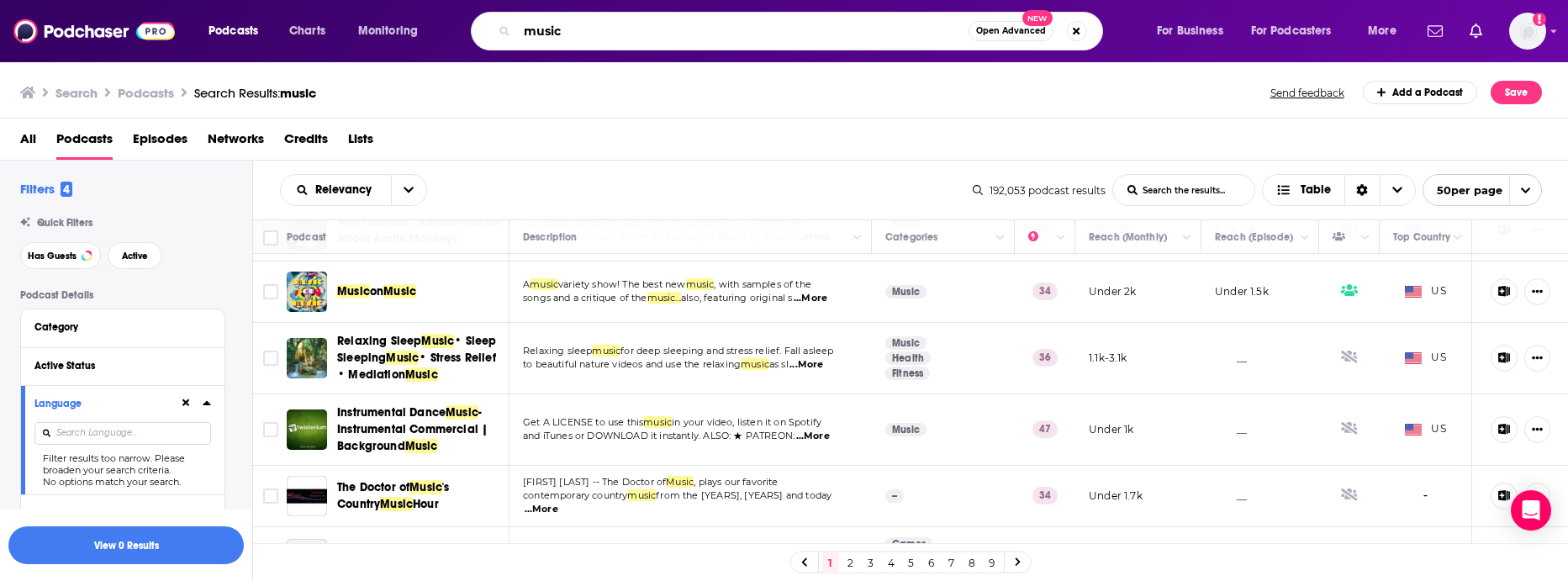 click on "music" at bounding box center [742, 31] 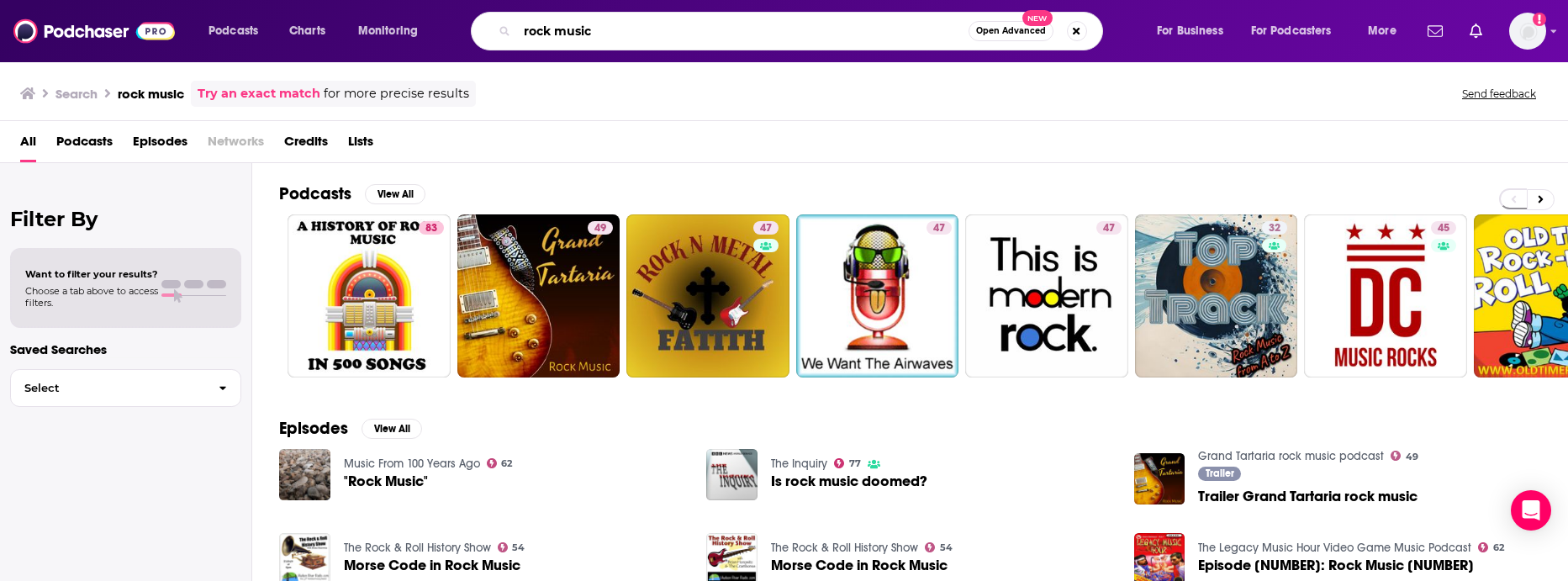 drag, startPoint x: 604, startPoint y: 40, endPoint x: 506, endPoint y: 15, distance: 101.138519 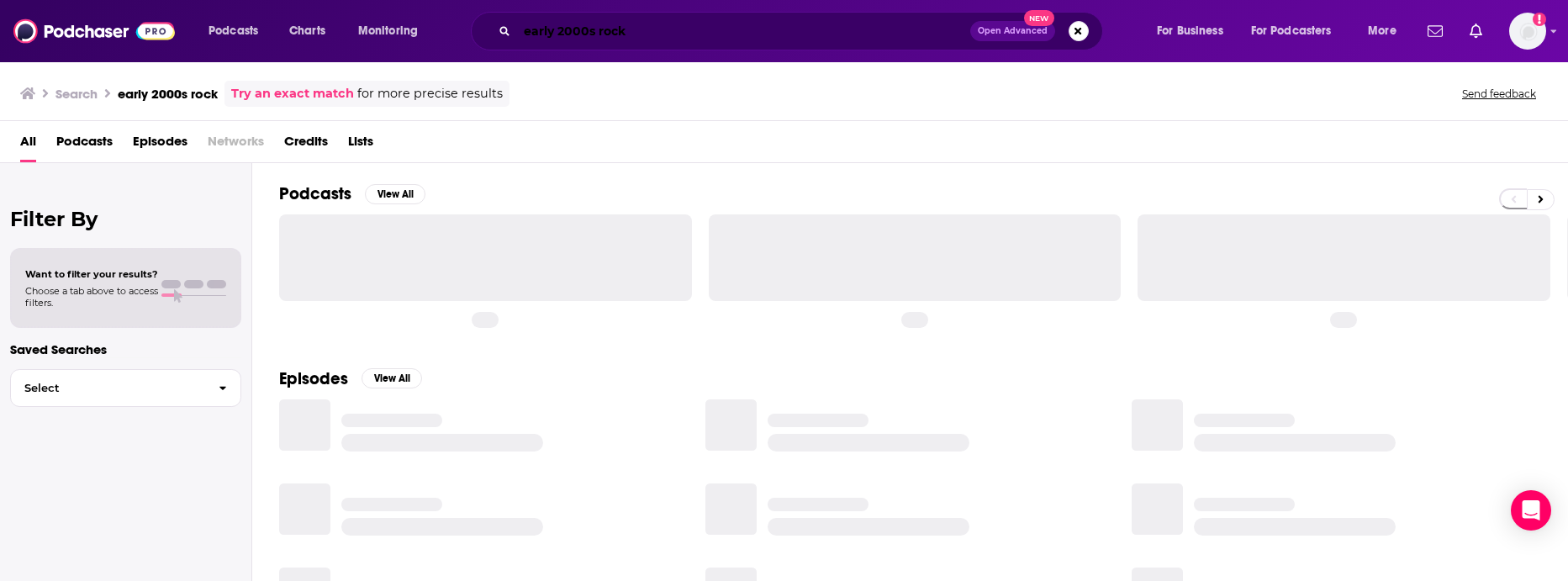 click on "early 2000s rock" at bounding box center [743, 31] 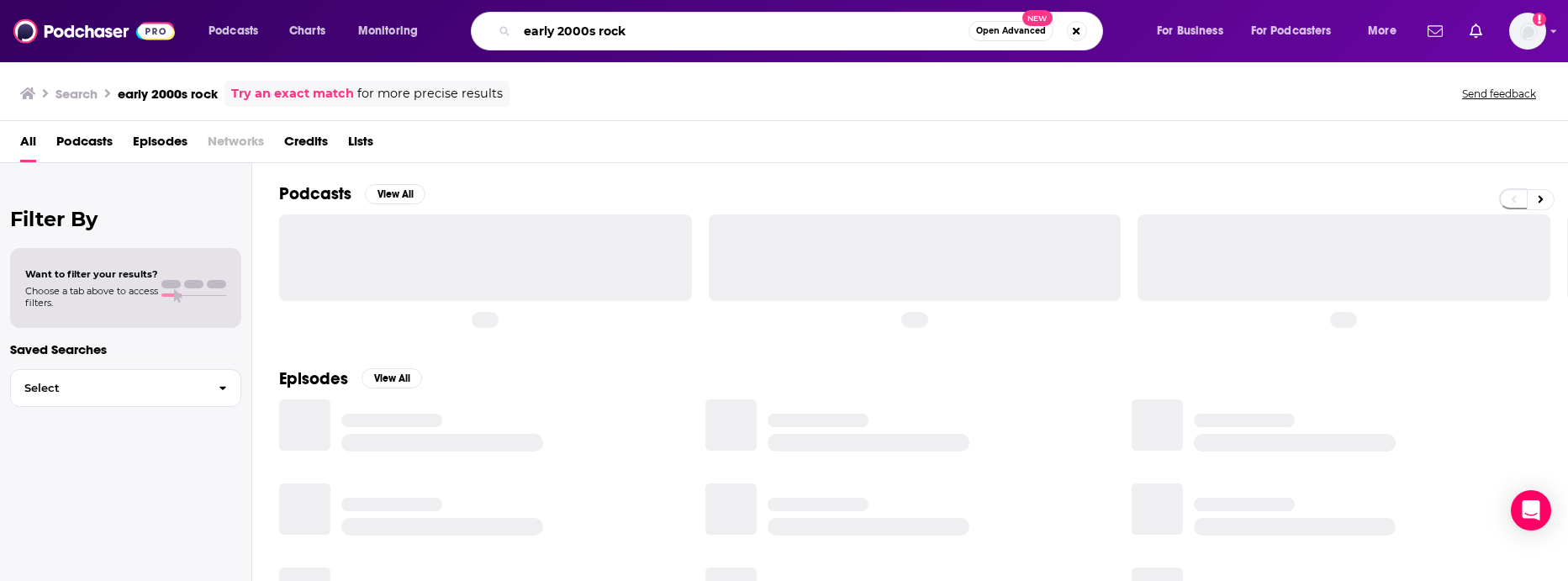 click on "early 2000s rock" at bounding box center (742, 31) 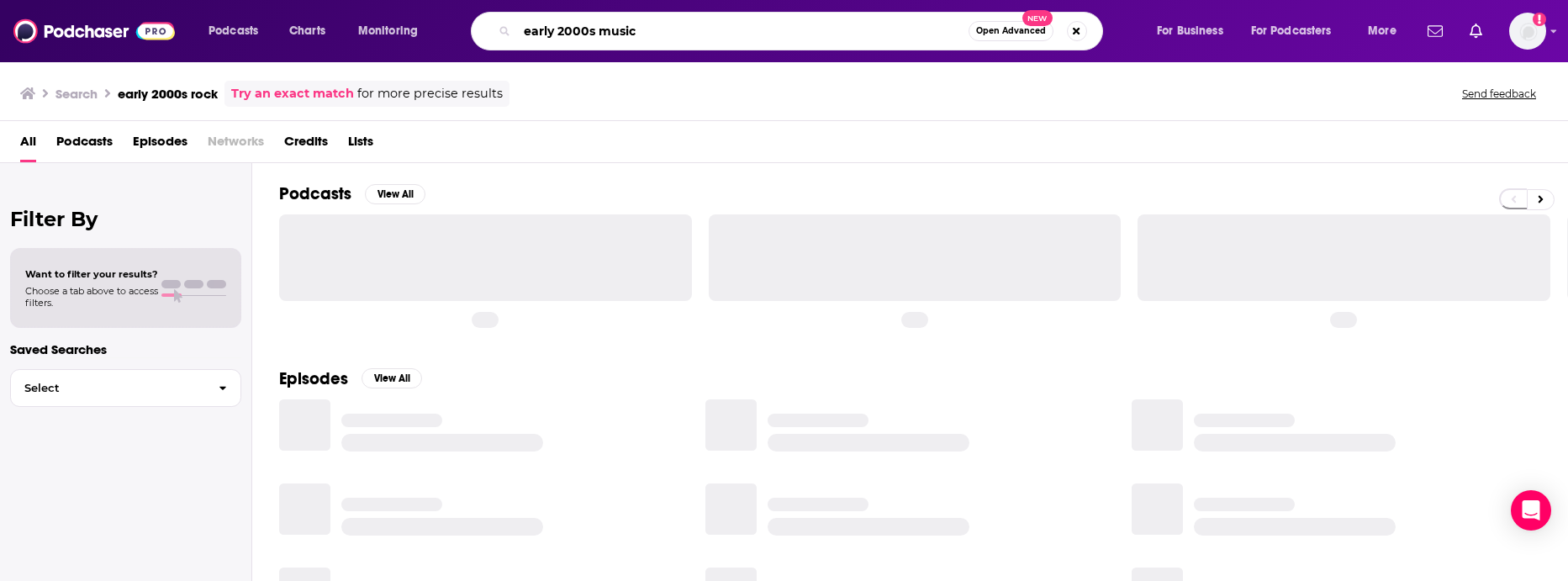 type on "early 2000s music" 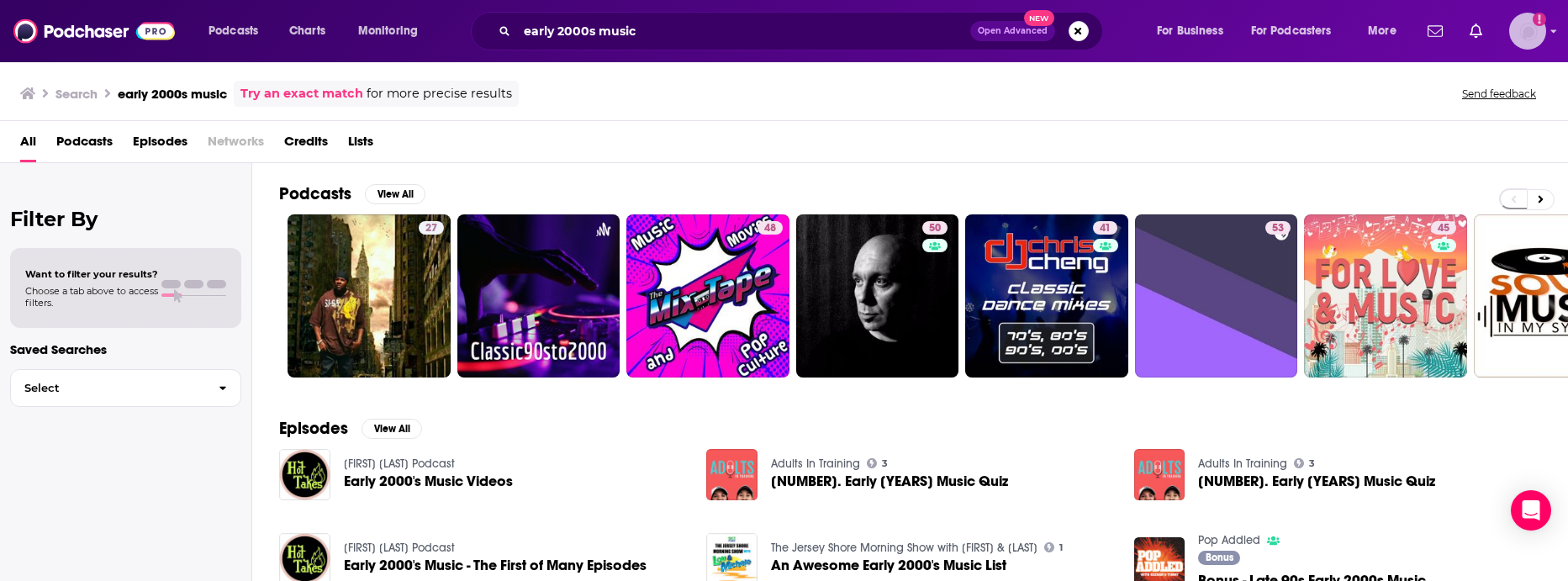 click at bounding box center (1528, 31) 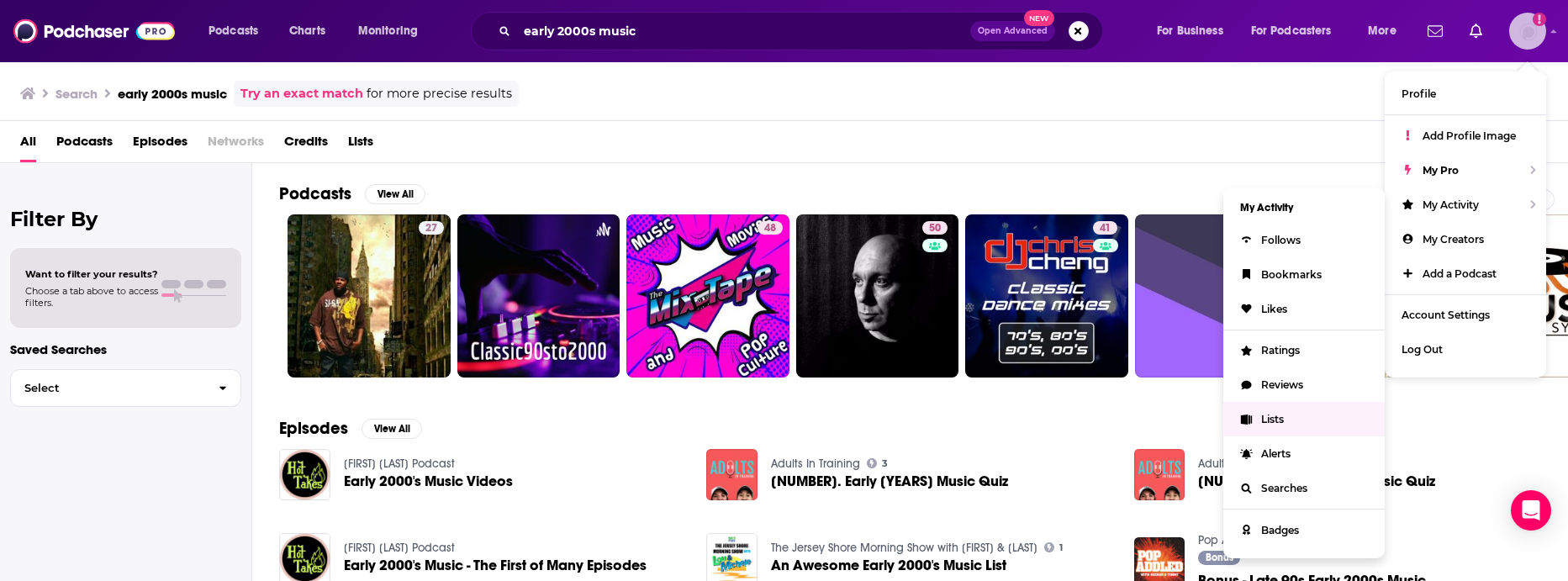 click on "Lists" at bounding box center [1304, 419] 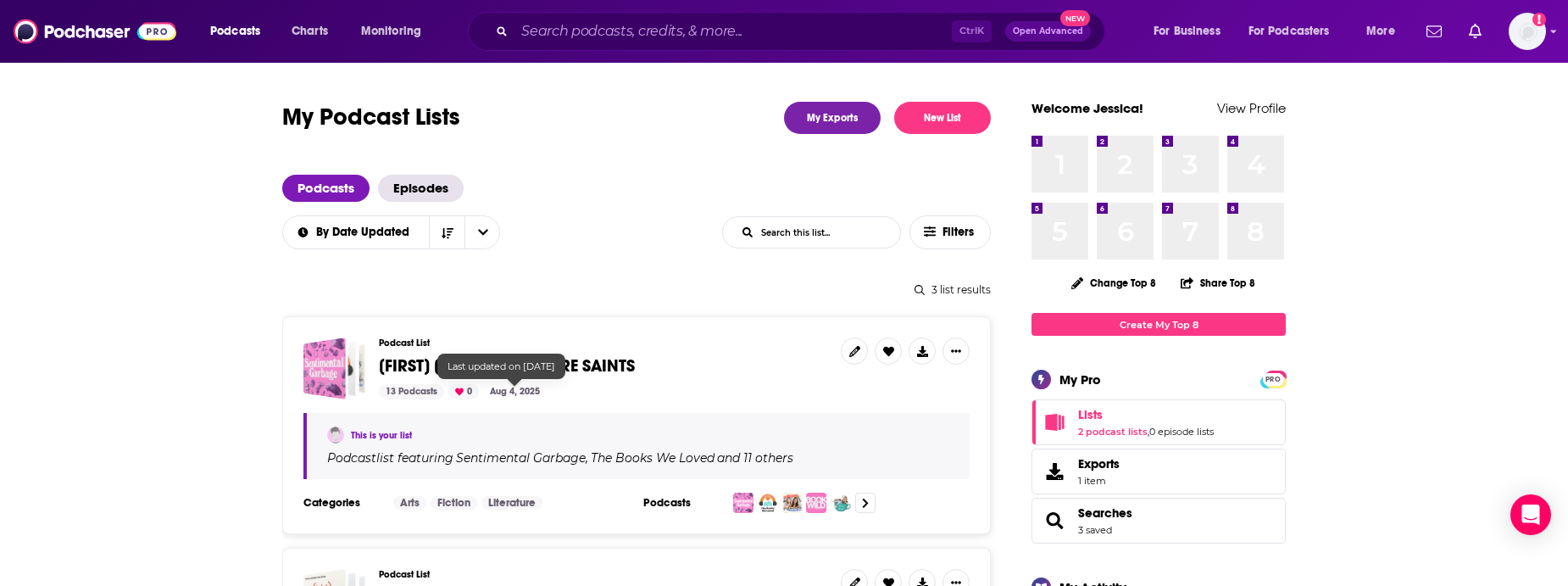 click on "[FIRST] [LAST] - THE FUTURE SAINTS" at bounding box center [507, 366] 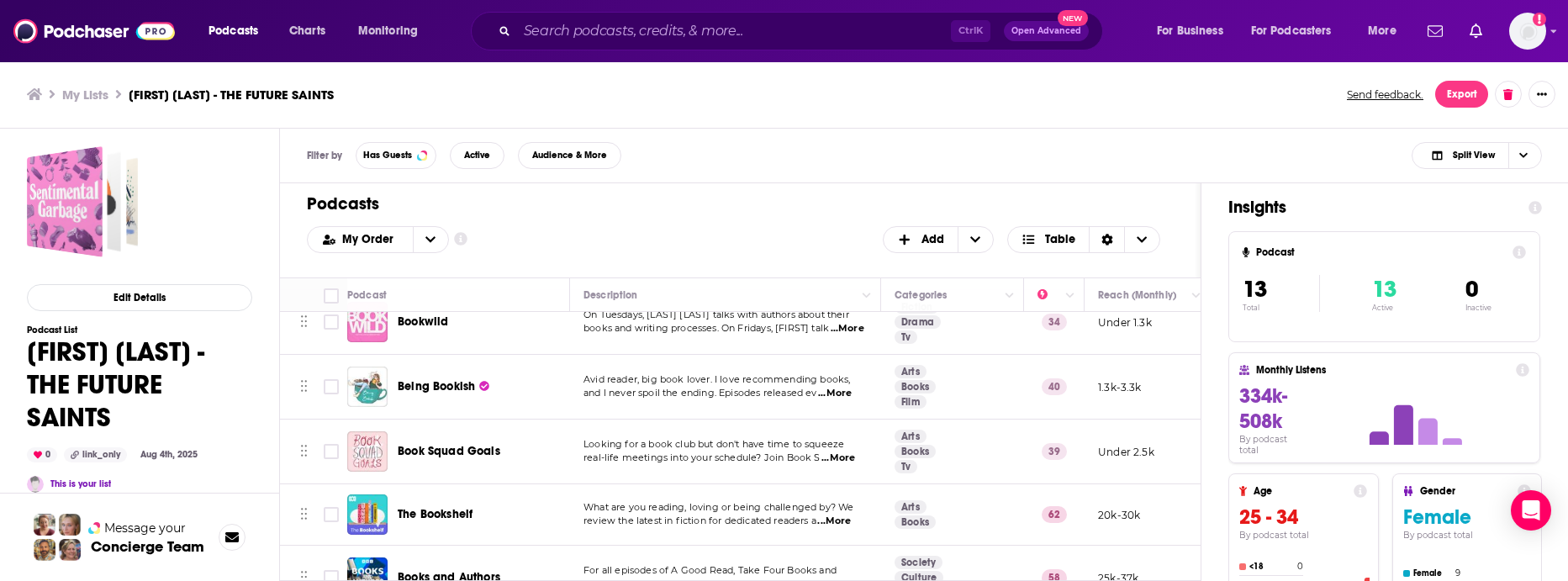 scroll, scrollTop: 0, scrollLeft: 0, axis: both 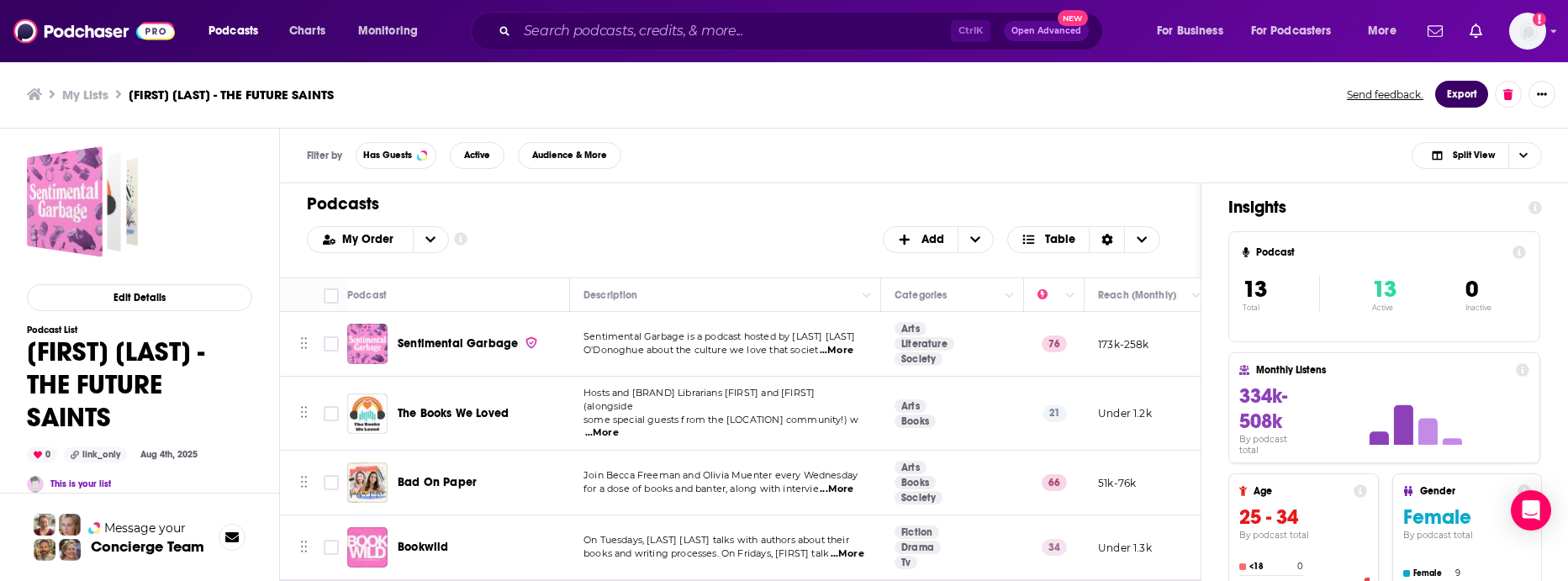 click on "Export" at bounding box center (1461, 94) 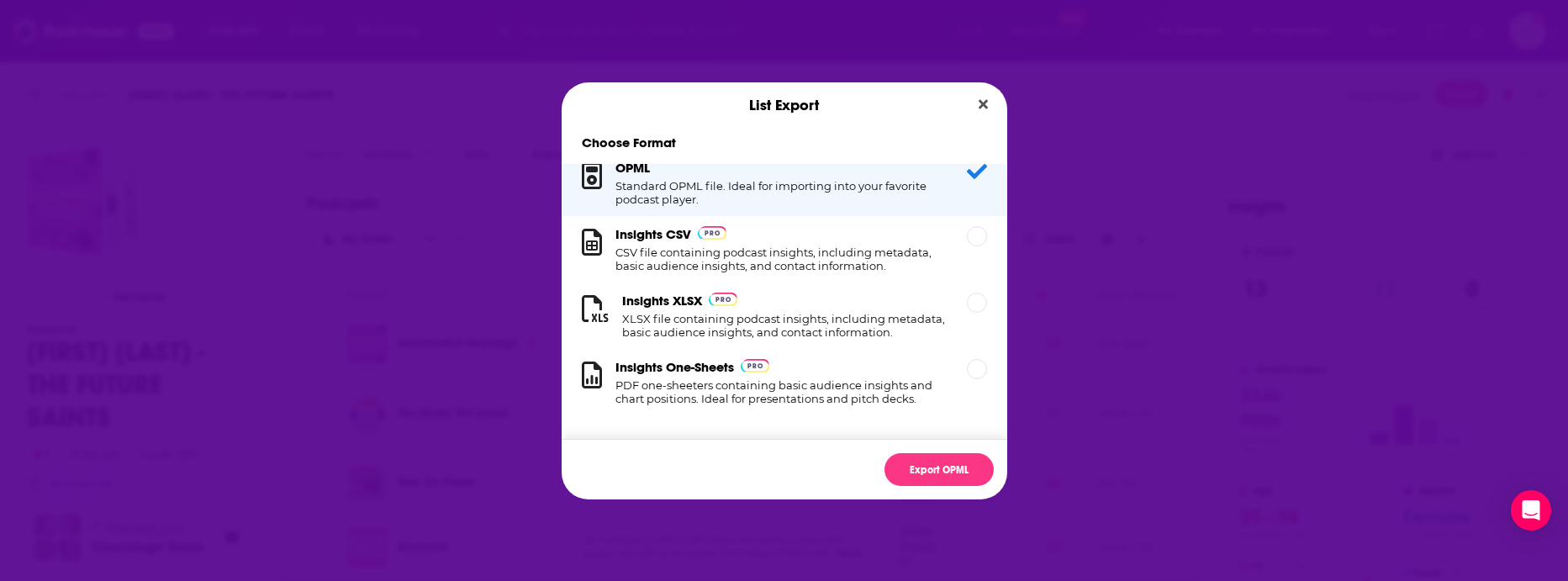 scroll, scrollTop: 0, scrollLeft: 0, axis: both 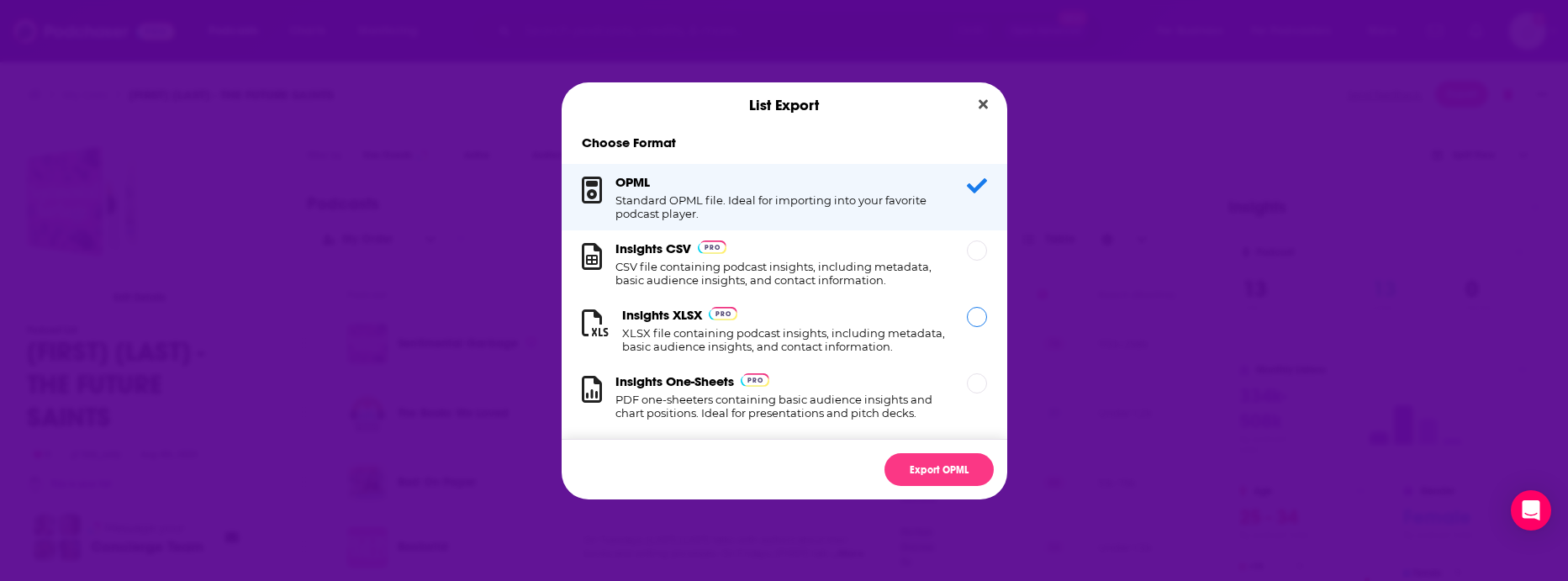 click on "XLSX file containing podcast insights, including metadata, basic audience insights, and contact information." at bounding box center [784, 340] 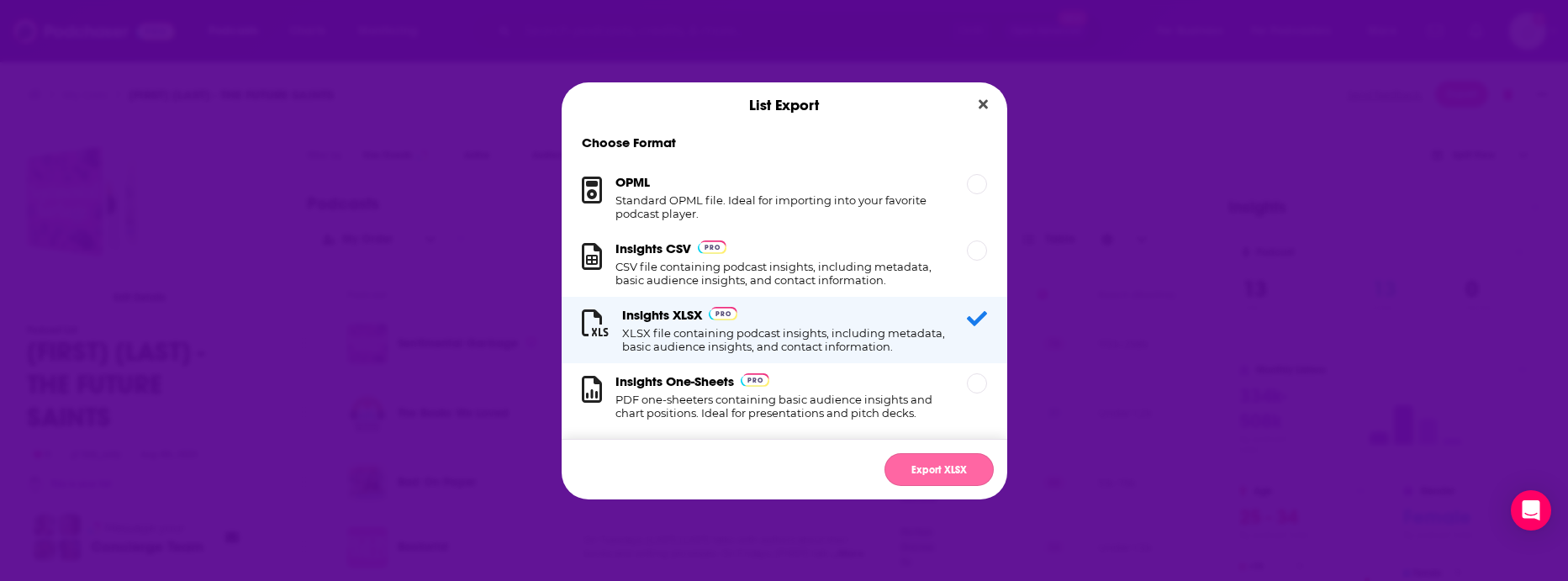 click on "Export XLSX" at bounding box center [939, 469] 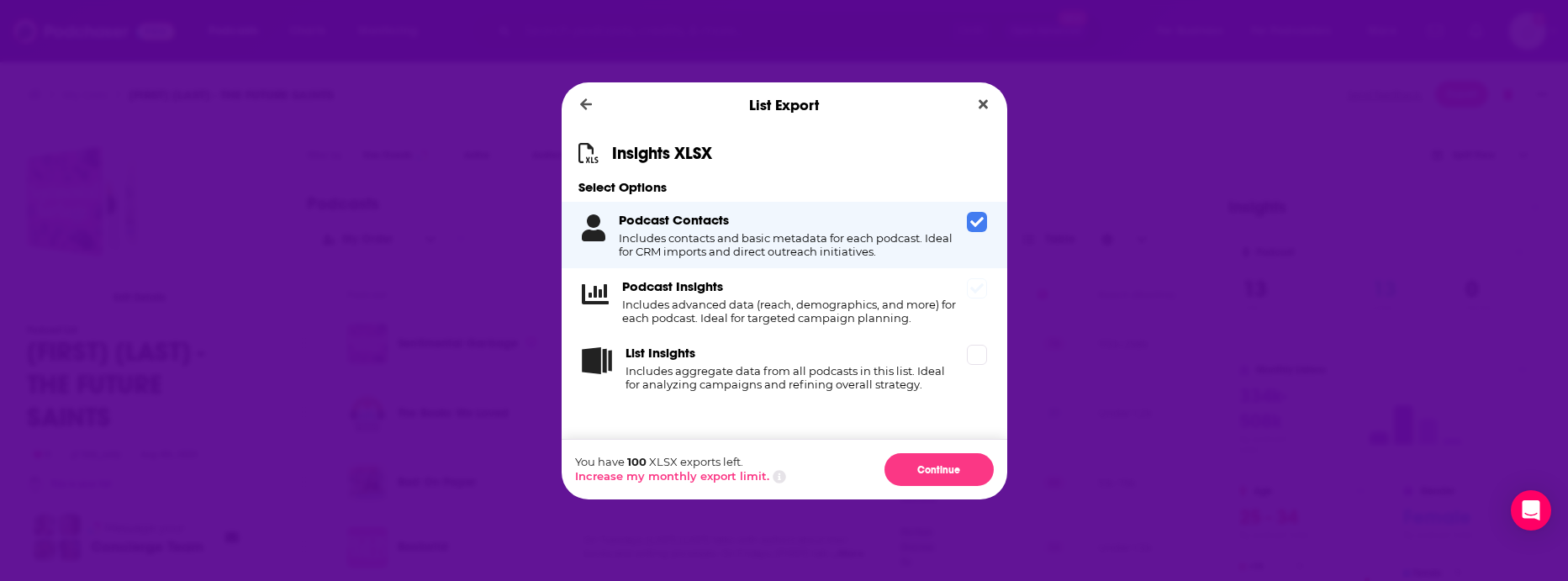 click at bounding box center (977, 288) 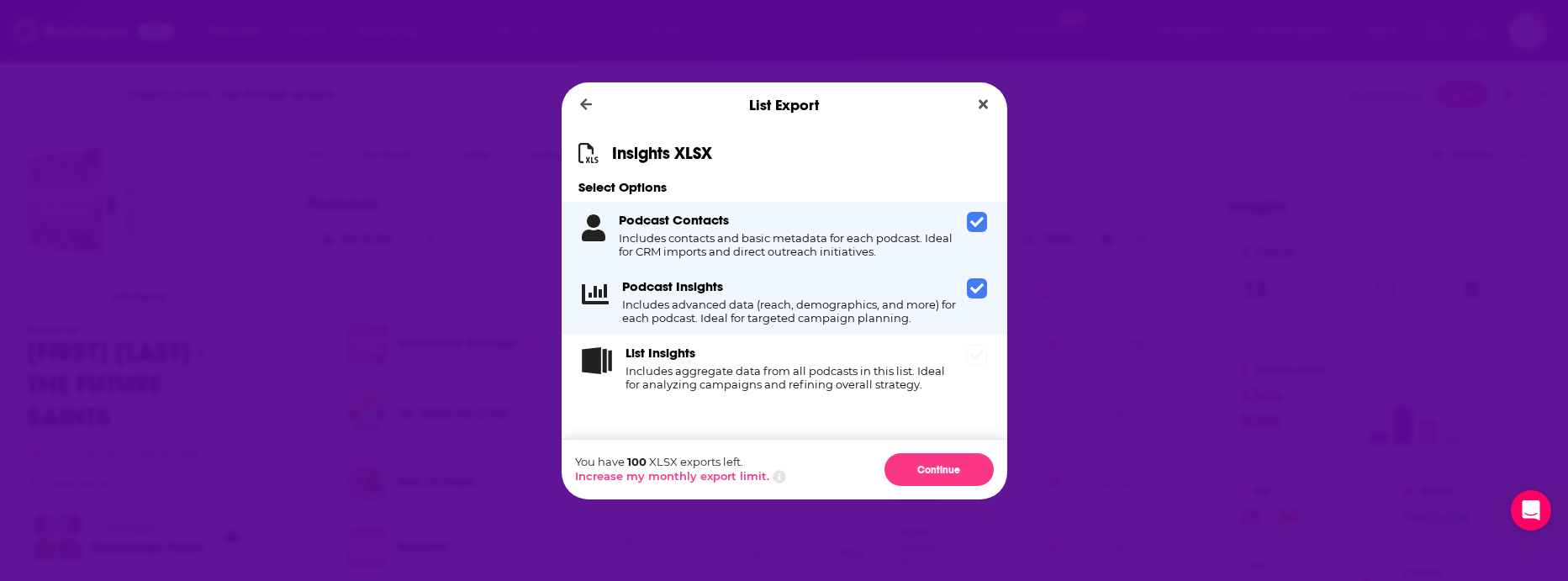 click 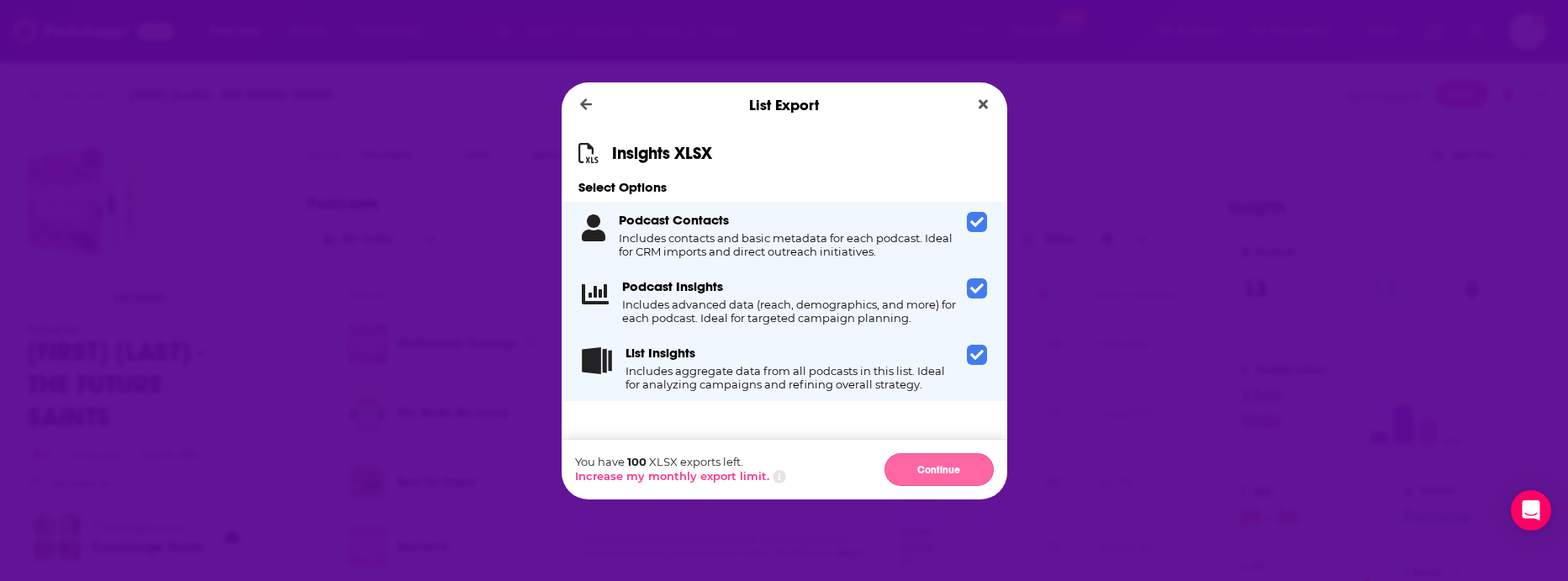 click on "Continue" at bounding box center (939, 469) 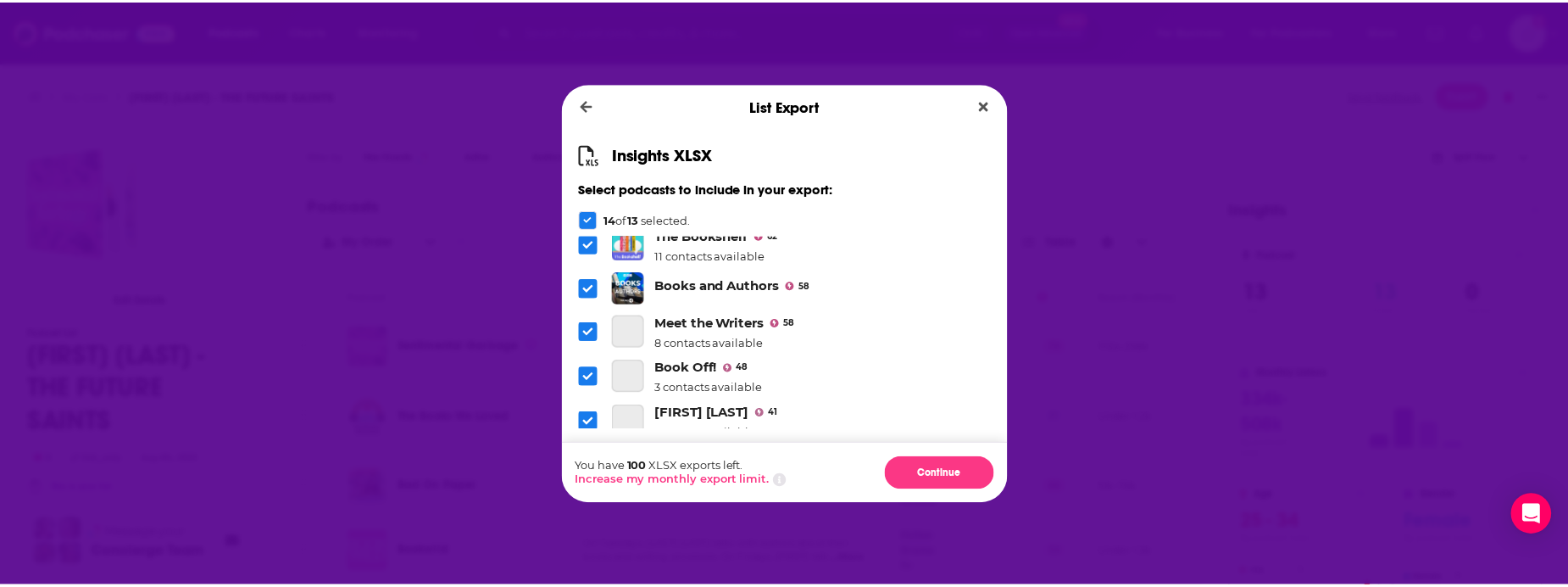 scroll, scrollTop: 440, scrollLeft: 0, axis: vertical 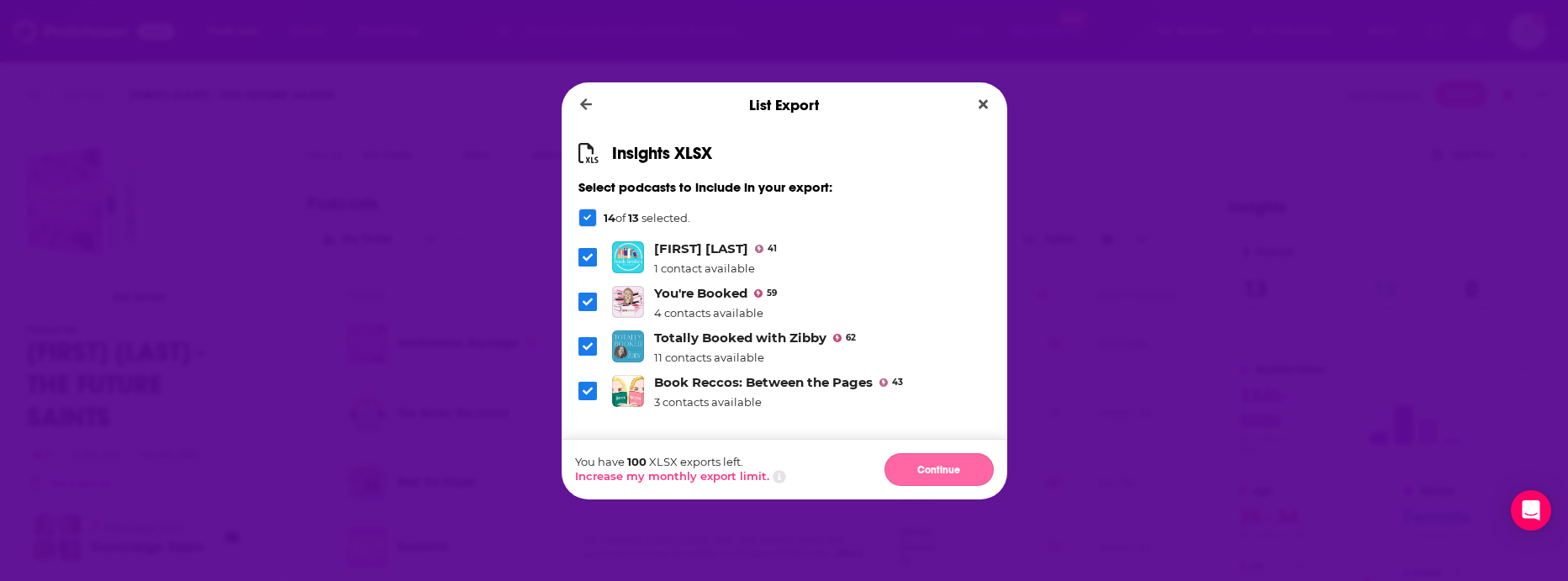 click on "Continue" at bounding box center [939, 469] 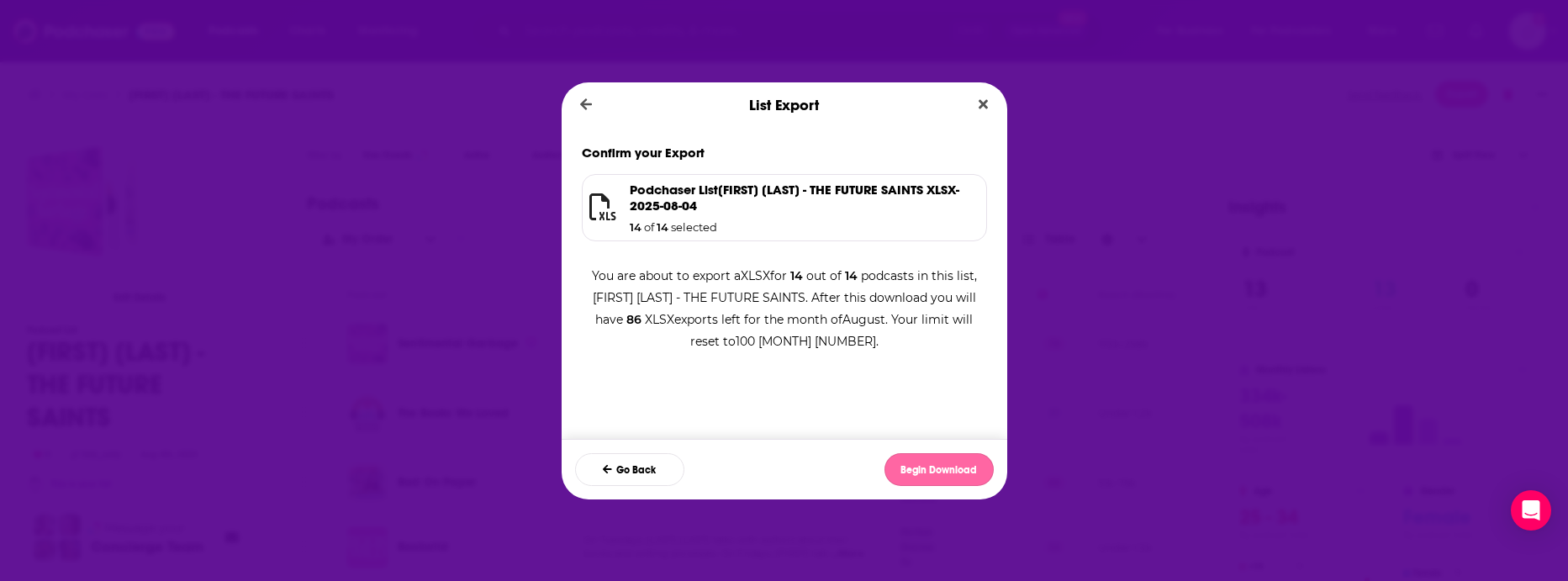 click on "Begin Download" at bounding box center [939, 469] 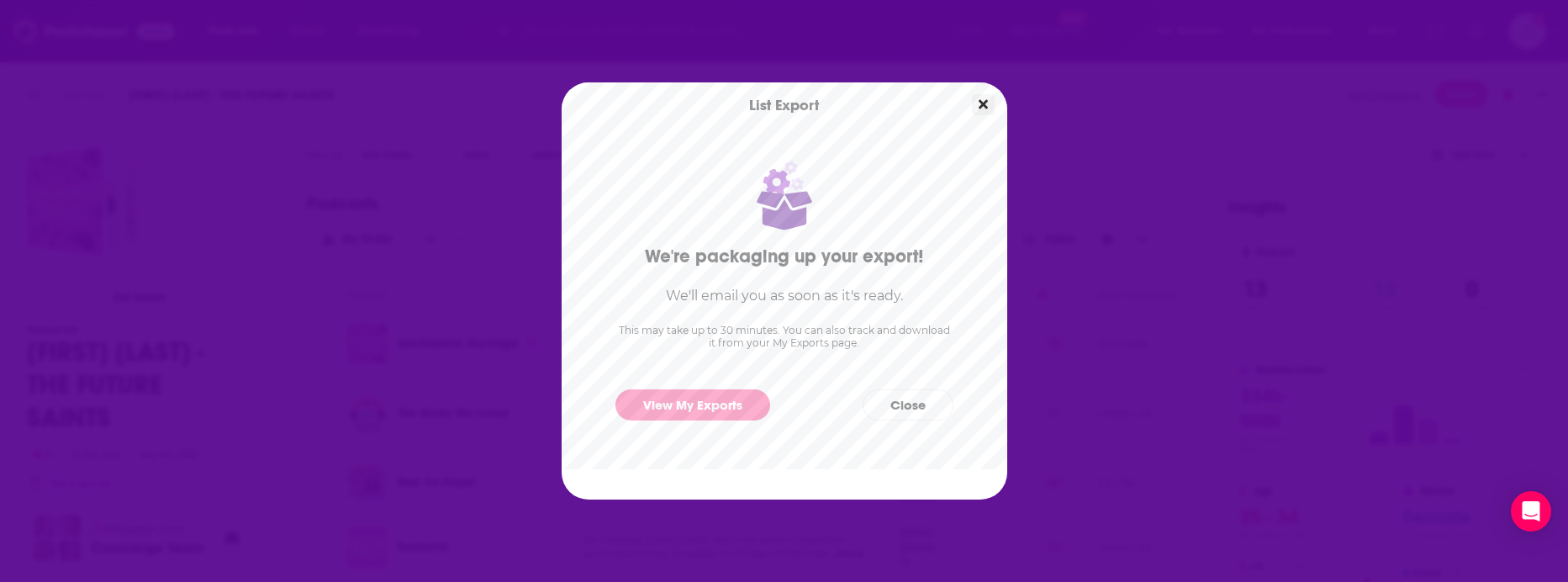 drag, startPoint x: 989, startPoint y: 110, endPoint x: 798, endPoint y: 401, distance: 348.0833 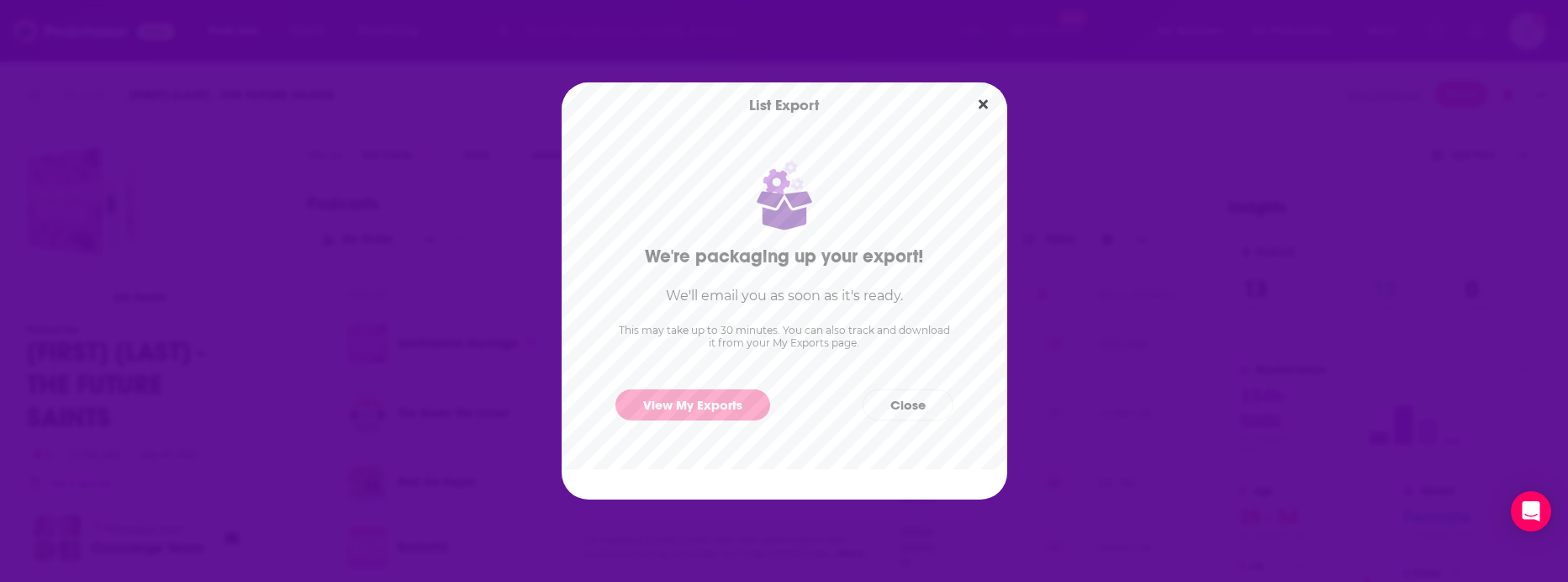 click on "View My Exports Close" at bounding box center (784, 405) 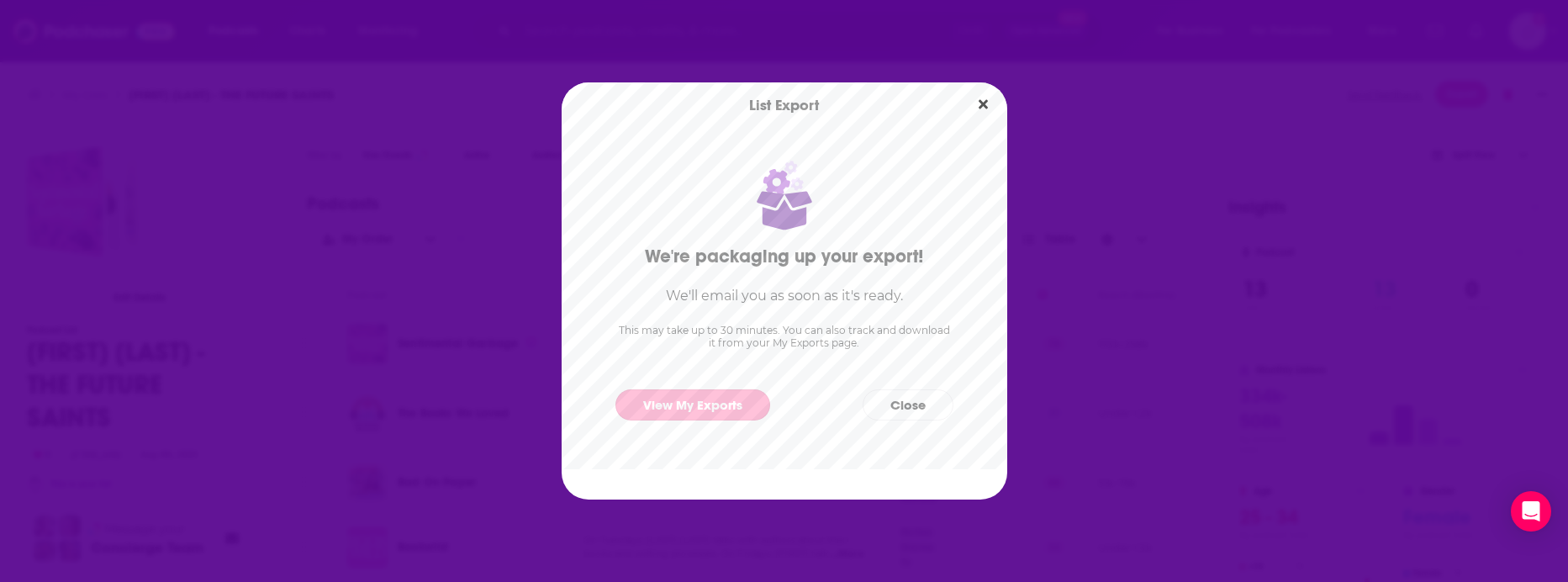click on "View My Exports" at bounding box center (693, 405) 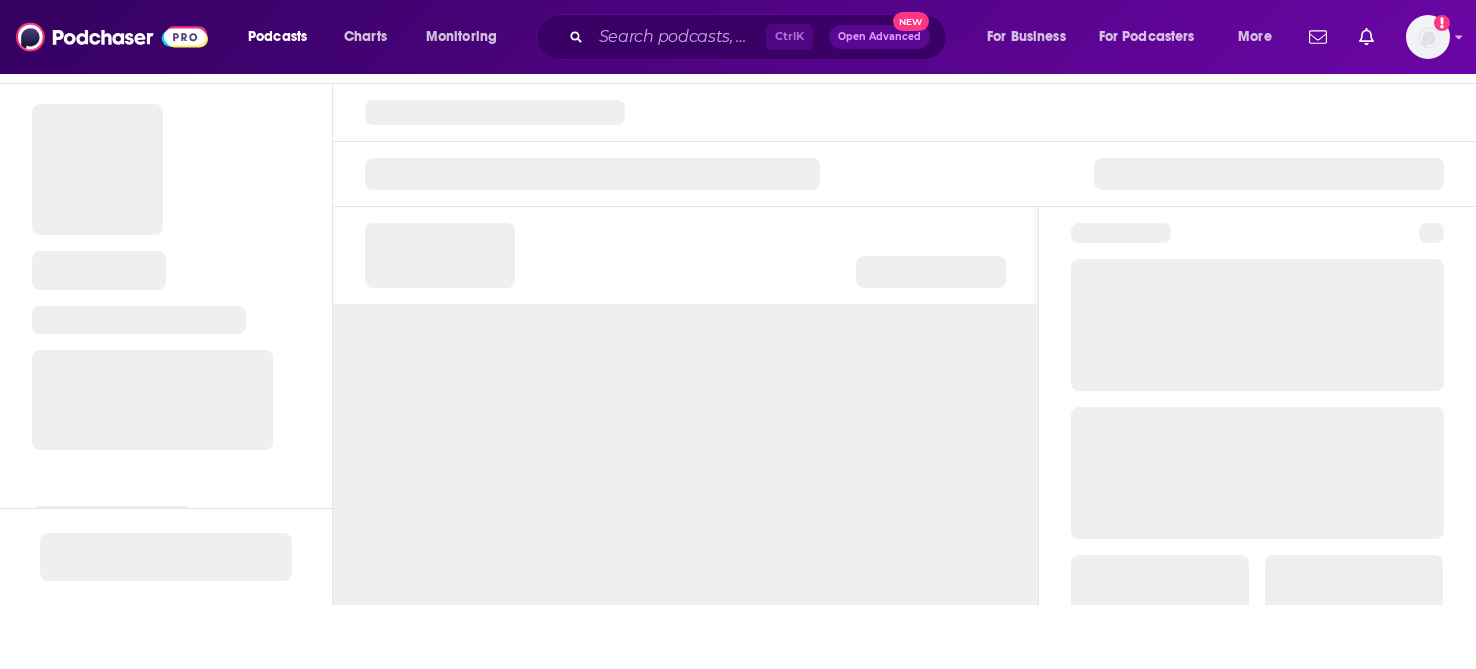scroll, scrollTop: 0, scrollLeft: 0, axis: both 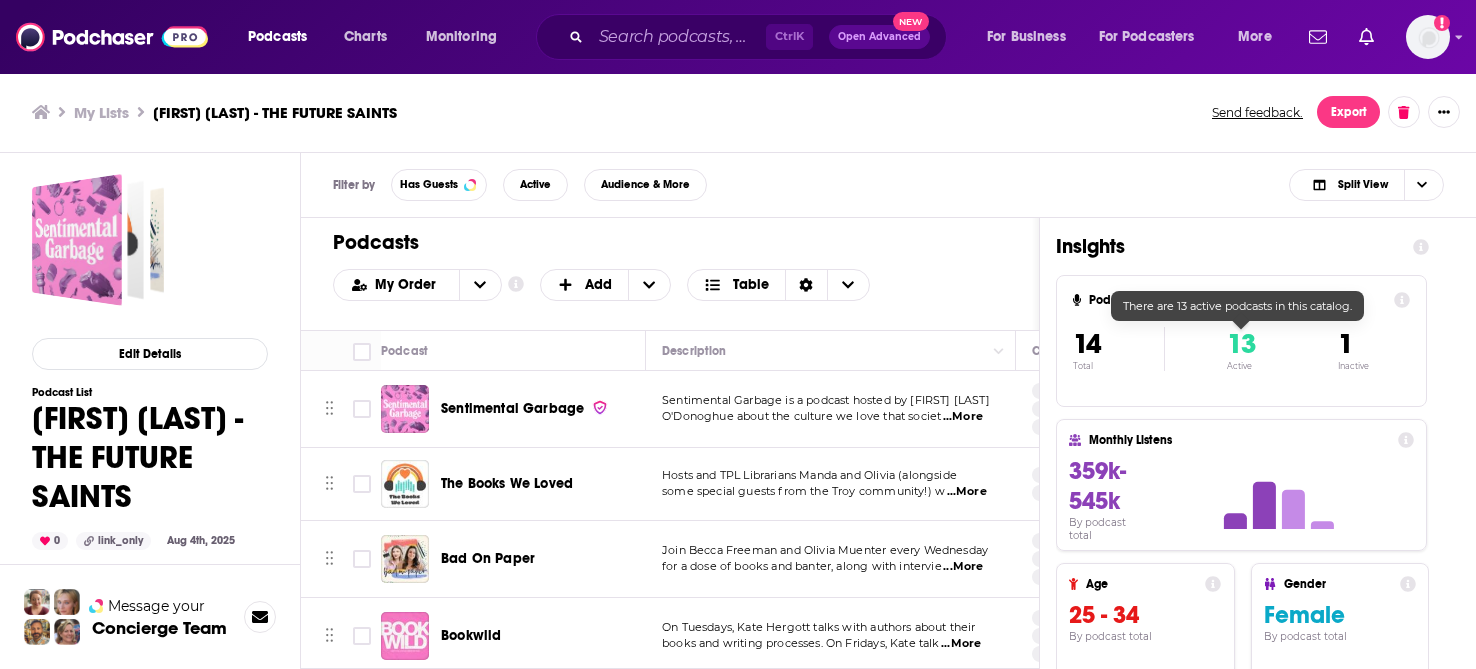 click on "13" at bounding box center [1241, 344] 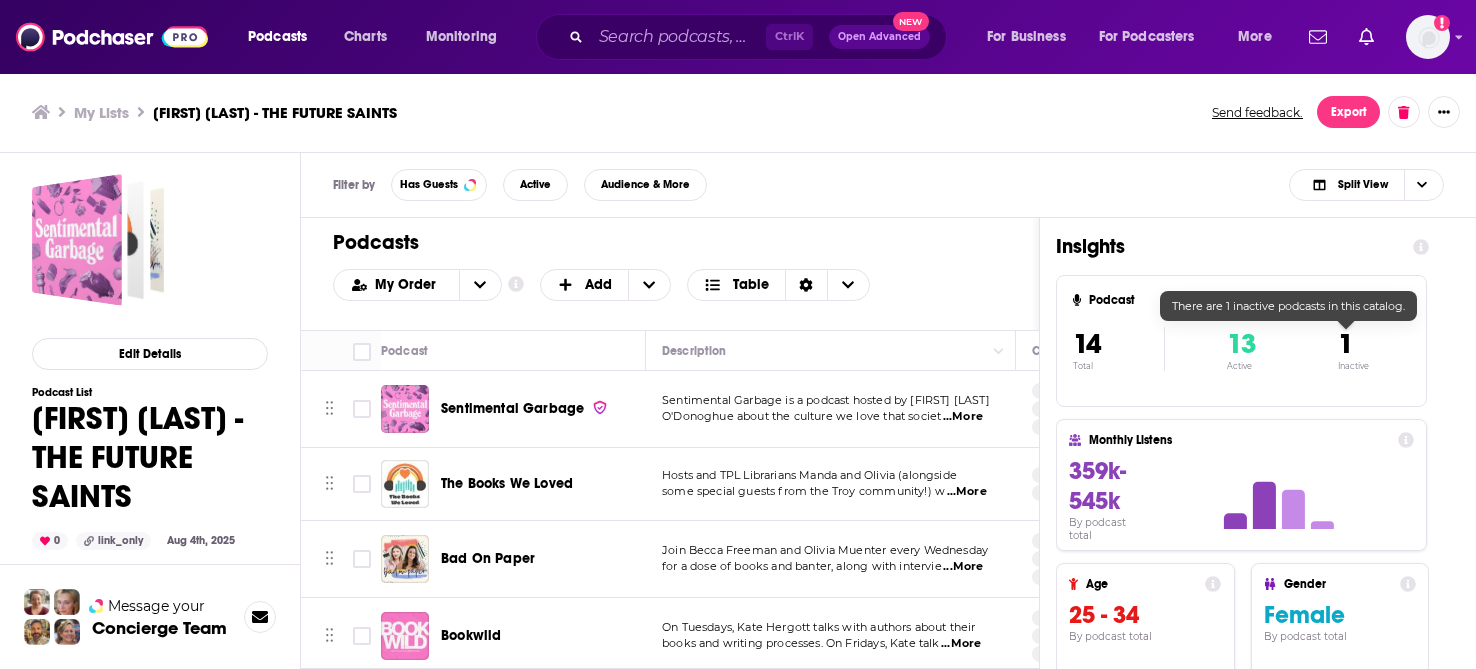 click on "1" at bounding box center (1353, 344) 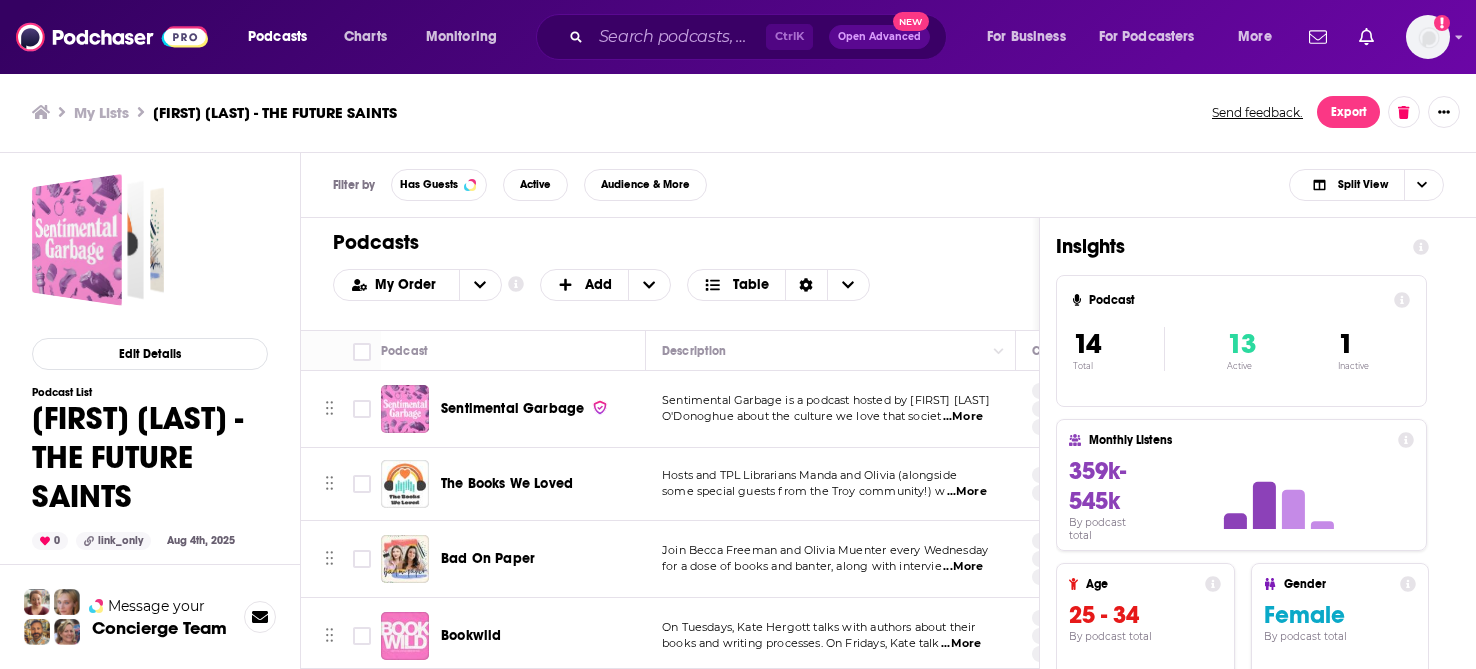 click on "Podcast 14 Total 13 Active 1 Inactive" at bounding box center [1241, 341] 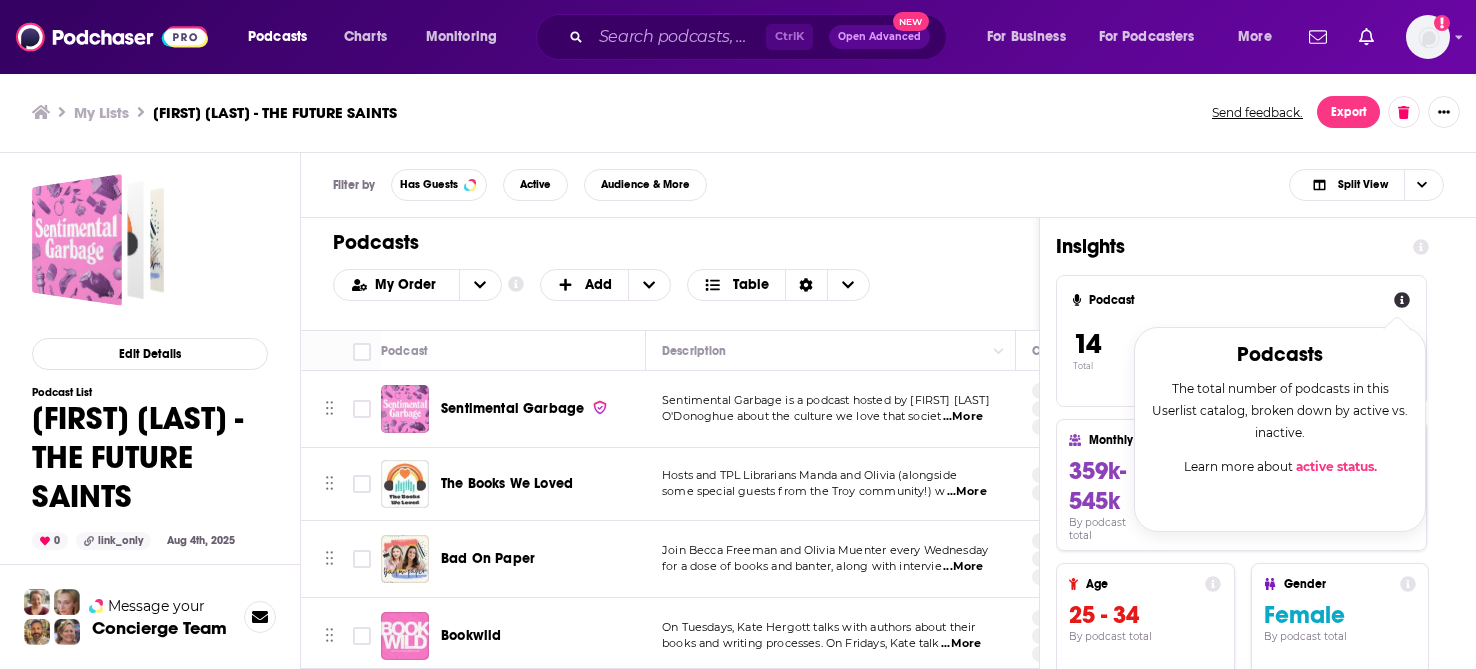 click on "Sentimental Garbage is a podcast hosted by Caroline O'Donoghue about the culture we love that societ  ...More" at bounding box center [831, 409] 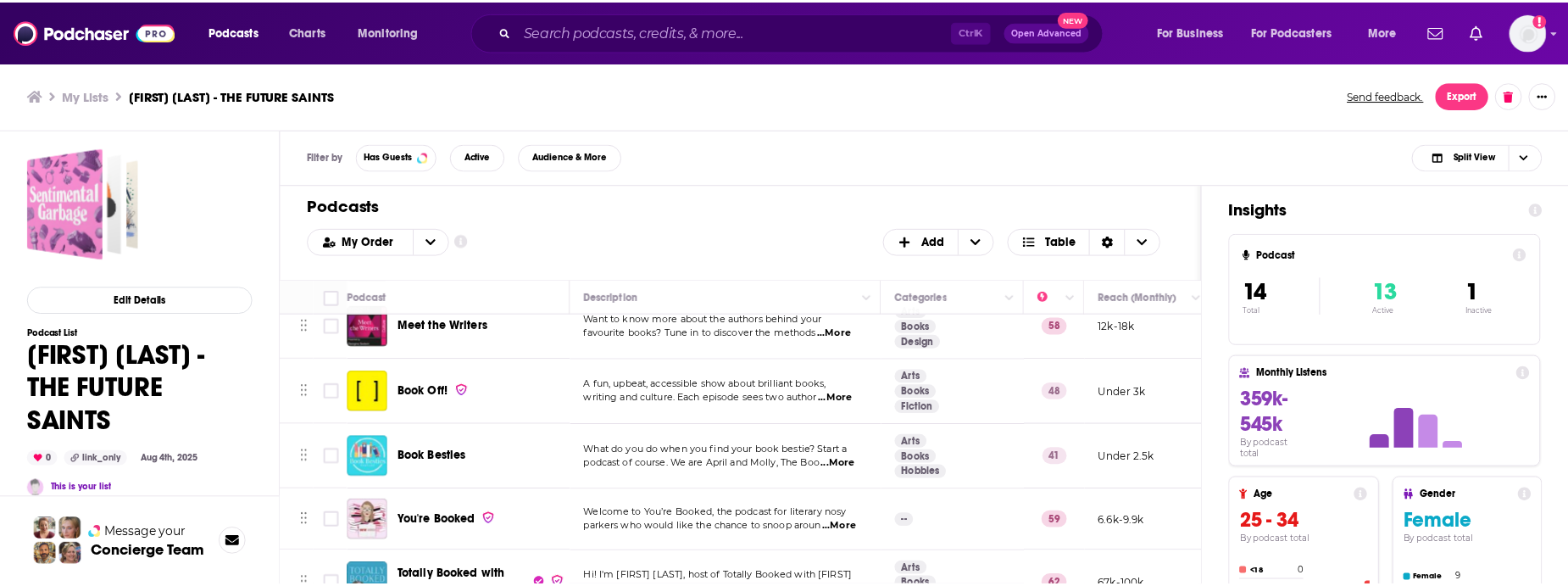 scroll, scrollTop: 642, scrollLeft: 0, axis: vertical 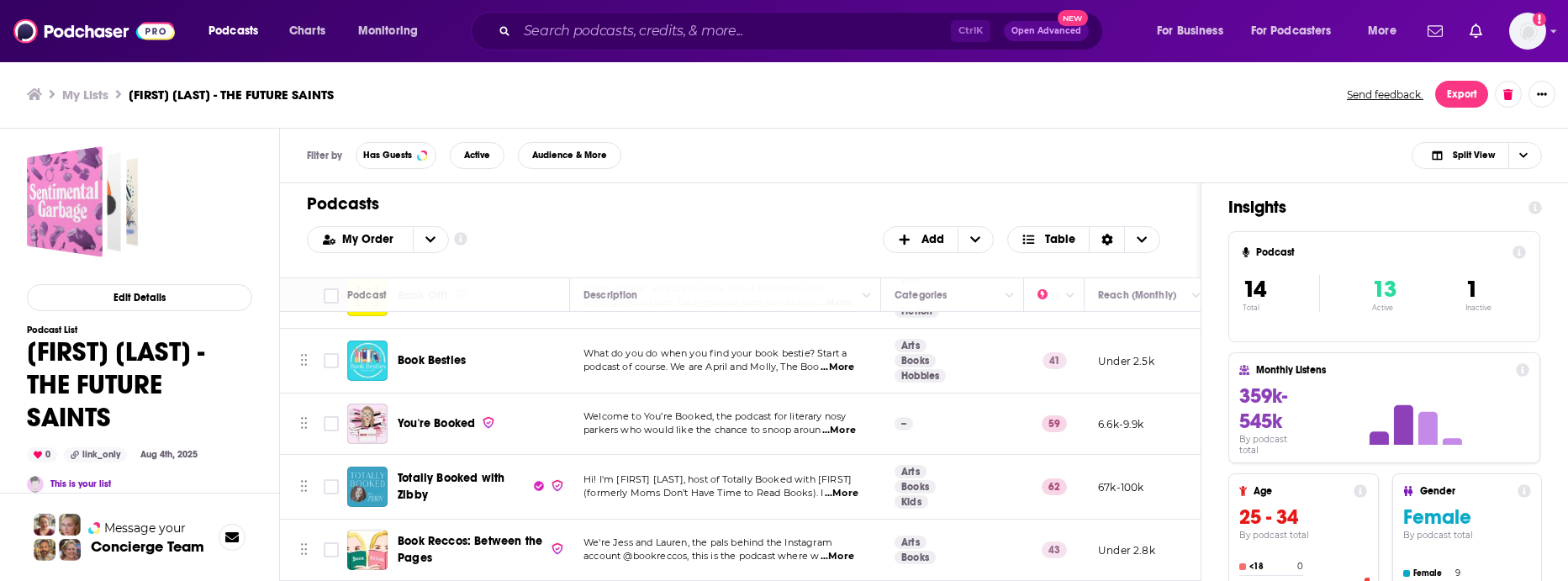 click on "You're Booked" at bounding box center [458, 424] 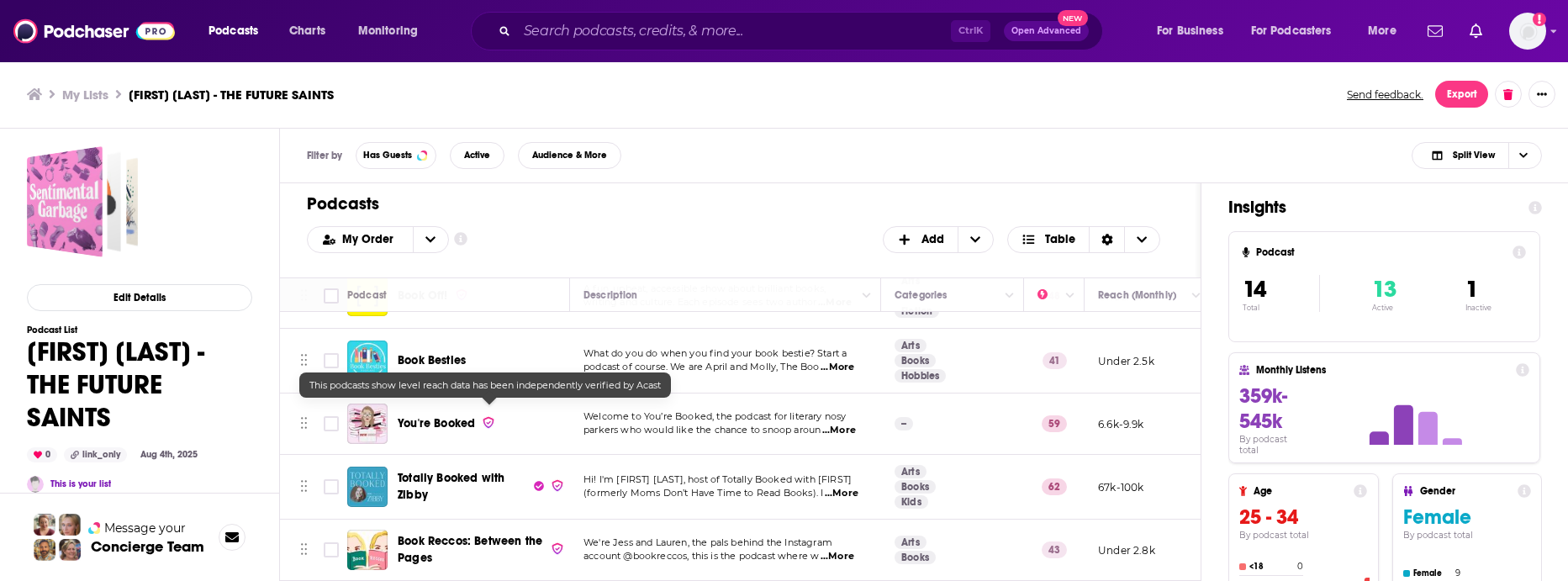 click on "Welcome to You’re Booked, the podcast for literary nosy parkers who would like the chance to snoop aroun  ...More" at bounding box center (726, 424) 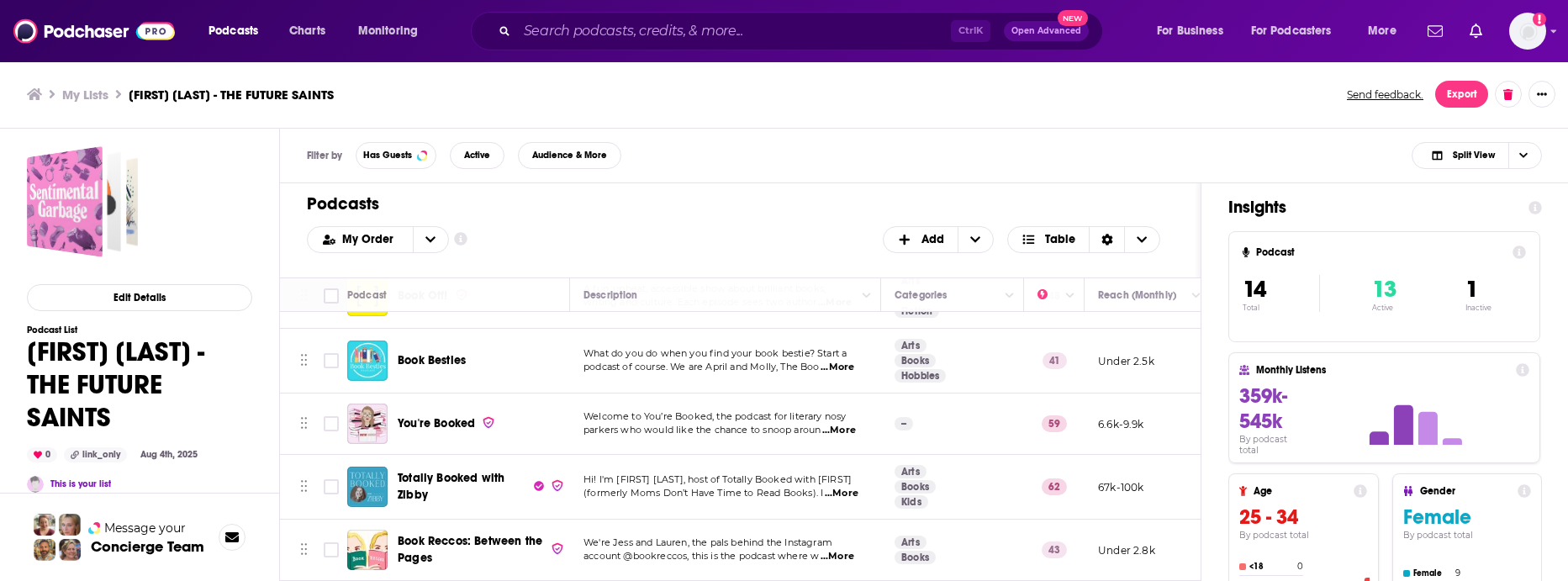 click on "--" at bounding box center (953, 424) 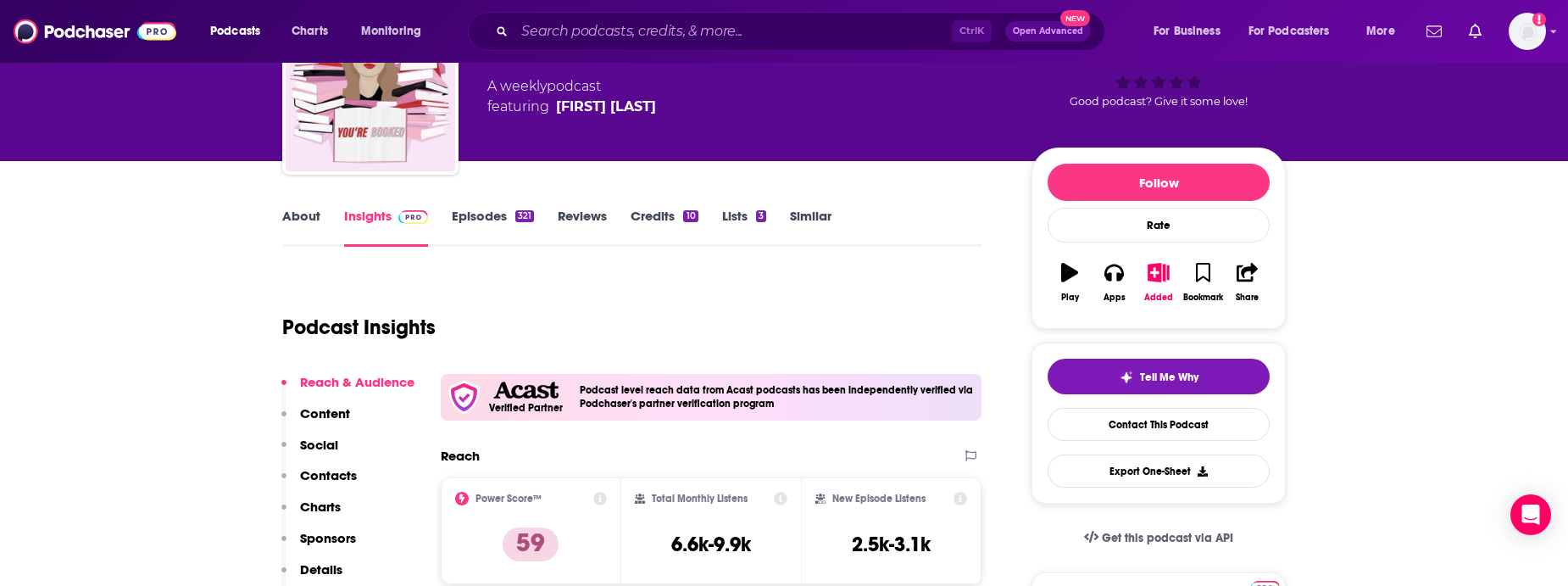 scroll, scrollTop: 107, scrollLeft: 0, axis: vertical 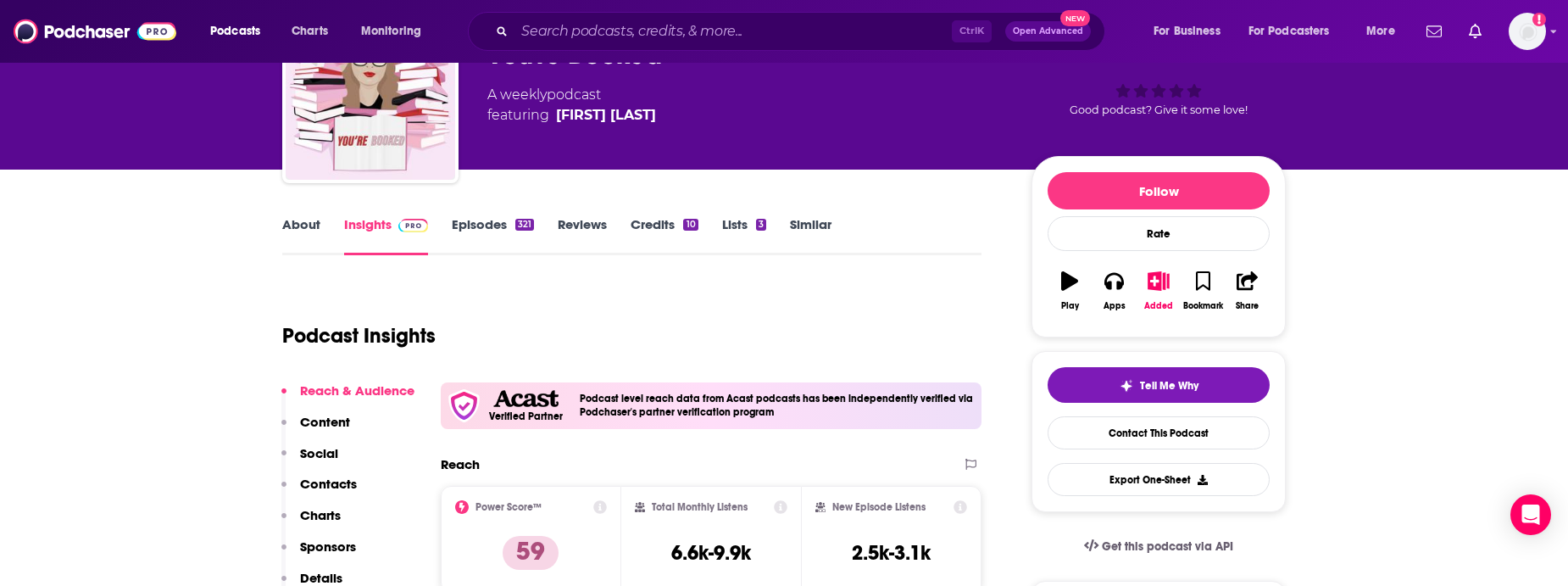 click on "Episodes 321" at bounding box center (492, 236) 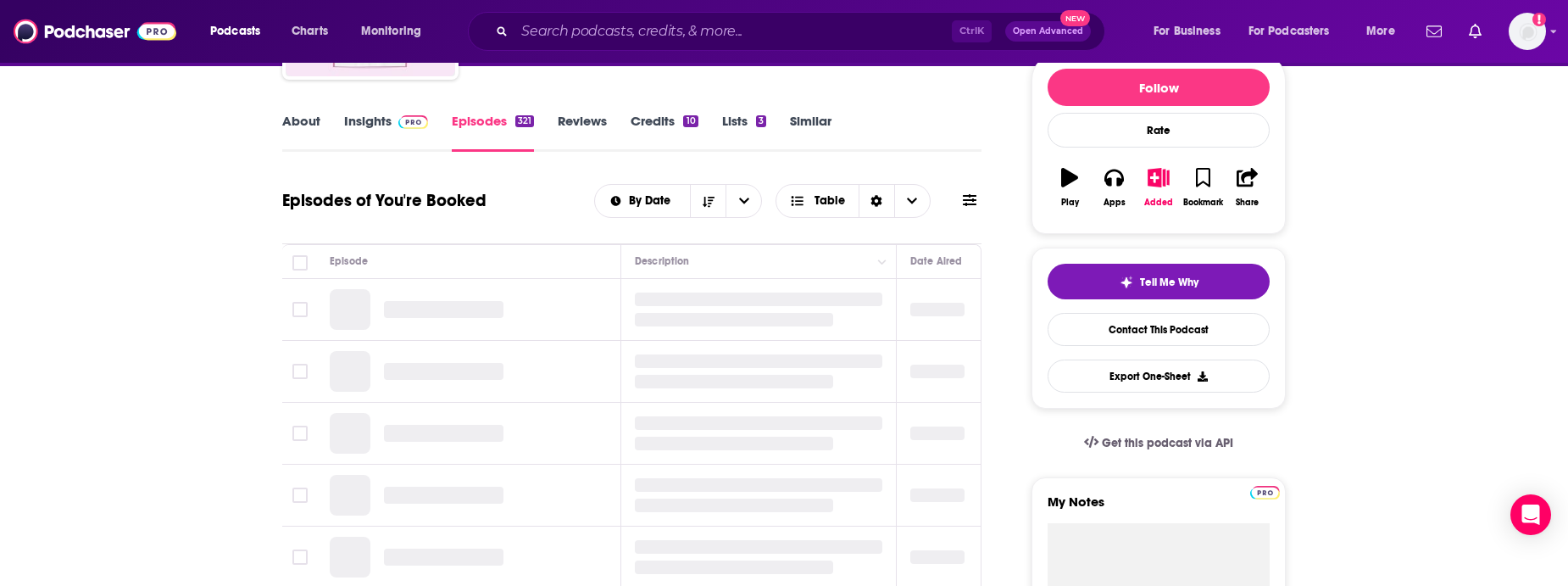 scroll, scrollTop: 245, scrollLeft: 0, axis: vertical 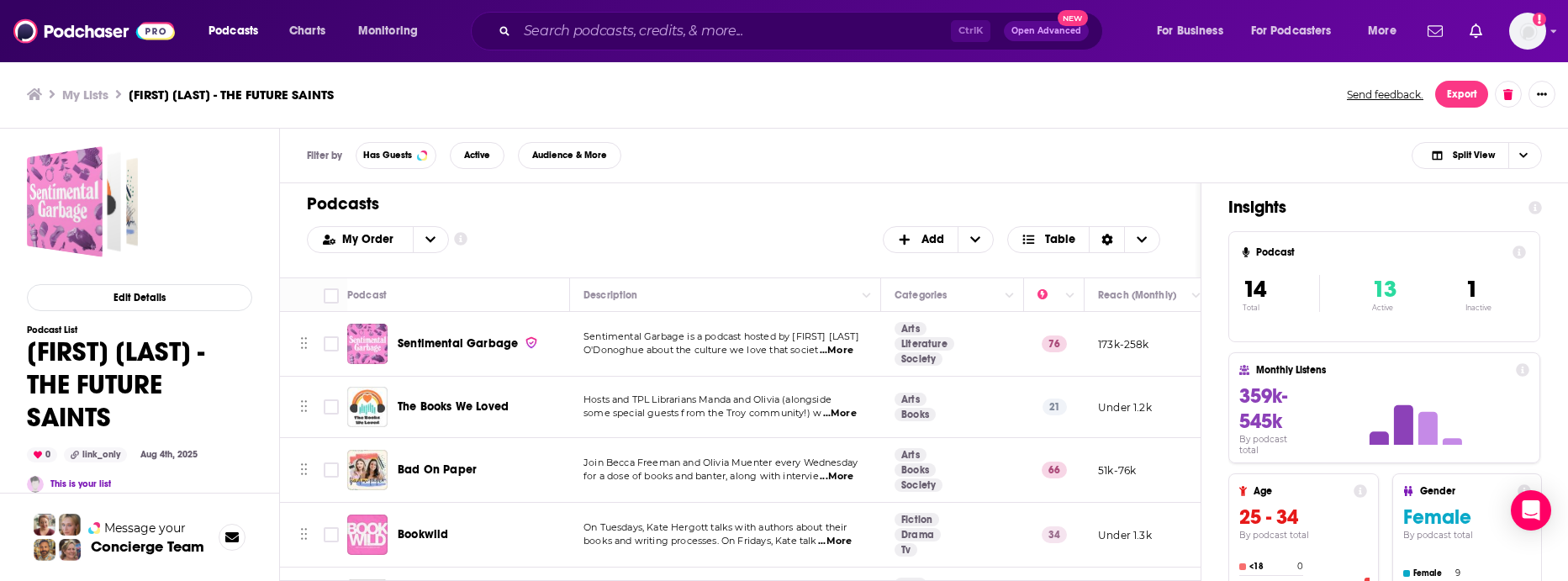 drag, startPoint x: 1187, startPoint y: 323, endPoint x: 1191, endPoint y: 358, distance: 35.22783 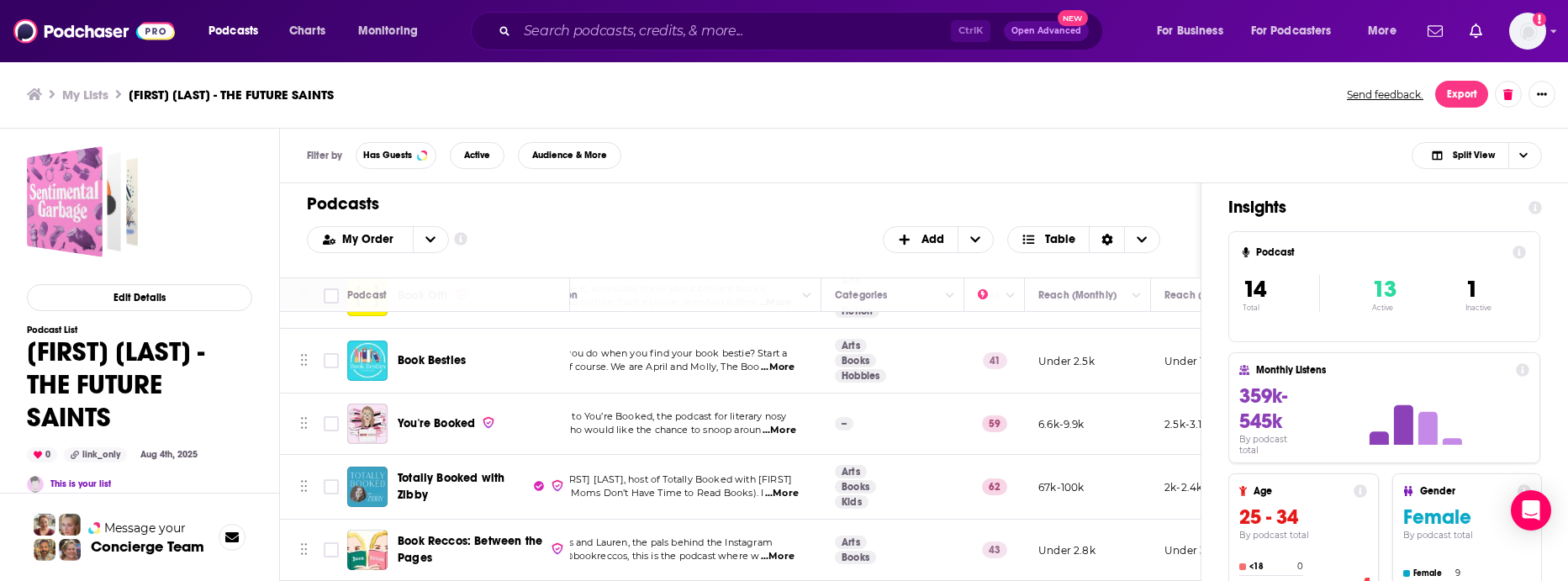 scroll, scrollTop: 636, scrollLeft: 0, axis: vertical 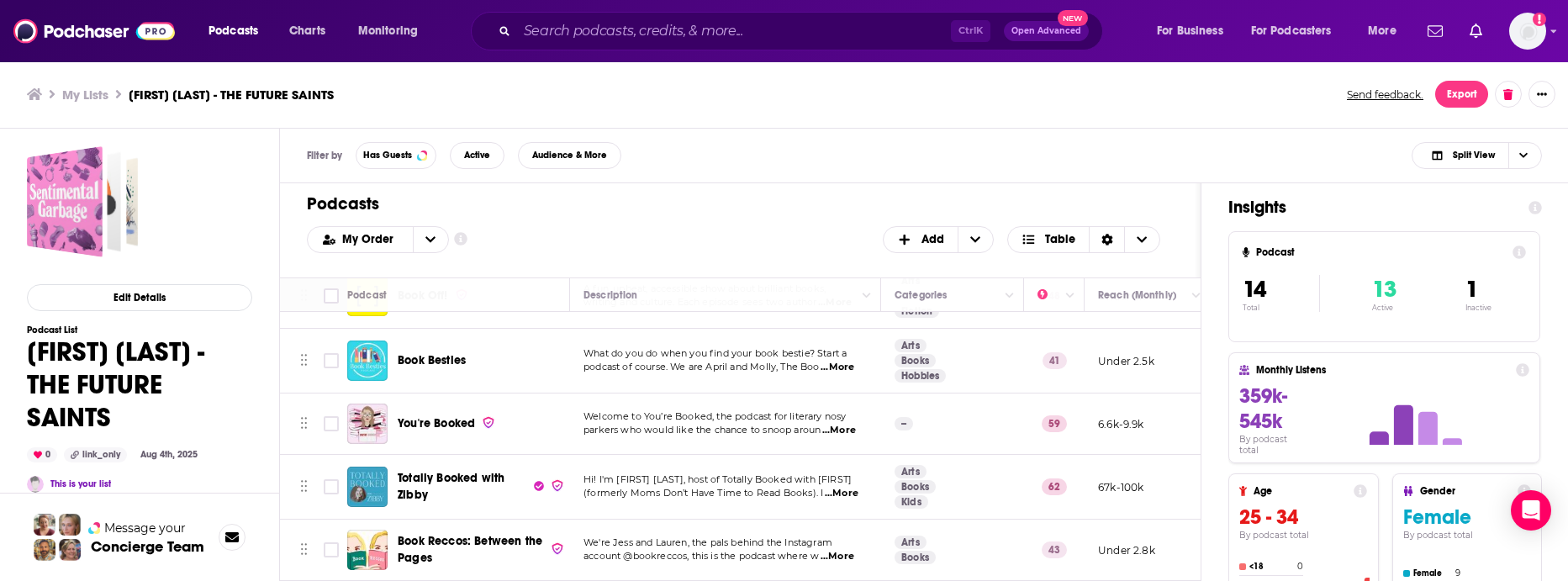 drag, startPoint x: 1345, startPoint y: 297, endPoint x: 1359, endPoint y: 294, distance: 14.31782 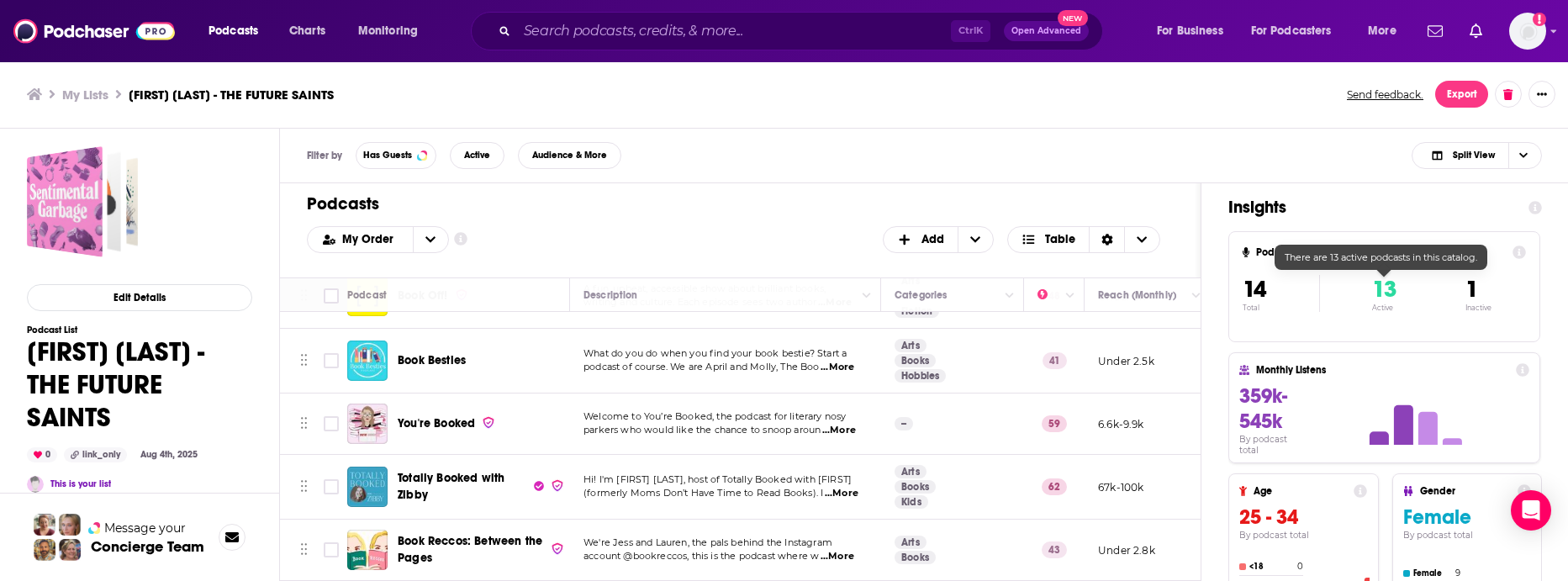 click on "Podcast 14 Total 13 Active 1 Inactive" at bounding box center (1384, 287) 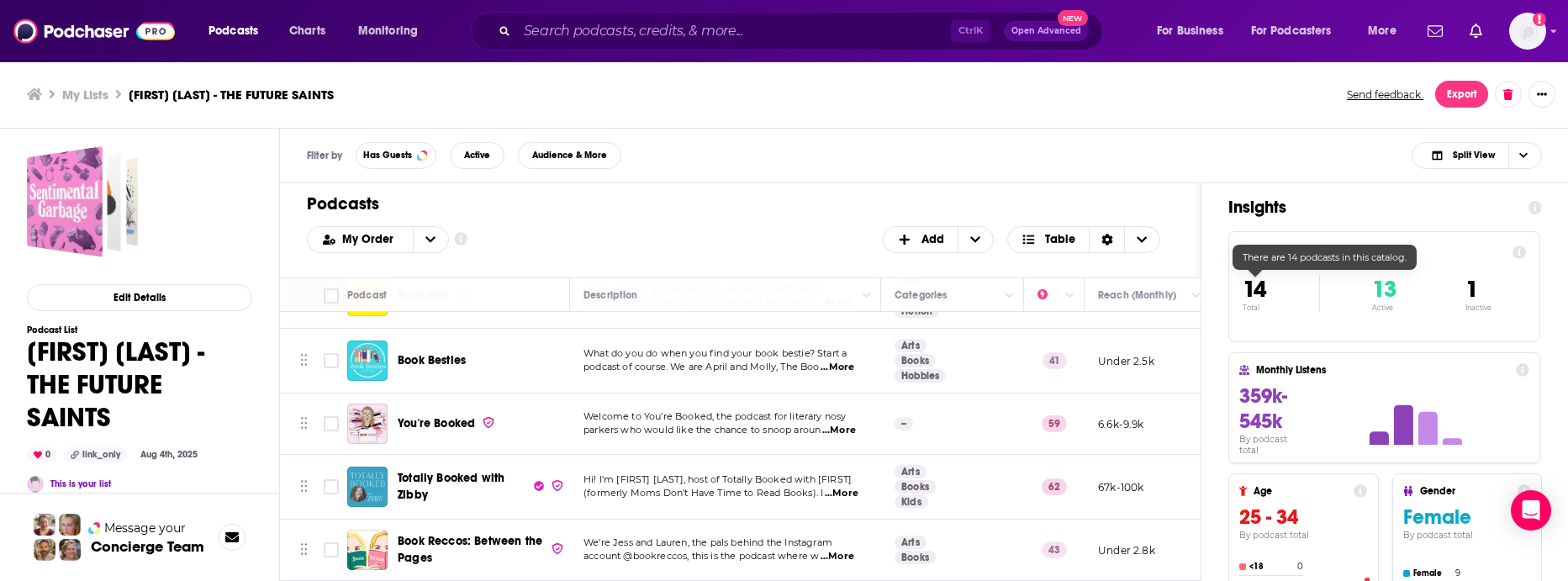 click on "14" at bounding box center [1254, 289] 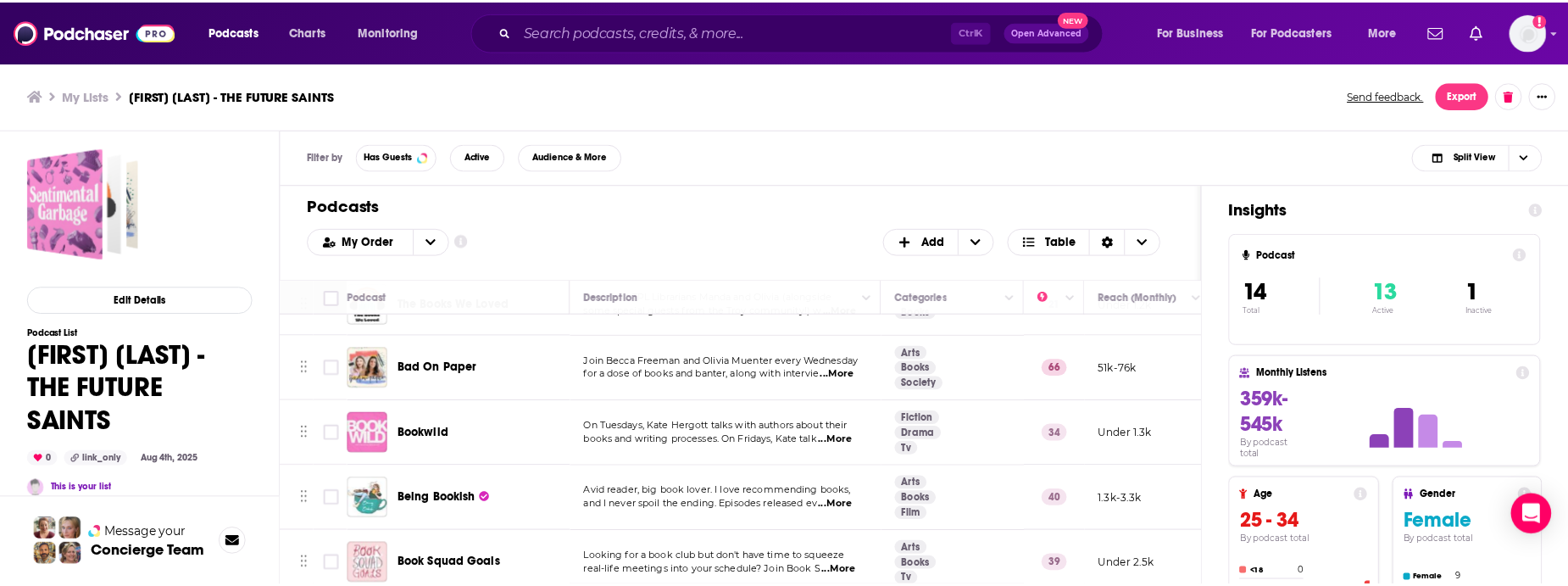 scroll, scrollTop: 0, scrollLeft: 0, axis: both 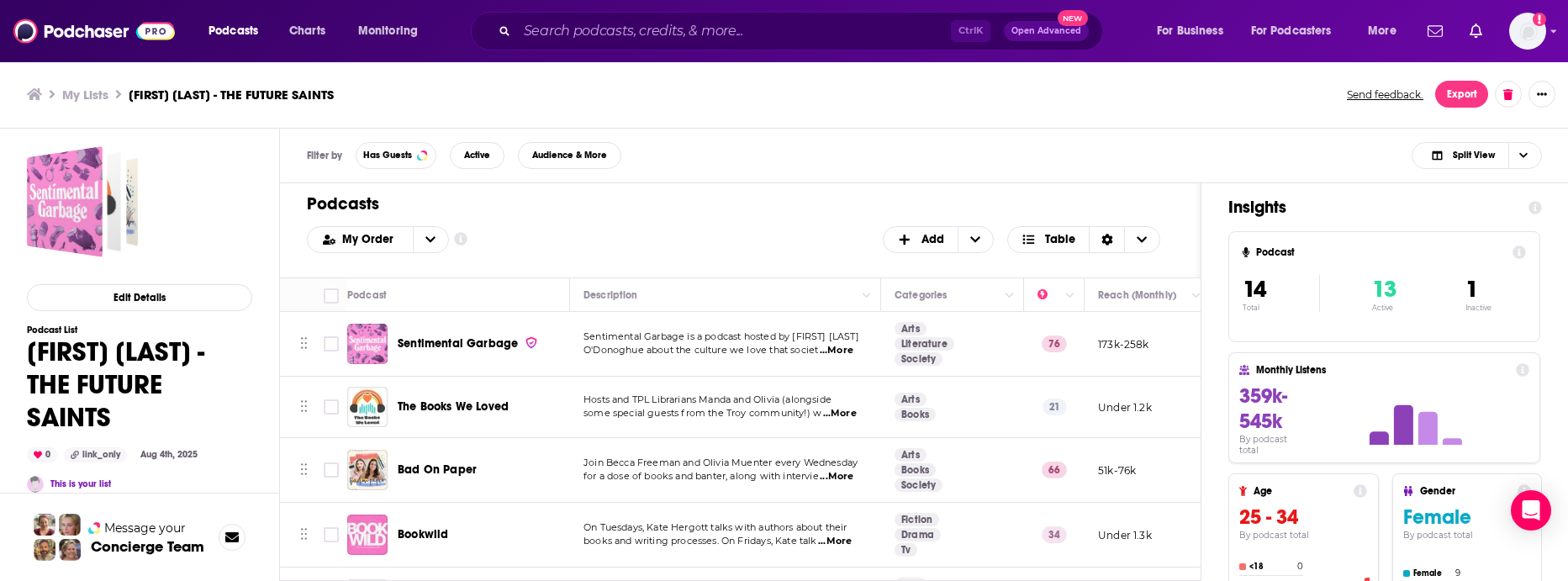 click on "The Books We Loved" at bounding box center [453, 406] 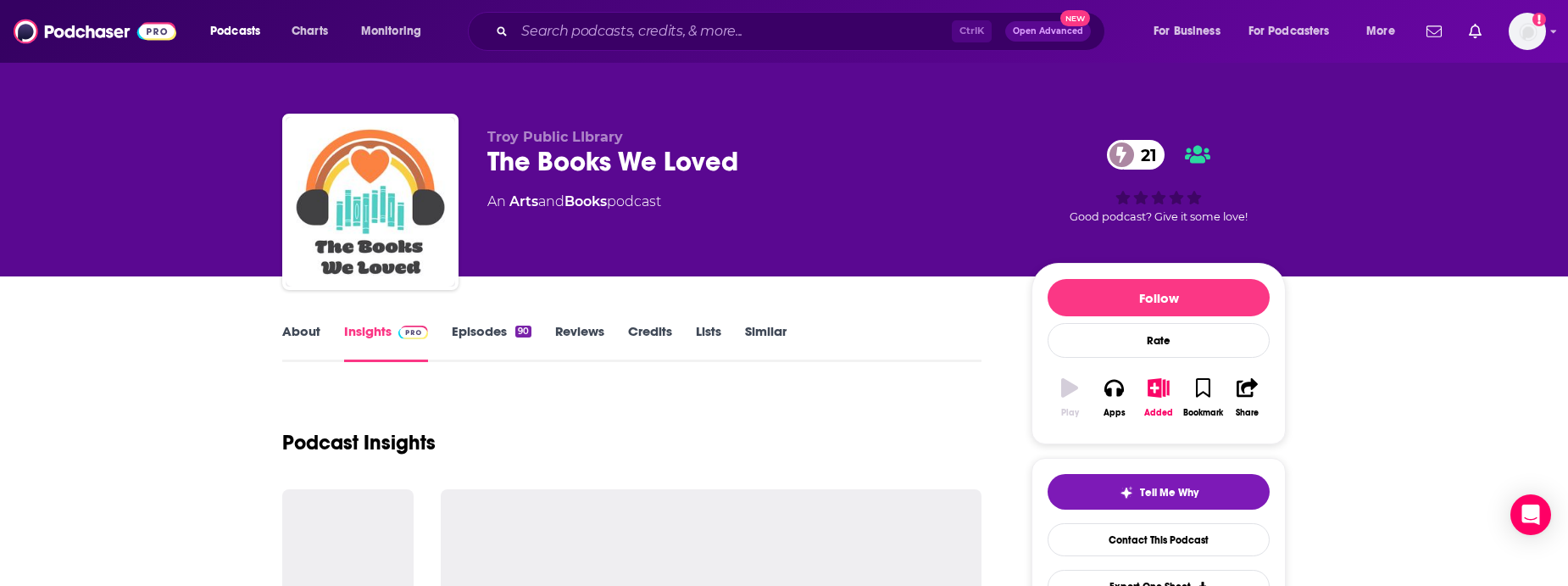 click on "Episodes 90" at bounding box center [492, 343] 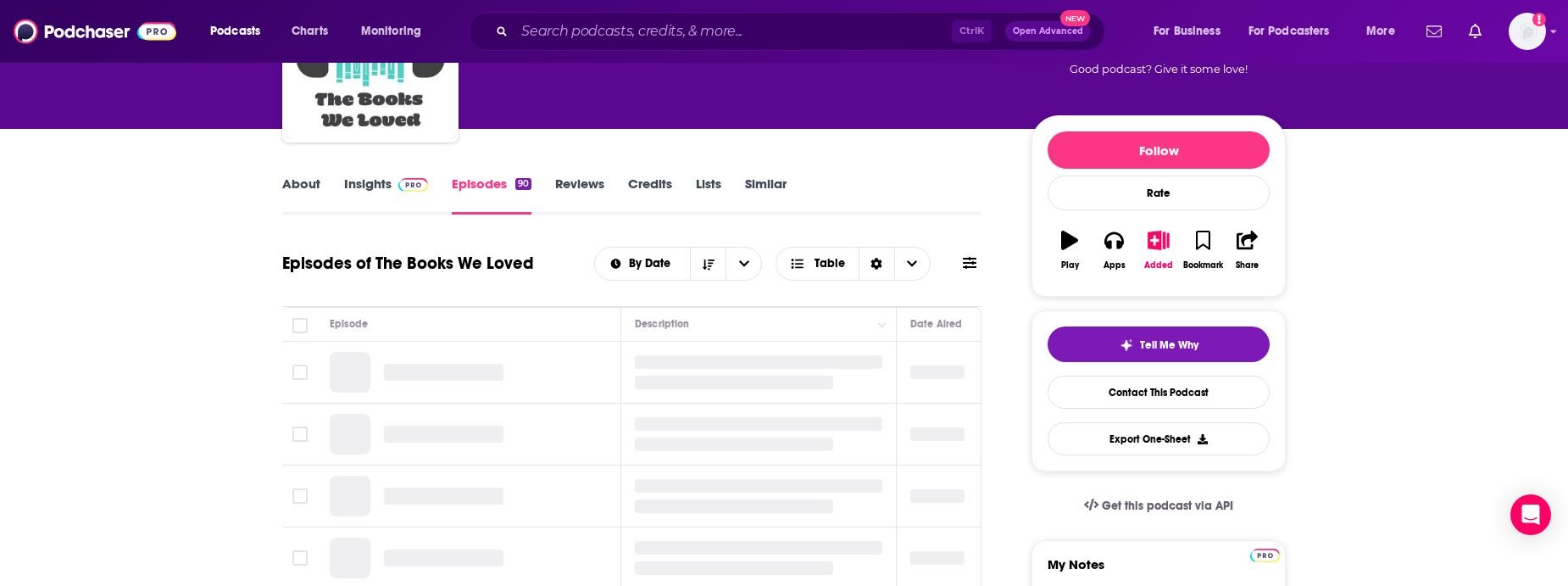 scroll, scrollTop: 175, scrollLeft: 0, axis: vertical 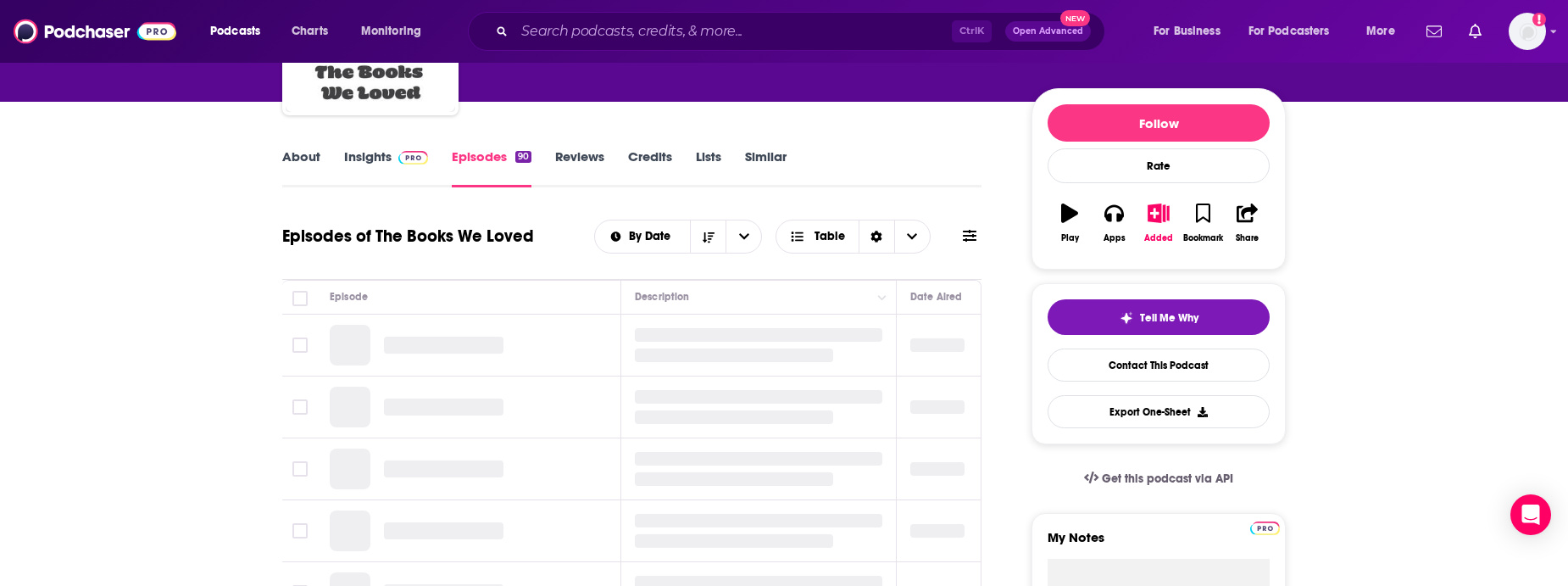 click on "About" at bounding box center [301, 168] 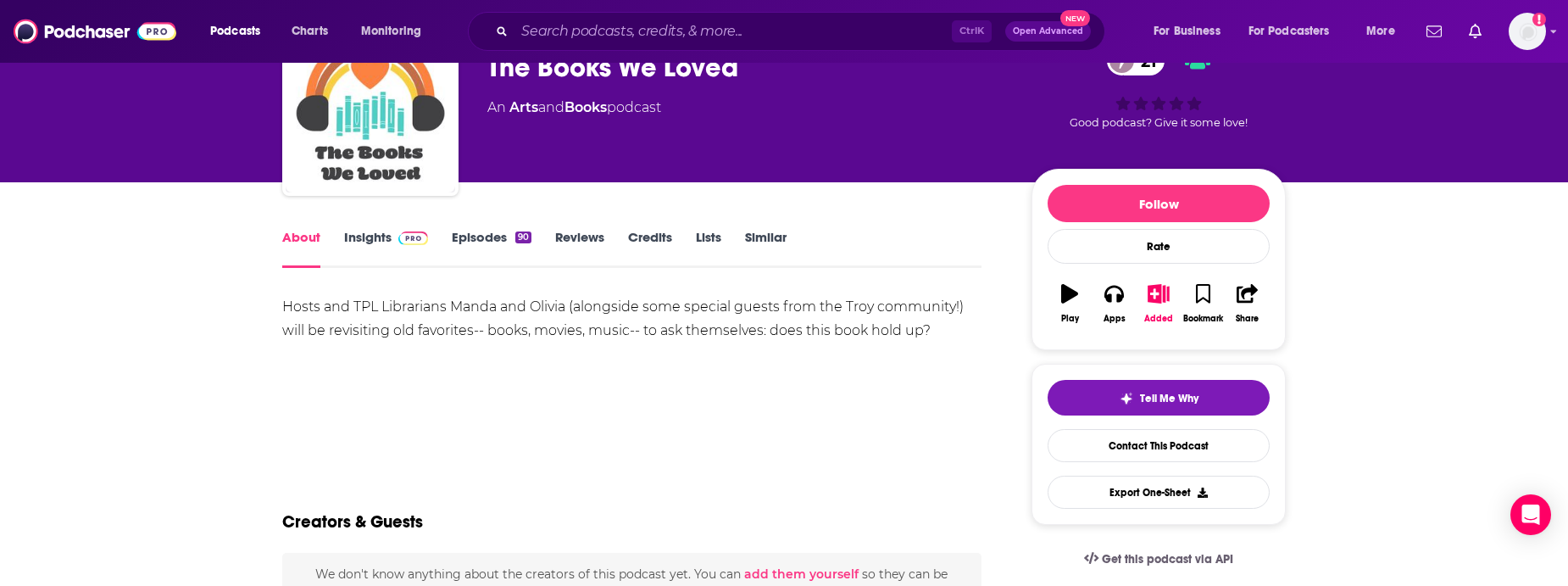scroll, scrollTop: 44, scrollLeft: 0, axis: vertical 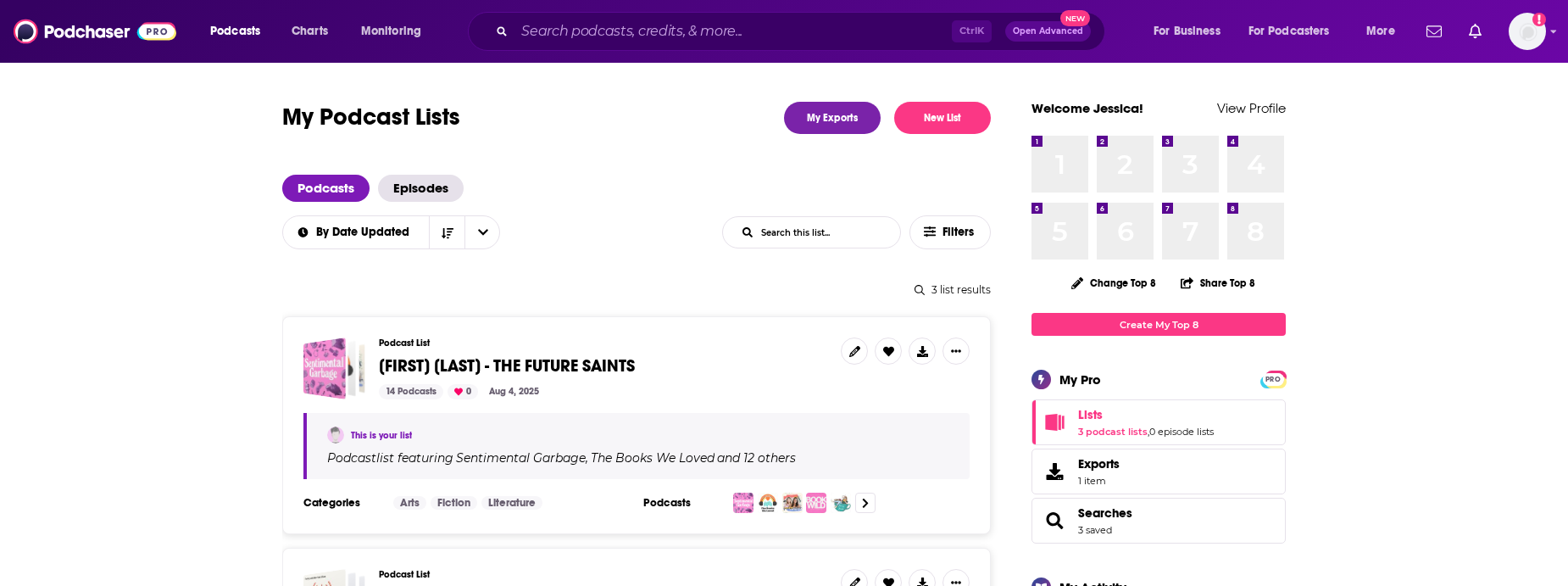 click on "[FIRST] [LAST] - THE FUTURE SAINTS" at bounding box center (507, 366) 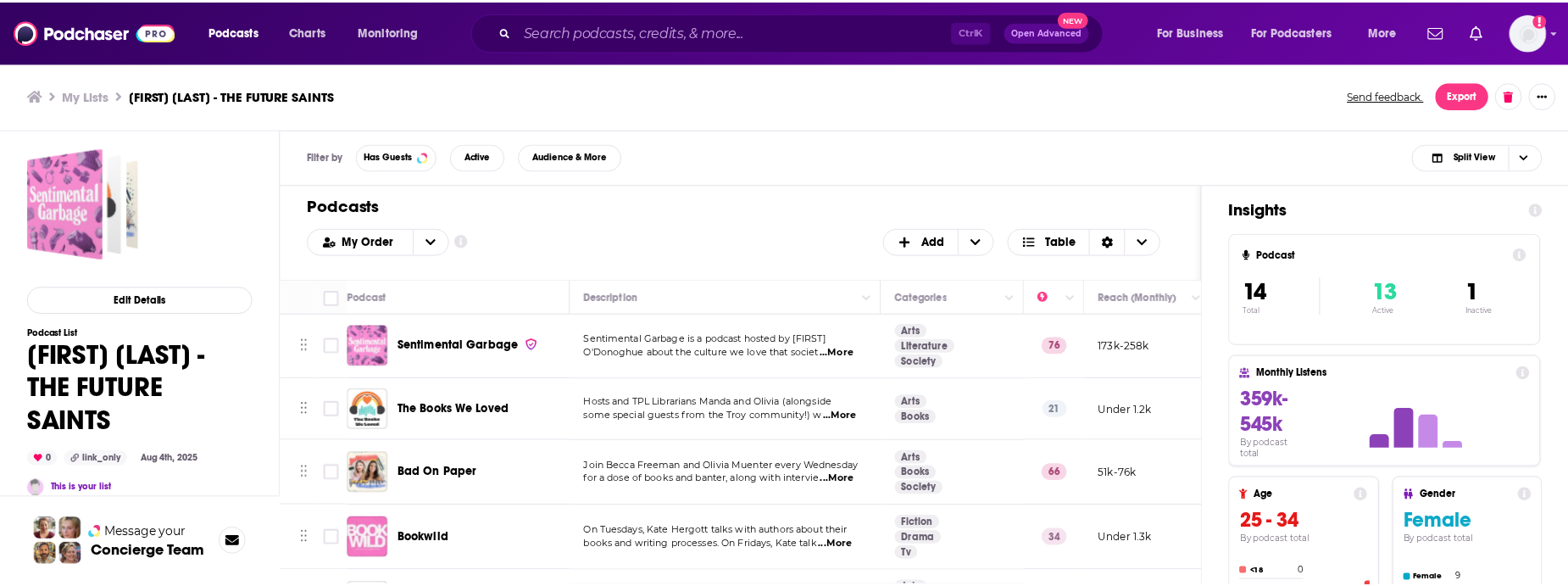 scroll, scrollTop: 0, scrollLeft: 0, axis: both 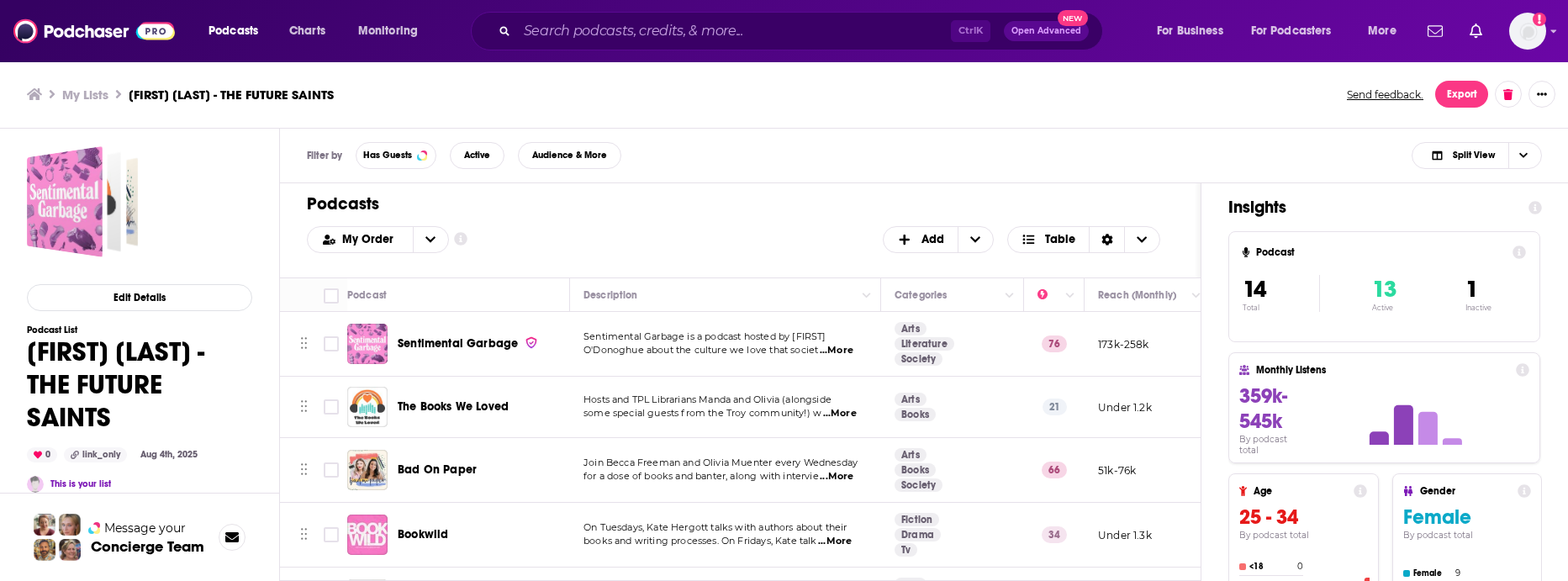 click on "Bad On Paper" at bounding box center [437, 469] 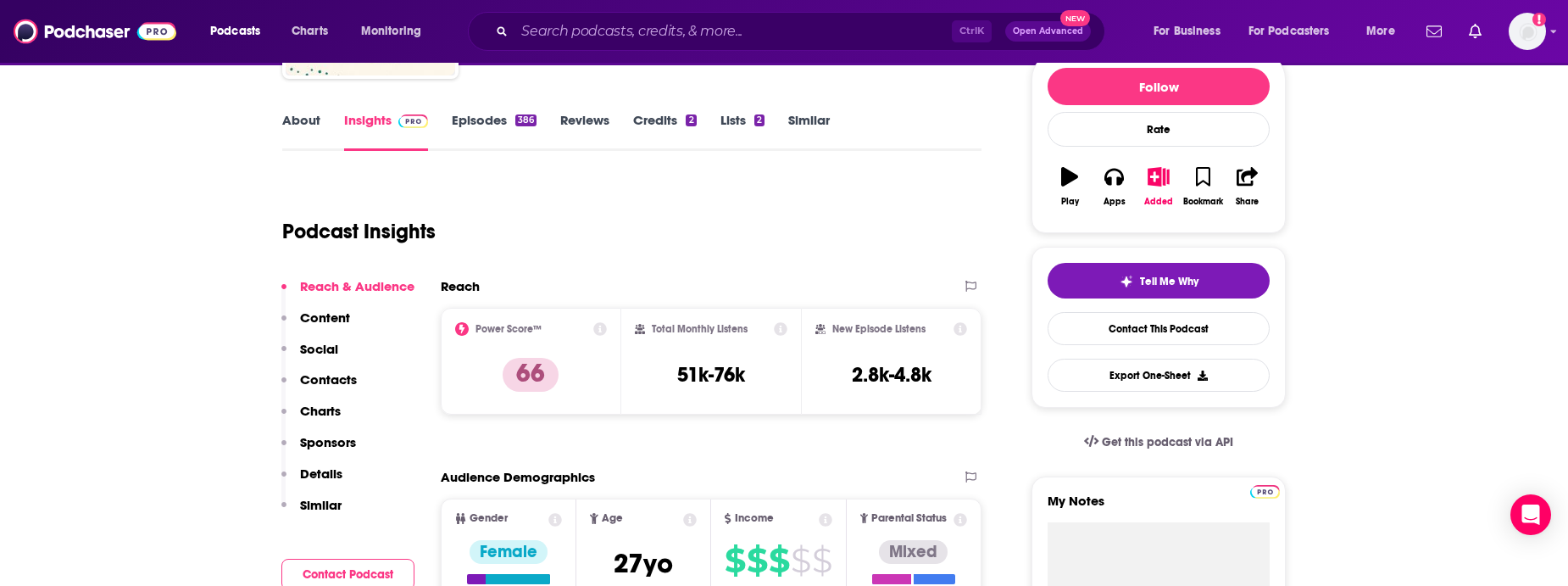 scroll, scrollTop: 0, scrollLeft: 0, axis: both 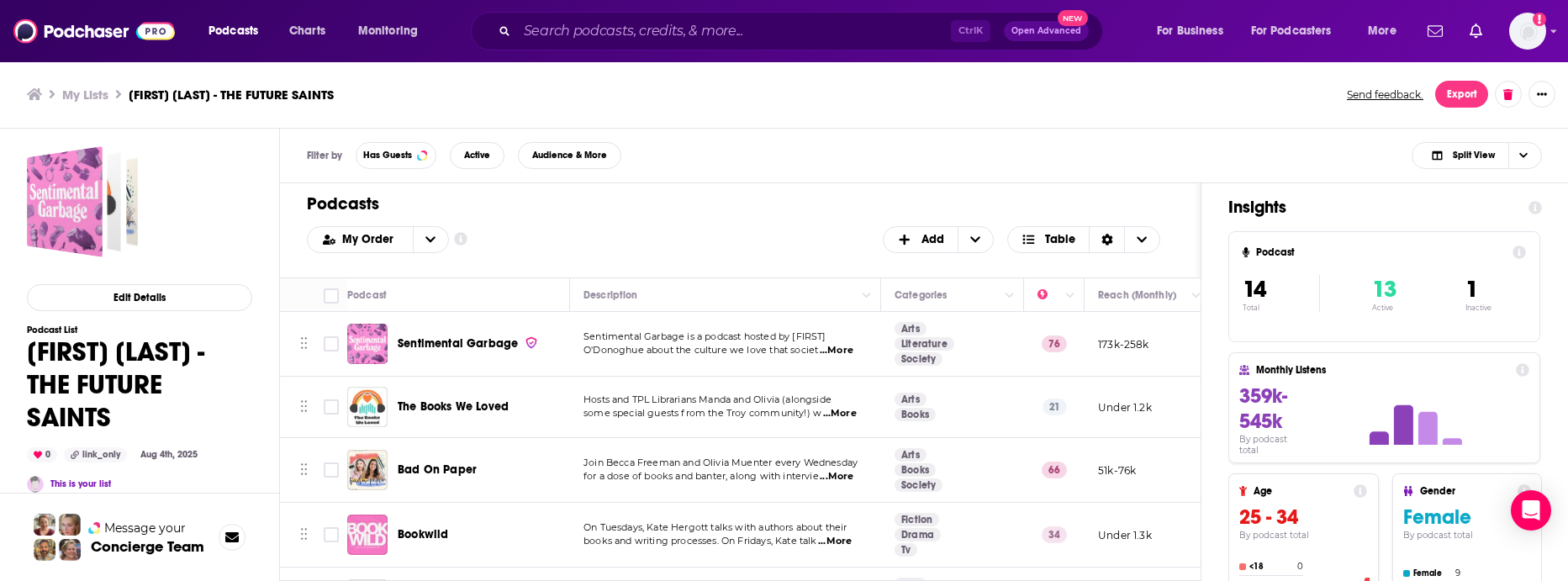 click on "Bookwild" at bounding box center [423, 534] 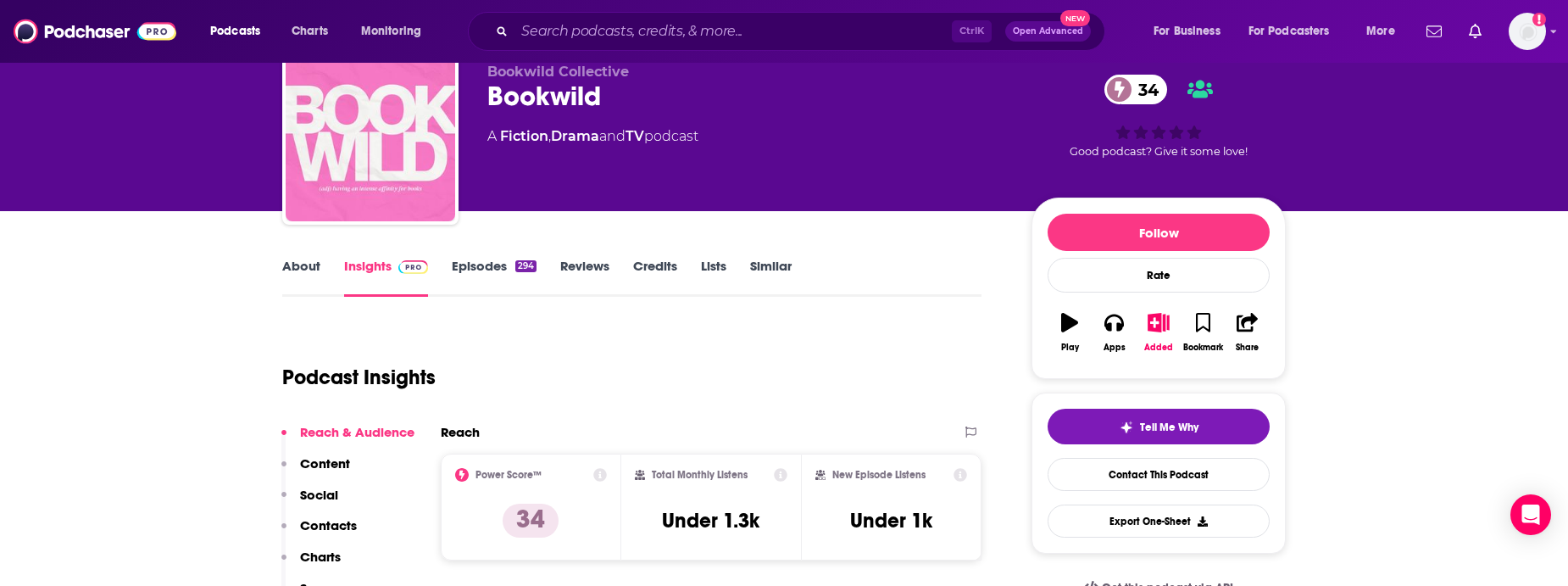 scroll, scrollTop: 68, scrollLeft: 0, axis: vertical 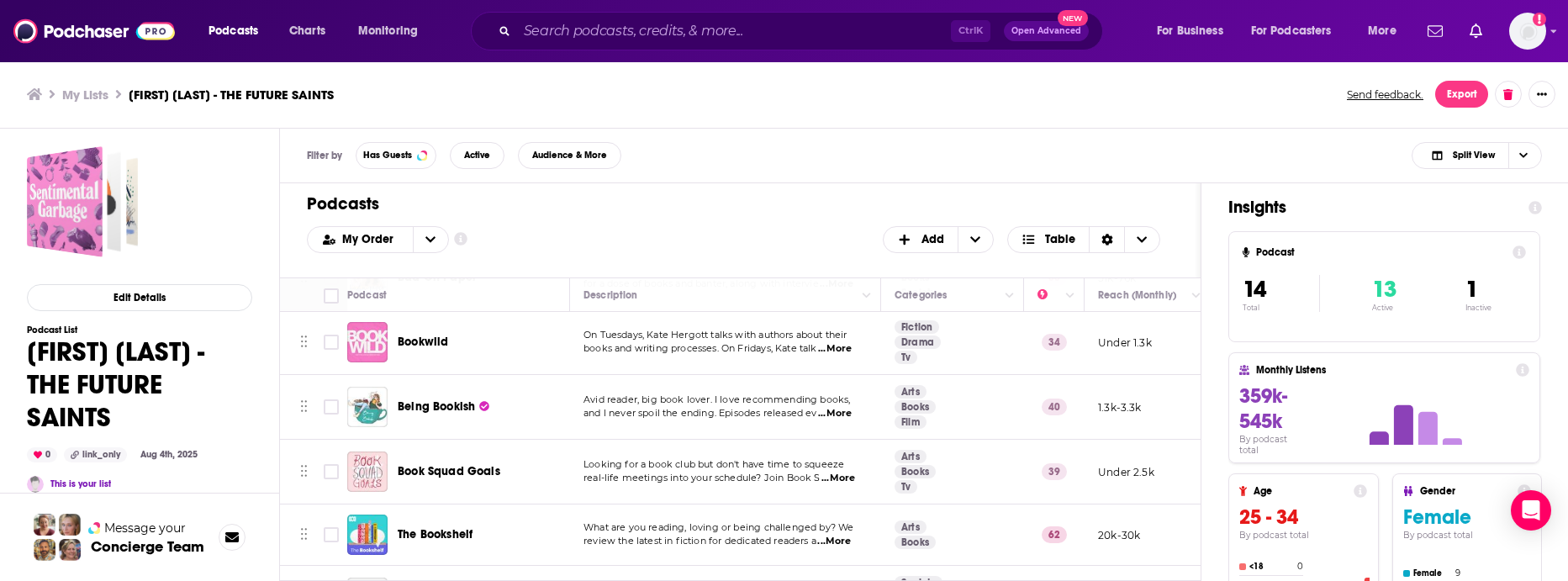 click on "Being Bookish" at bounding box center (436, 406) 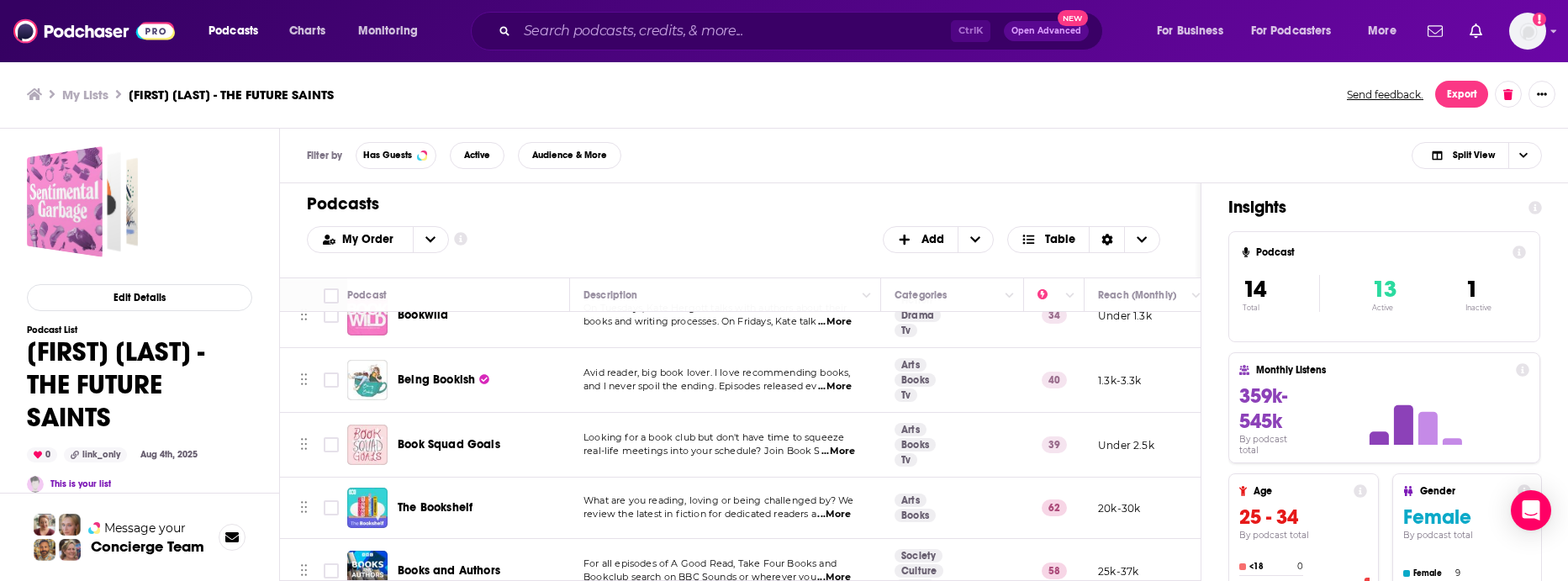 scroll, scrollTop: 222, scrollLeft: 0, axis: vertical 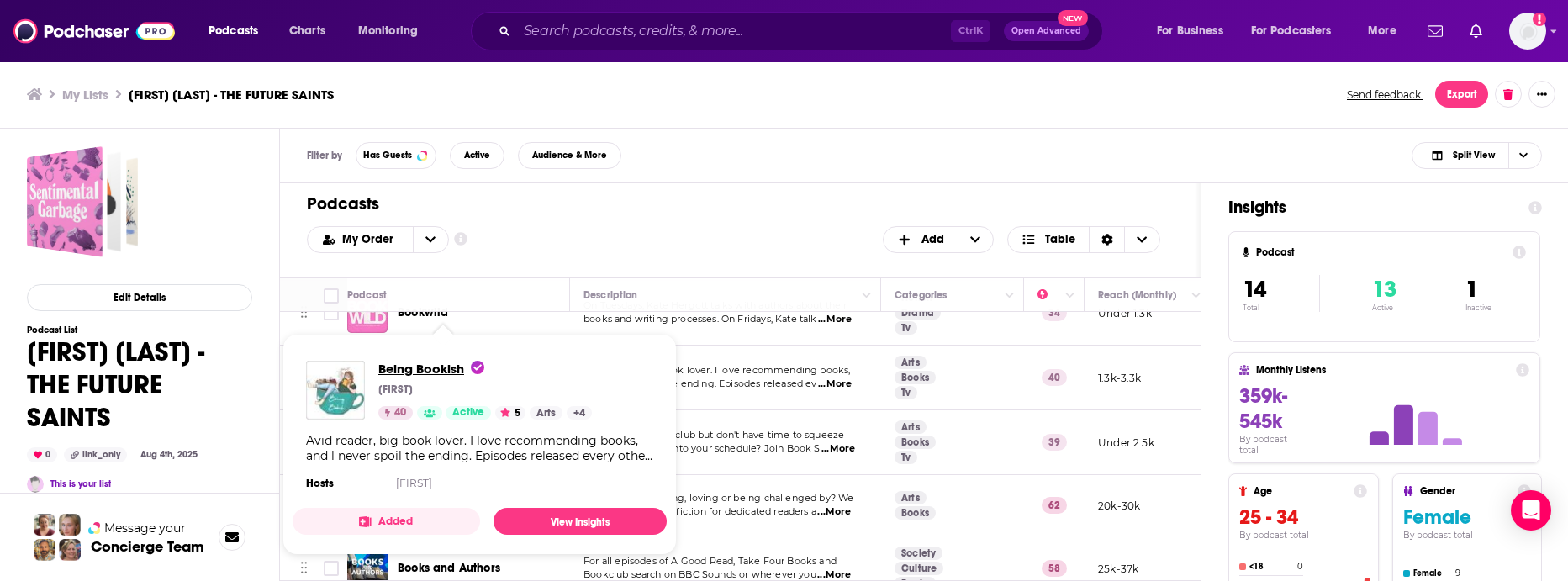 click on "Being Bookish" at bounding box center (431, 368) 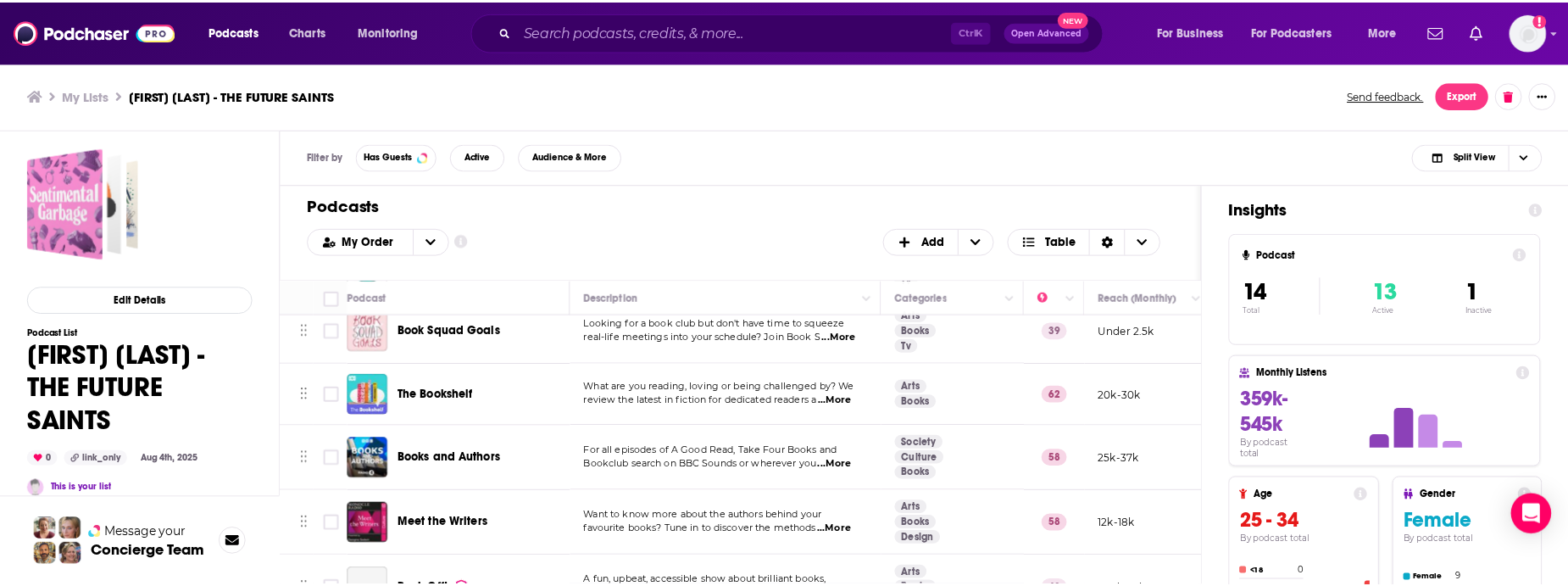 scroll, scrollTop: 342, scrollLeft: 0, axis: vertical 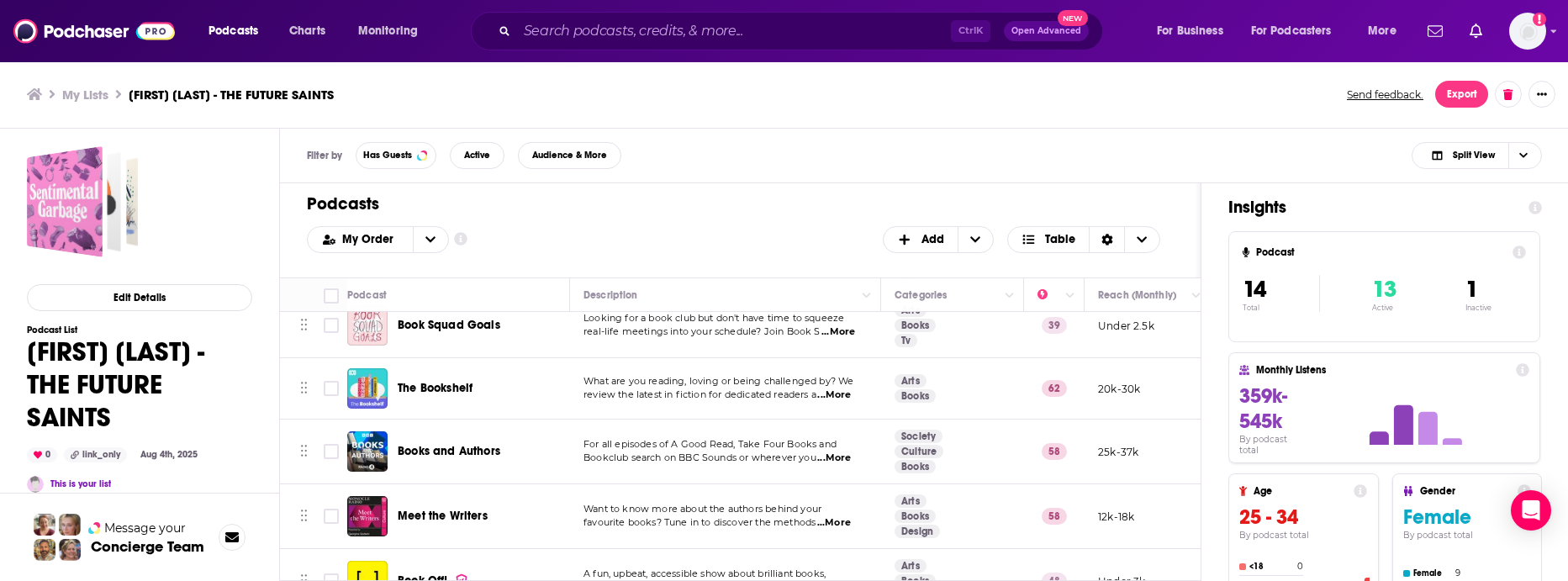 click on "Book Squad Goals" at bounding box center (449, 325) 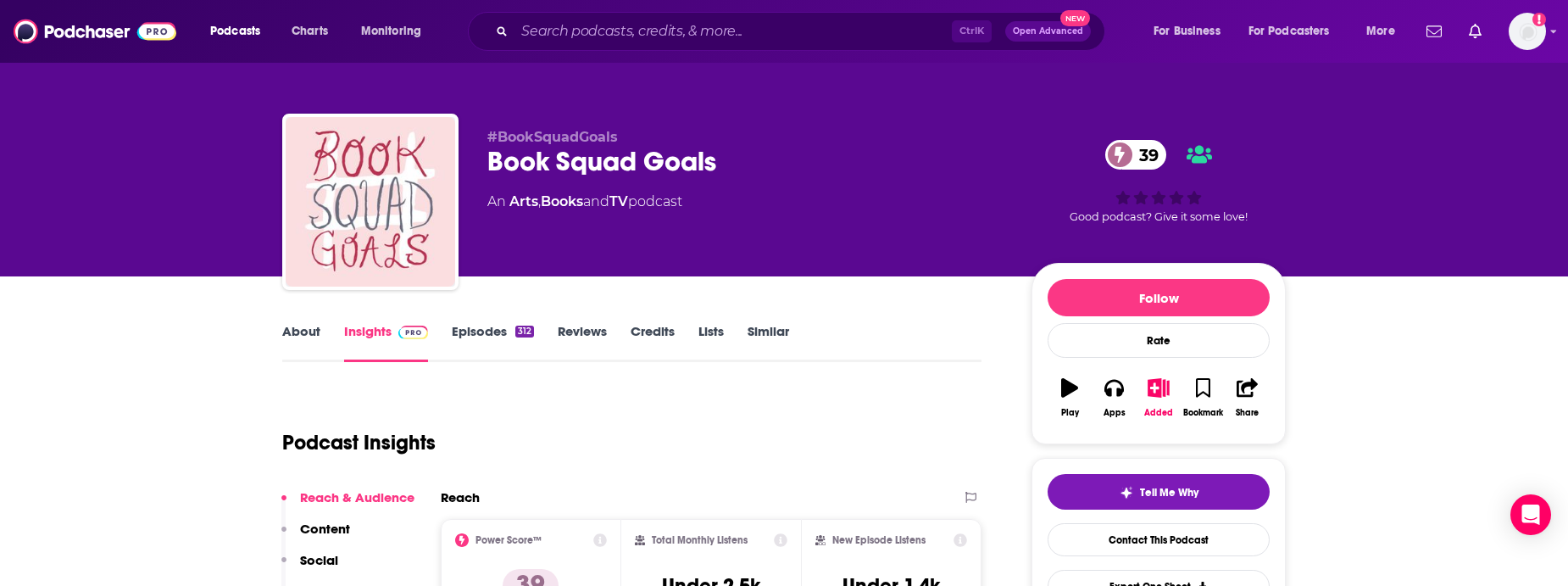 scroll, scrollTop: 34, scrollLeft: 0, axis: vertical 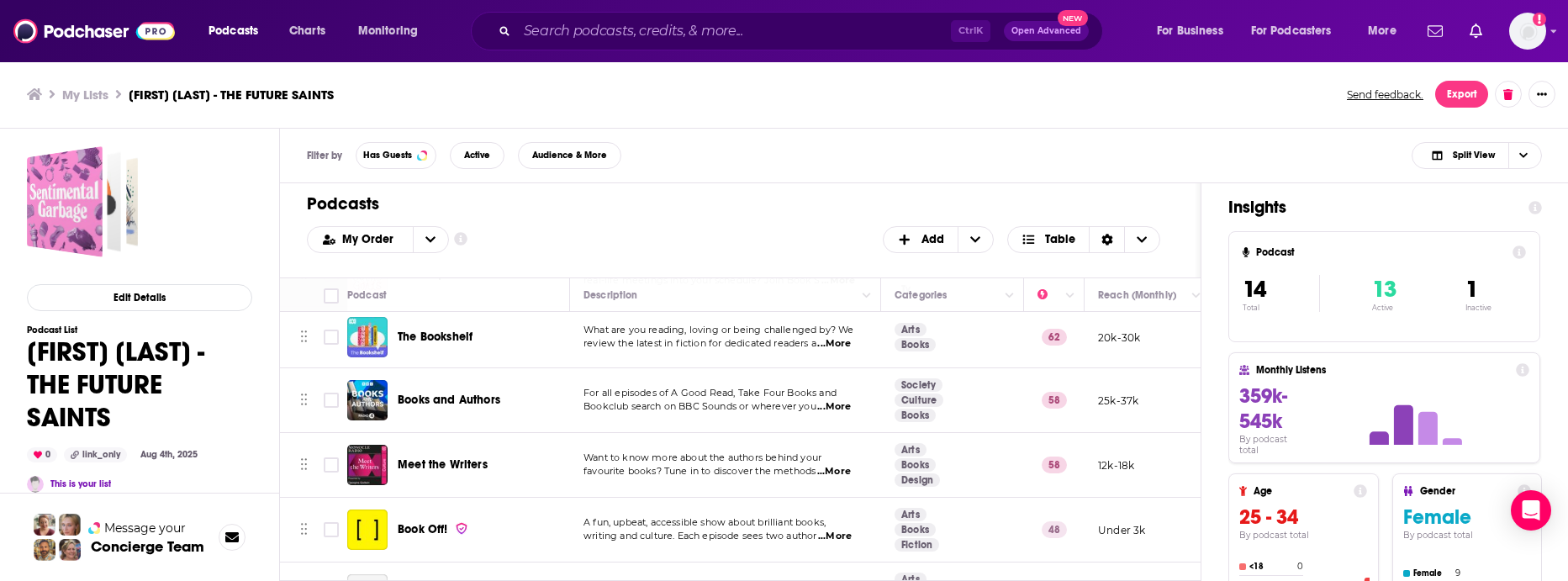 click on "The Bookshelf" at bounding box center [435, 336] 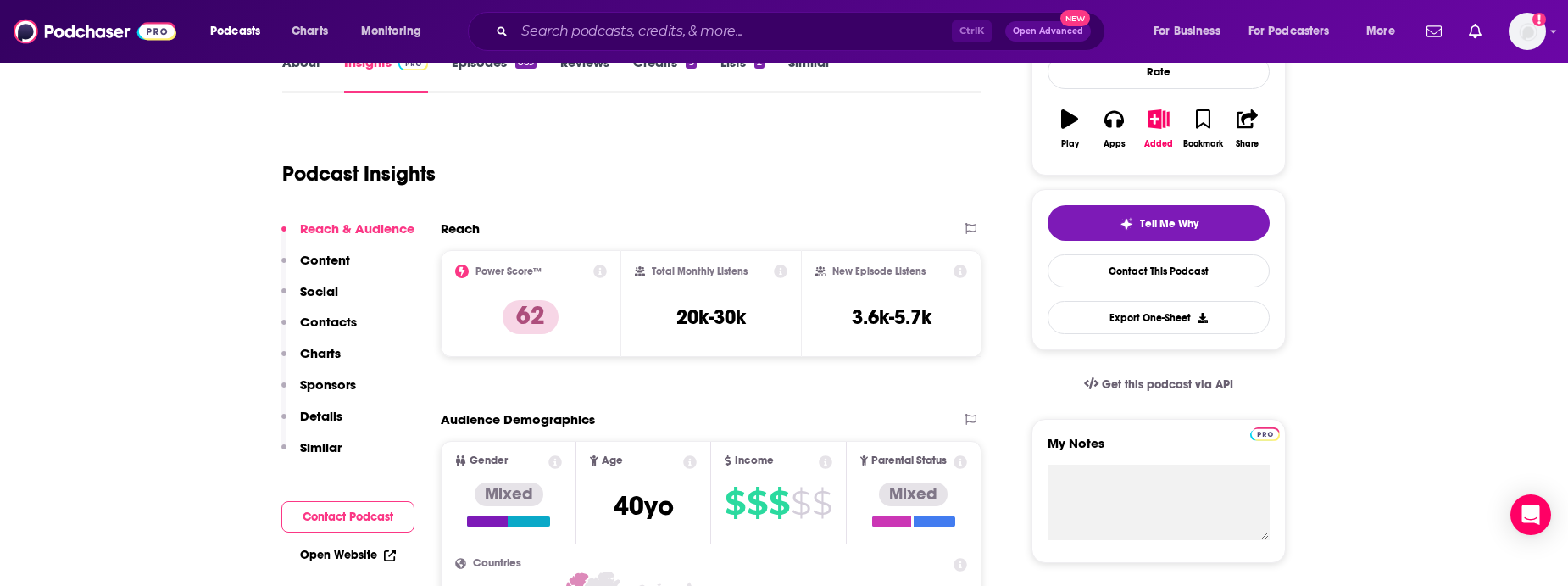 scroll, scrollTop: 275, scrollLeft: 0, axis: vertical 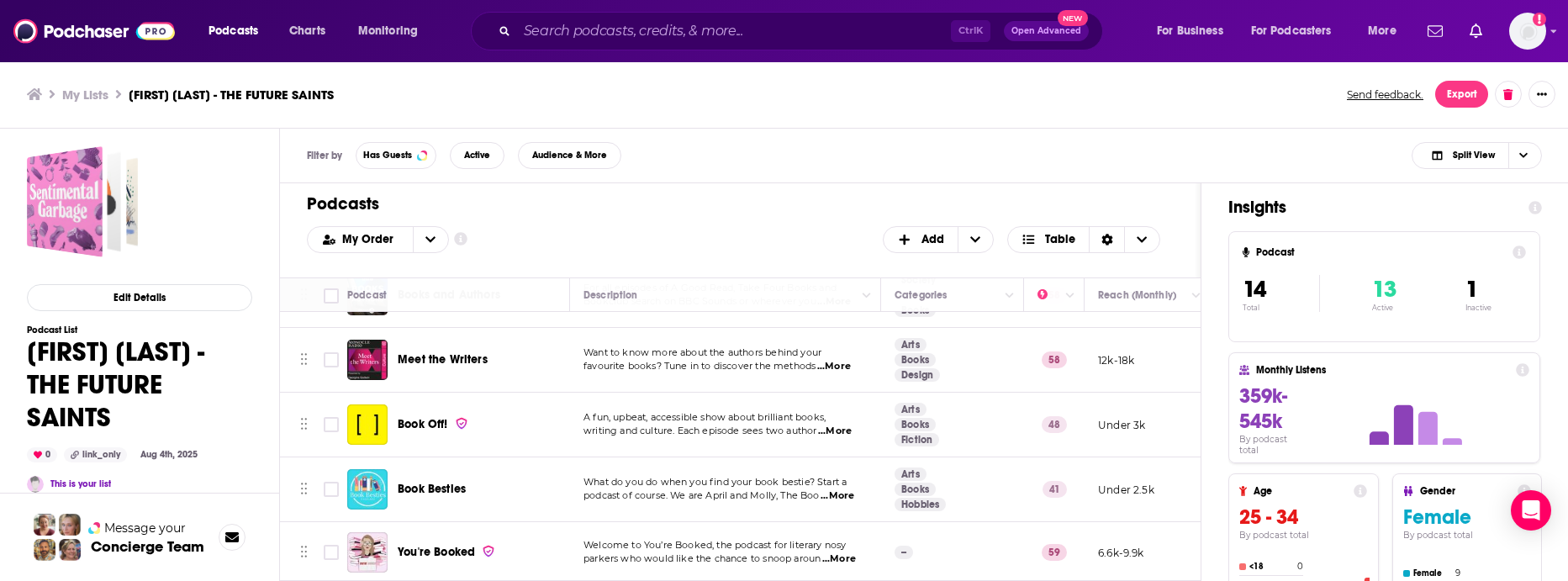 click on "Meet the Writers" at bounding box center [442, 359] 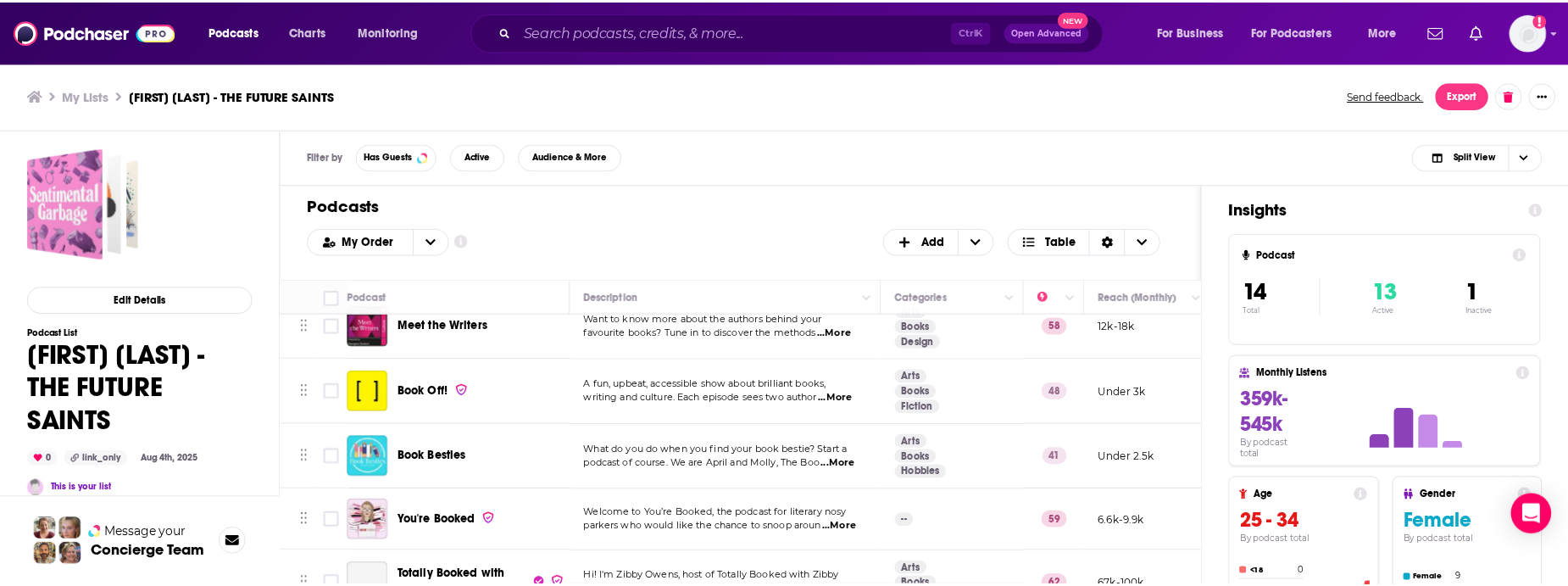 scroll, scrollTop: 554, scrollLeft: 0, axis: vertical 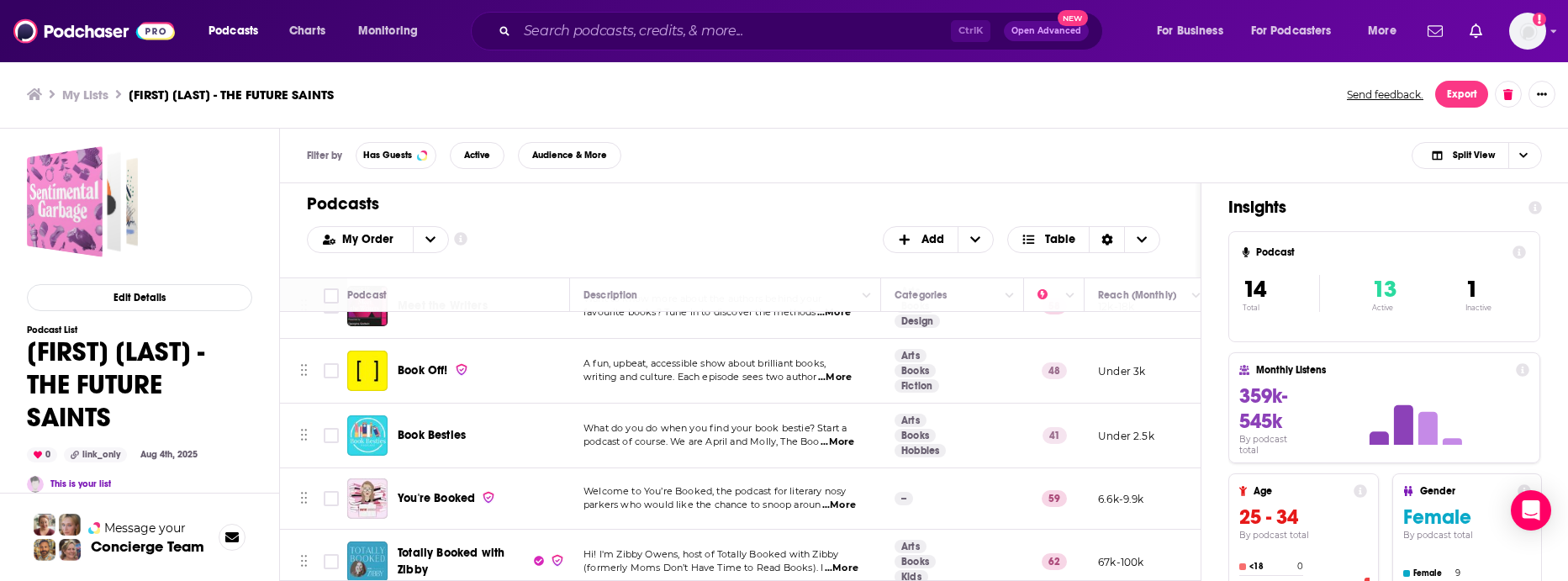 click on "Book Off!" at bounding box center (423, 371) 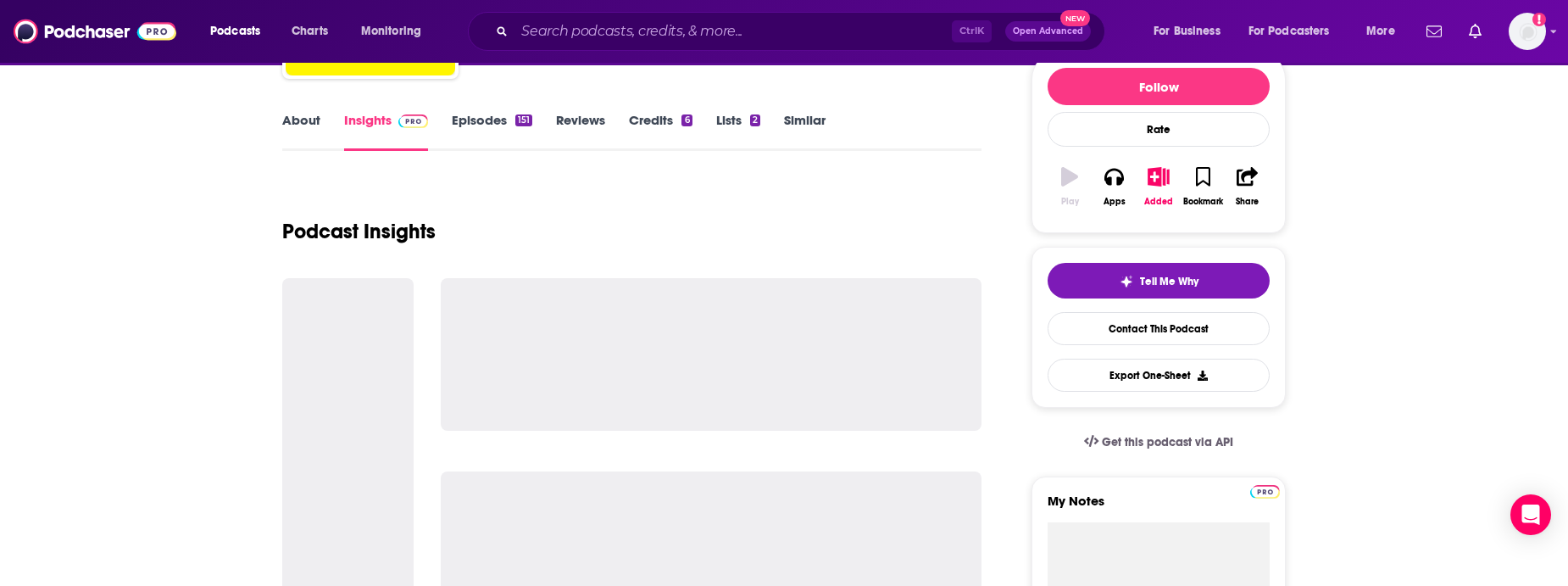 scroll, scrollTop: 224, scrollLeft: 0, axis: vertical 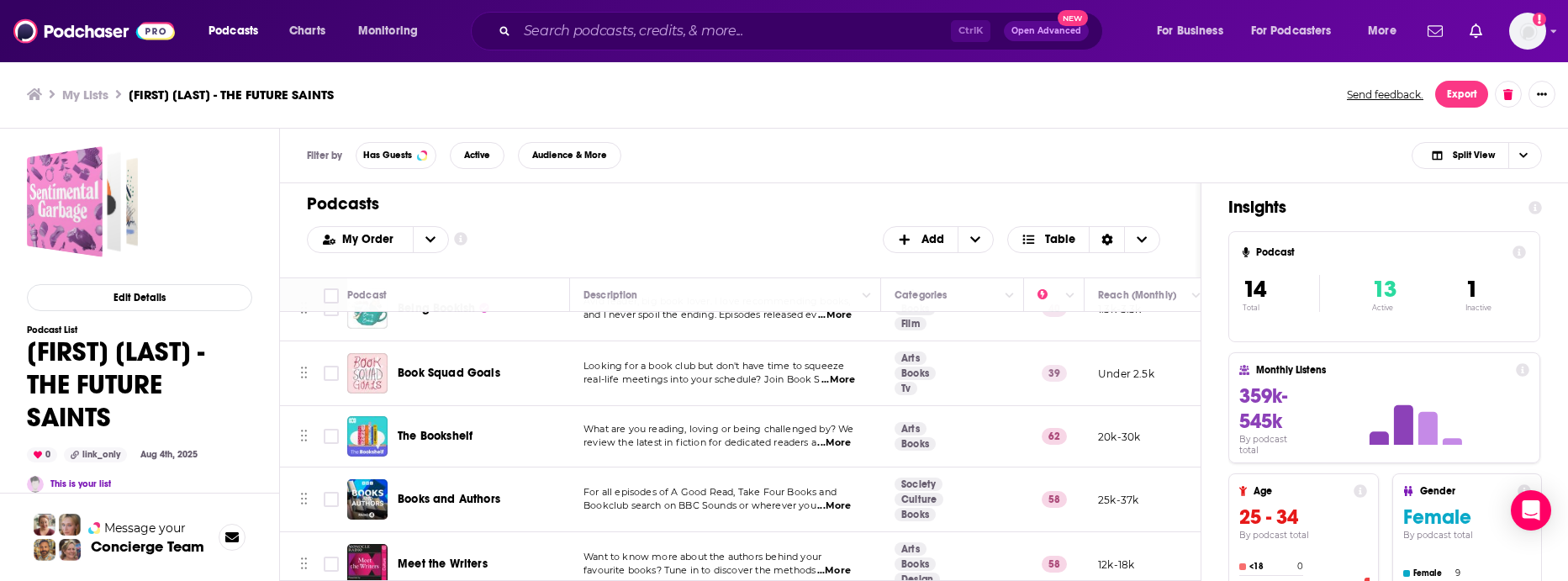 click on "Book Squad Goals" at bounding box center (449, 372) 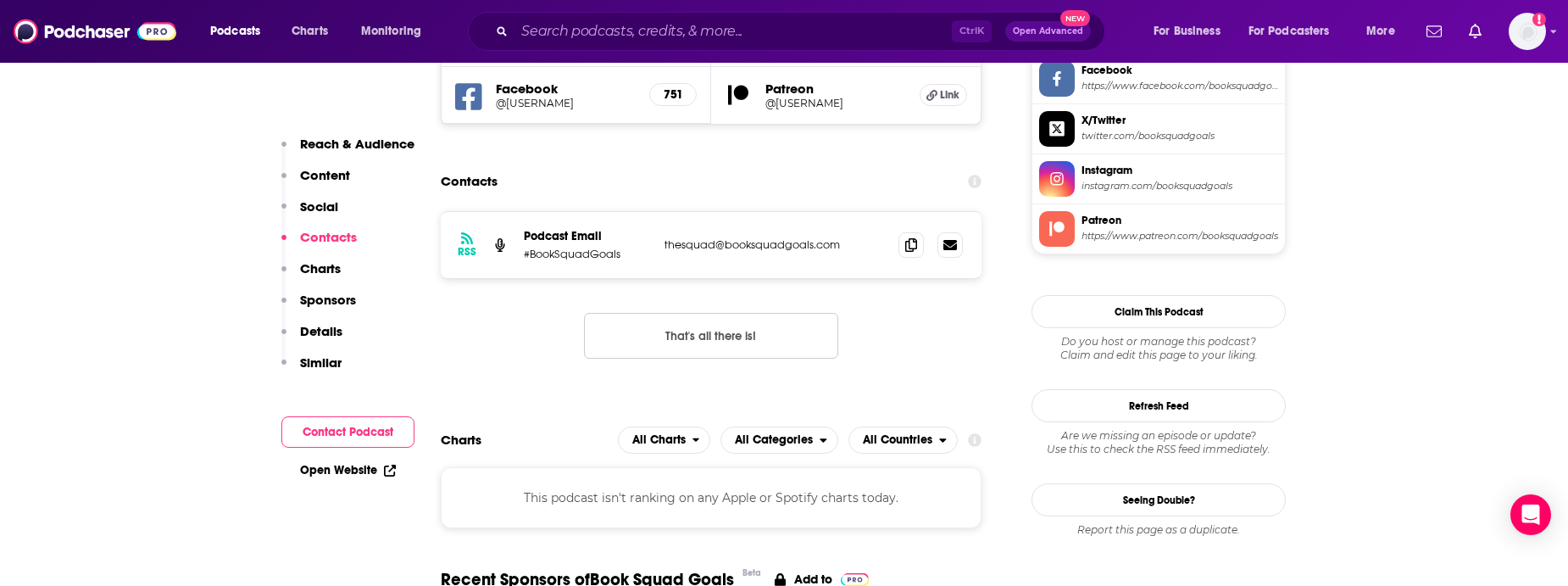 scroll, scrollTop: 1532, scrollLeft: 0, axis: vertical 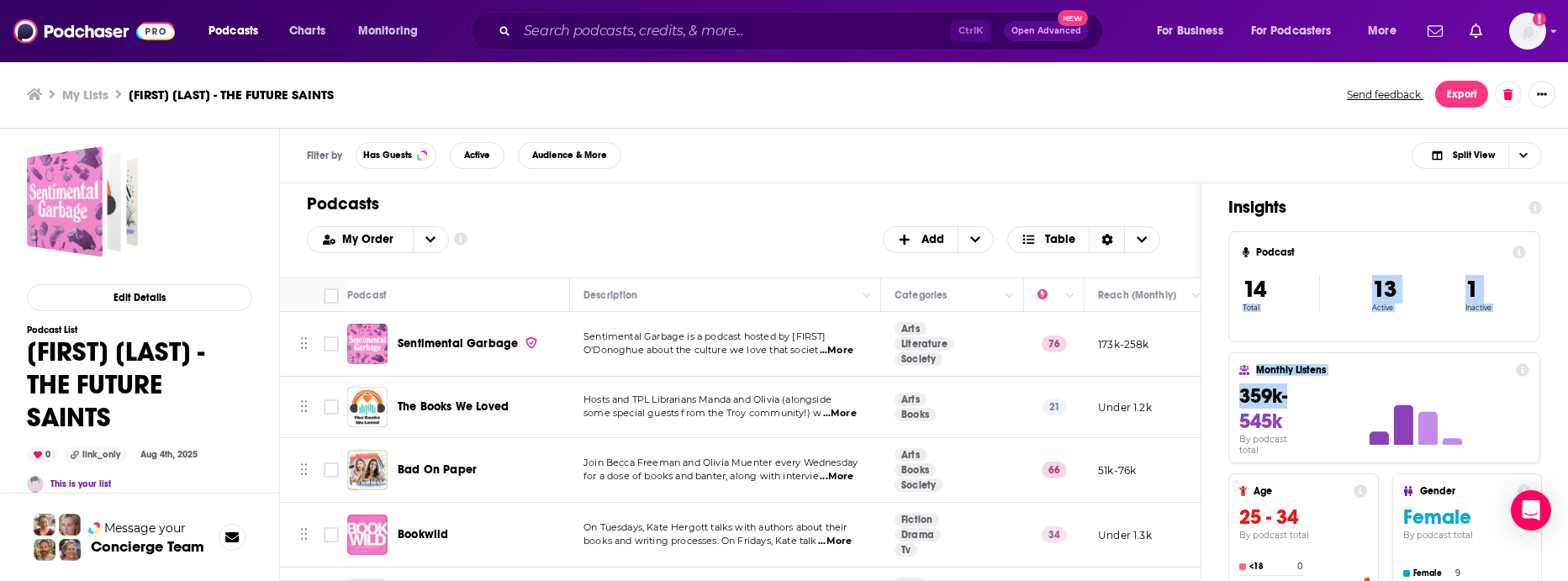 drag, startPoint x: 1202, startPoint y: 343, endPoint x: 1205, endPoint y: 410, distance: 67.06713 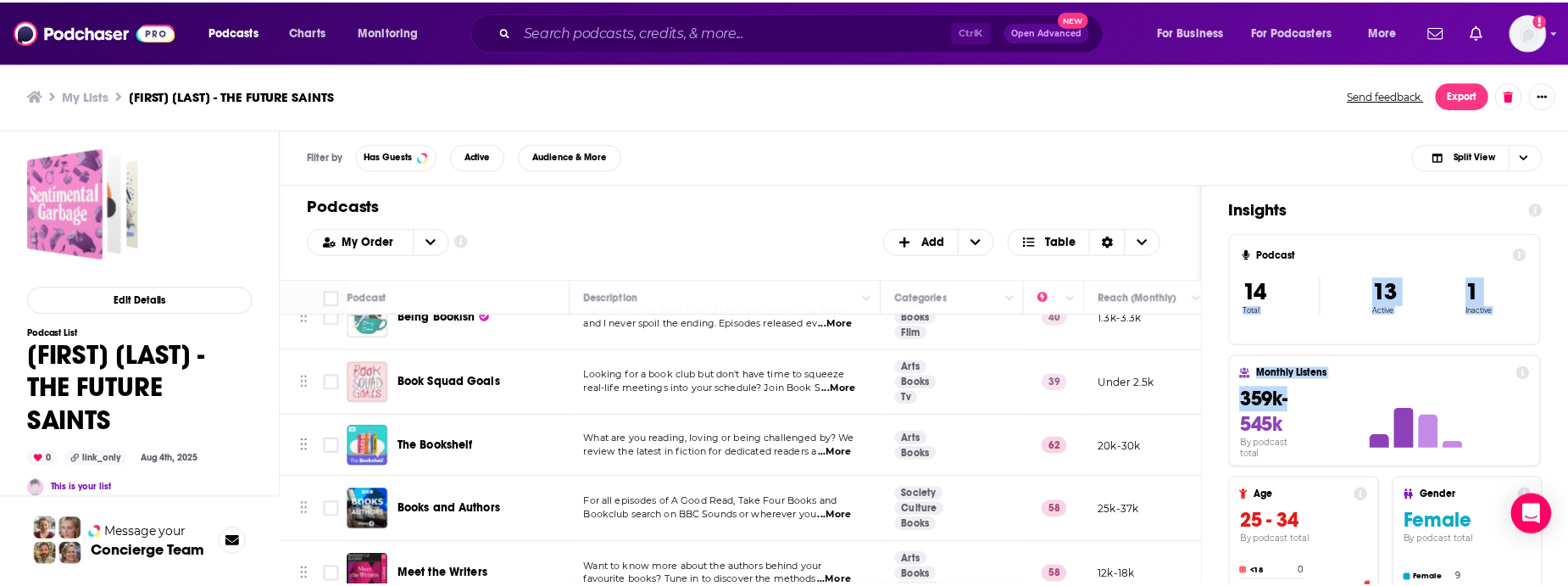 scroll, scrollTop: 287, scrollLeft: 0, axis: vertical 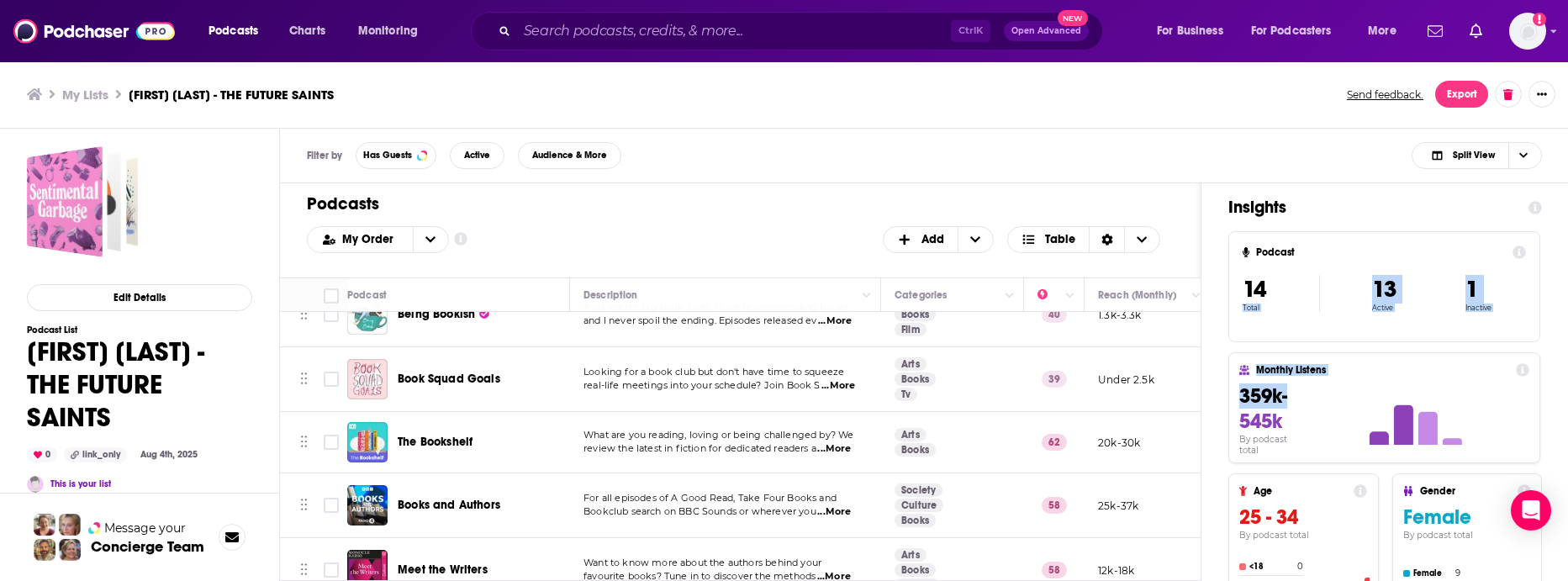 click on "The Bookshelf" at bounding box center (435, 441) 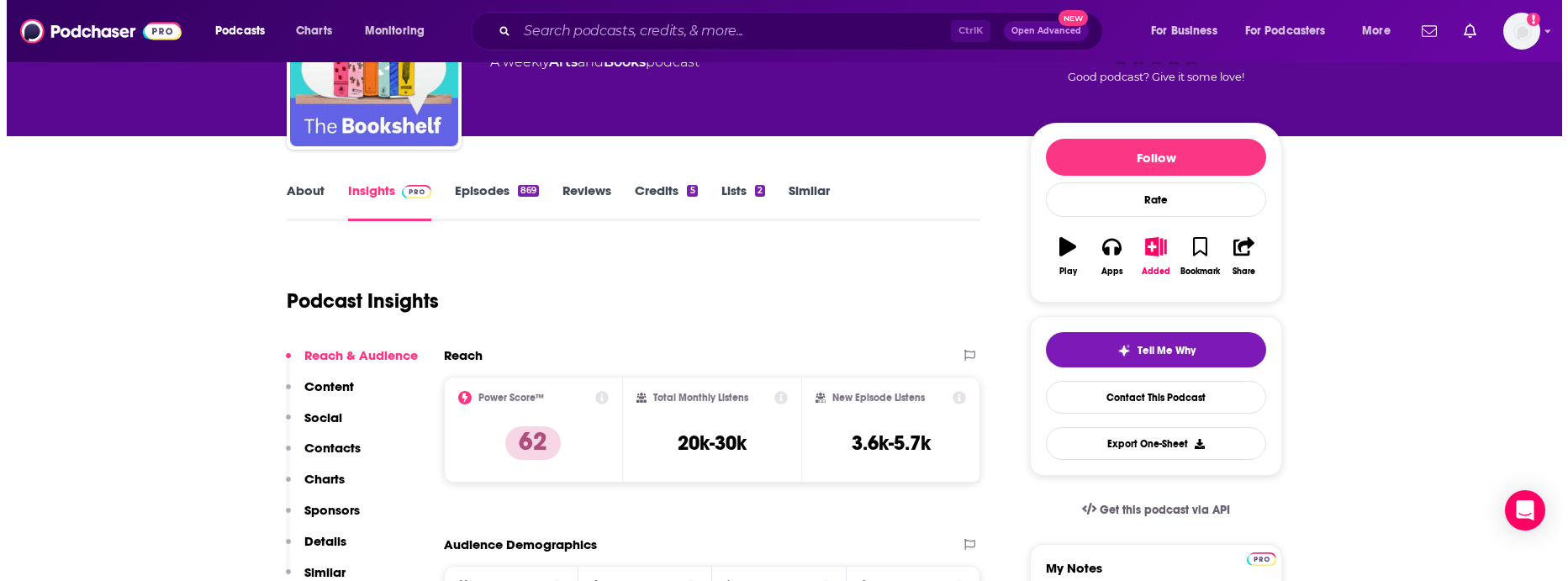 scroll, scrollTop: 0, scrollLeft: 0, axis: both 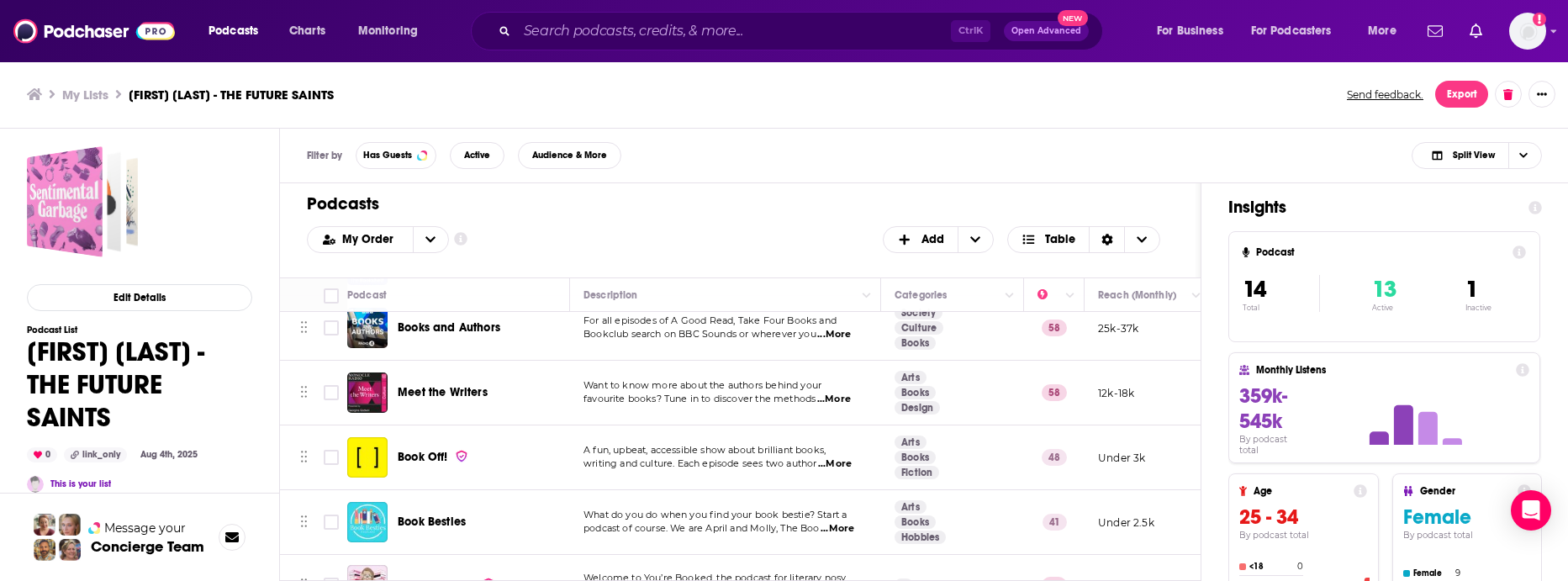 click on "Books and Authors" at bounding box center (449, 328) 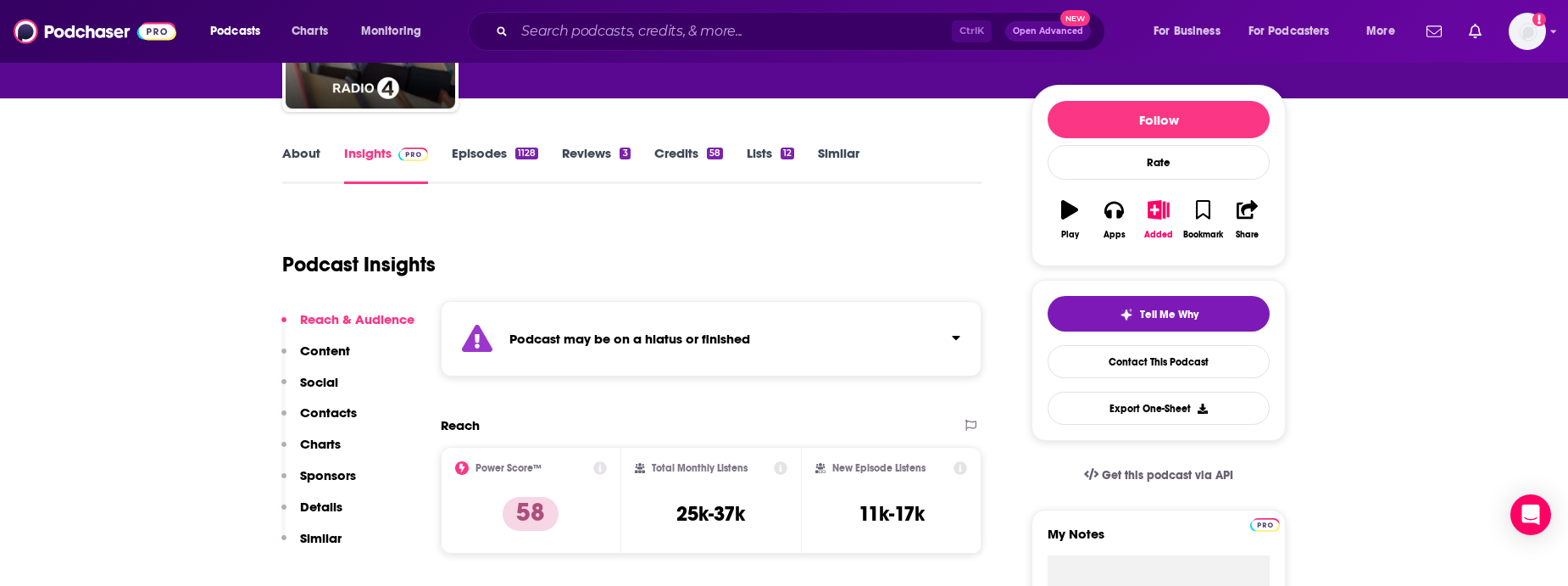 scroll, scrollTop: 79, scrollLeft: 0, axis: vertical 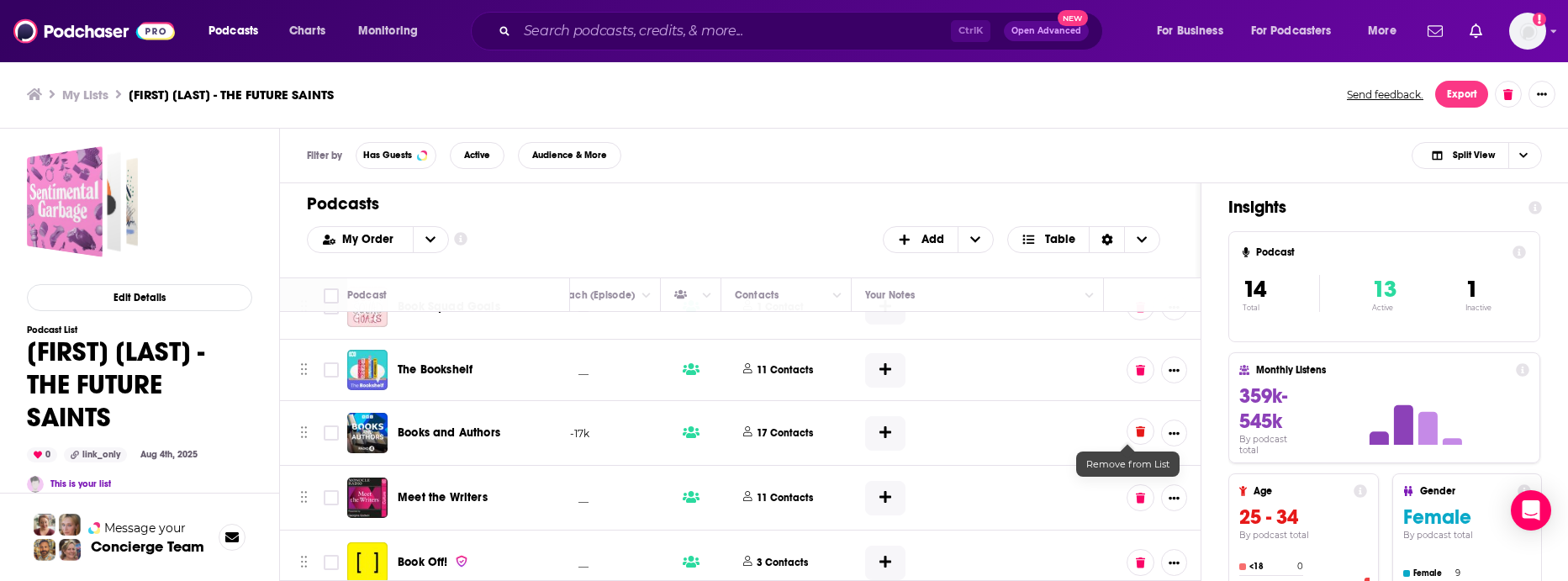click 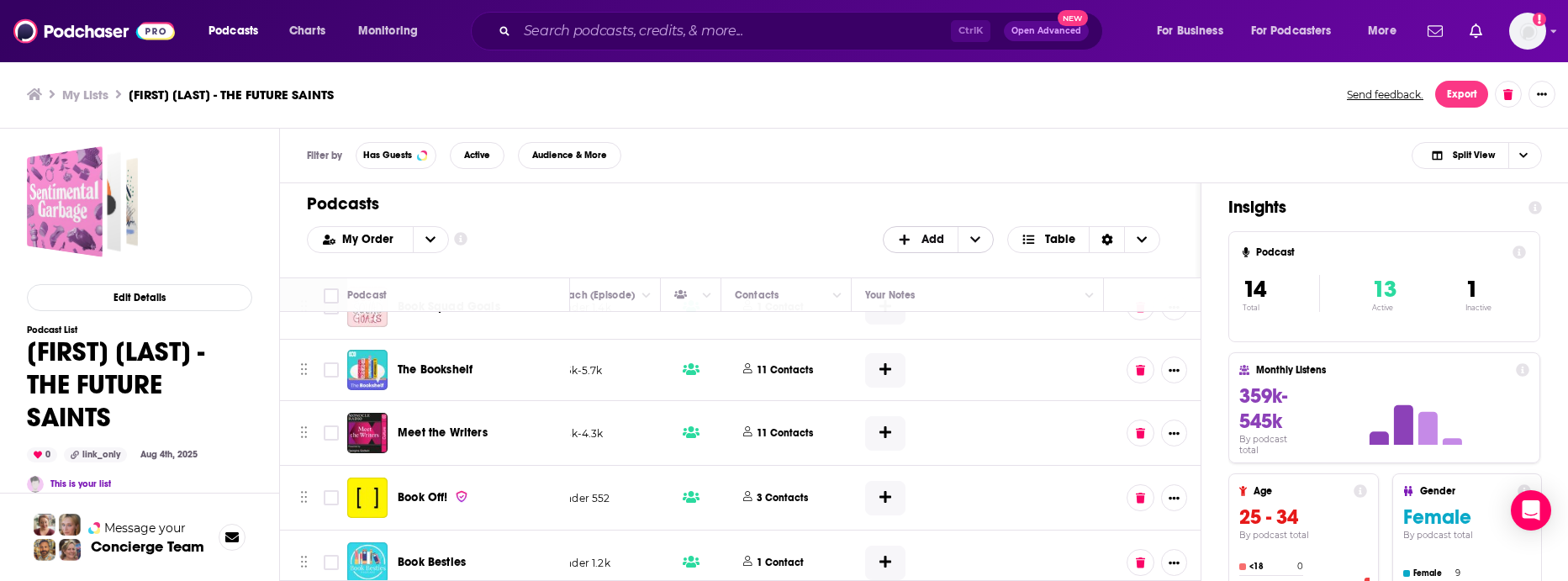 click on "Add" at bounding box center [932, 240] 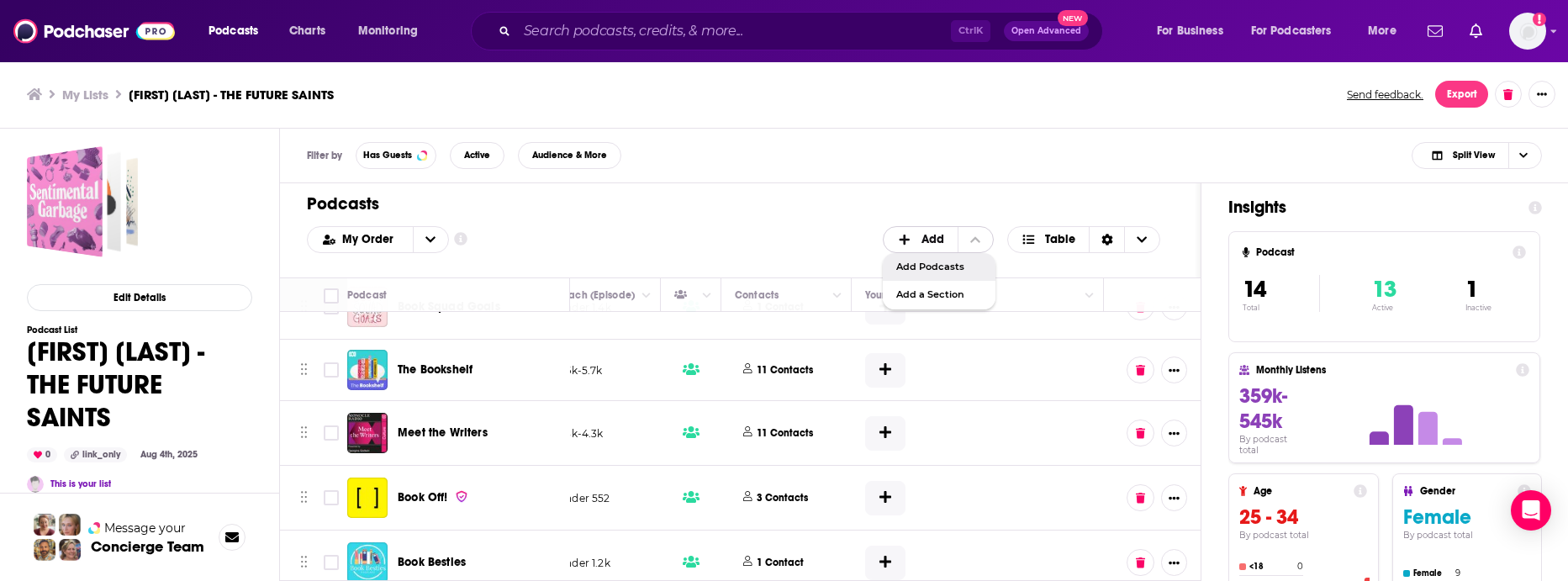 click on "Add Podcasts" at bounding box center (939, 267) 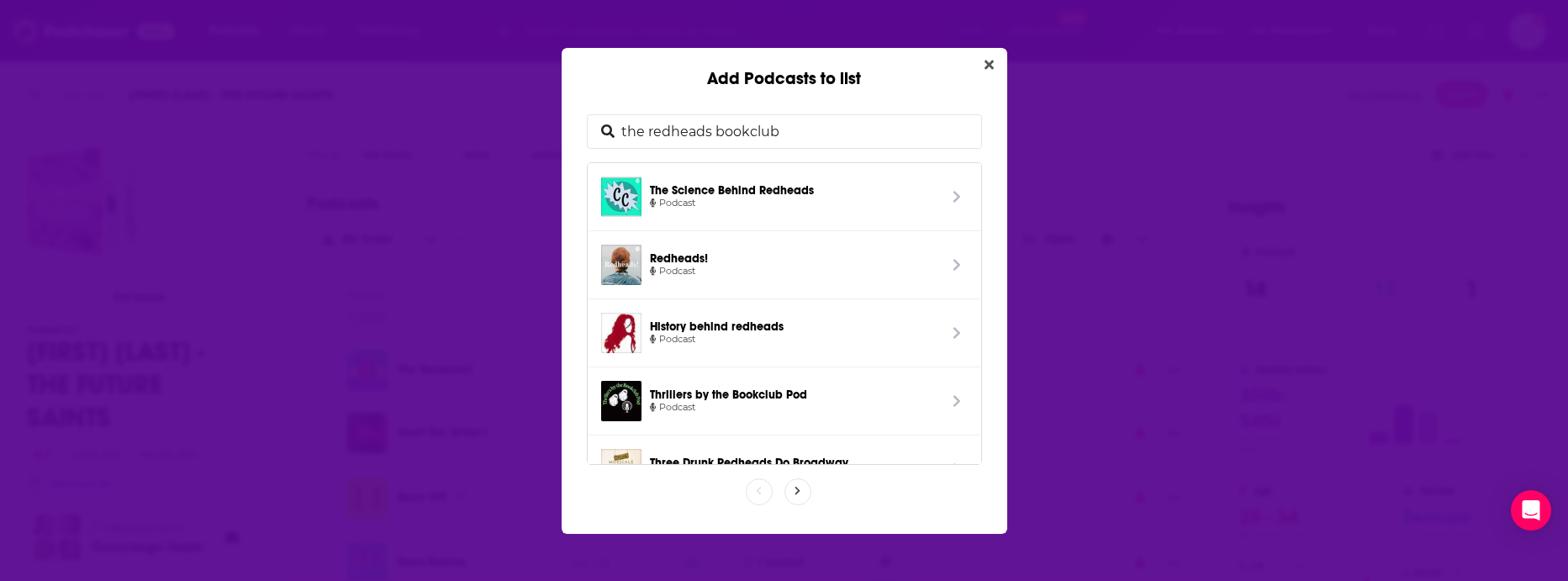 click on "the redheads bookclub" at bounding box center [798, 131] 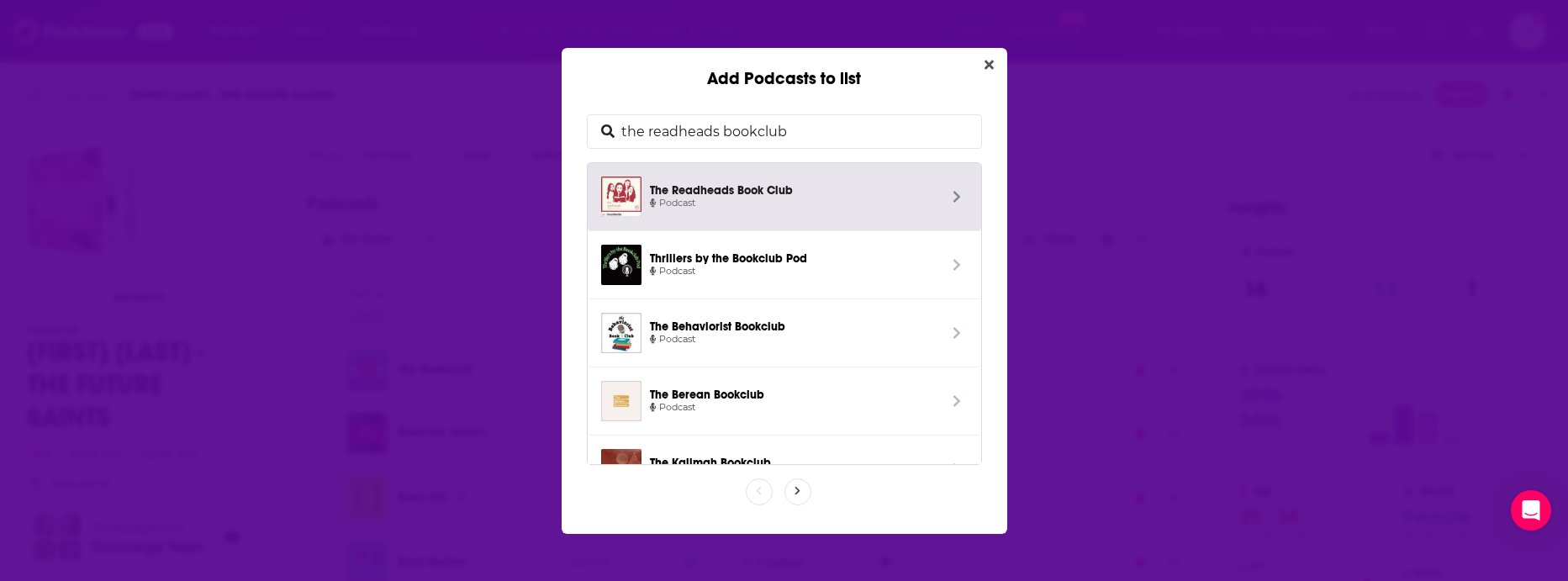 click on "Podcast" at bounding box center (673, 203) 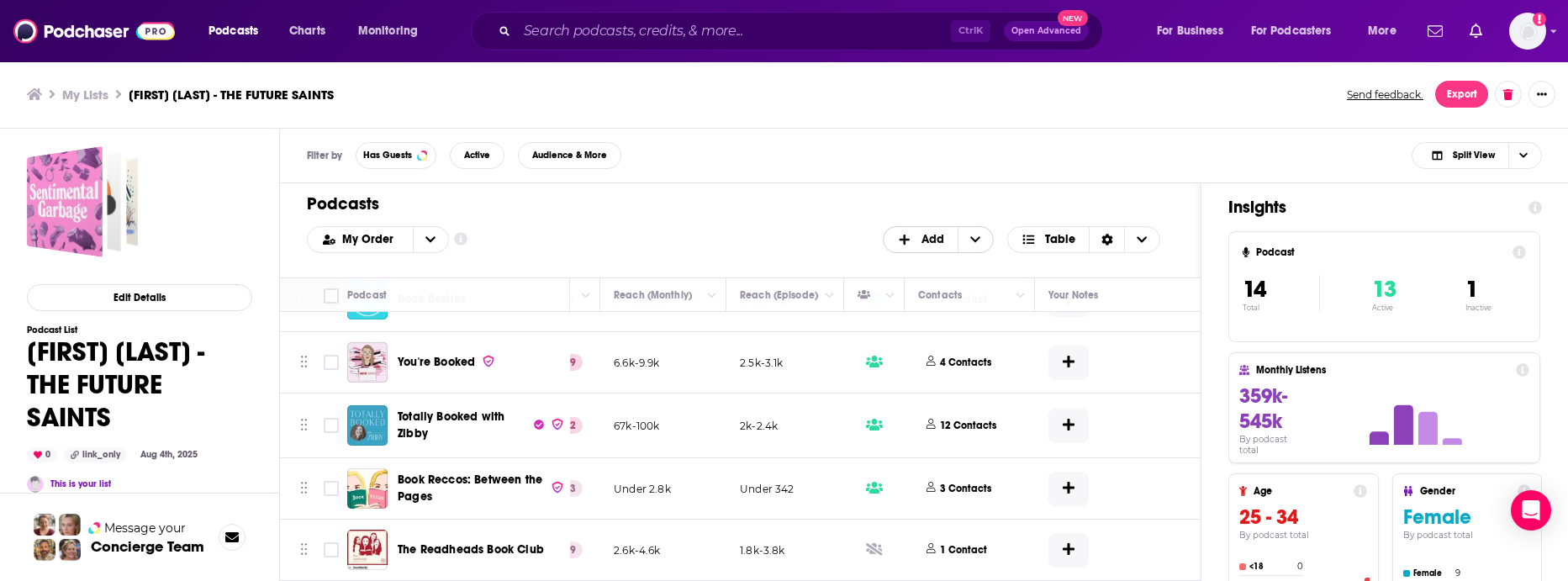 scroll, scrollTop: 633, scrollLeft: 680, axis: both 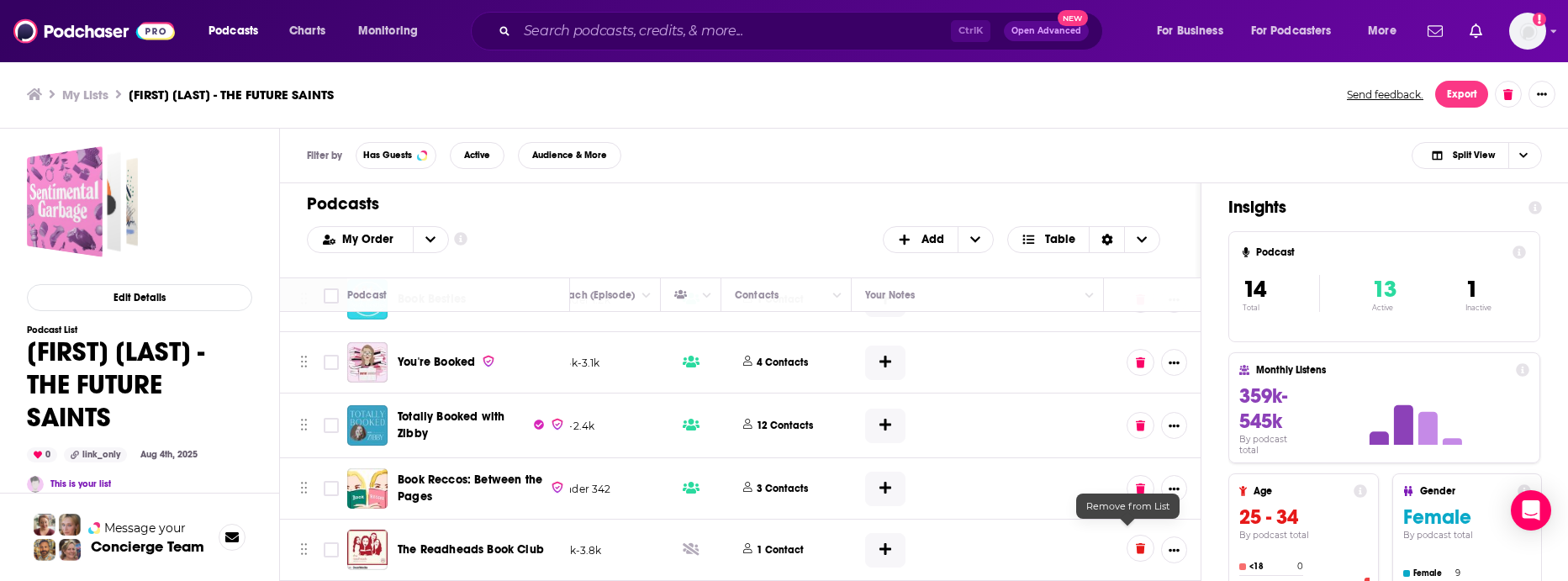 click at bounding box center (1140, 548) 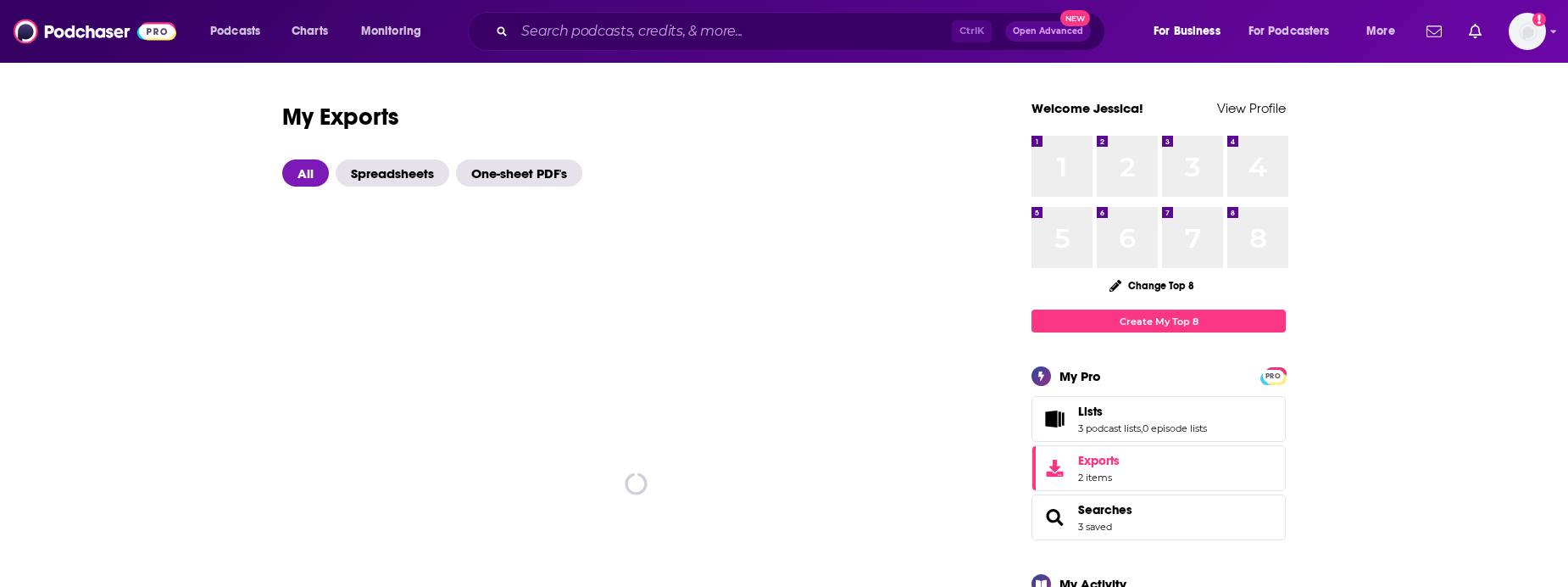 scroll, scrollTop: 0, scrollLeft: 0, axis: both 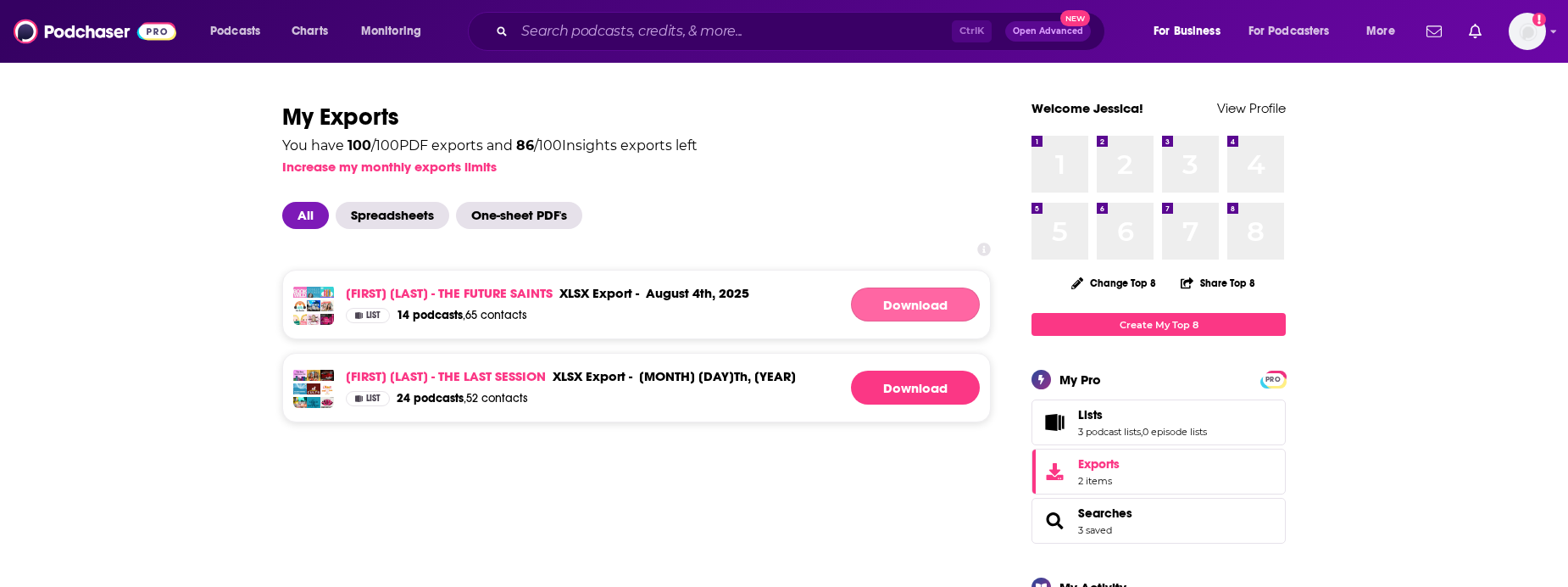 click on "Download" at bounding box center [915, 305] 